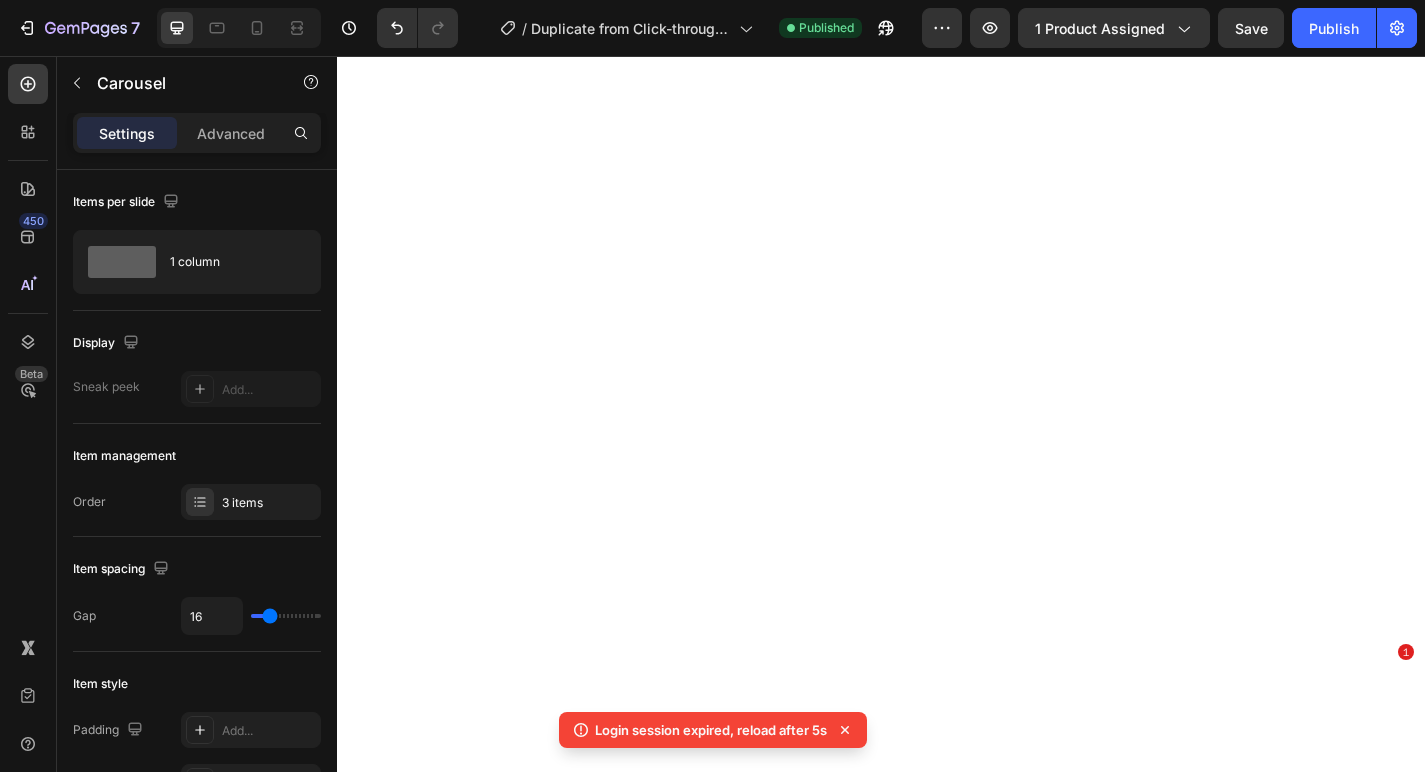 scroll, scrollTop: 0, scrollLeft: 0, axis: both 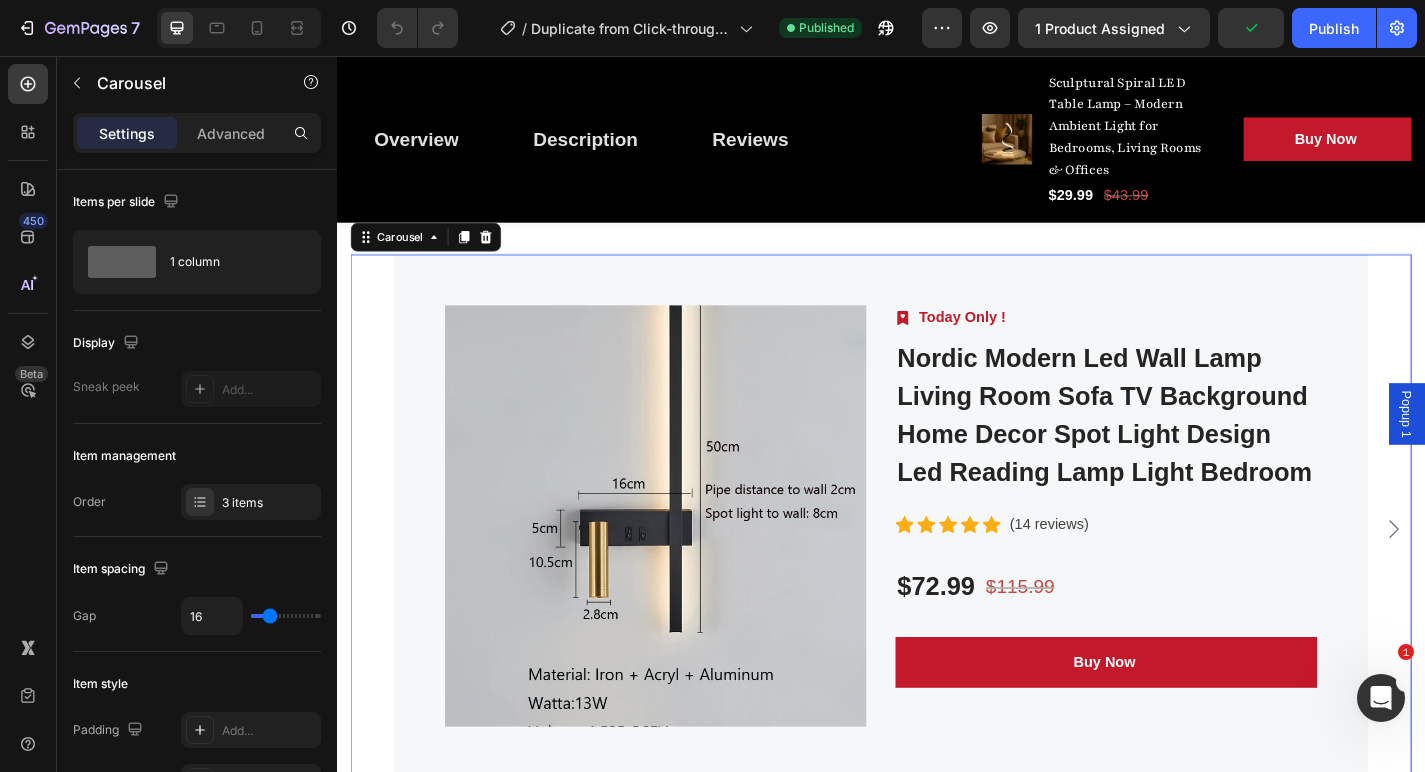 click 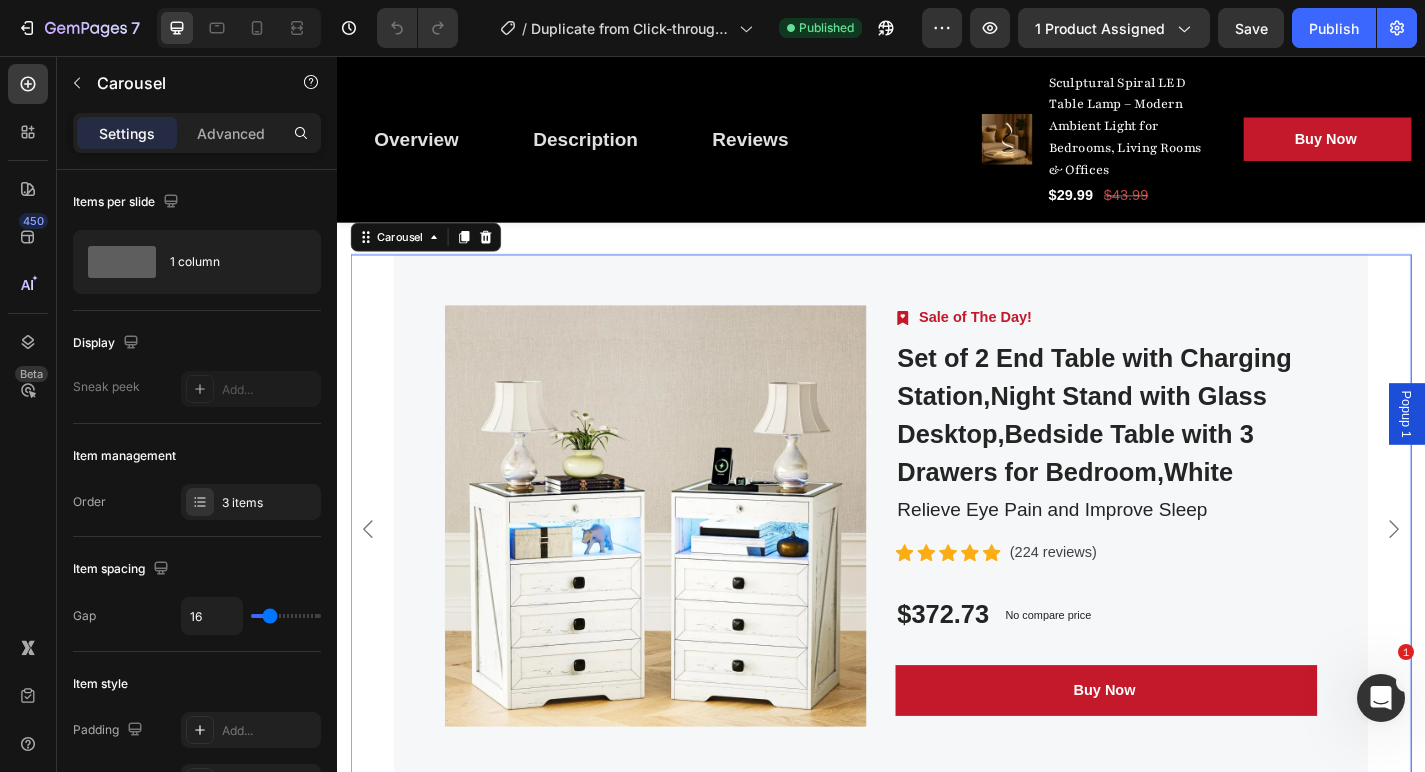 click 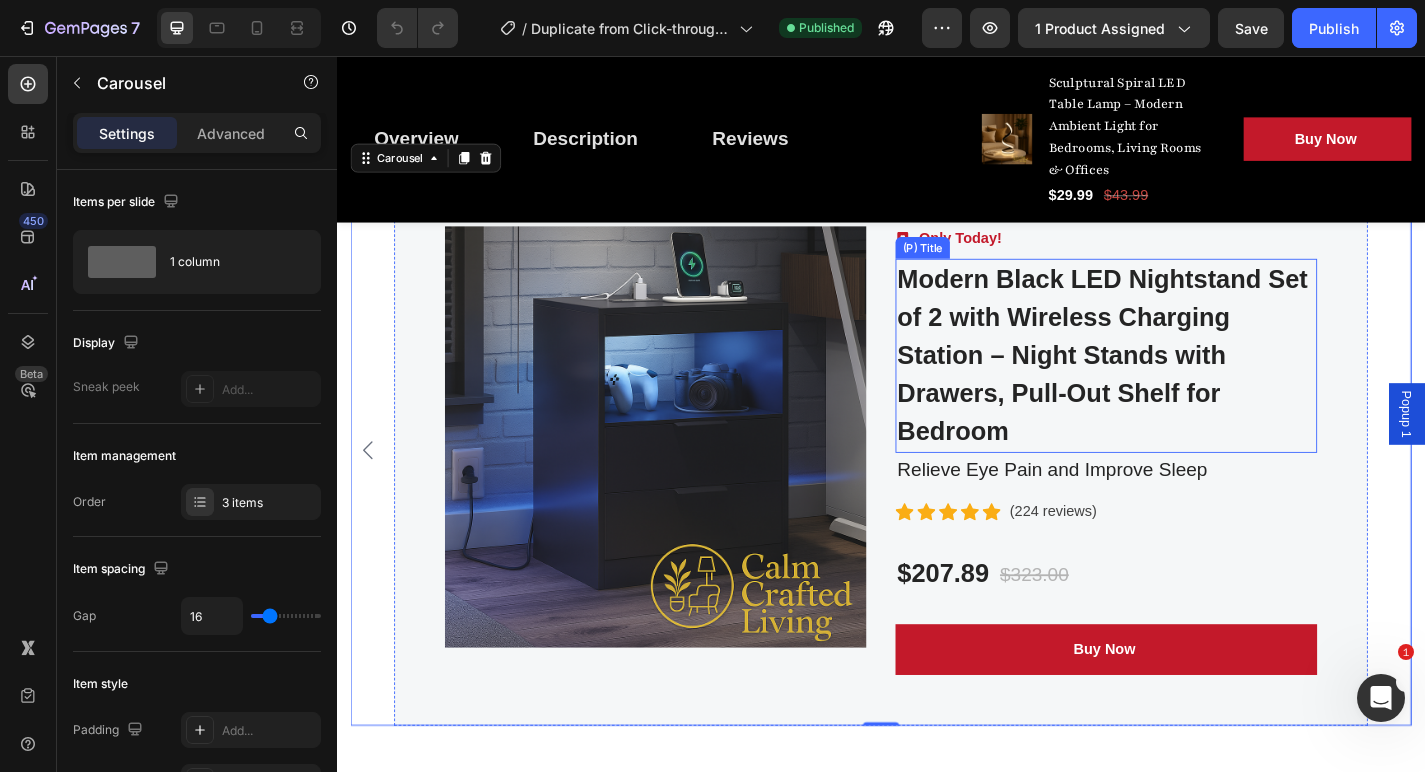 scroll, scrollTop: 4880, scrollLeft: 0, axis: vertical 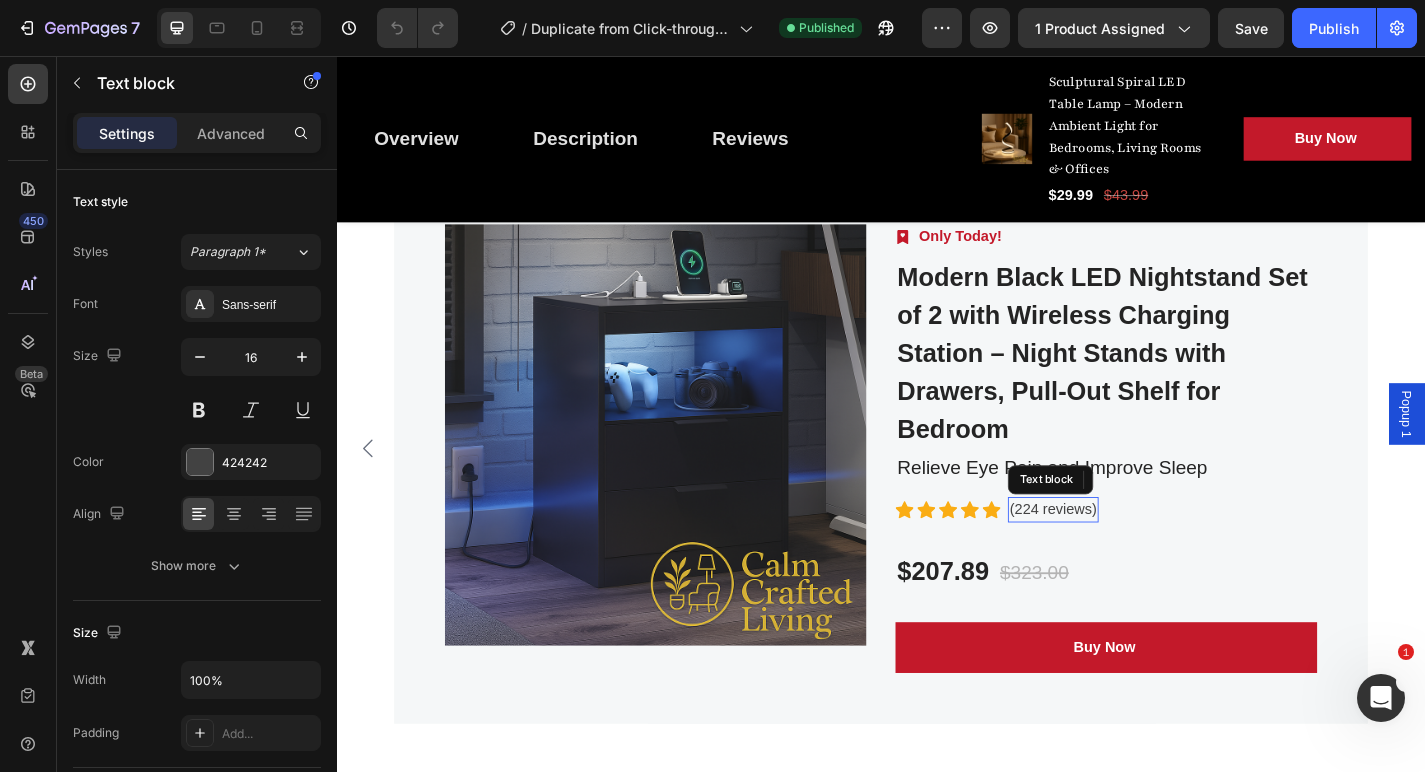 click on "(224 reviews)" at bounding box center [1127, 557] 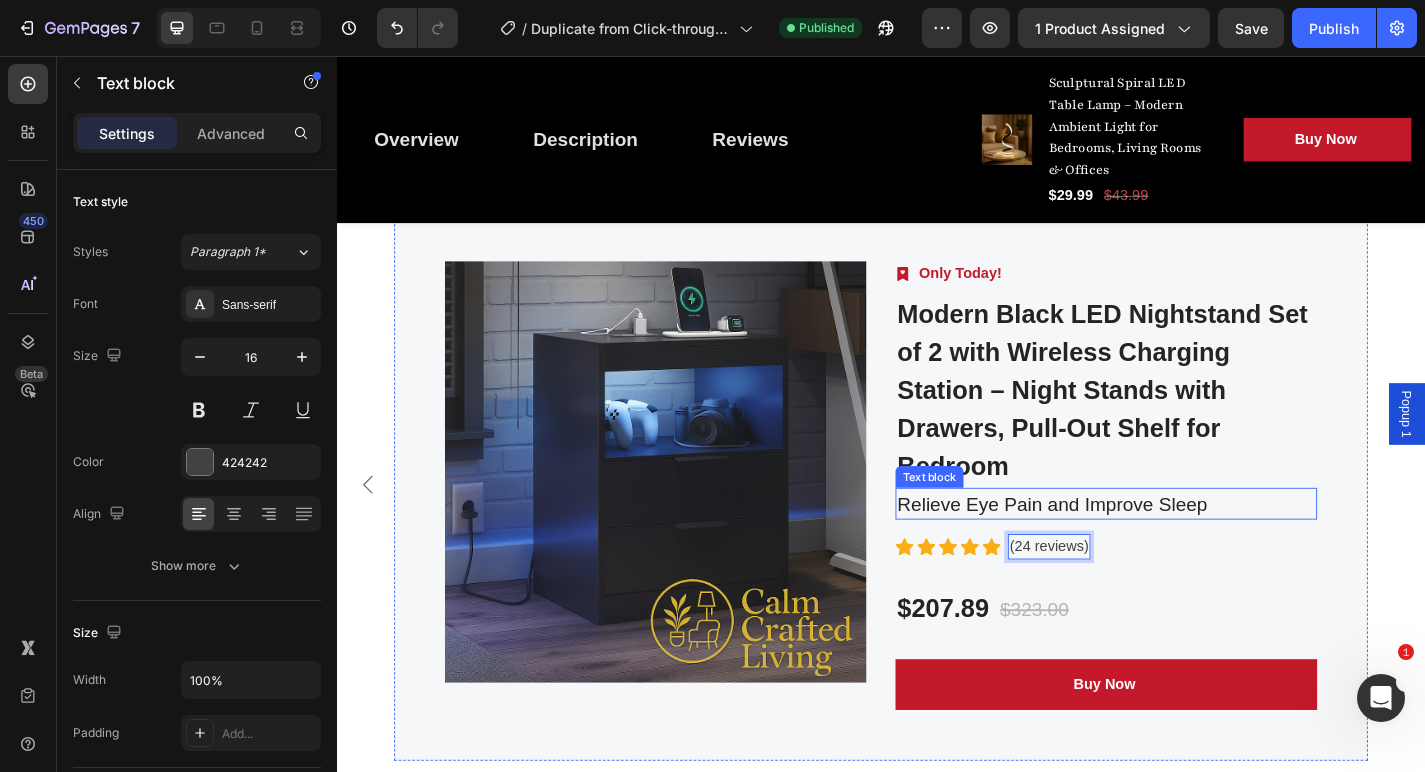 scroll, scrollTop: 4743, scrollLeft: 0, axis: vertical 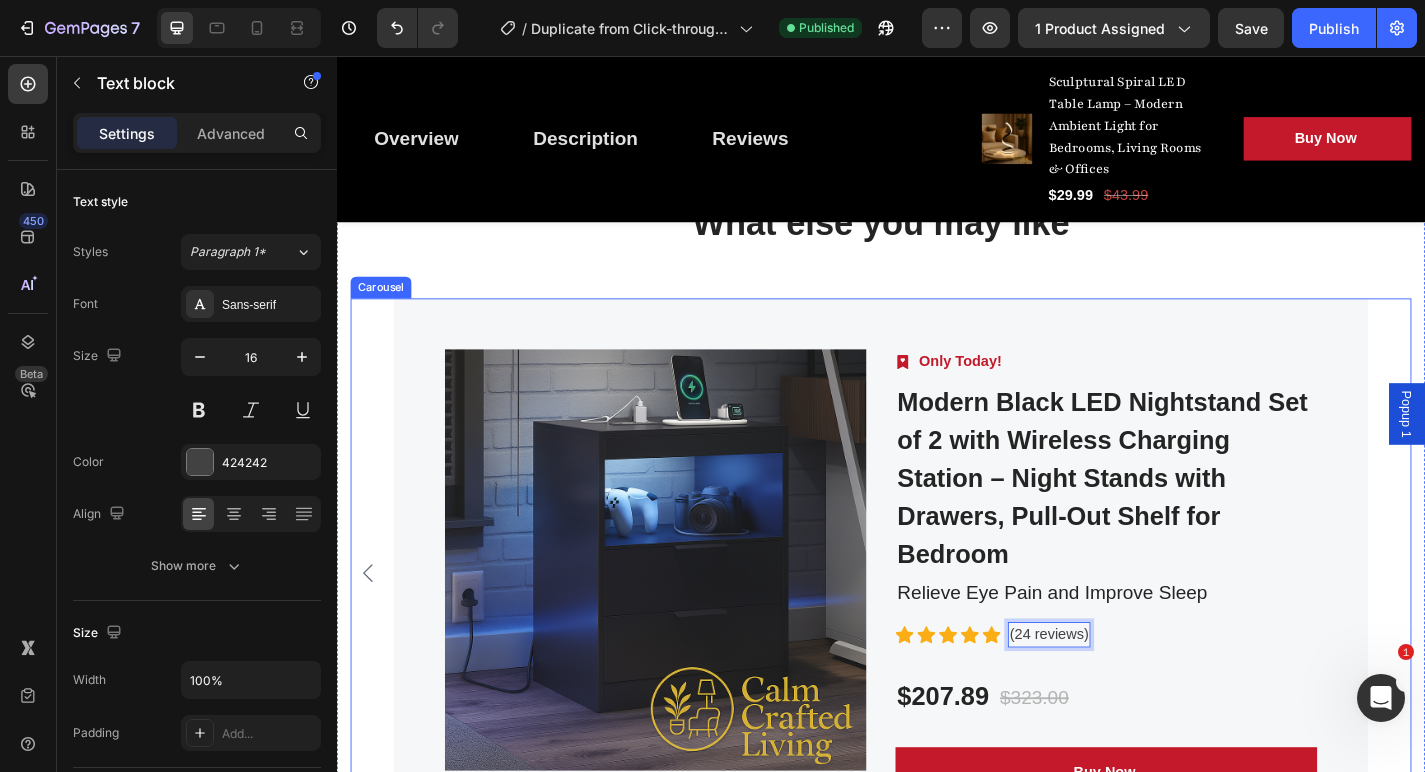 click 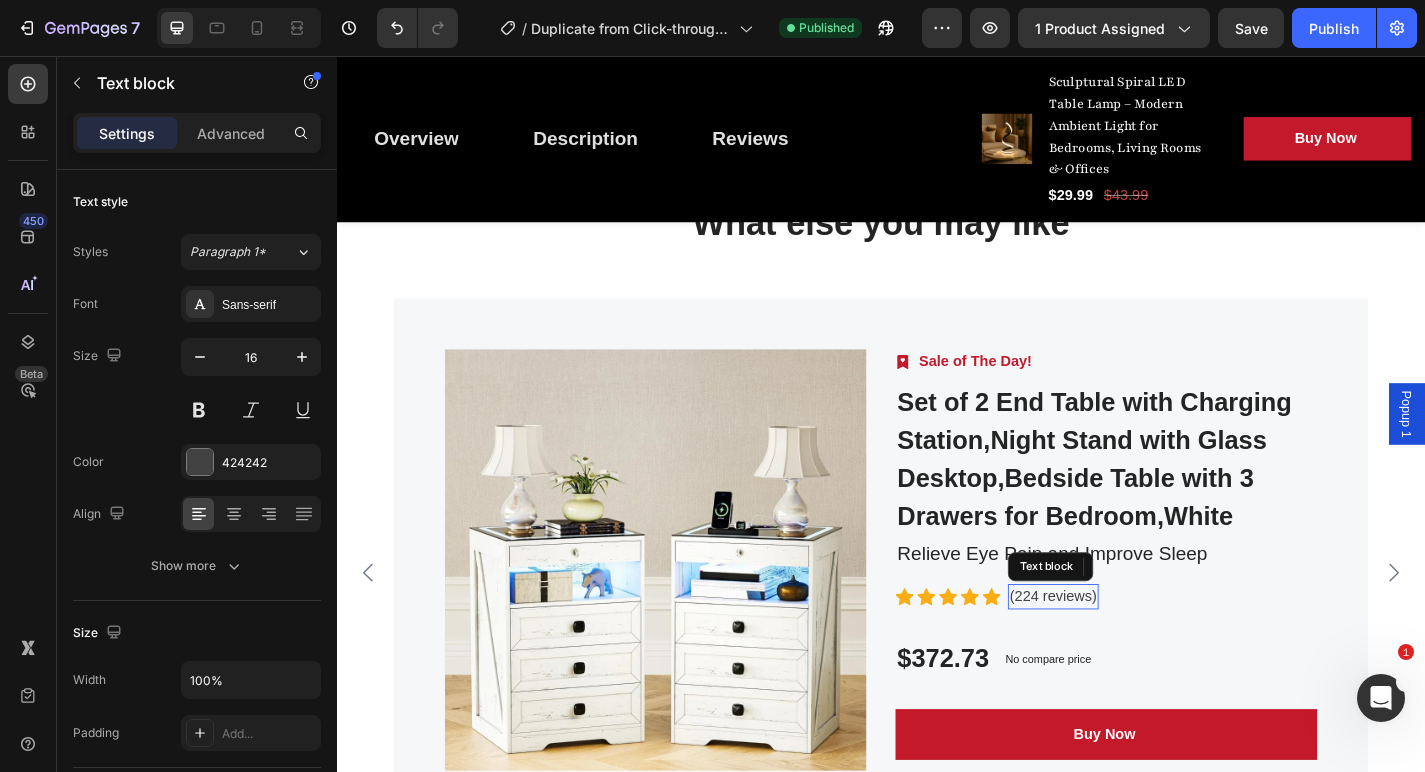click on "(224 reviews)" at bounding box center [1127, 652] 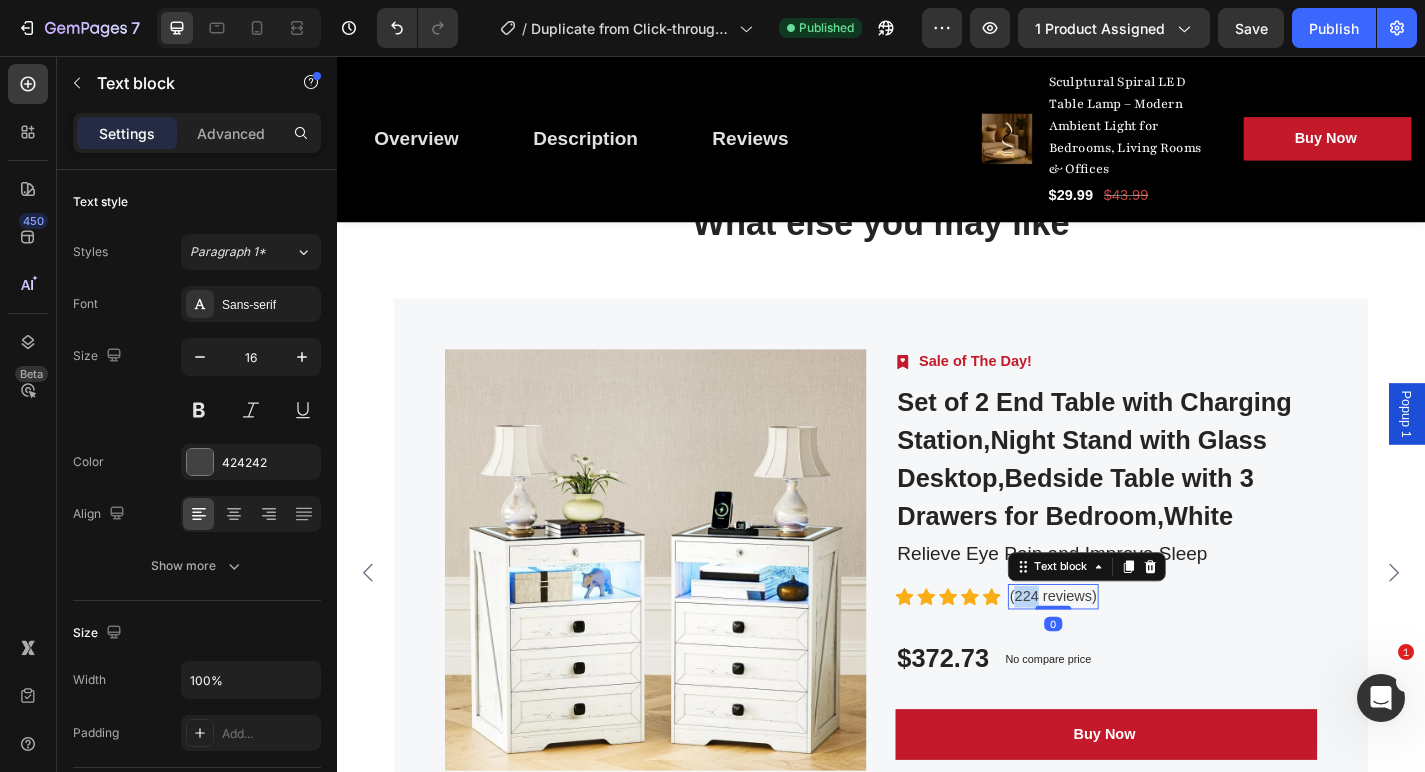 click on "(224 reviews)" at bounding box center [1127, 652] 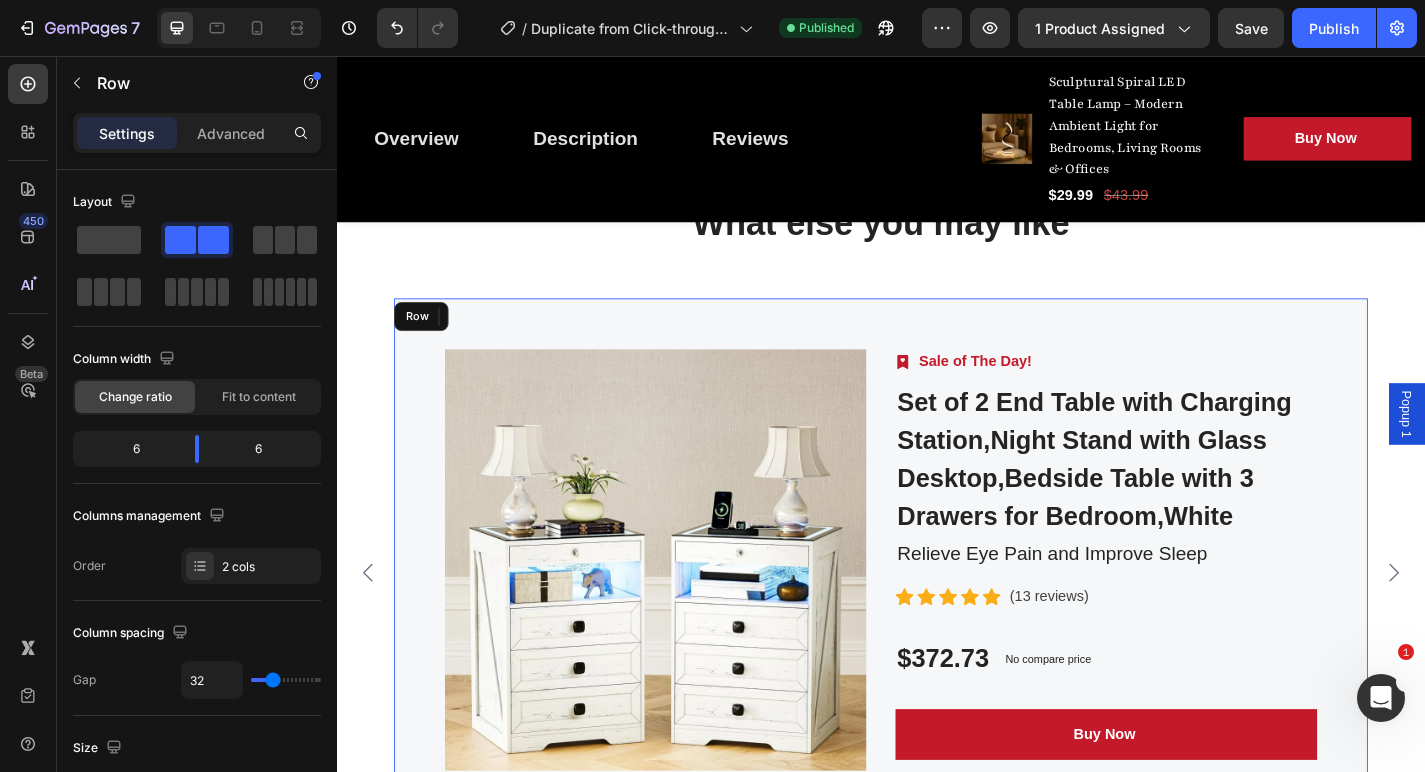click on "Image Sale of The Day! Text block Row Set of 2 End Table with Charging Station,Night Stand with Glass Desktop,Bedside Table with 3 Drawers for Bedroom,White (P) Title Relieve Eye Pain and Improve Sleep Text block                Icon                Icon                Icon                Icon                Icon Icon List Hoz (13 reviews) Text block   0 Row $372.73 (P) Price (P) Price No compare price (P) Price Row Buy Now (P) Cart Button" at bounding box center [1185, 611] 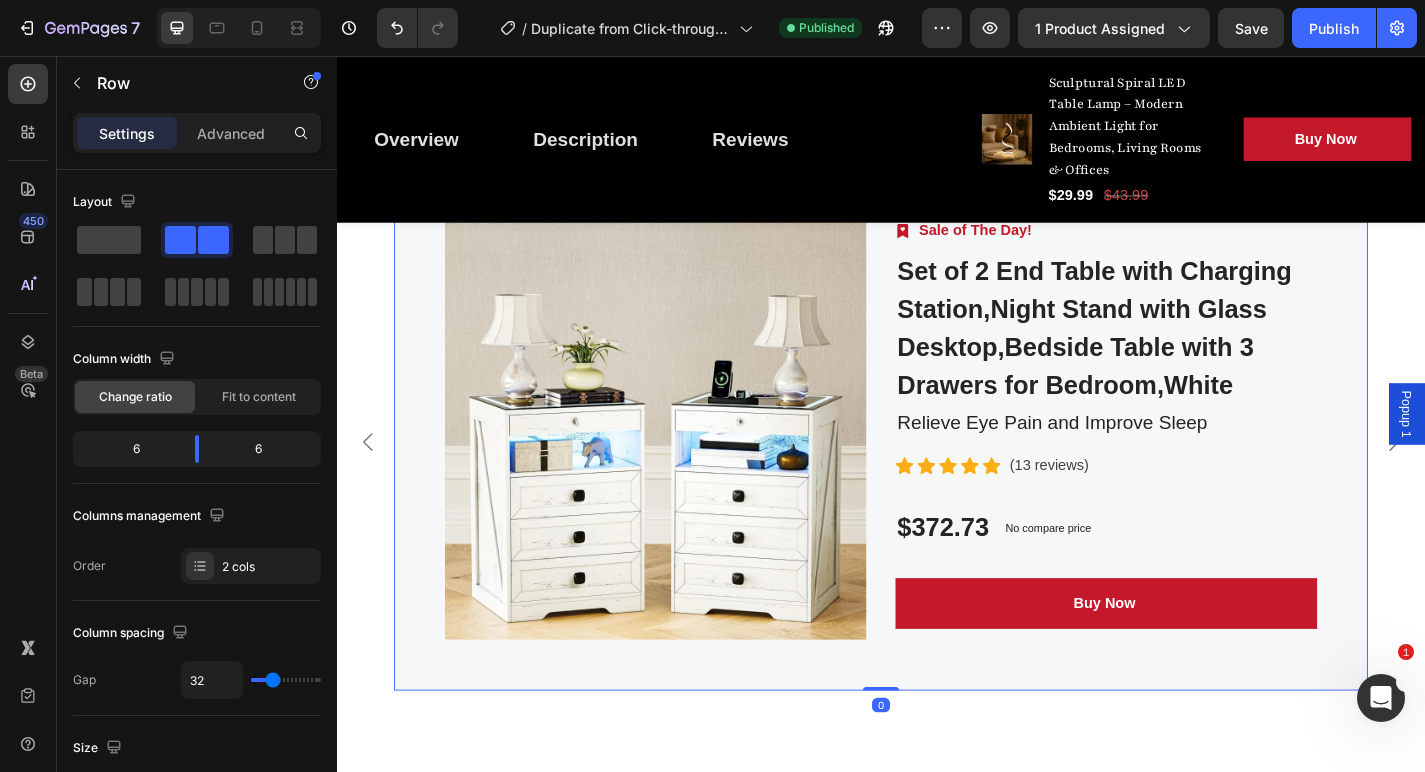 scroll, scrollTop: 4794, scrollLeft: 0, axis: vertical 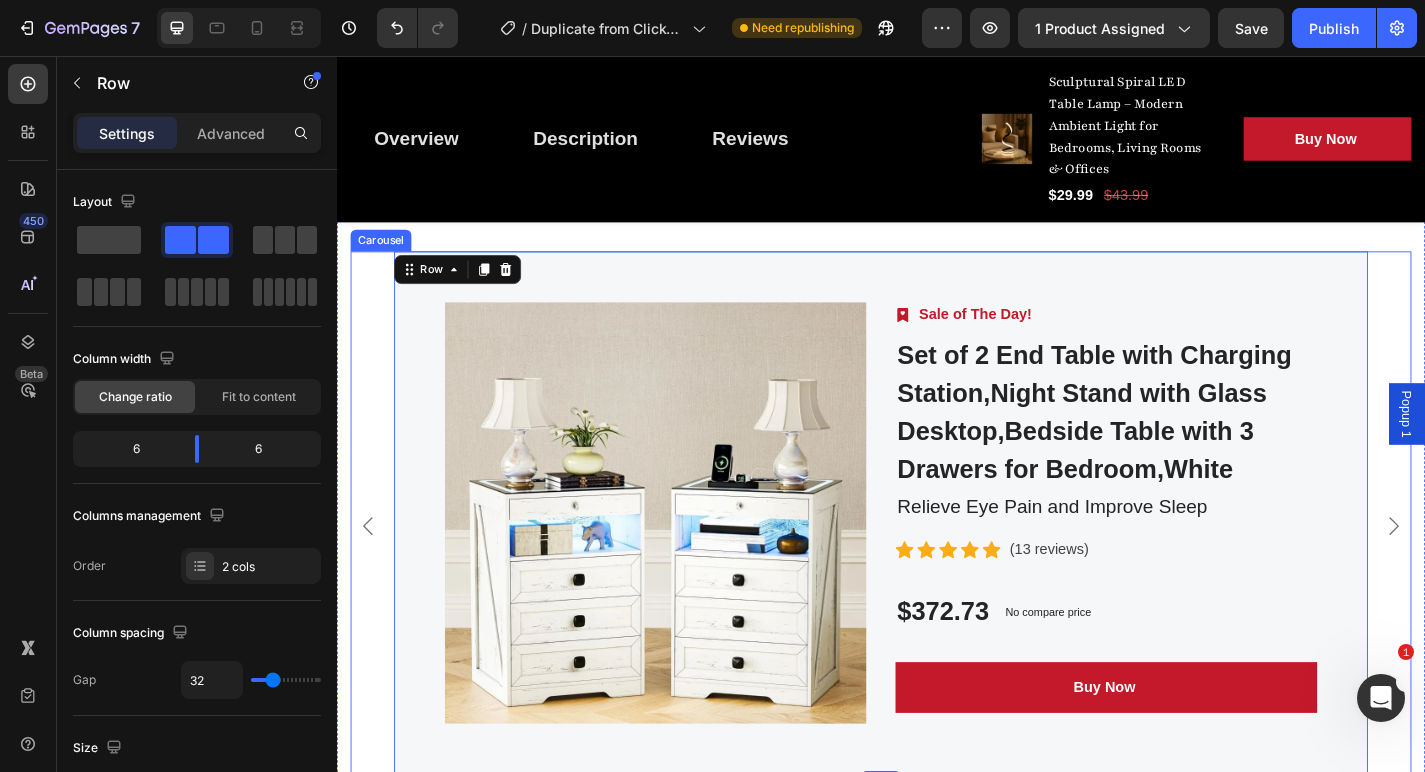 click 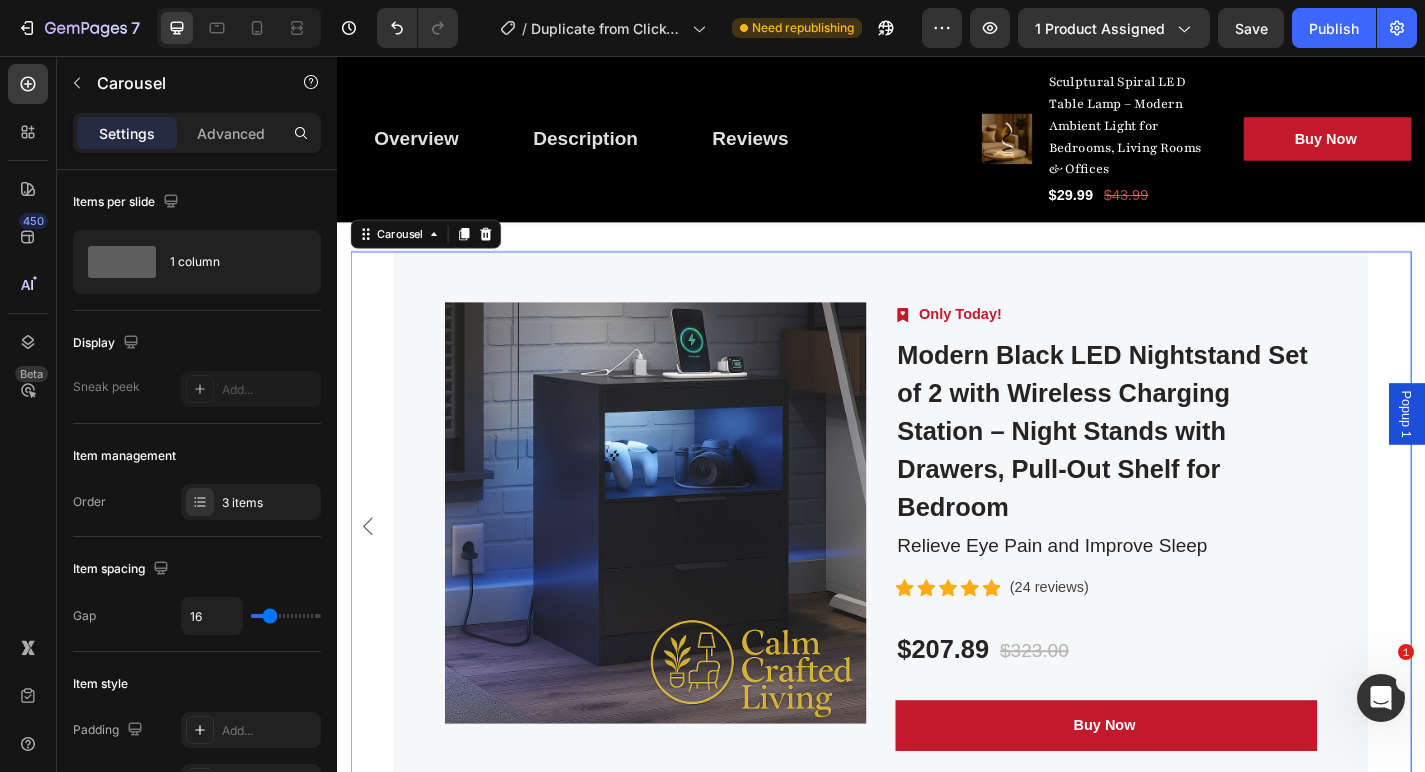 click 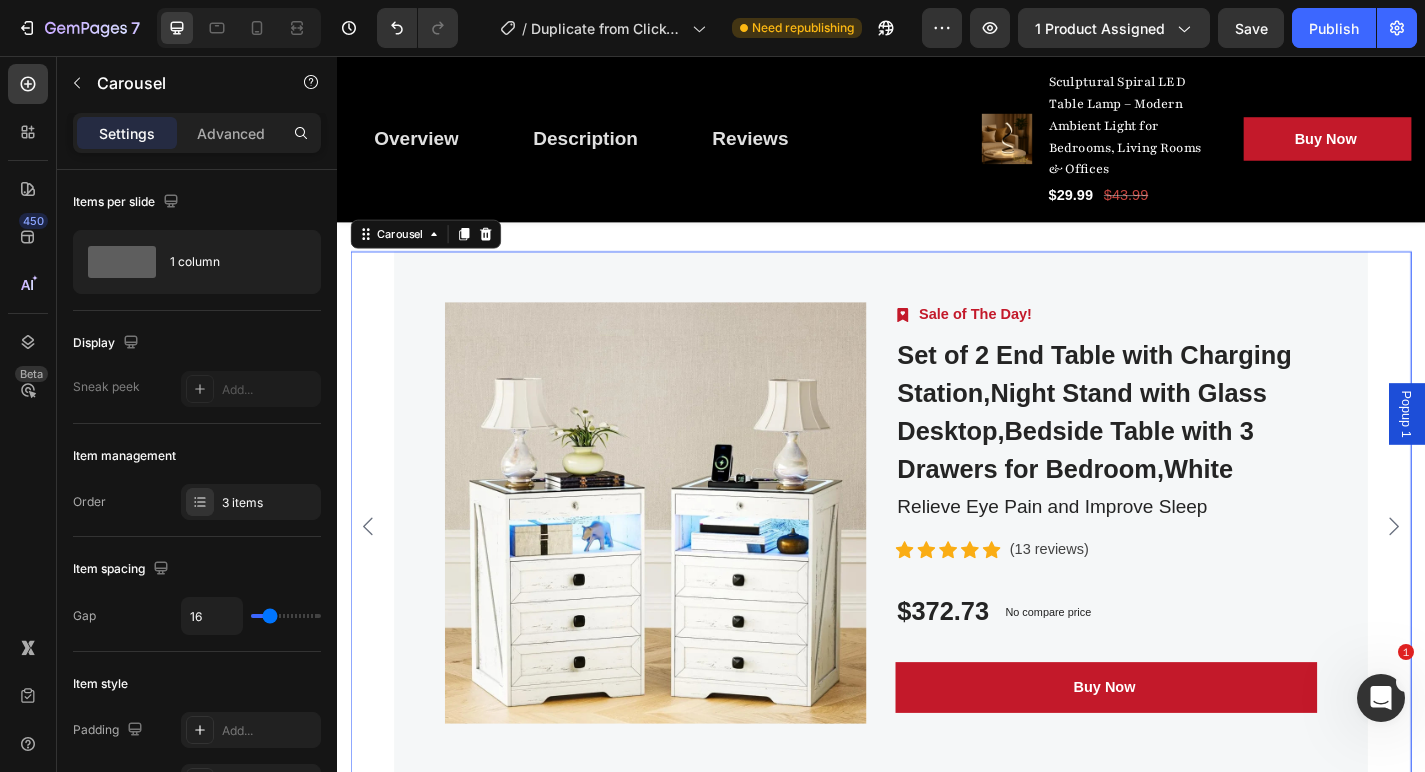 click 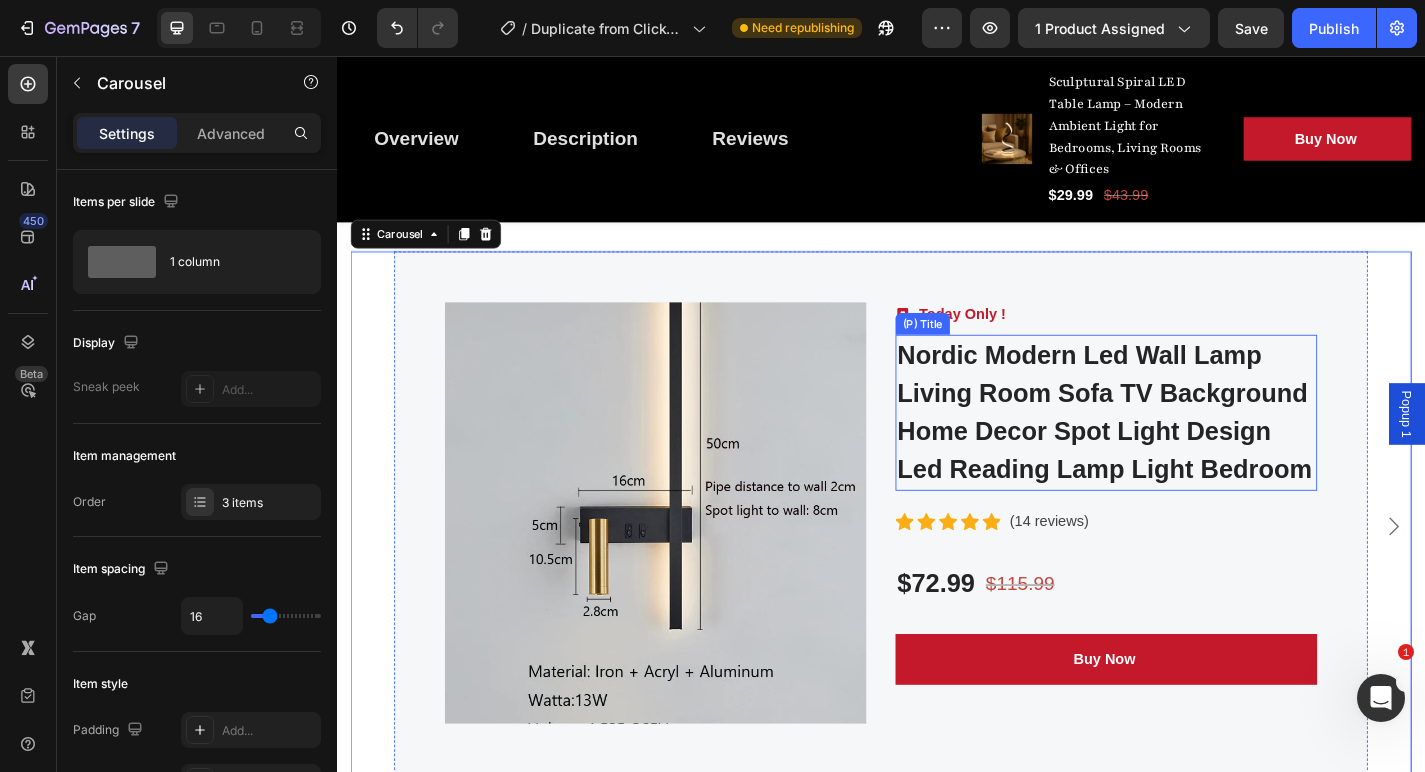 click on "Nordic Modern Led Wall Lamp Living Room Sofa TV Background Home Decor Spot Light Design Led Reading Lamp Light Bedroom" at bounding box center [1185, 450] 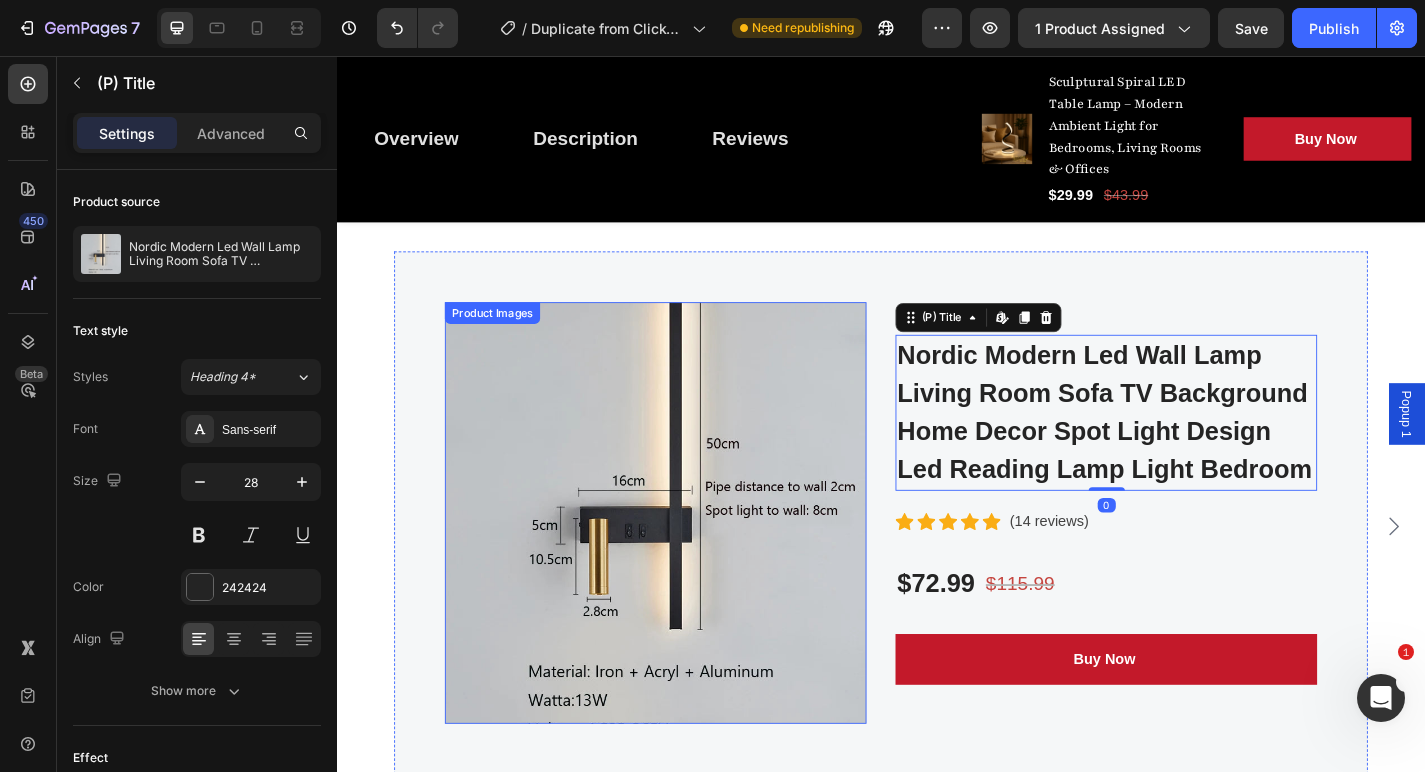 click at bounding box center (688, 560) 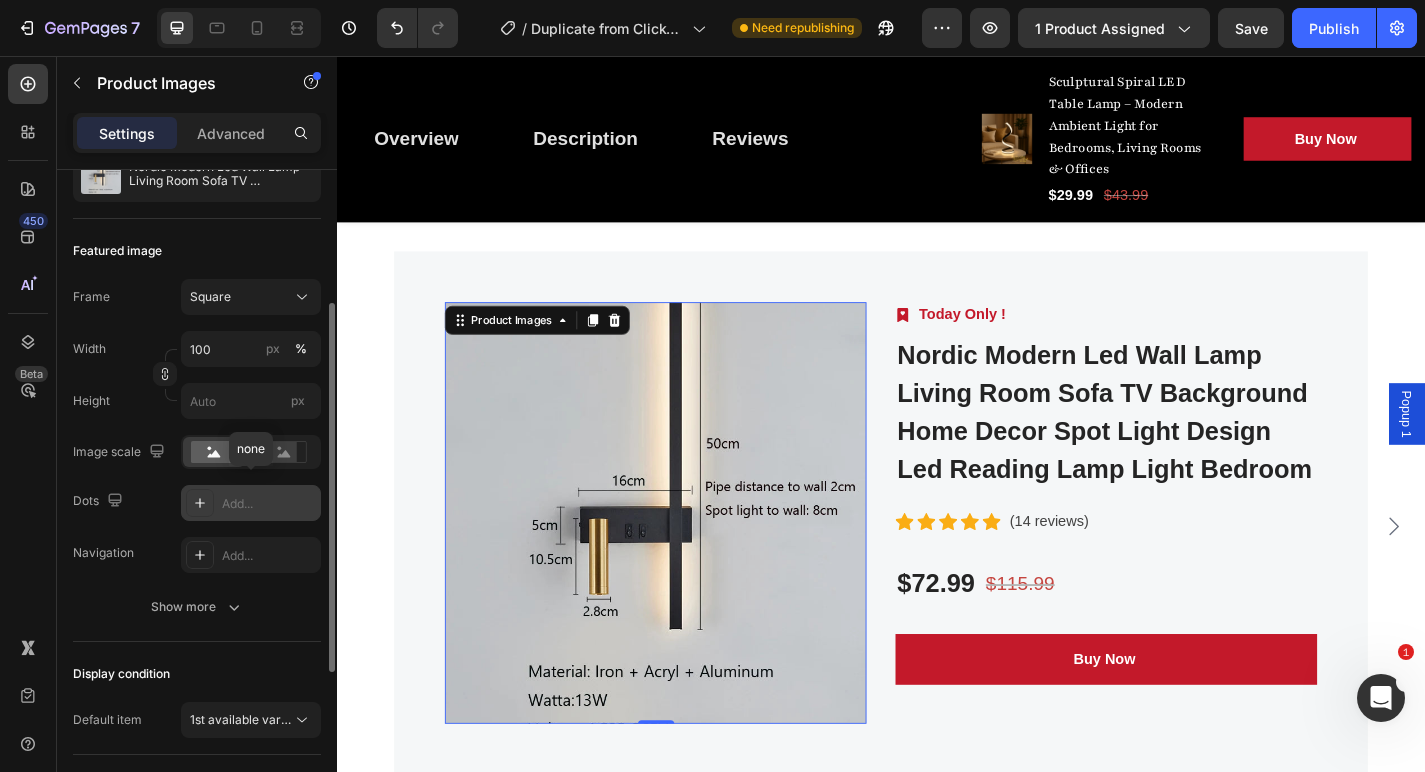 scroll, scrollTop: 220, scrollLeft: 0, axis: vertical 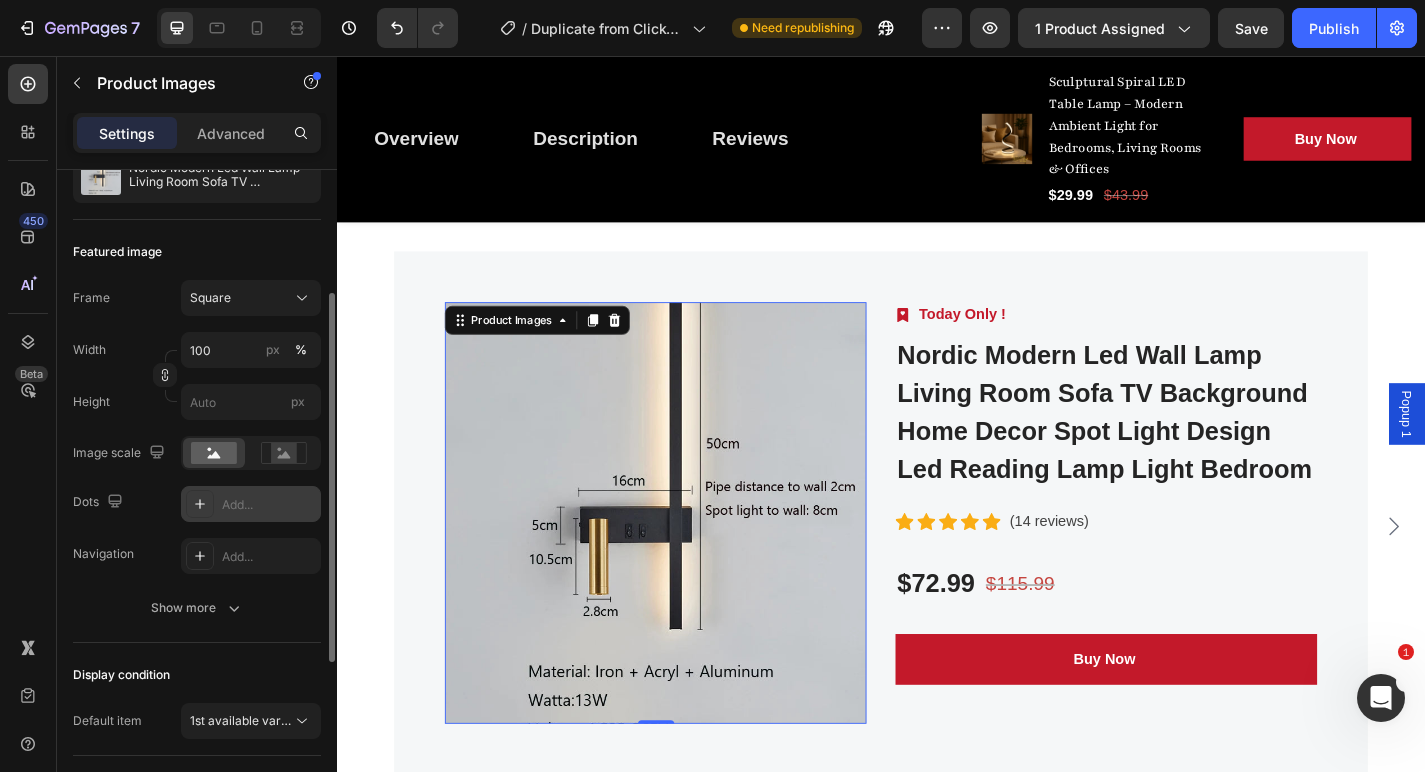 click 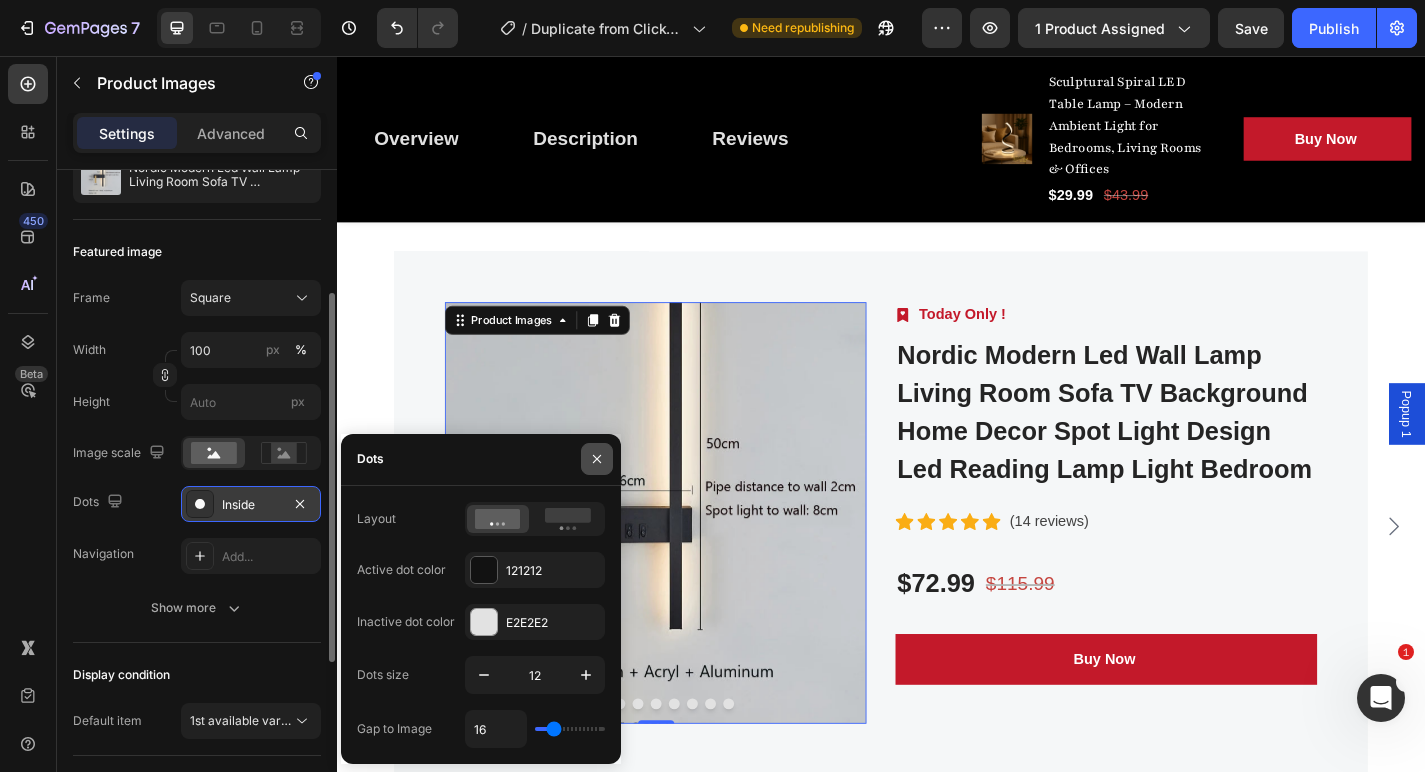click 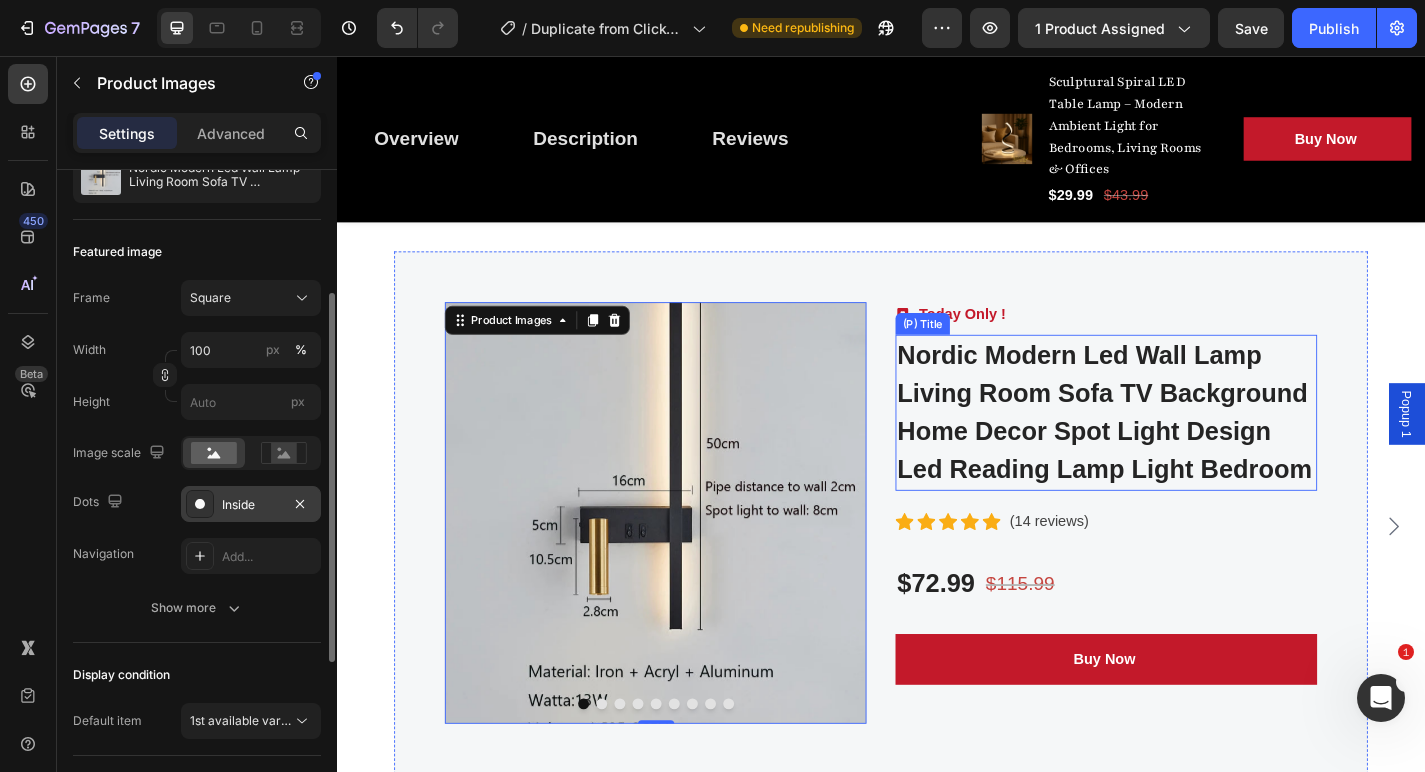 click on "Nordic Modern Led Wall Lamp Living Room Sofa TV Background Home Decor Spot Light Design Led Reading Lamp Light Bedroom" at bounding box center (1185, 450) 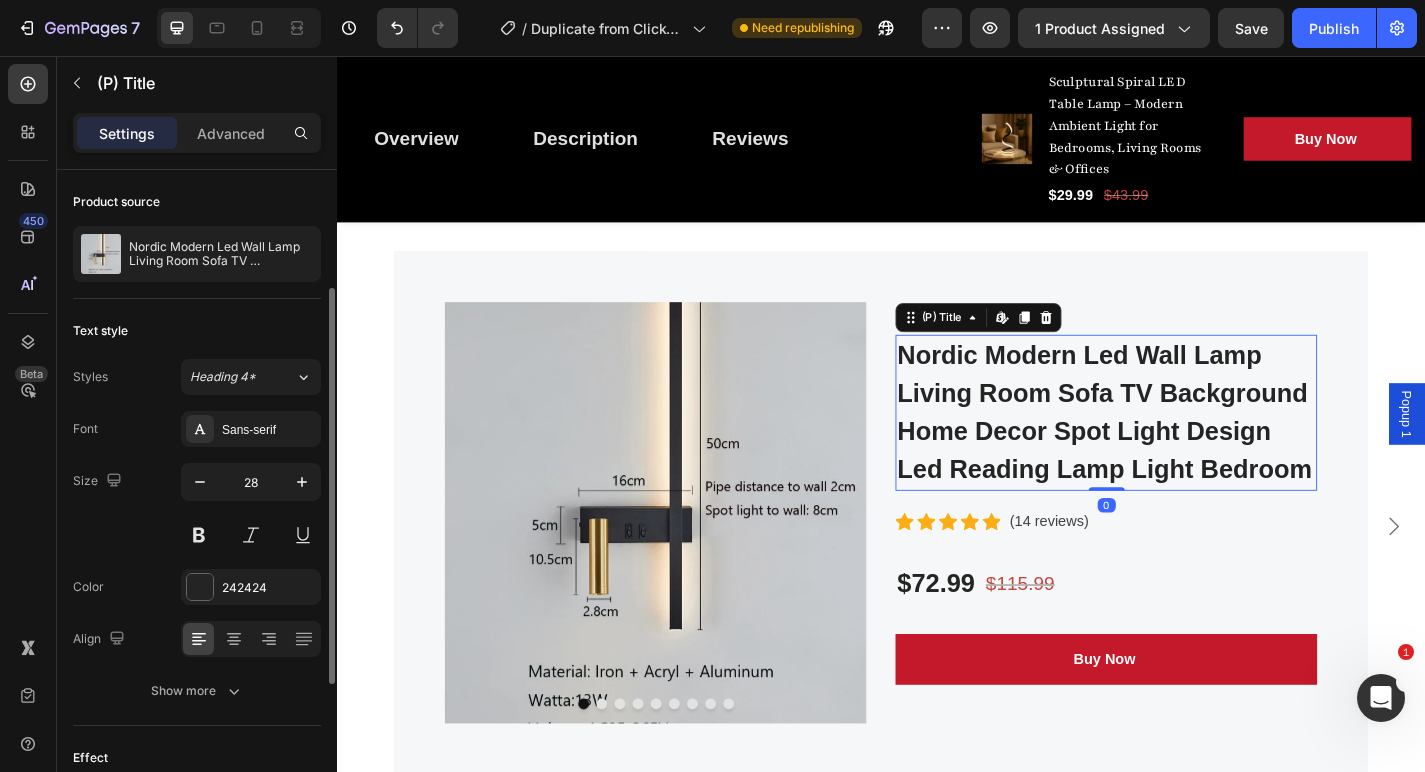 scroll, scrollTop: 437, scrollLeft: 0, axis: vertical 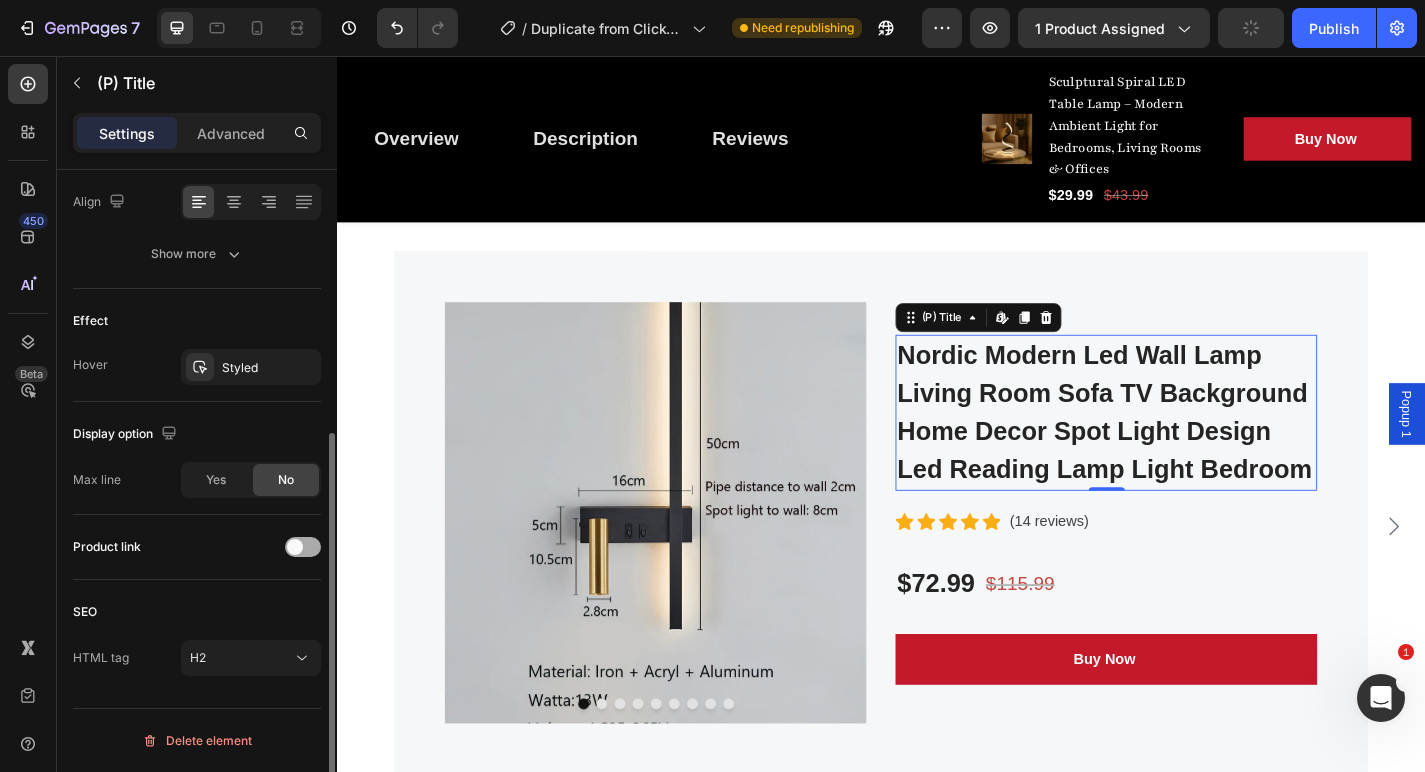 click at bounding box center (295, 547) 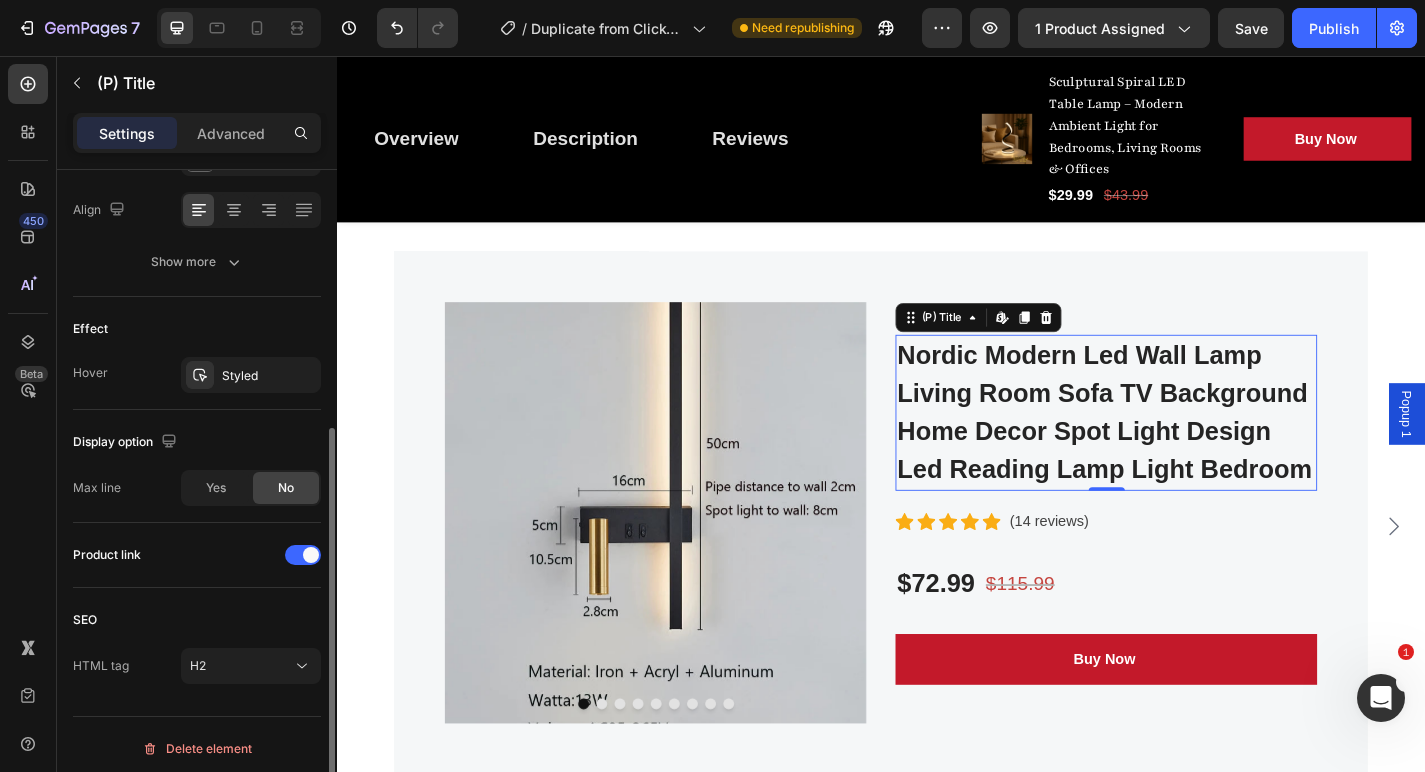 scroll, scrollTop: 437, scrollLeft: 0, axis: vertical 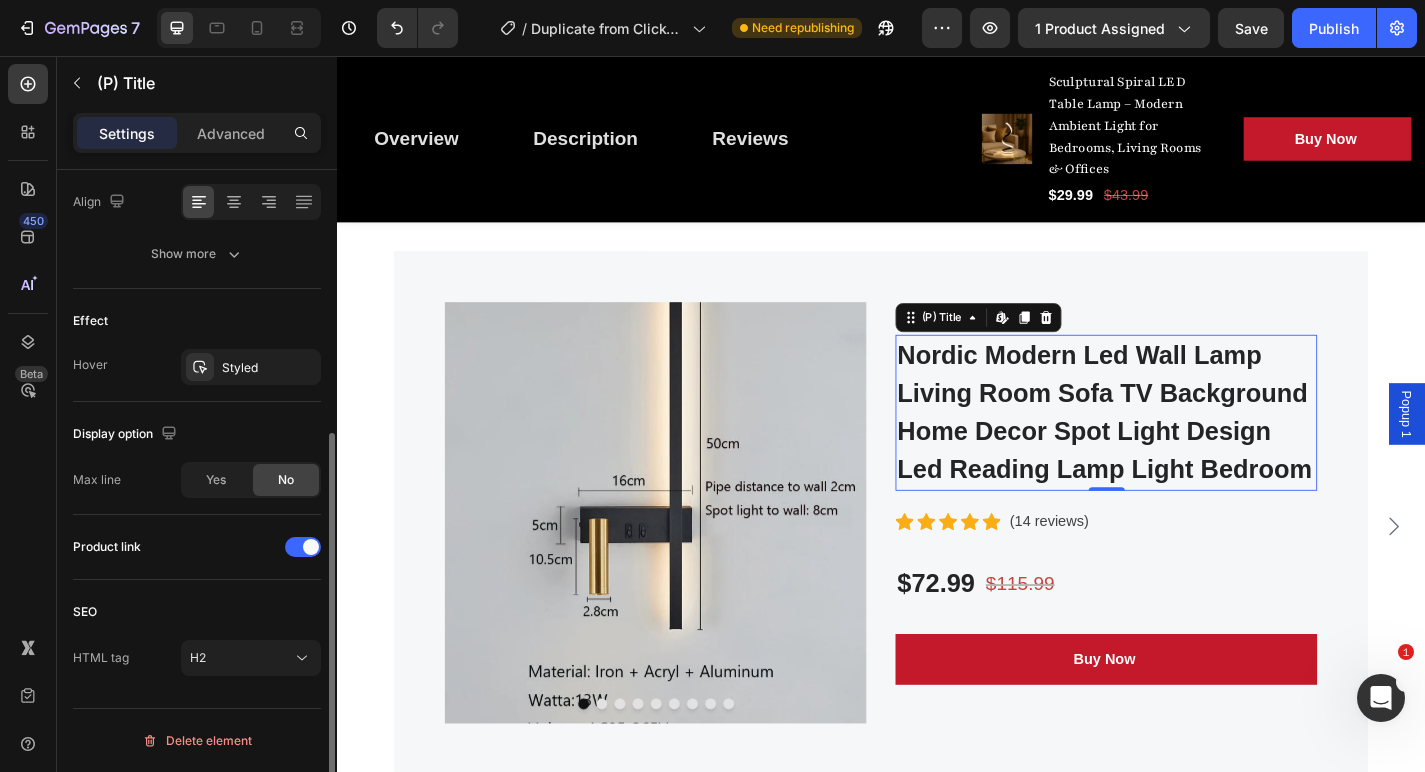 click on "Product link" at bounding box center (197, 547) 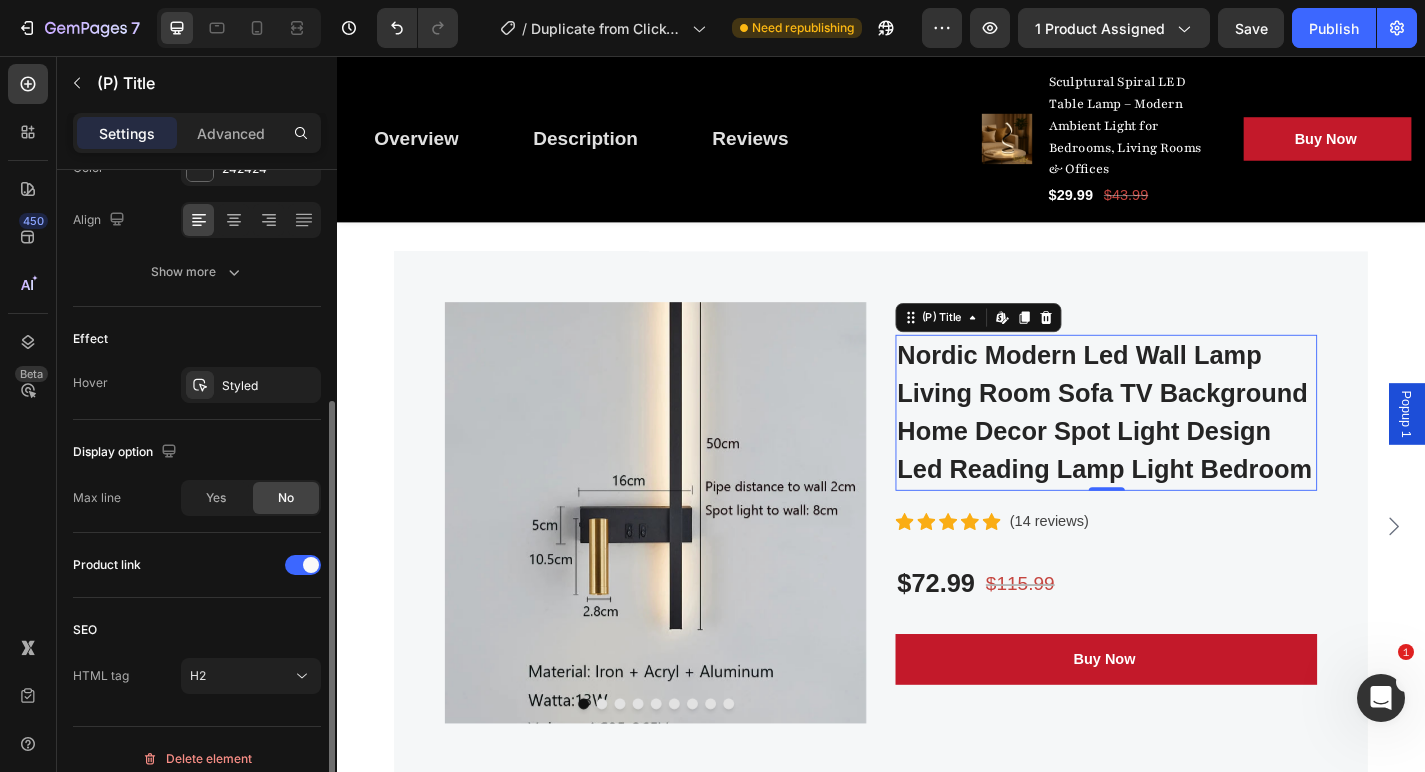 scroll, scrollTop: 399, scrollLeft: 0, axis: vertical 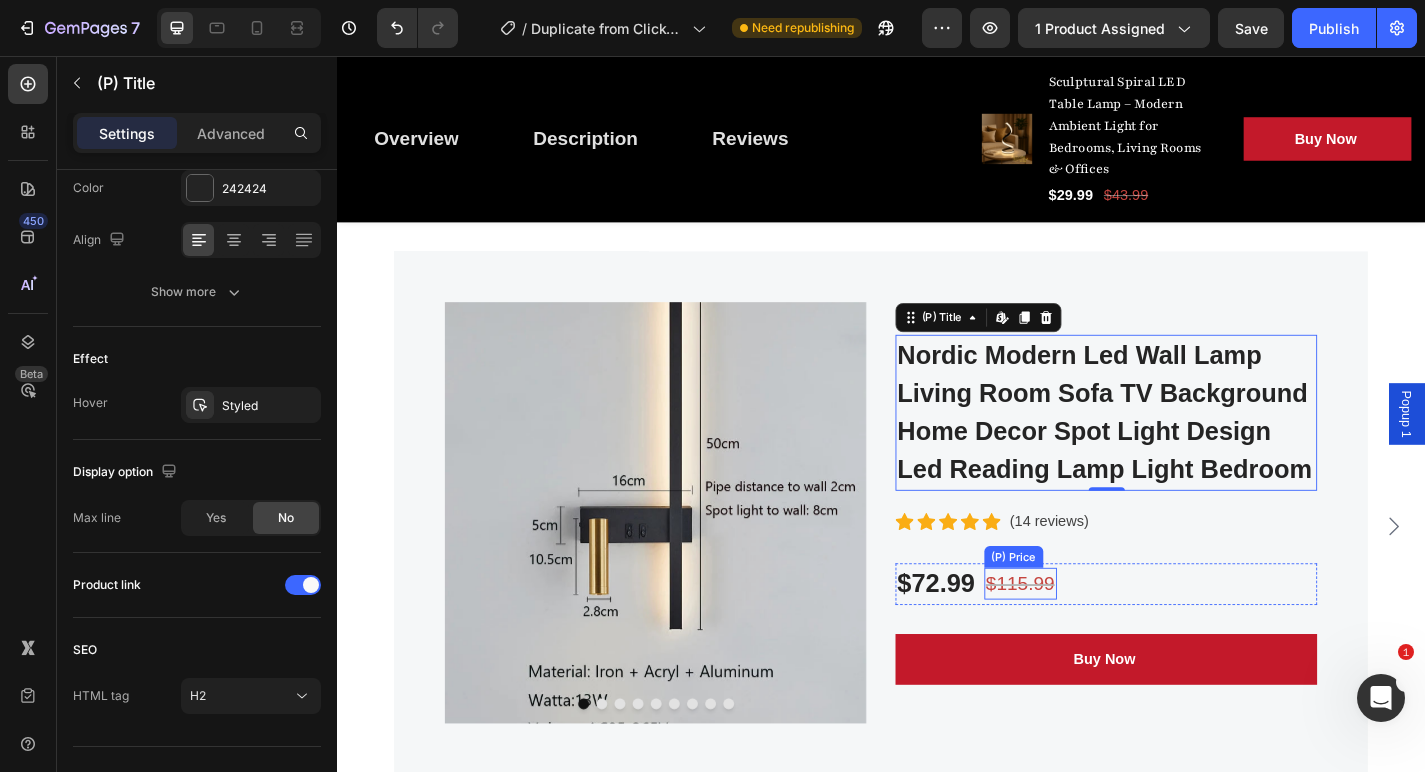 click on "$115.99" at bounding box center (1091, 639) 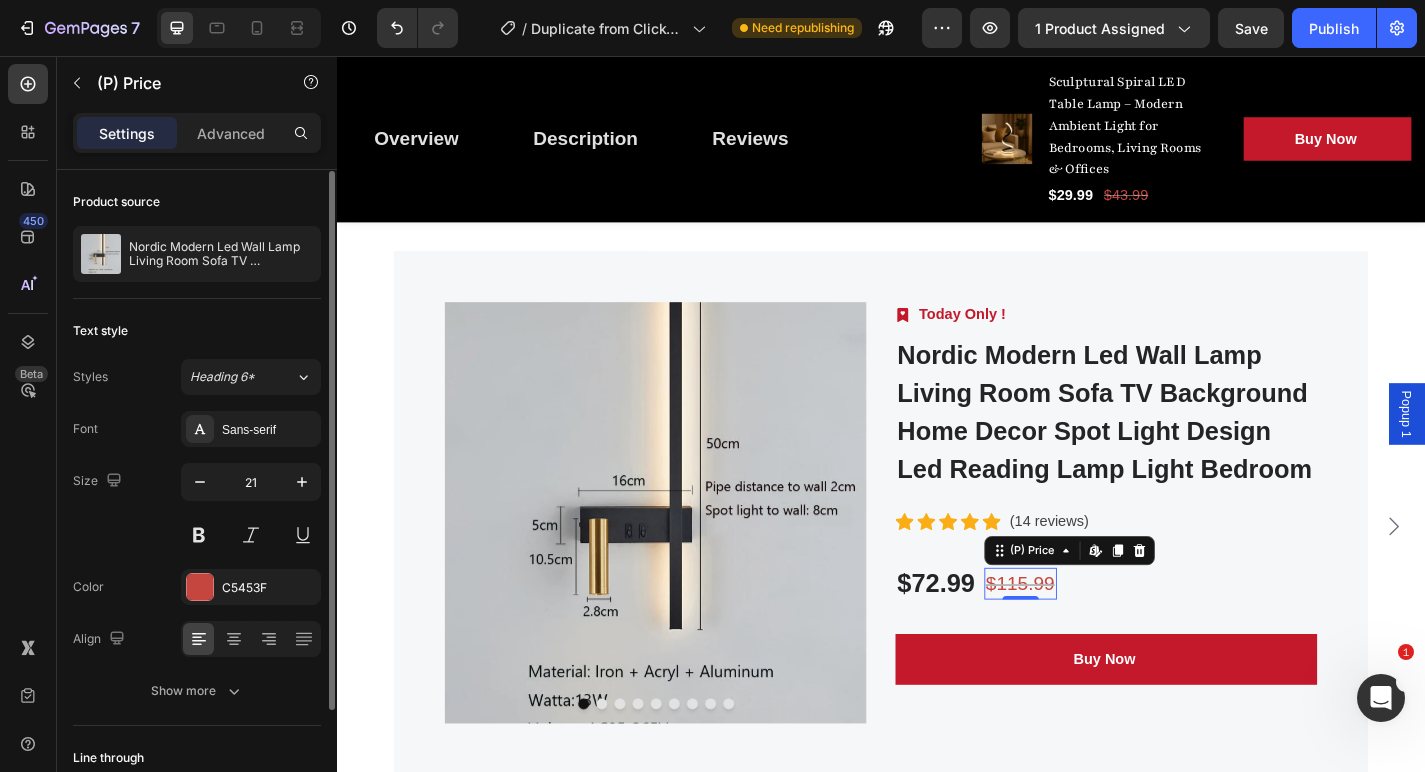 scroll, scrollTop: 146, scrollLeft: 0, axis: vertical 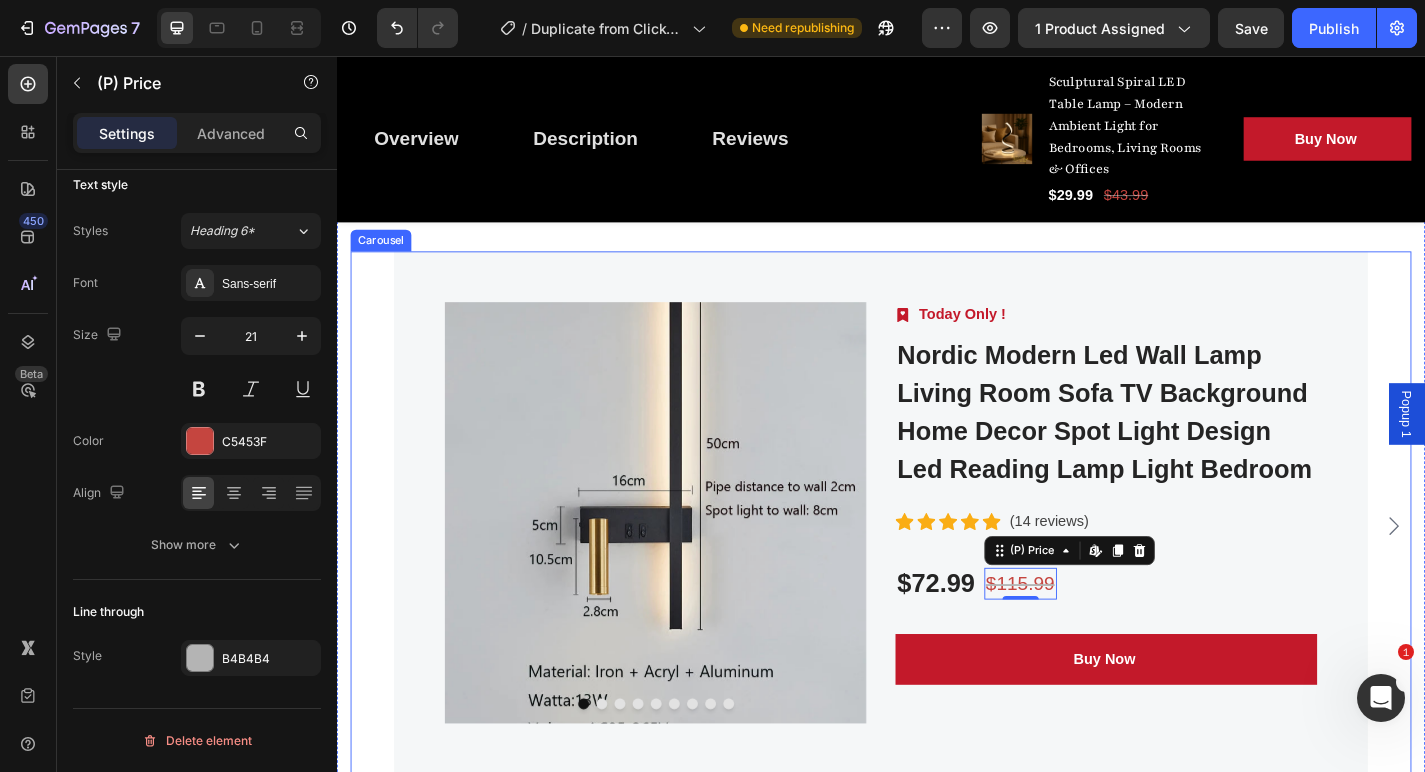 click 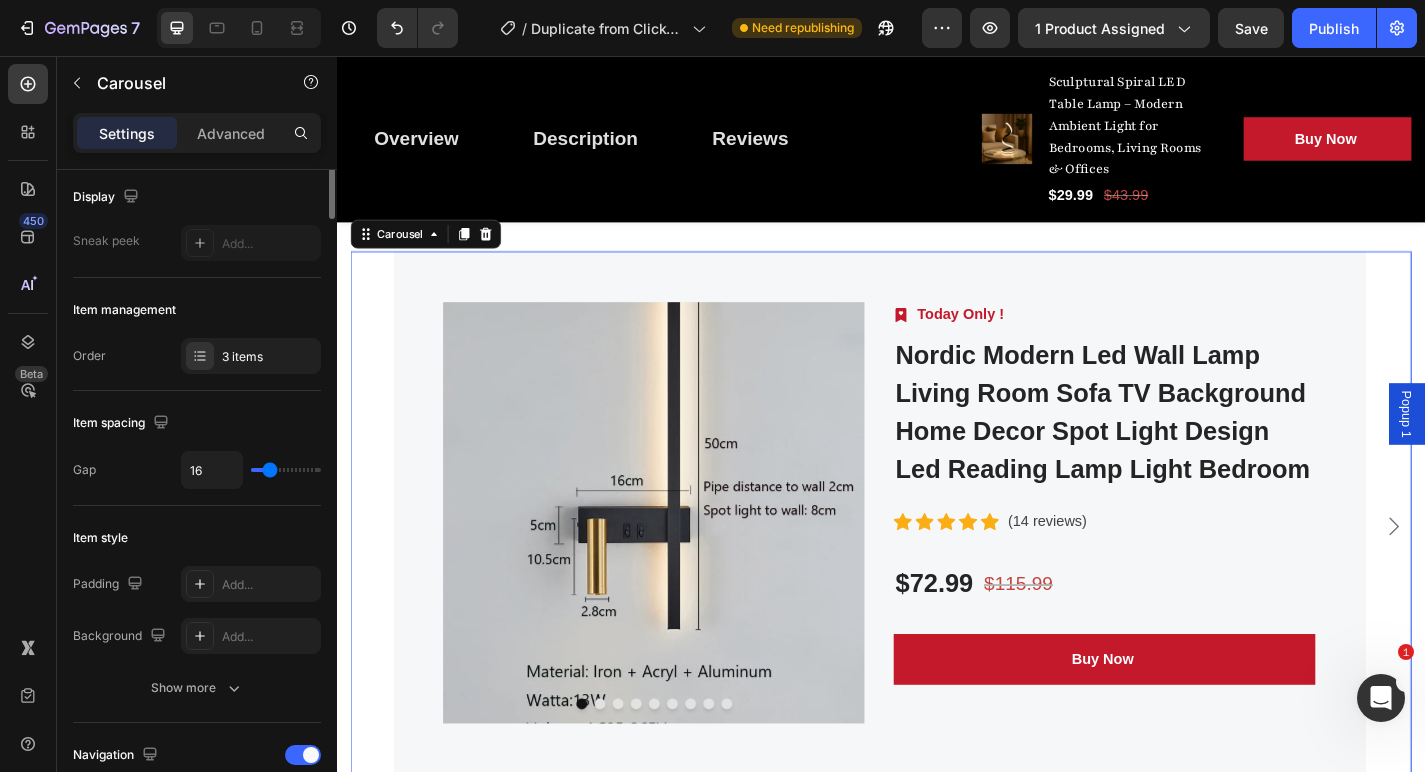 scroll, scrollTop: 0, scrollLeft: 0, axis: both 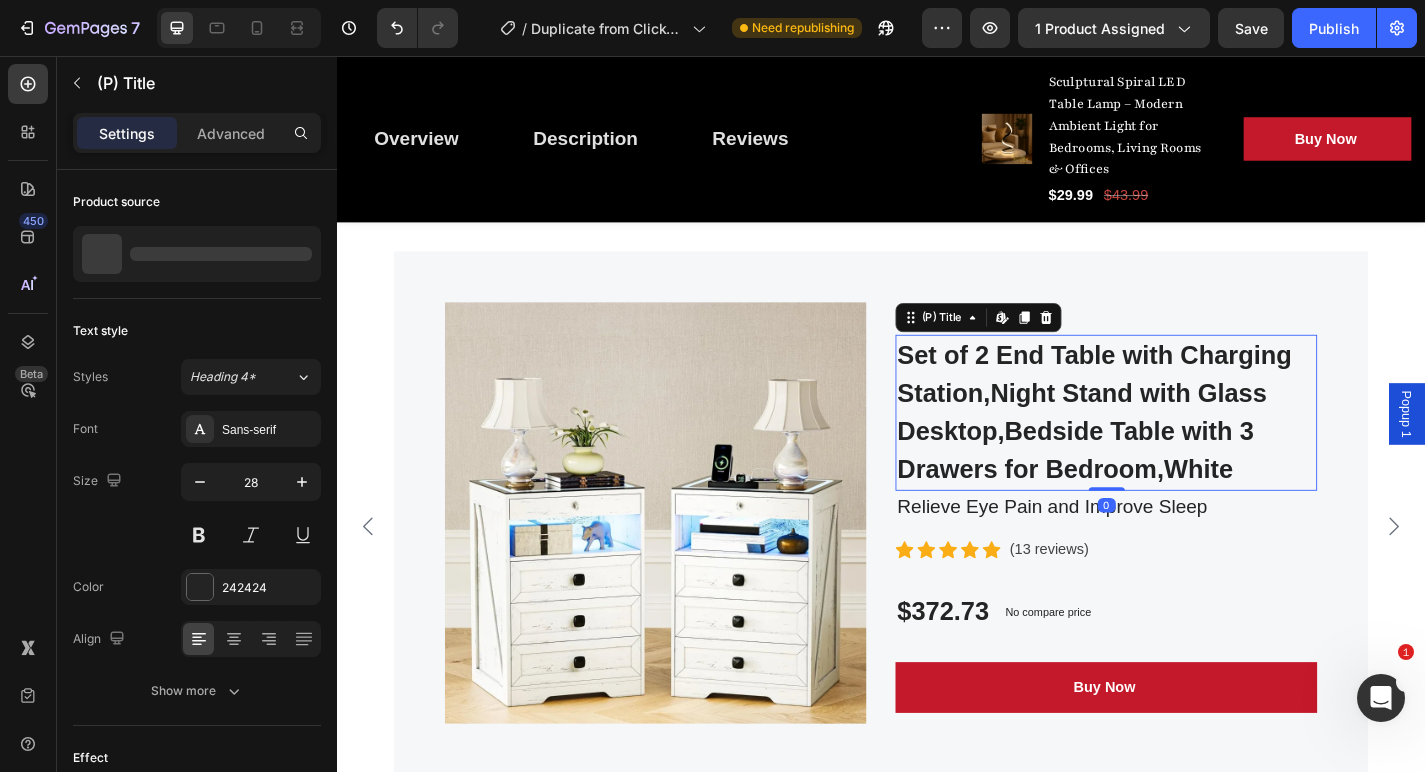 click on "Set of 2 End Table with Charging Station,Night Stand with Glass Desktop,Bedside Table with 3 Drawers for Bedroom,White" at bounding box center (1185, 450) 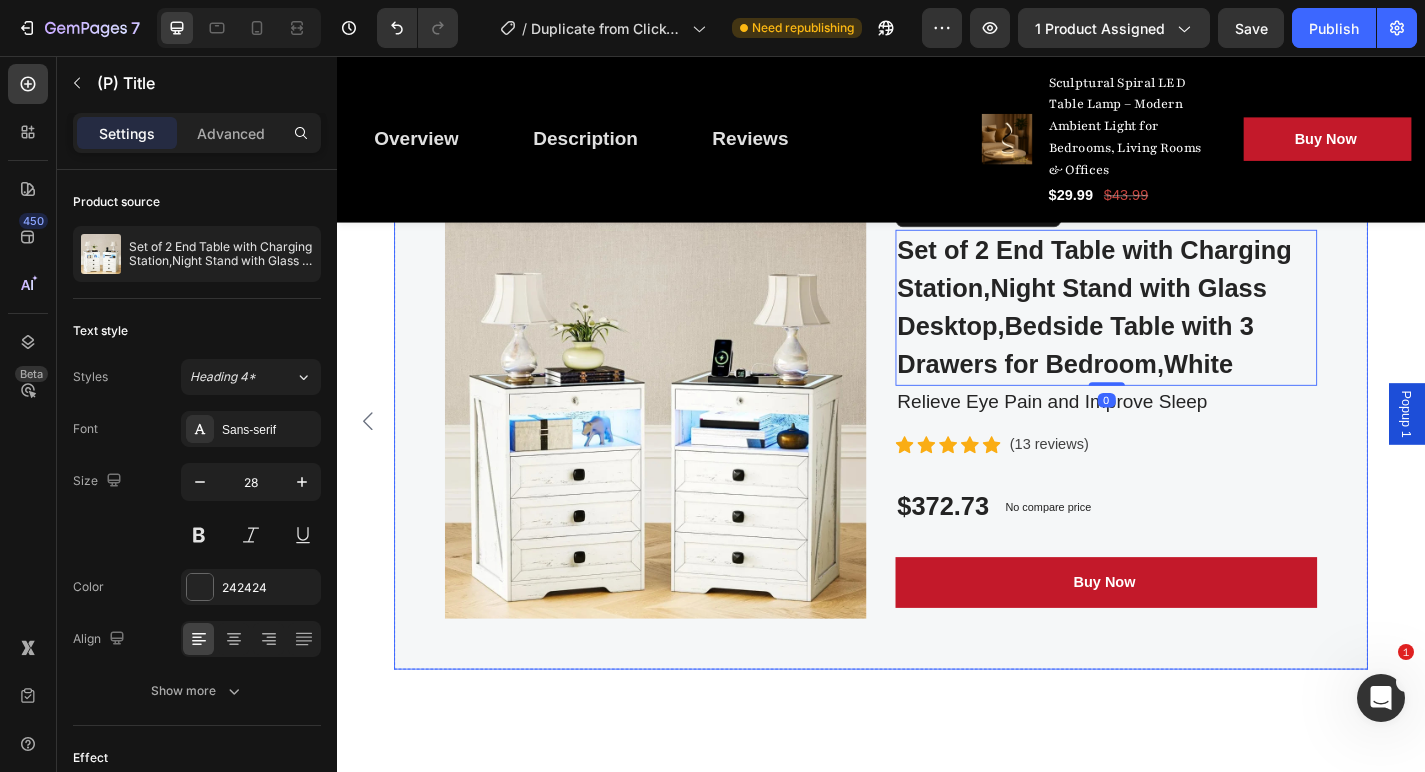 scroll, scrollTop: 5018, scrollLeft: 0, axis: vertical 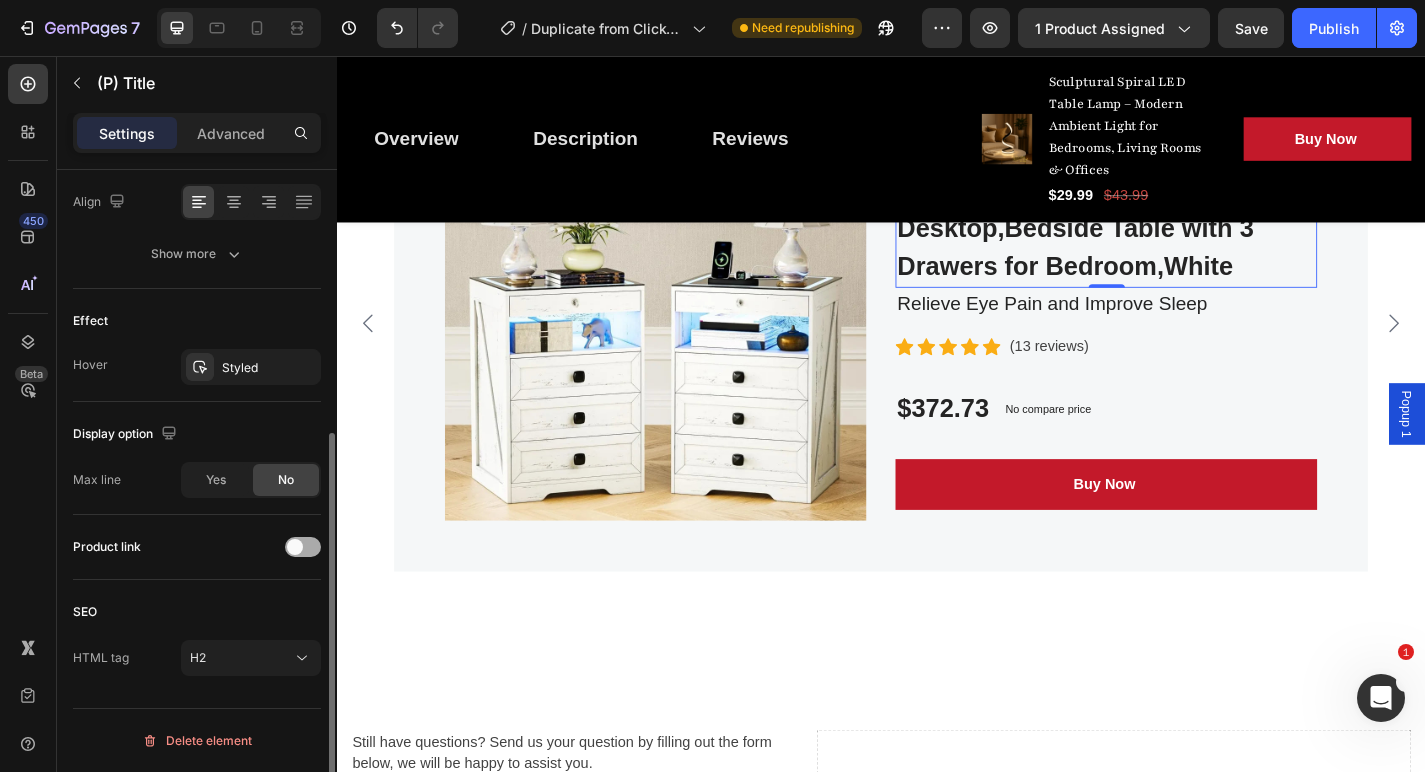 click at bounding box center (295, 547) 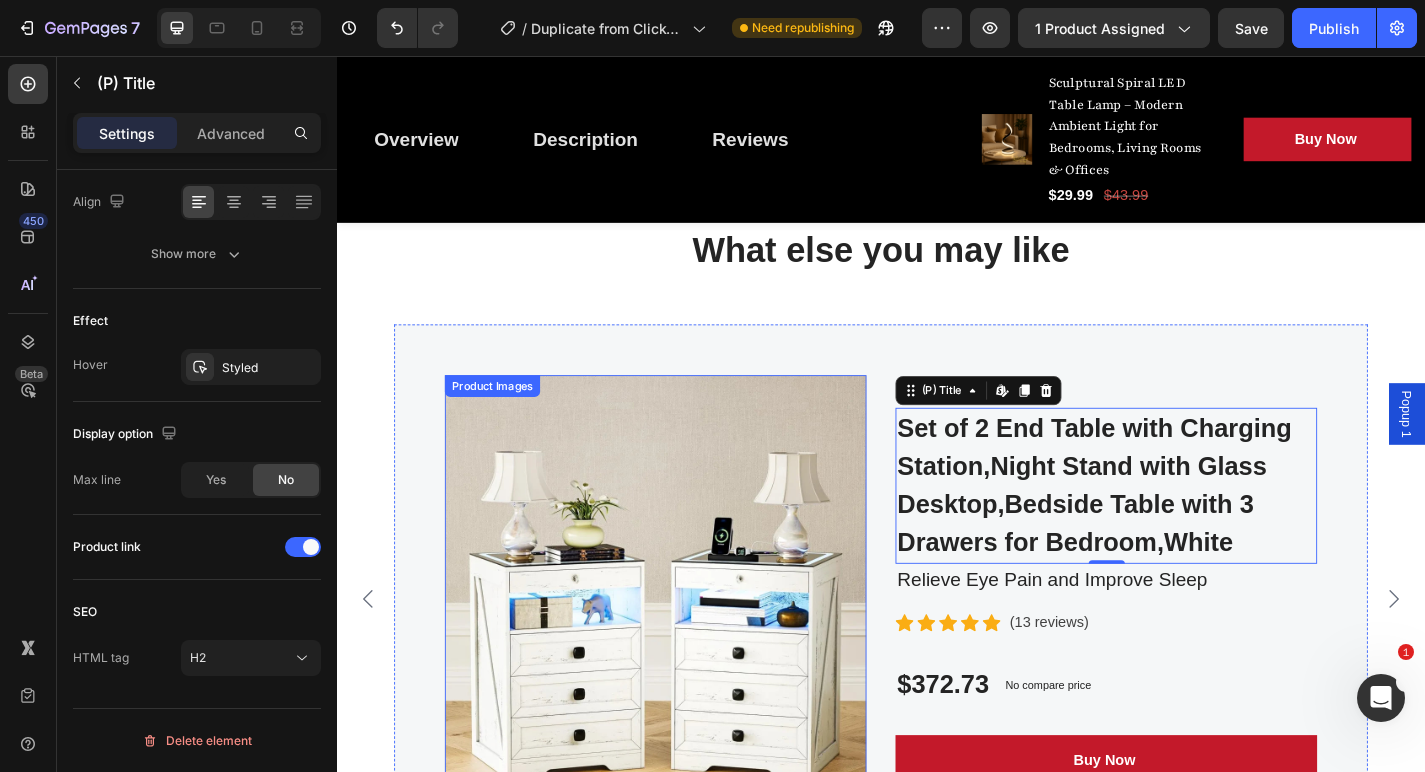 scroll, scrollTop: 4636, scrollLeft: 0, axis: vertical 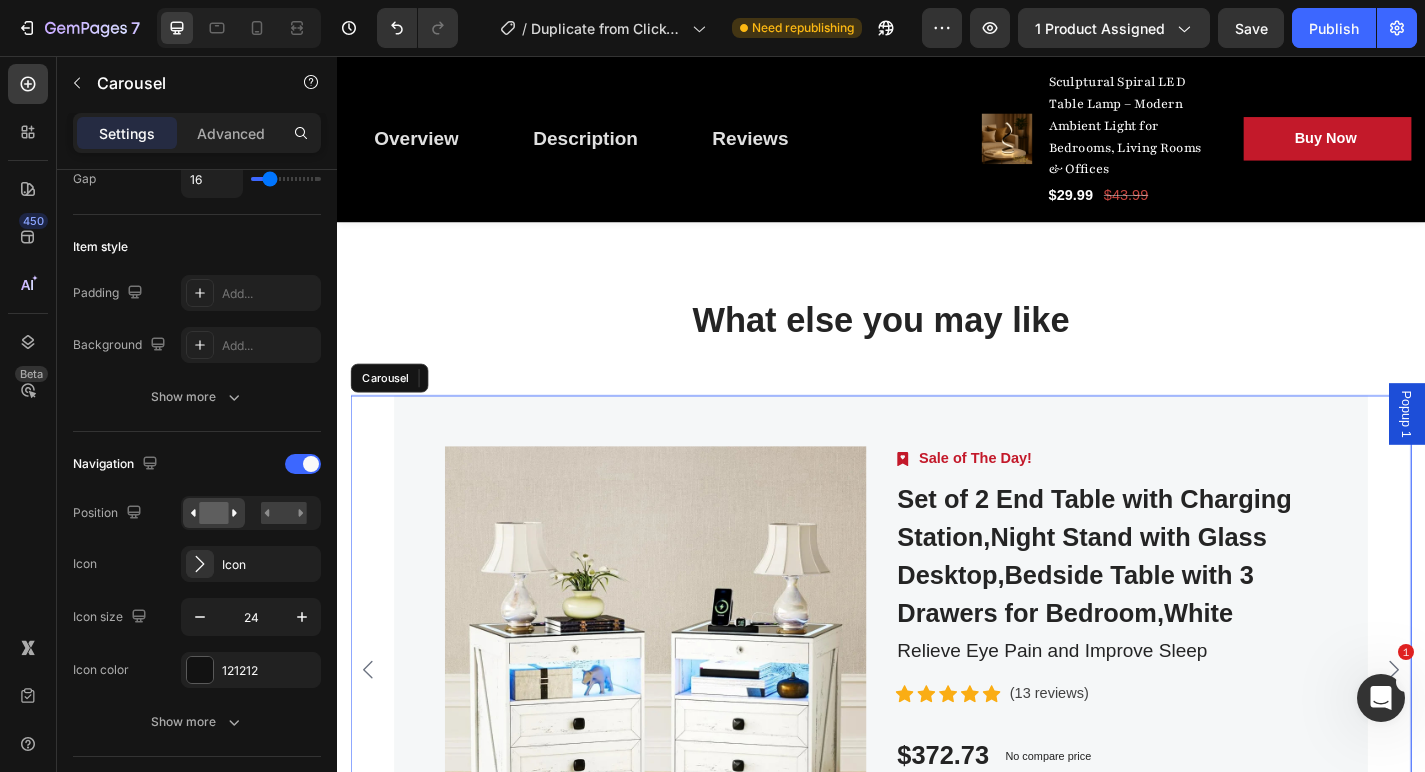 click 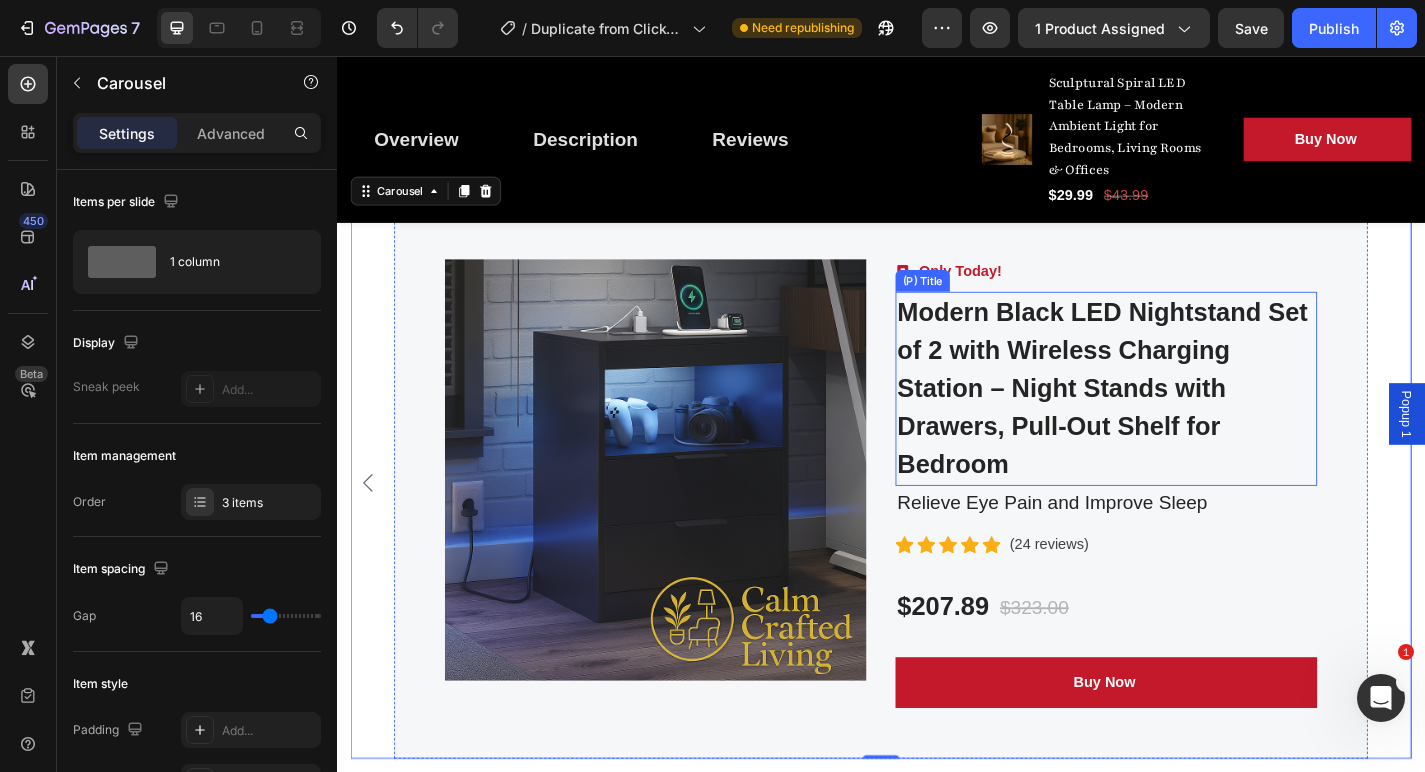 scroll, scrollTop: 4833, scrollLeft: 0, axis: vertical 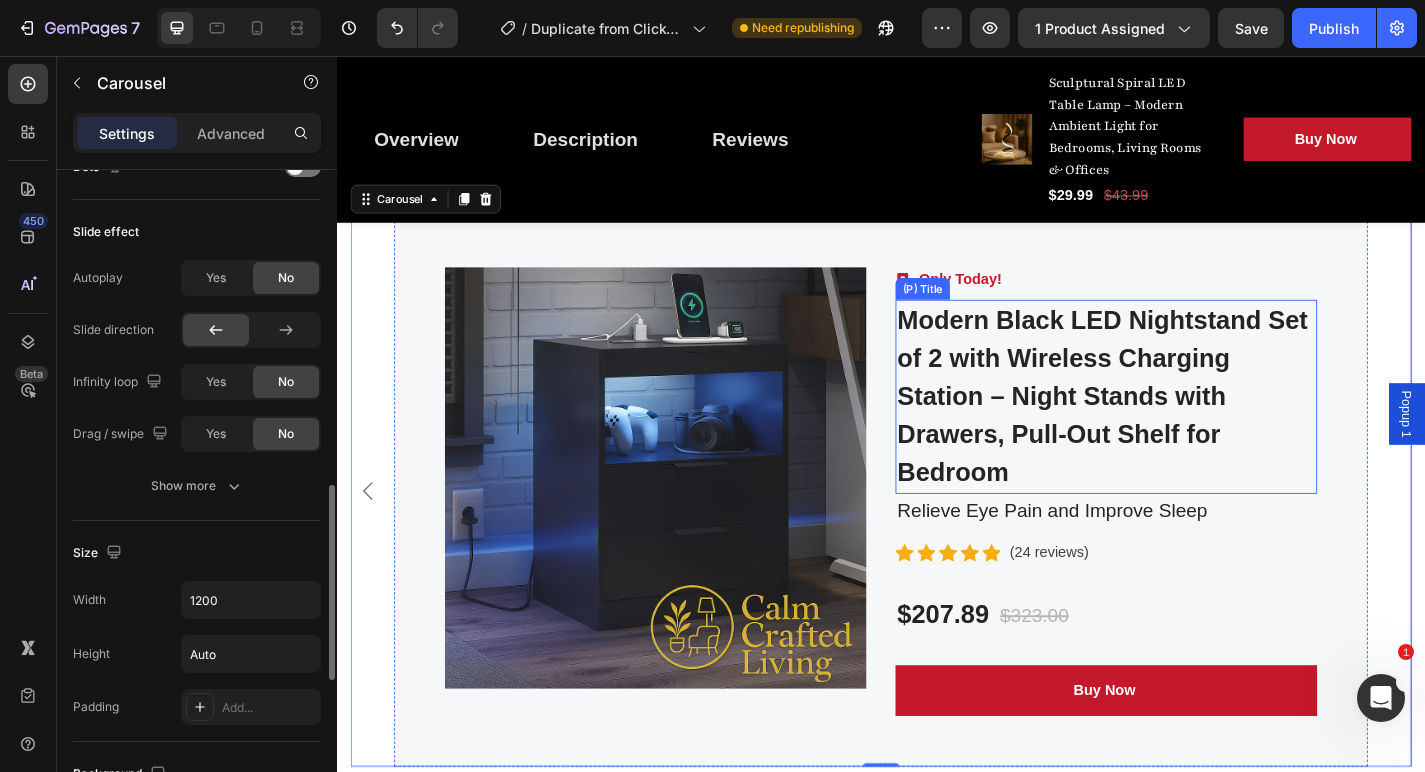 click on "Modern Black LED Nightstand Set of 2 with Wireless Charging Station – Night Stands with Drawers, Pull-Out Shelf for Bedroom" at bounding box center [1185, 432] 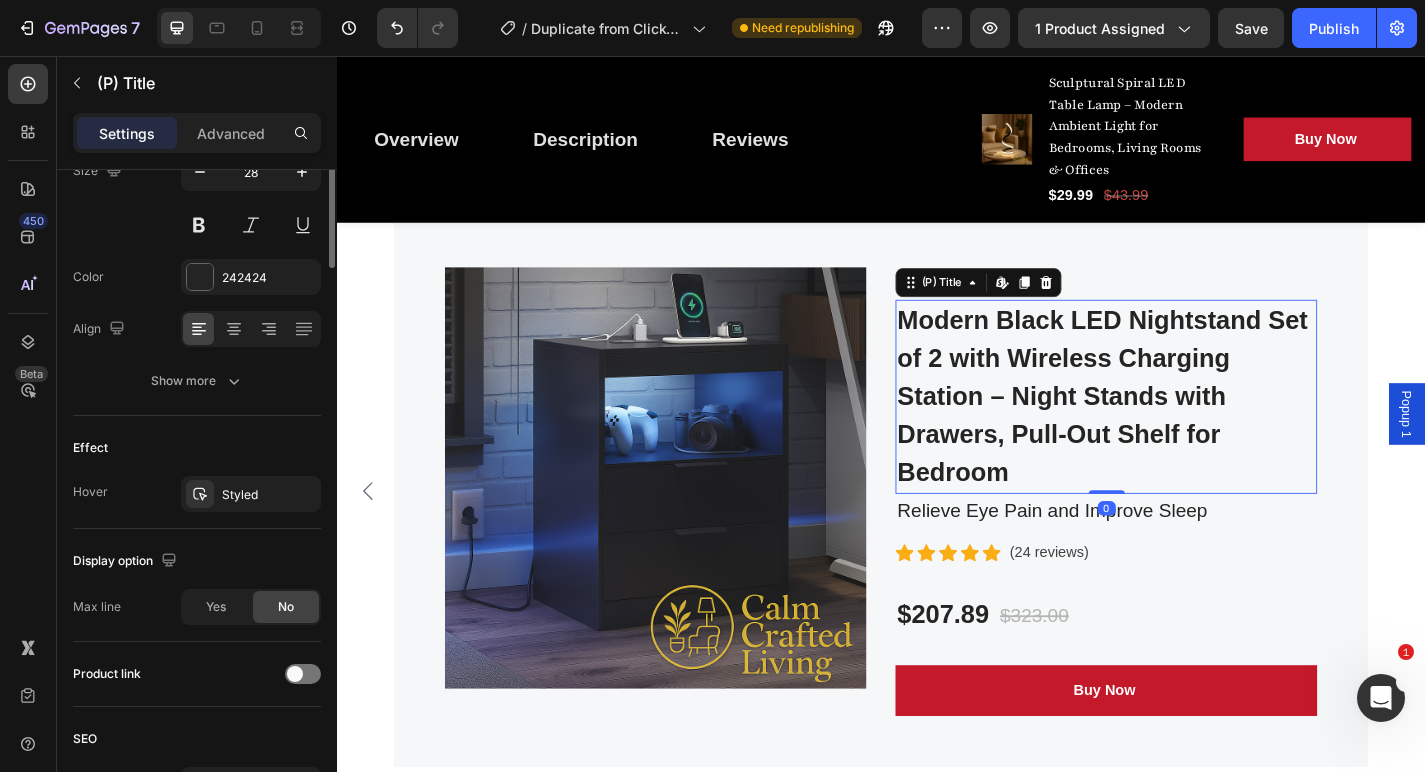scroll, scrollTop: 437, scrollLeft: 0, axis: vertical 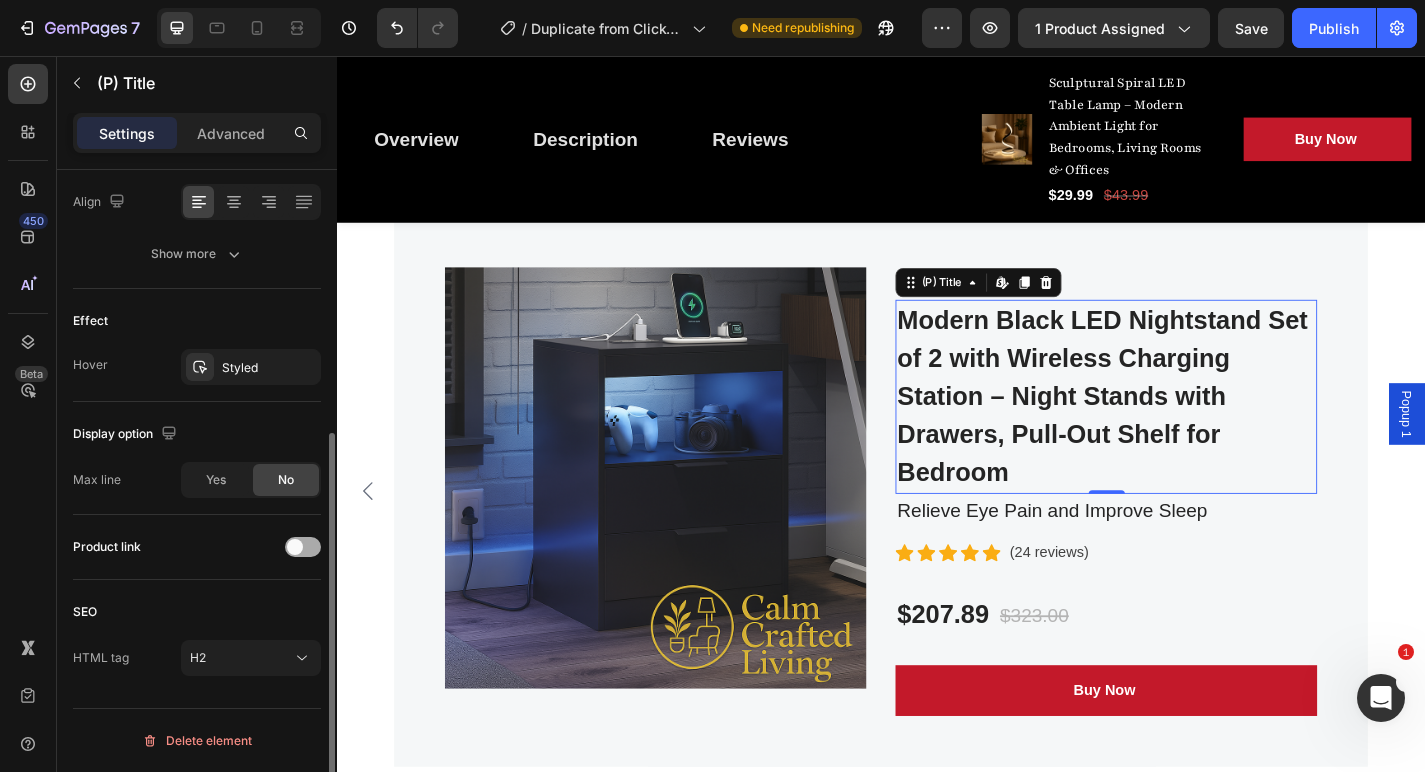 click at bounding box center (303, 547) 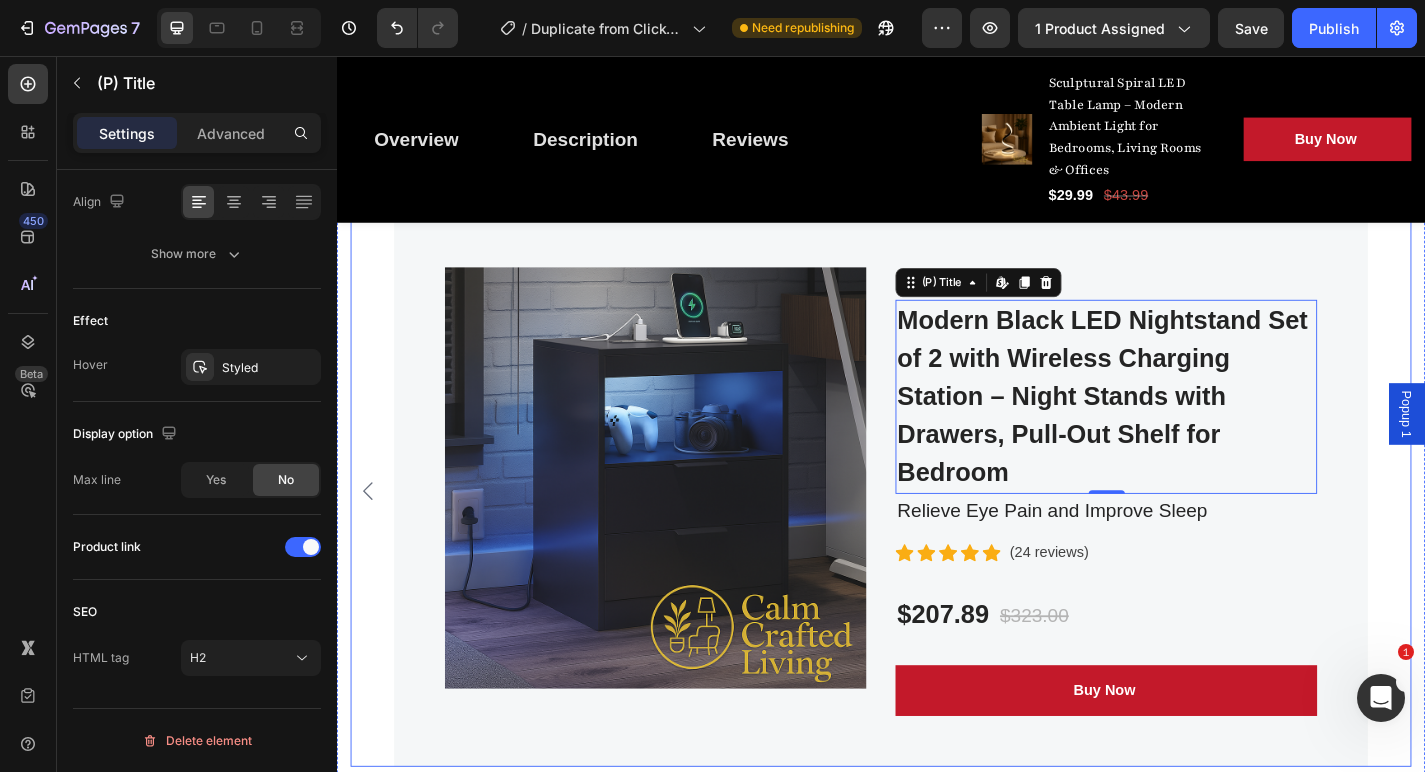 click on "Product Images Image Today Only ! Text block Row Nordic Modern Led Wall Lamp Living Room Sofa TV Background Home Decor Spot Light Design Led Reading Lamp Light Bedroom (P) Title Text block                Icon                Icon                Icon                Icon                Icon Icon List Hoz (14 reviews) Text block Row $72.99 (P) Price (P) Price $115.99 (P) Price (P) Price Row Buy Now (P) Cart Button Row Product Product Images Image Sale of The Day! Text block Row Set of 2 End Table with Charging Station,Night Stand with Glass Desktop,Bedside Table with 3 Drawers for Bedroom,White (P) Title Relieve Eye Pain and Improve Sleep Text block                Icon                Icon                Icon                Icon                Icon Icon List Hoz (13 reviews) Text block Row $372.73 (P) Price (P) Price No compare price (P) Price Row Buy Now (P) Cart Button Row Product Product Images Image Only Today! Text block Row (P) Title   Edit content in Shopify 0 Text block                Icon" at bounding box center [937, 537] 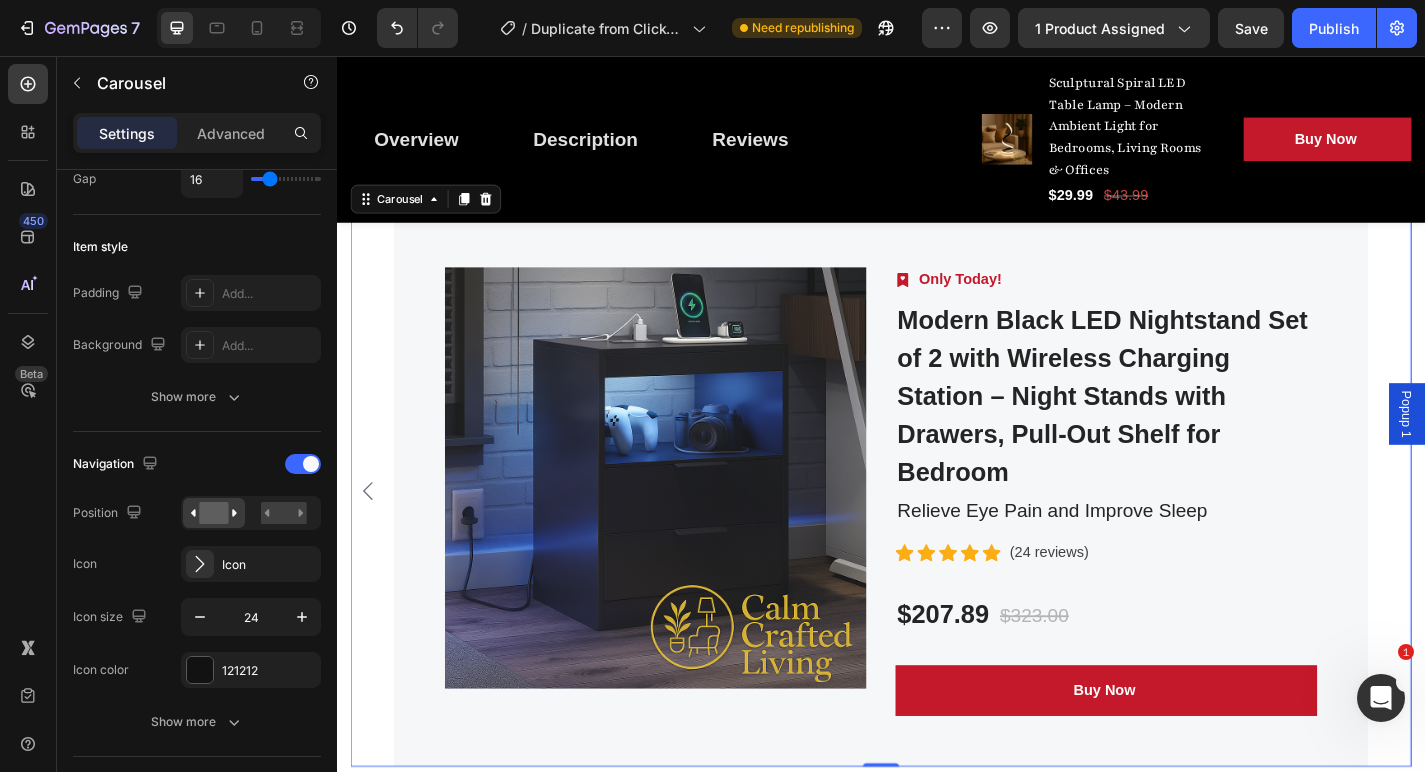 scroll, scrollTop: 0, scrollLeft: 0, axis: both 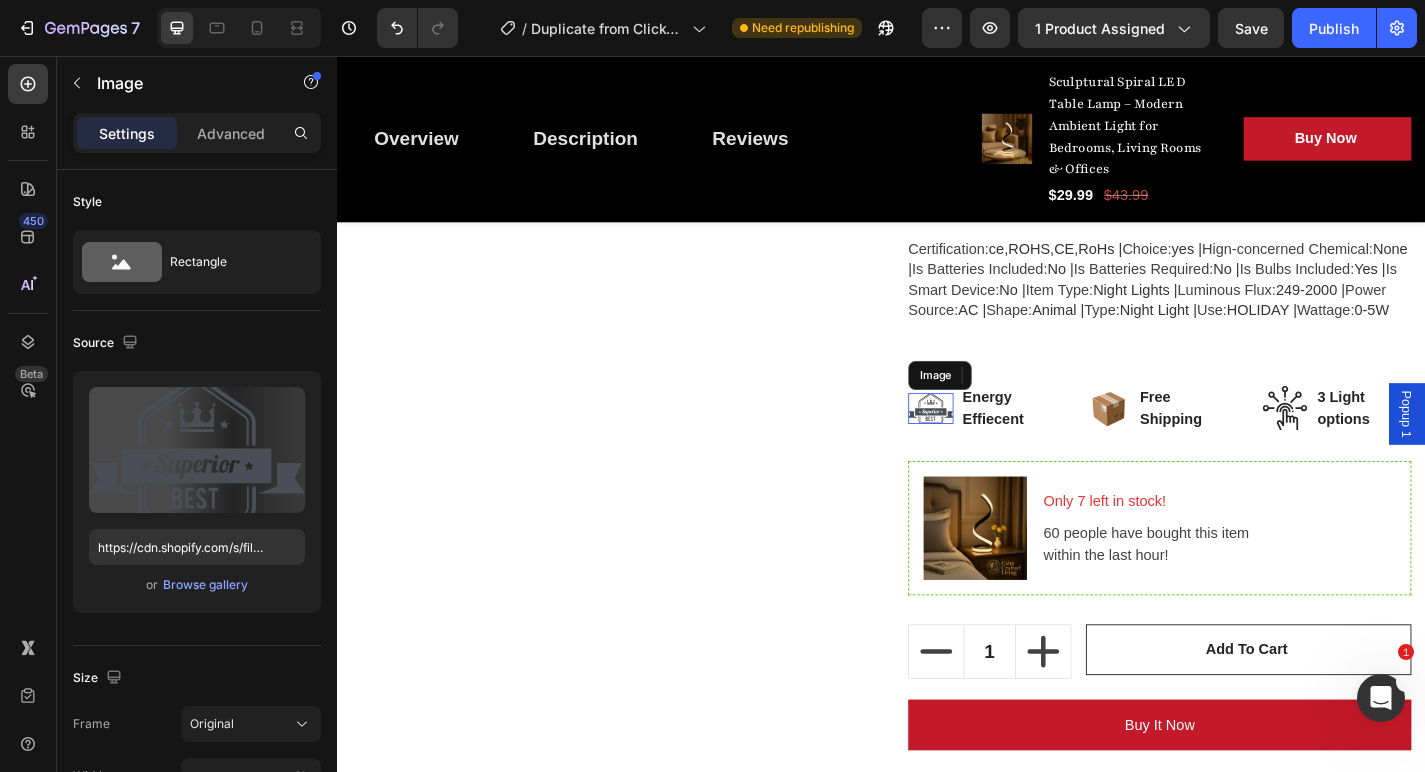 click at bounding box center (992, 445) 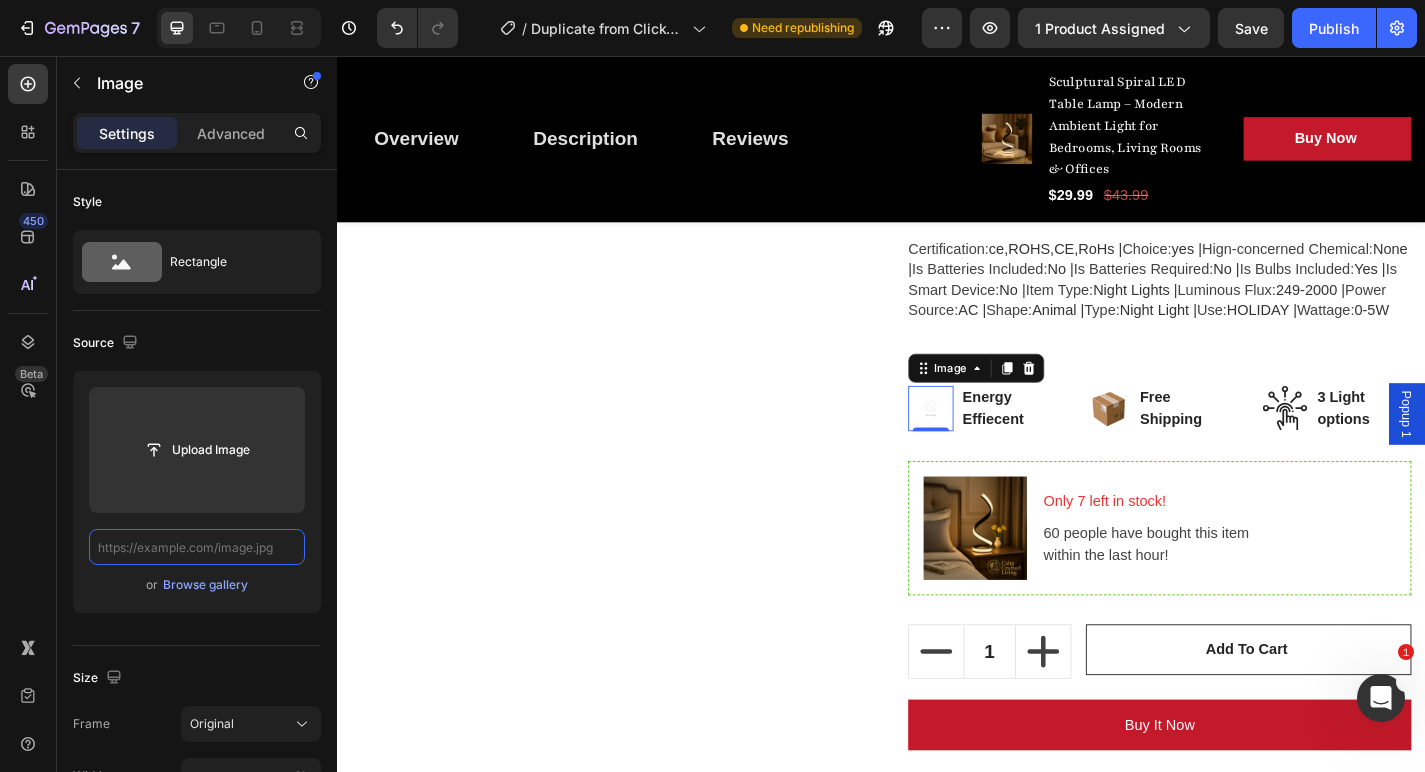 paste on "https://cdn.shopify.com/s/files/1/0765/9077/6534/files/932F596E-E666-4798-B000-4E044026F7A0.png?v=1754120469" 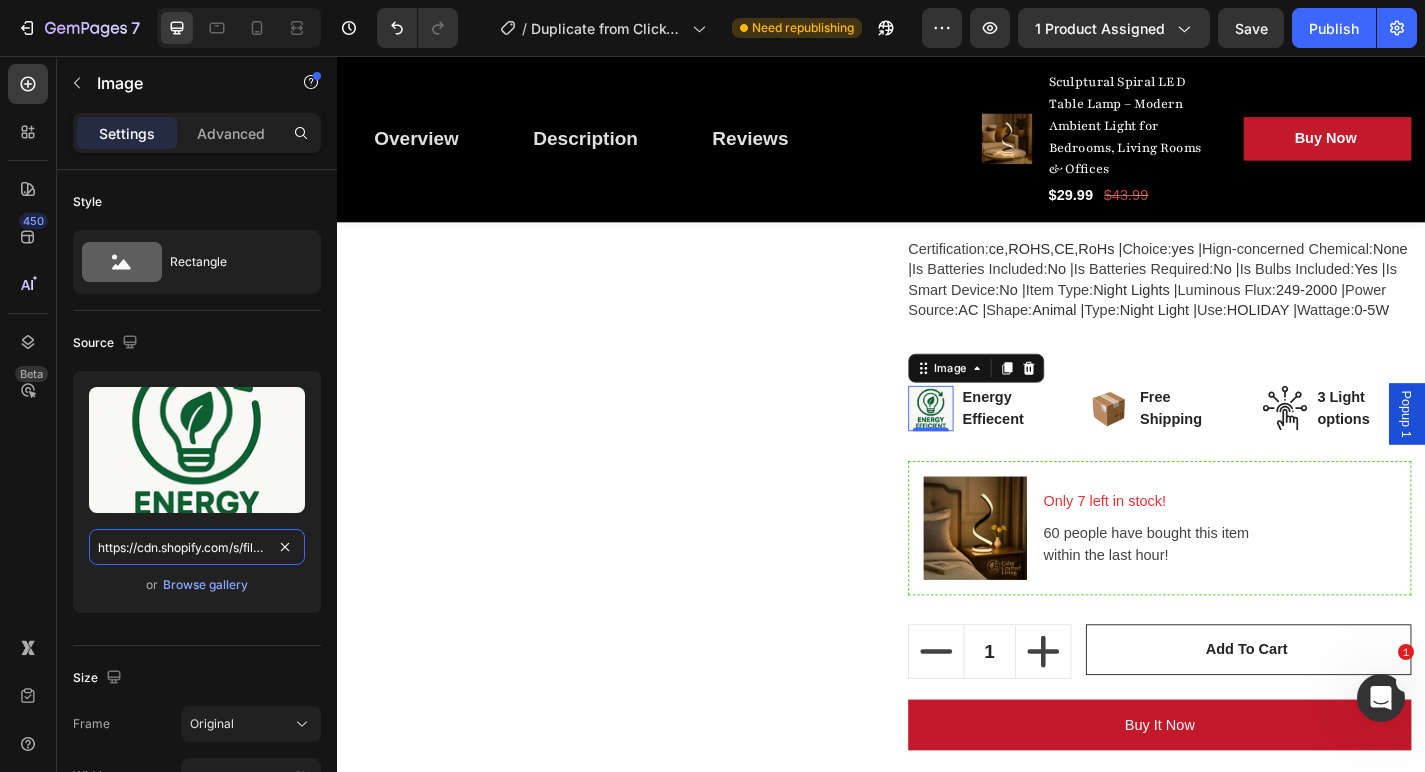 type on "https://cdn.shopify.com/s/files/1/0765/9077/6534/files/932F596E-E666-4798-B000-4E044026F7A0.png?v=1754120469" 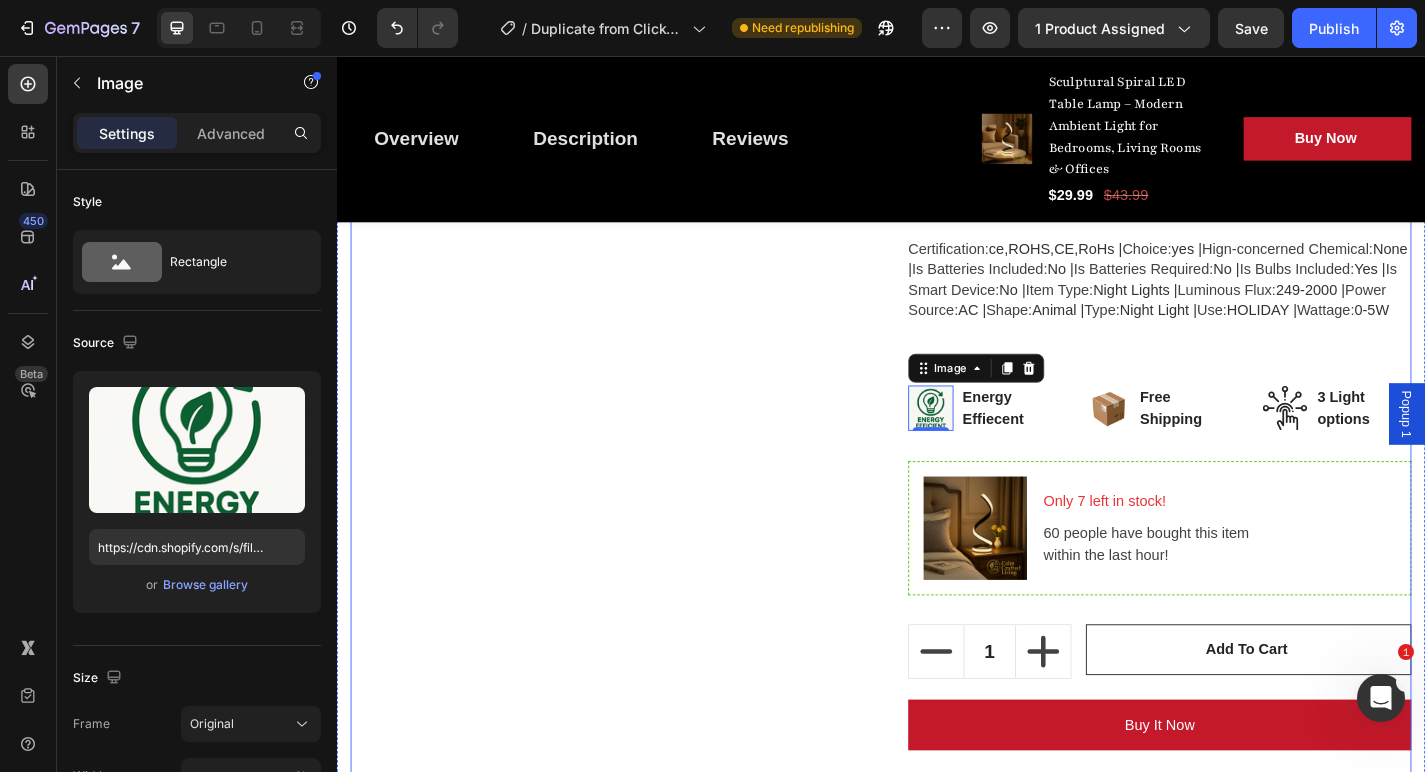 click on "Product Images" at bounding box center (629, 118) 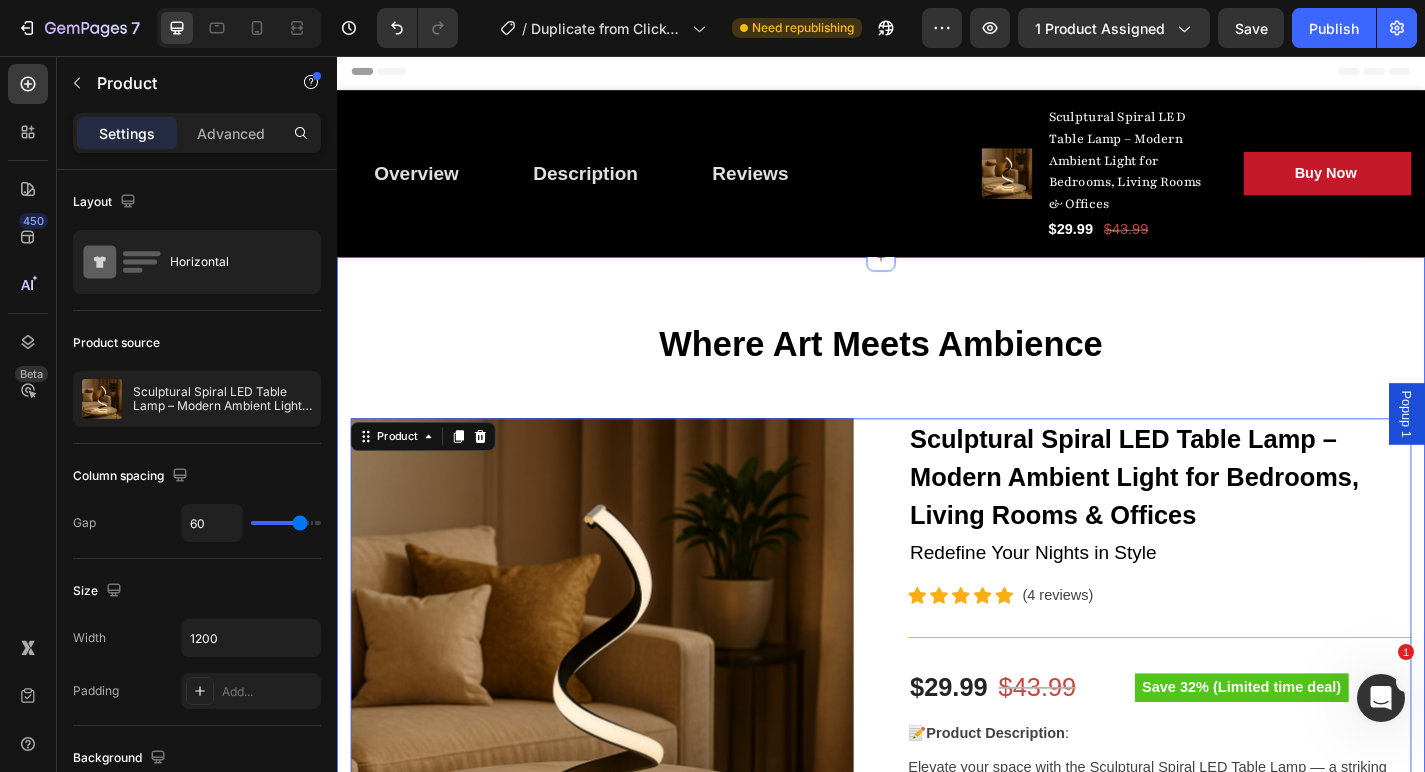 scroll, scrollTop: 0, scrollLeft: 0, axis: both 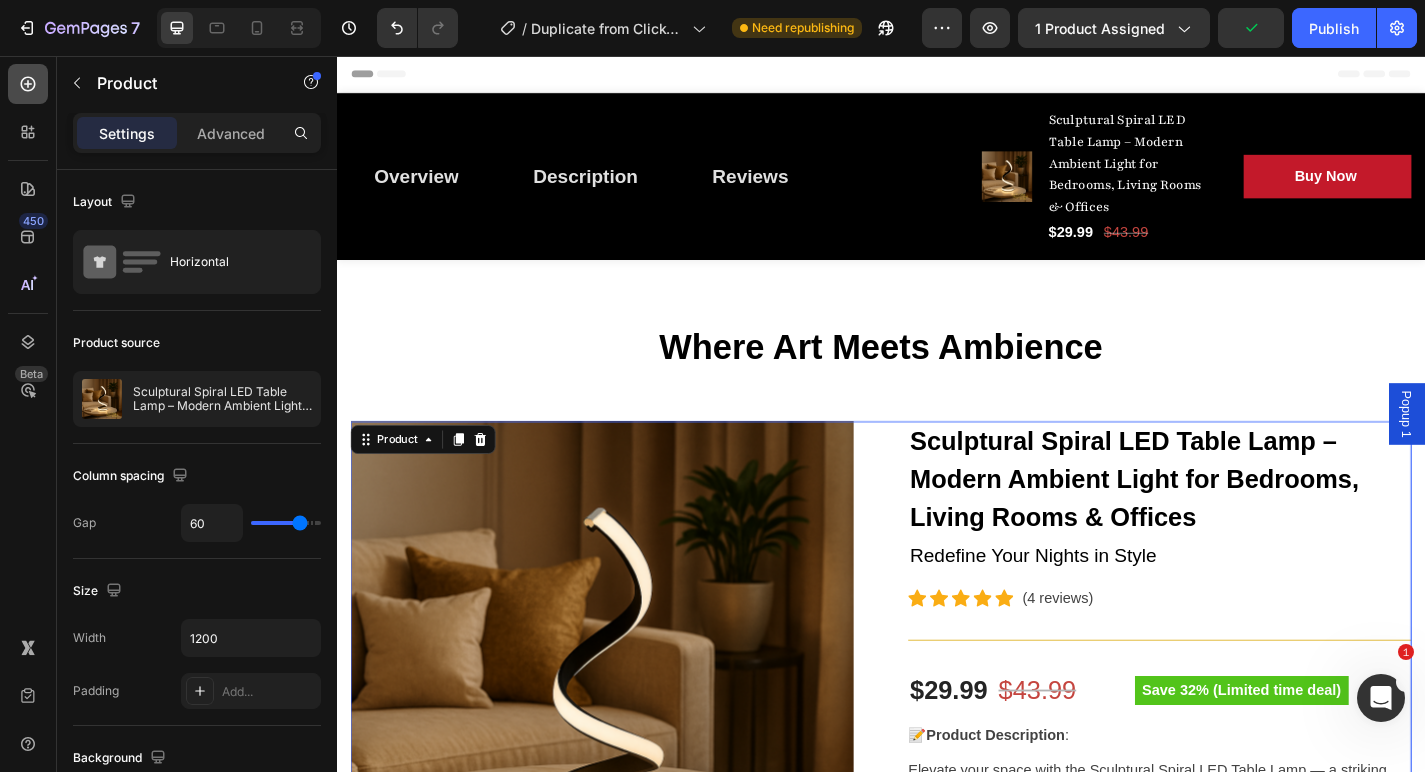 click 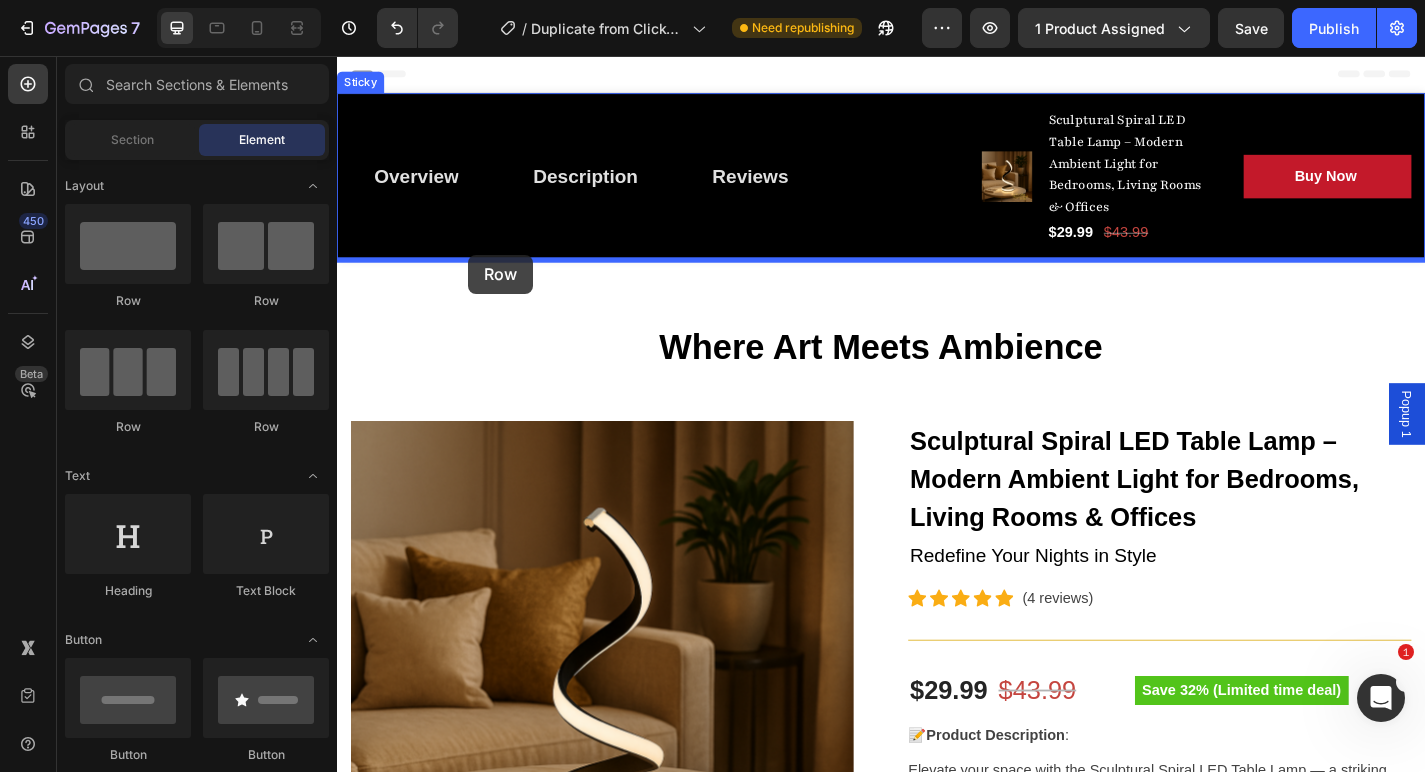 drag, startPoint x: 501, startPoint y: 313, endPoint x: 481, endPoint y: 275, distance: 42.941822 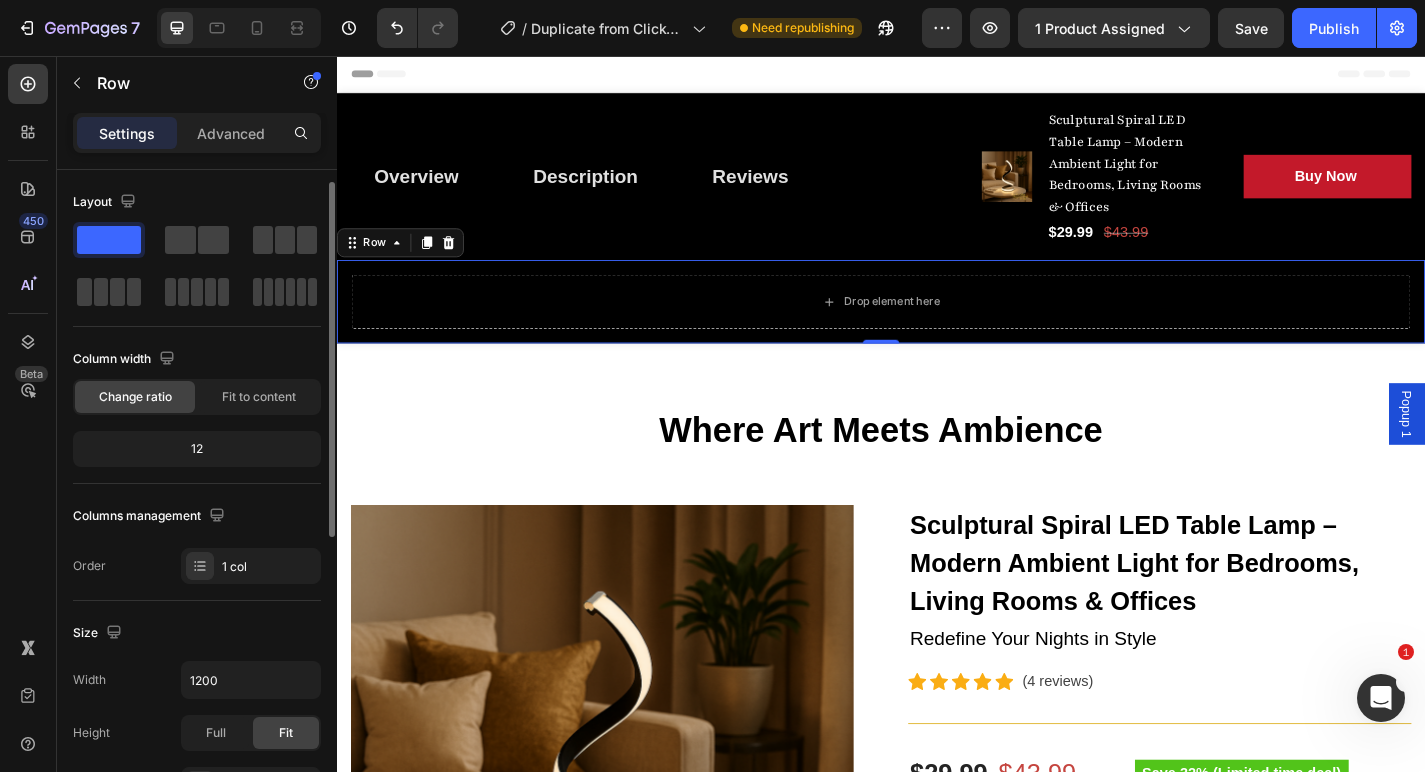 scroll, scrollTop: 36, scrollLeft: 0, axis: vertical 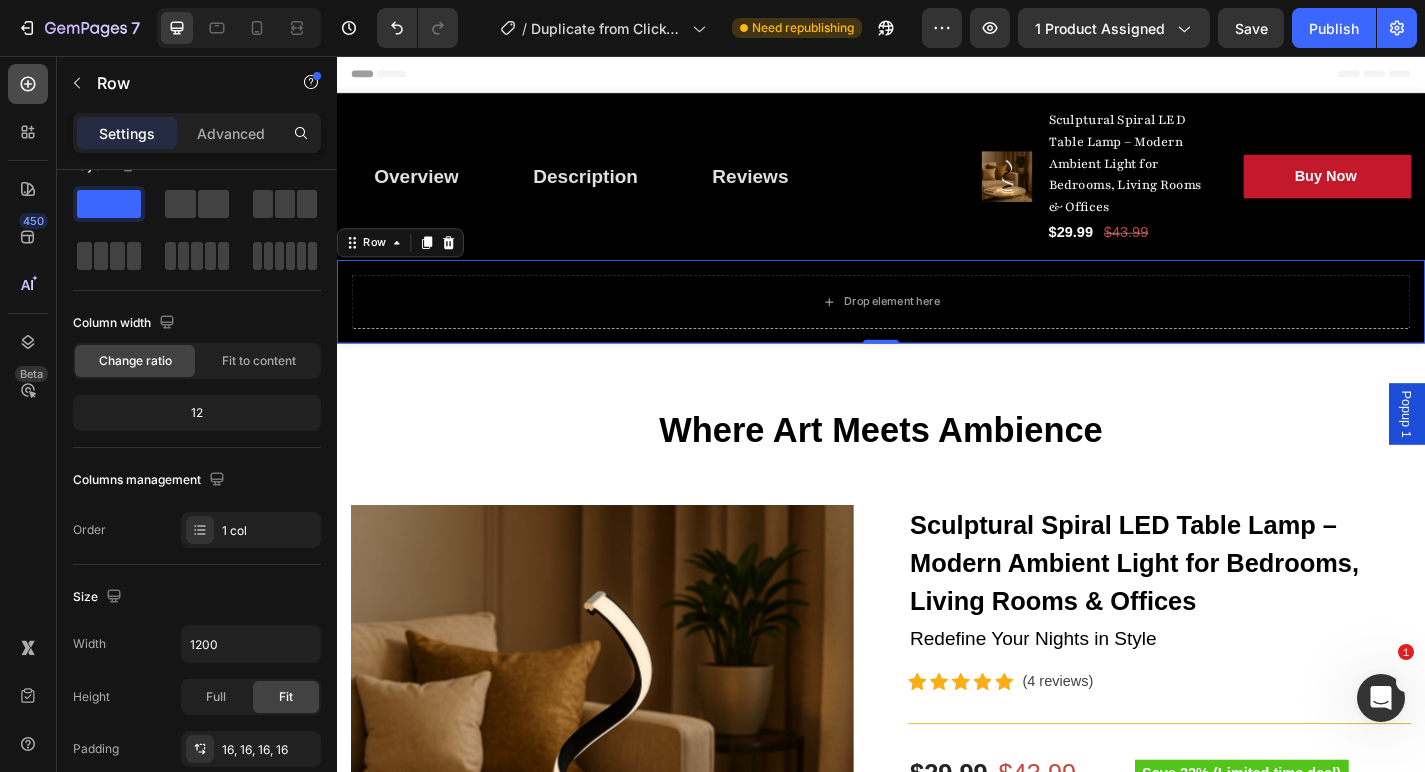 click 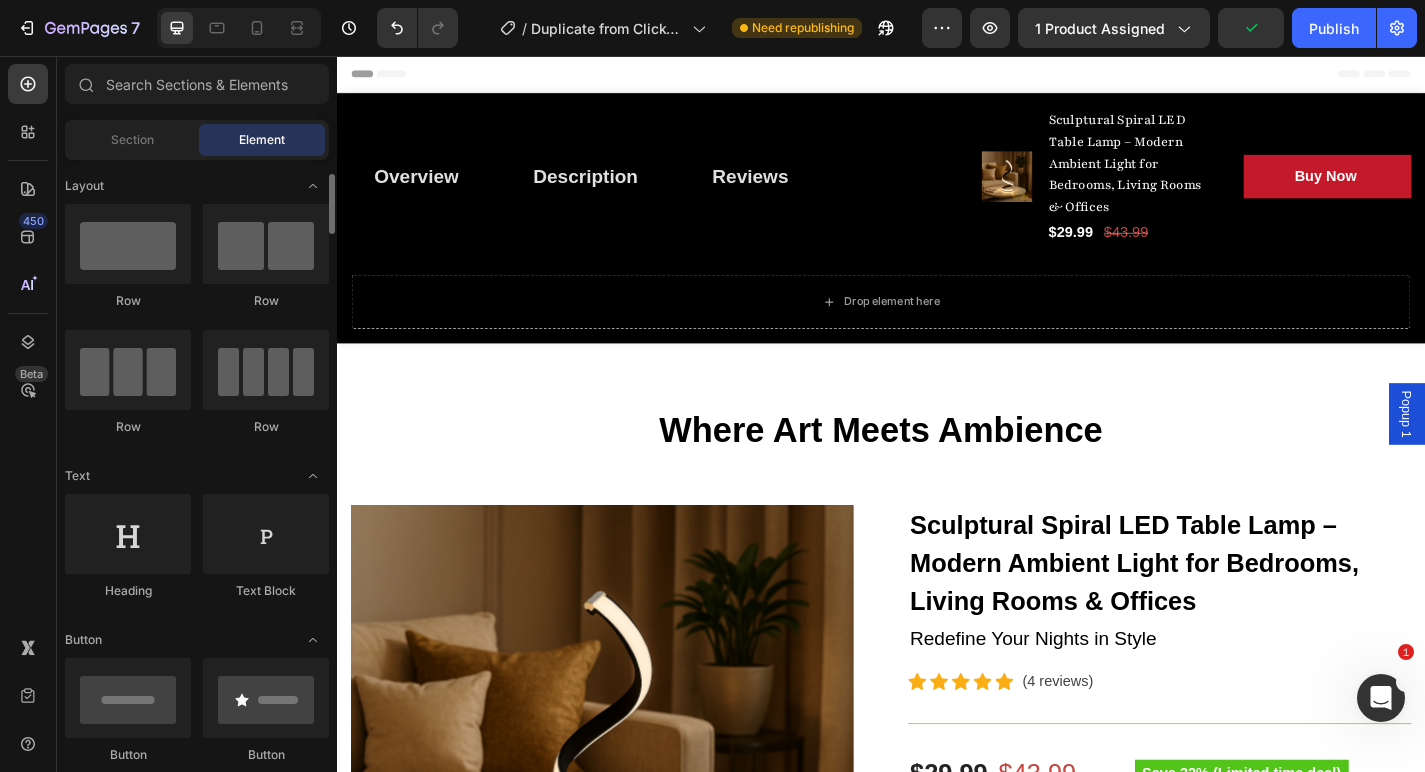 scroll, scrollTop: 42, scrollLeft: 0, axis: vertical 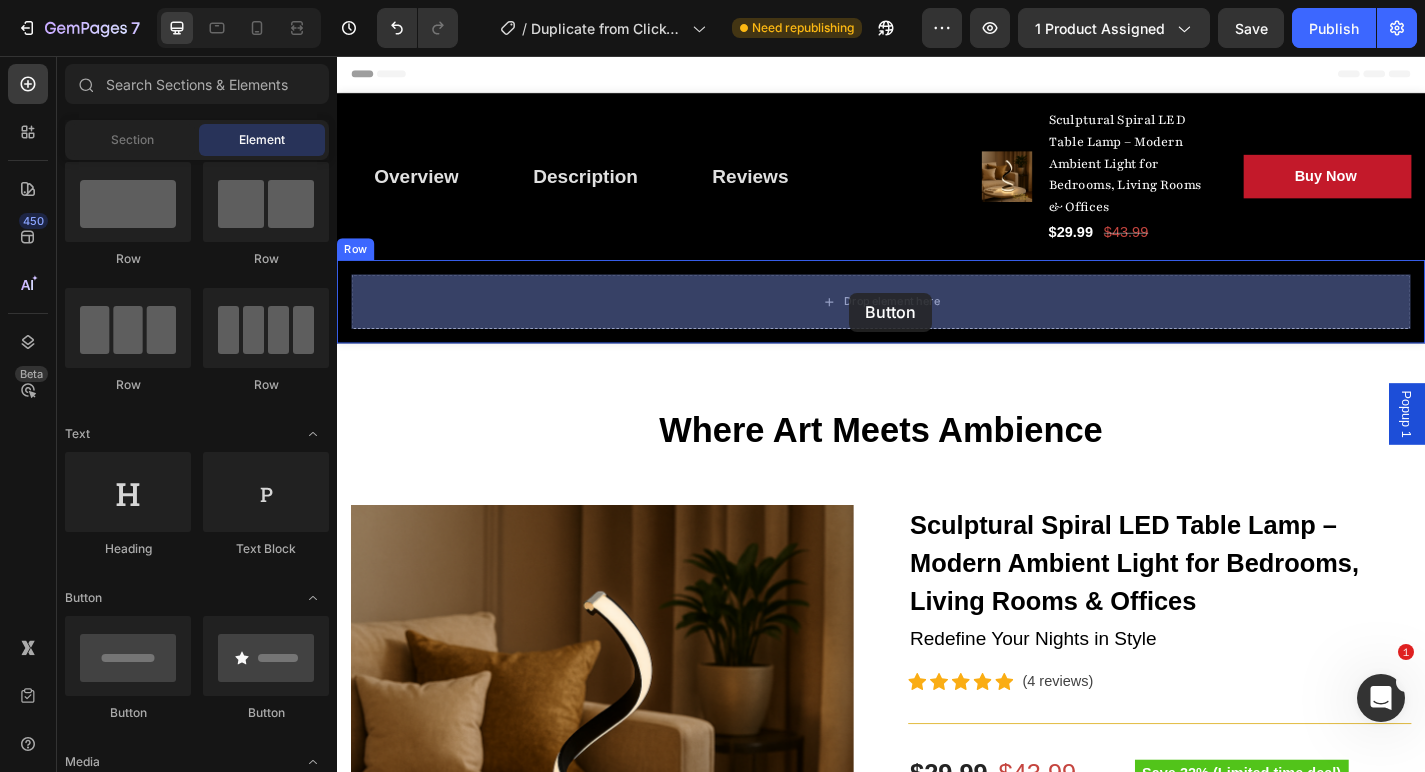 drag, startPoint x: 479, startPoint y: 727, endPoint x: 916, endPoint y: 313, distance: 601.9676 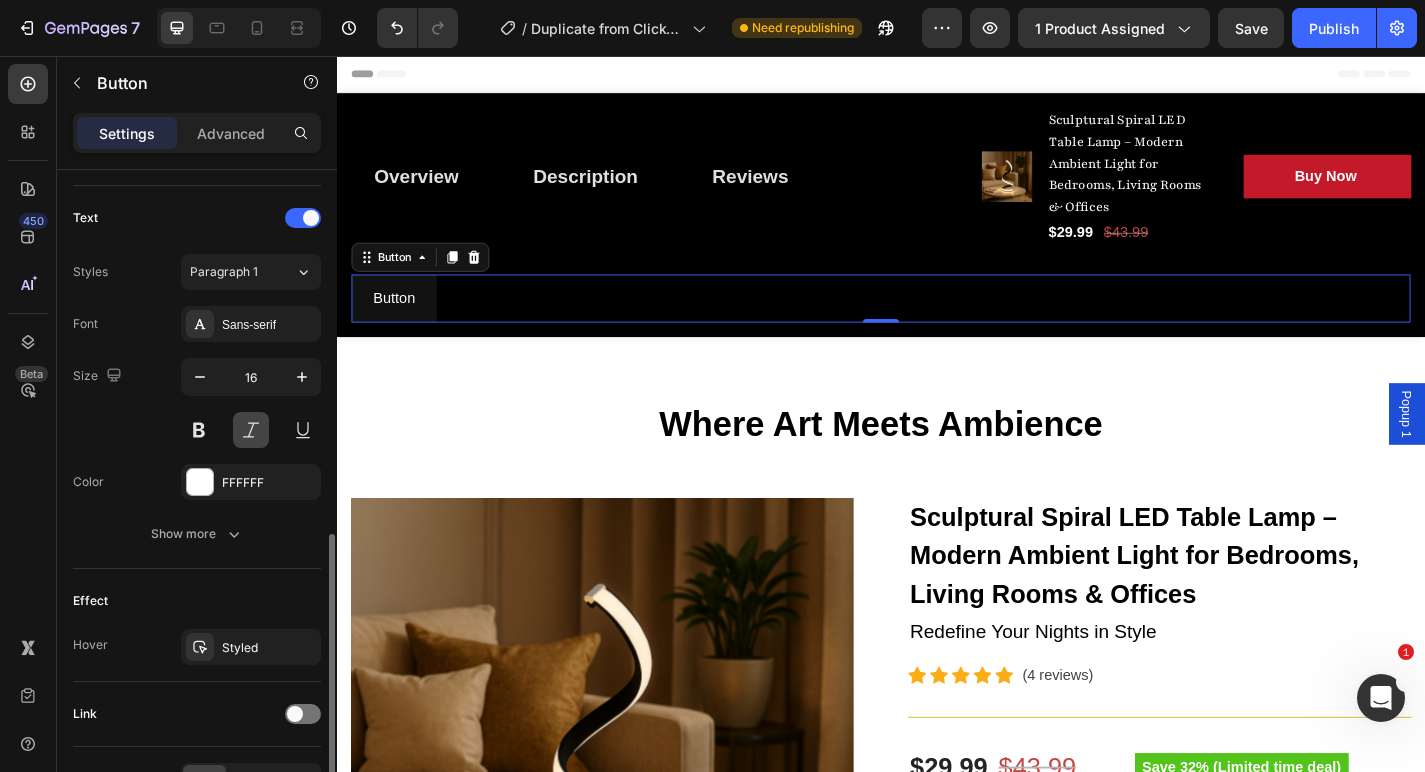 scroll, scrollTop: 775, scrollLeft: 0, axis: vertical 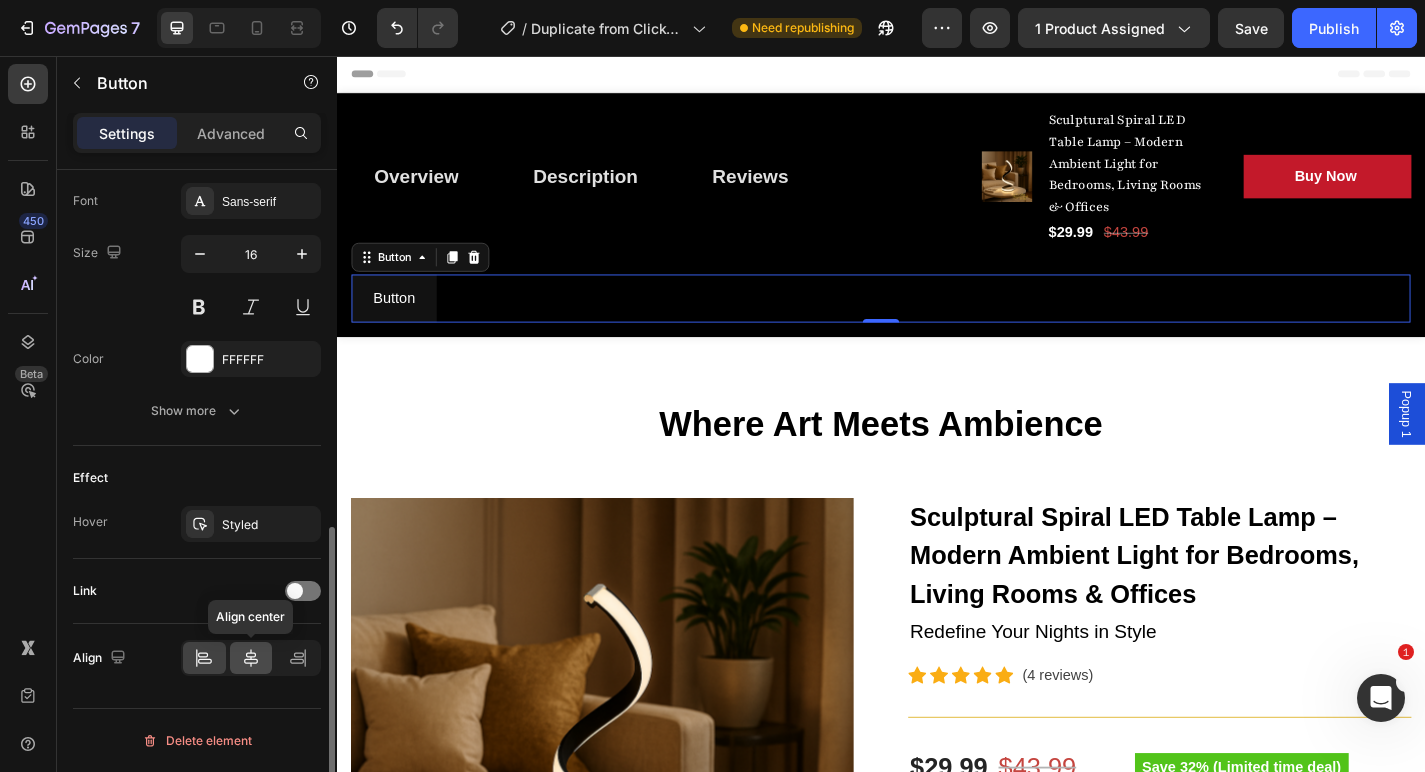 click 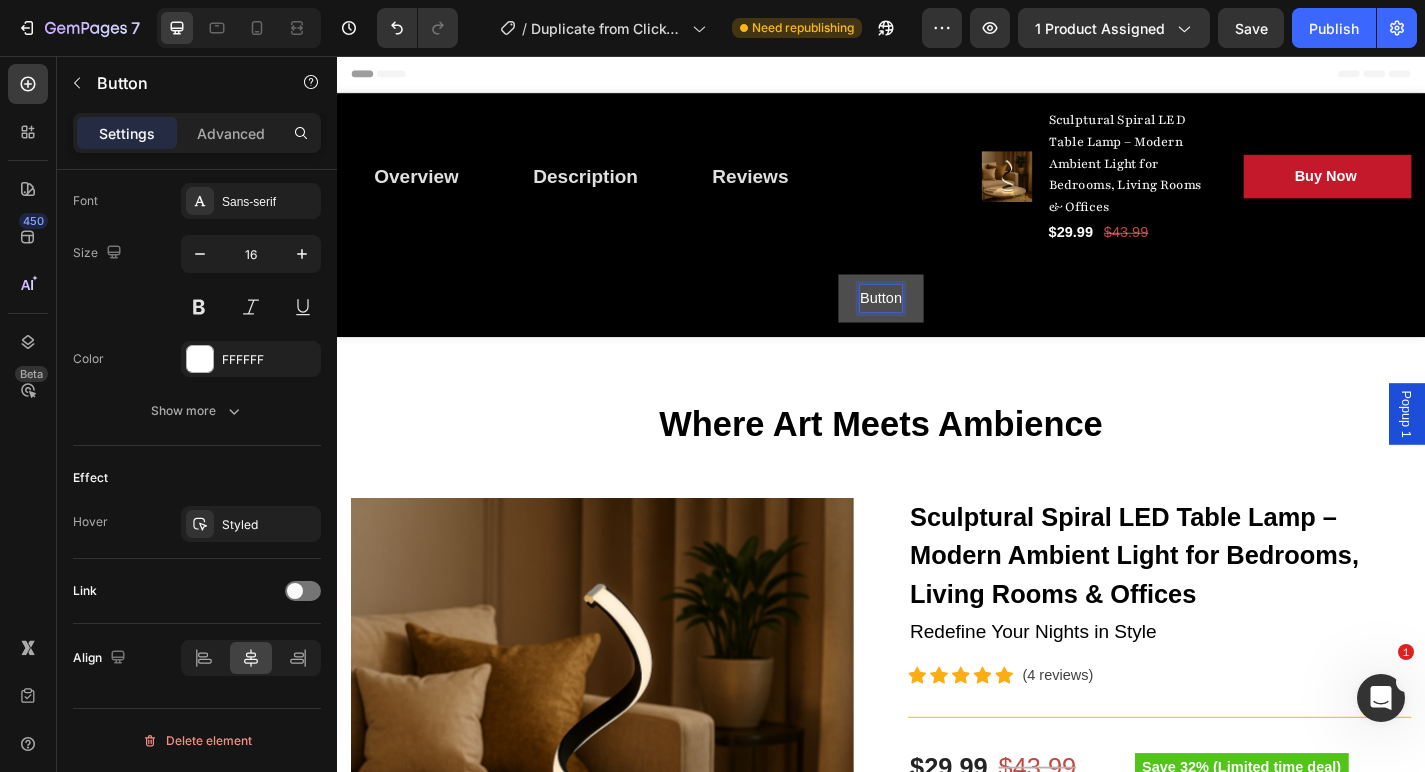 click on "Button" at bounding box center [937, 323] 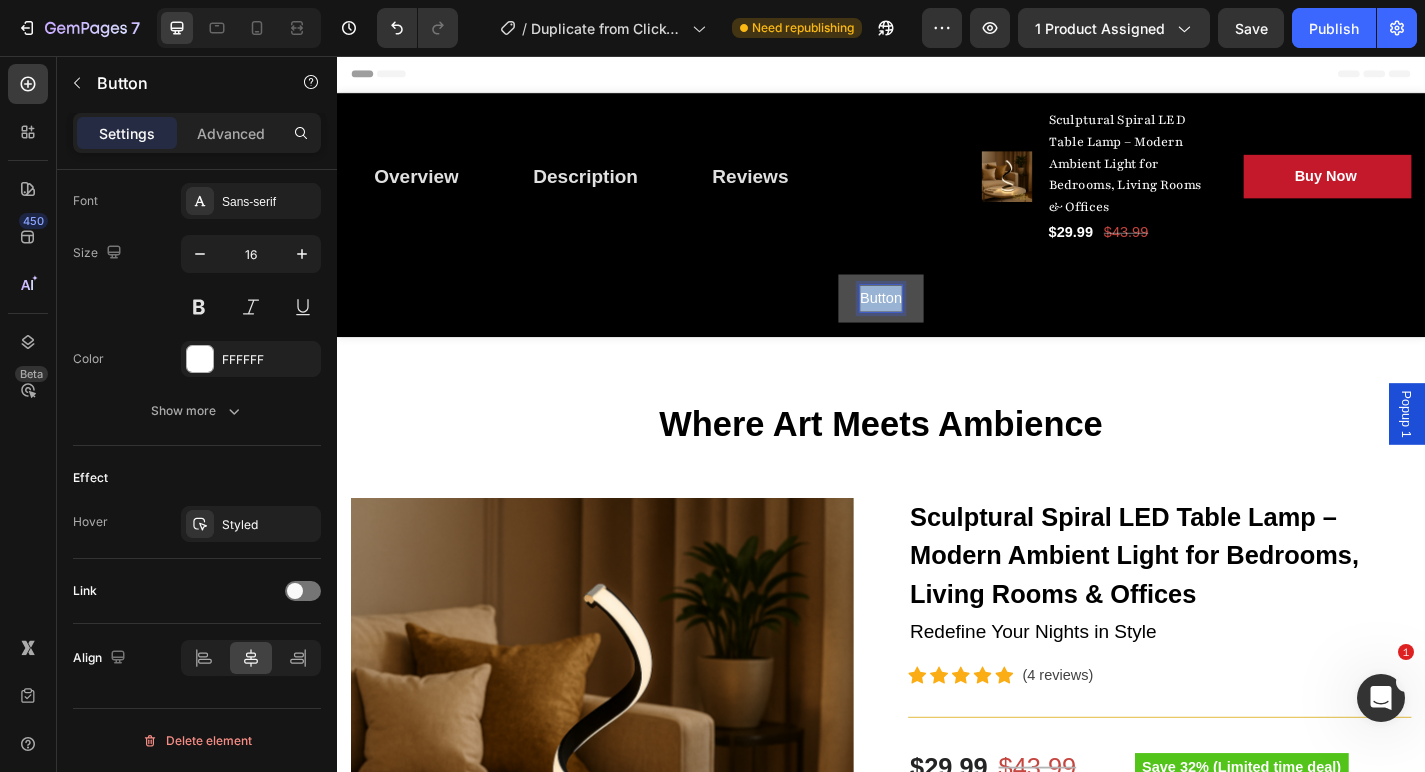 click on "Button" at bounding box center [937, 323] 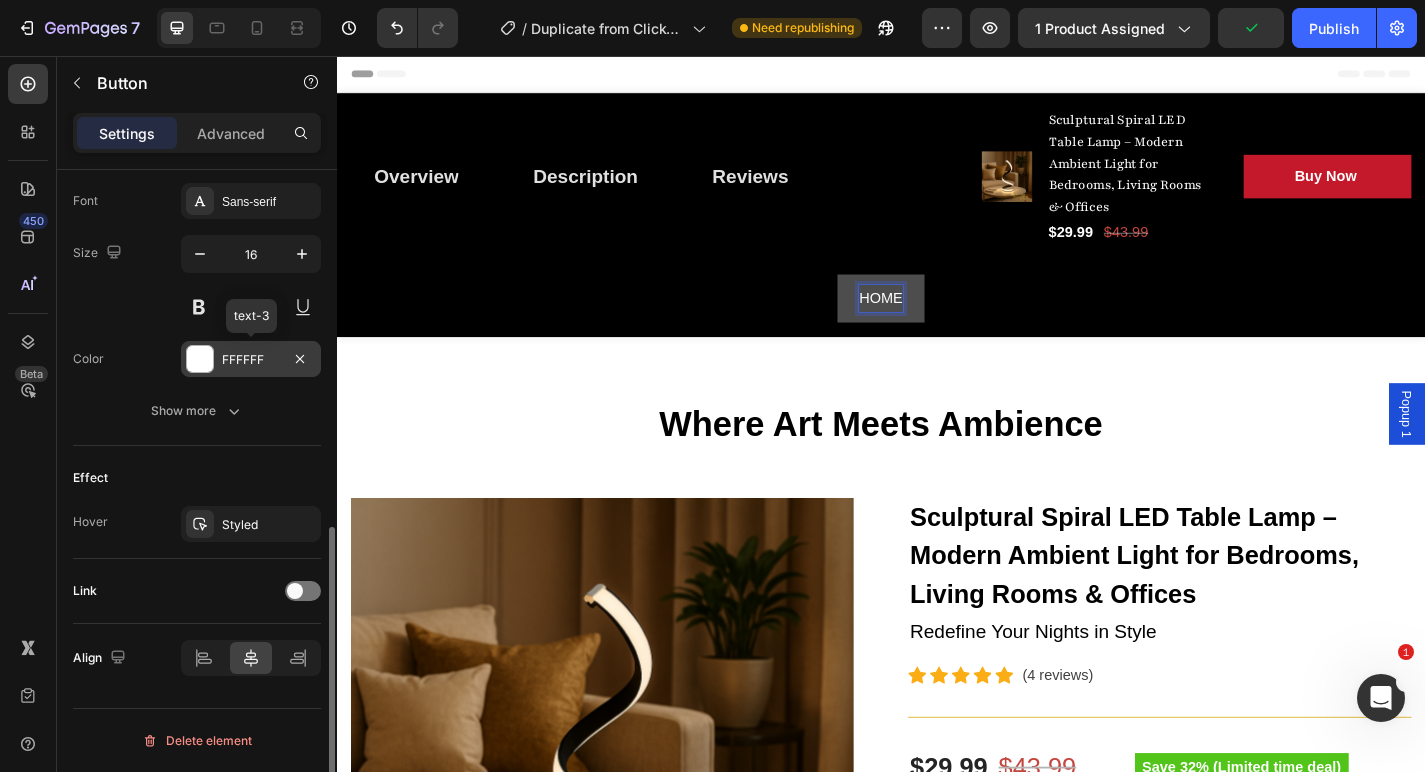 click on "FFFFFF" at bounding box center (251, 359) 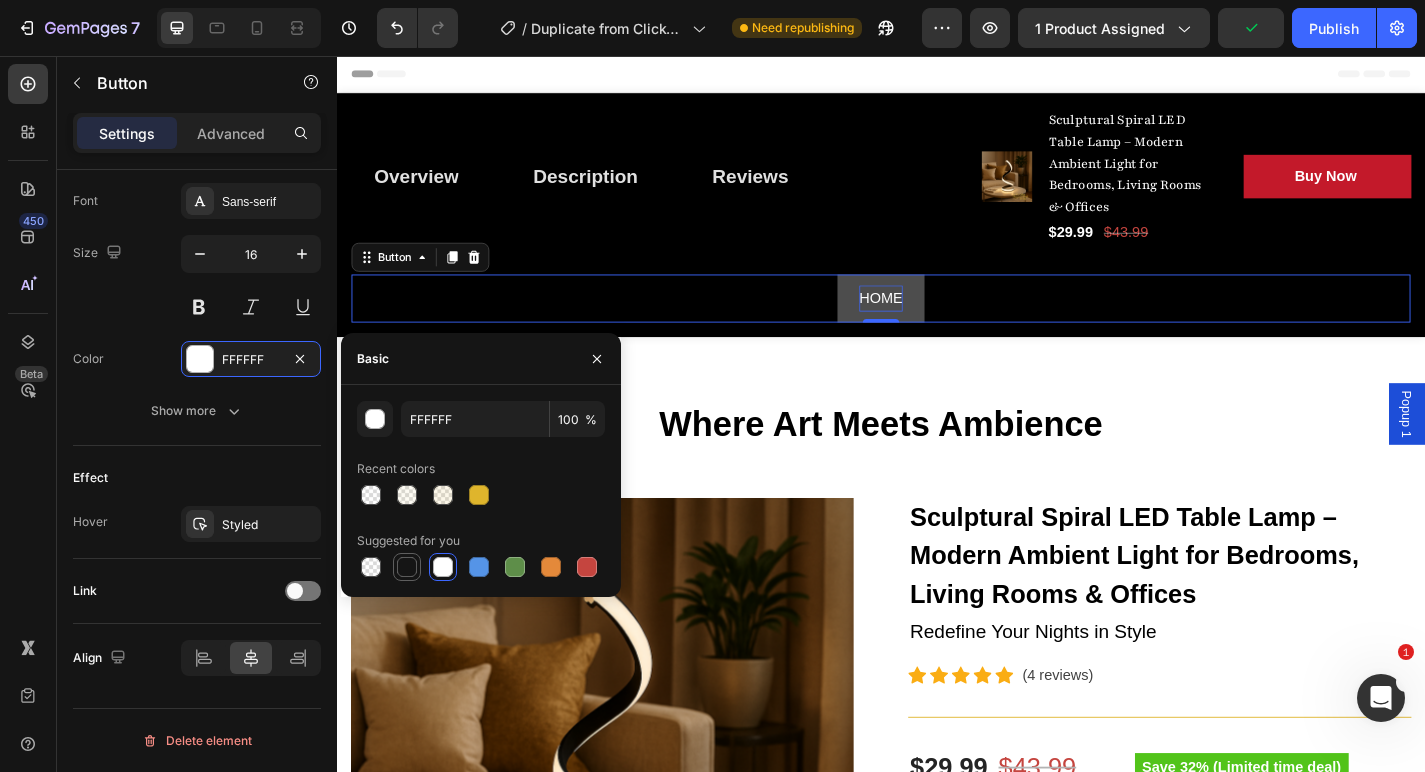 click at bounding box center (407, 567) 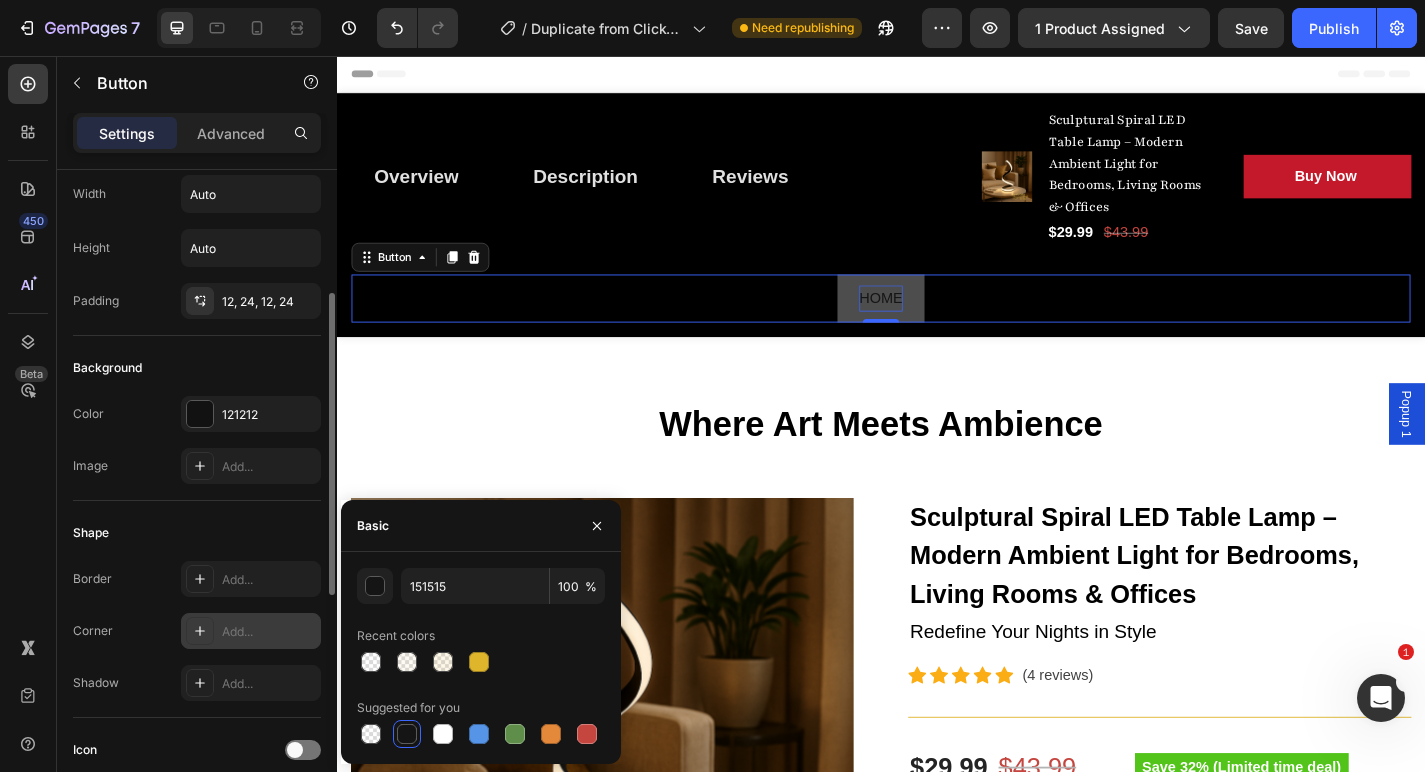 scroll, scrollTop: 22, scrollLeft: 0, axis: vertical 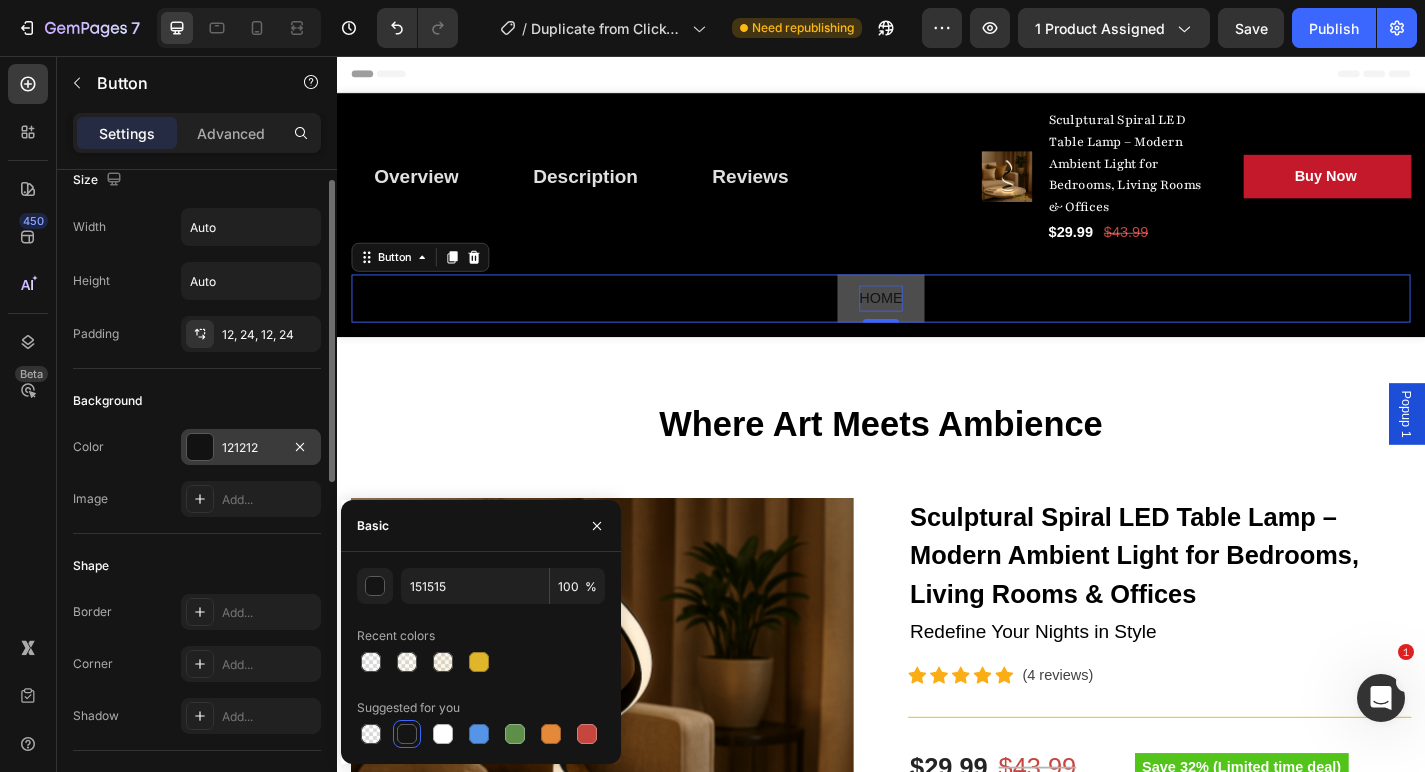 click on "121212" at bounding box center [251, 448] 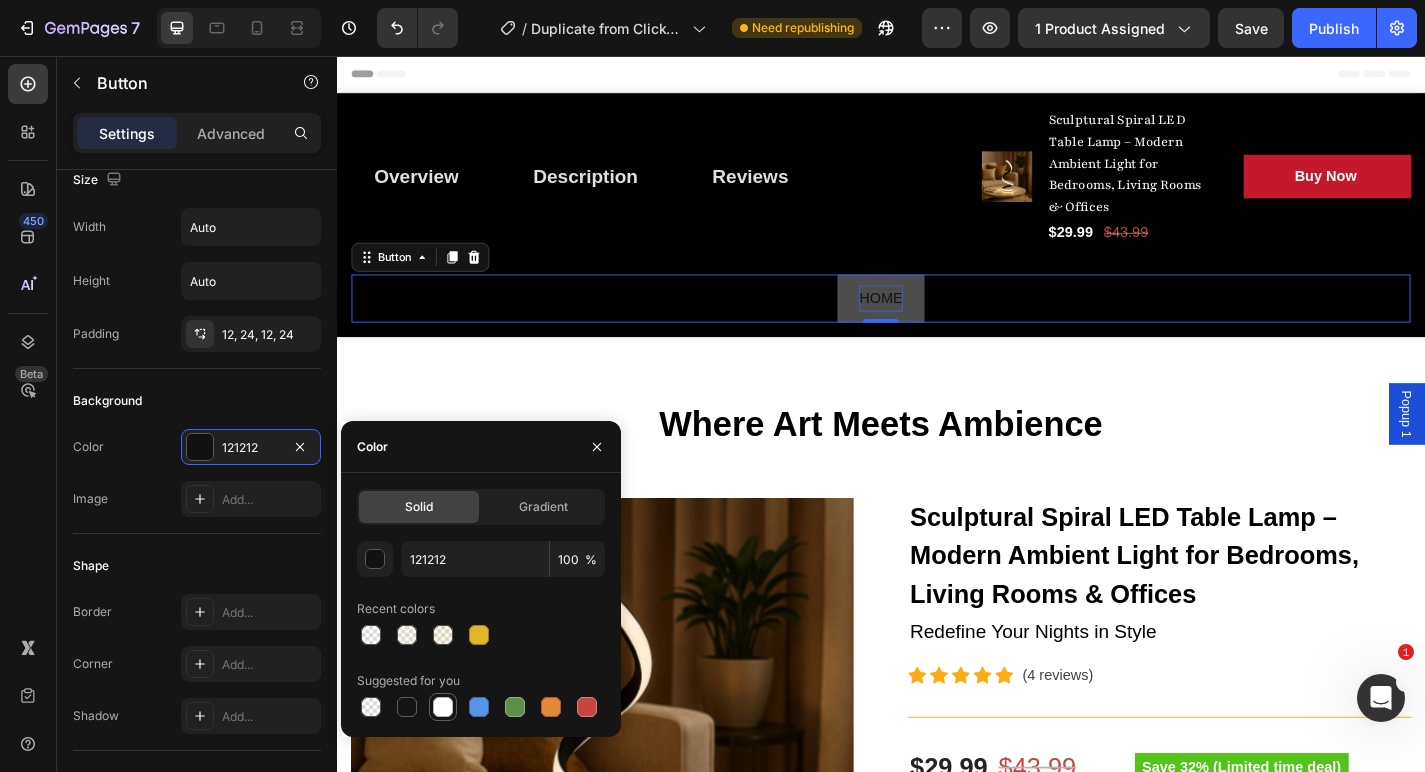 click at bounding box center (443, 707) 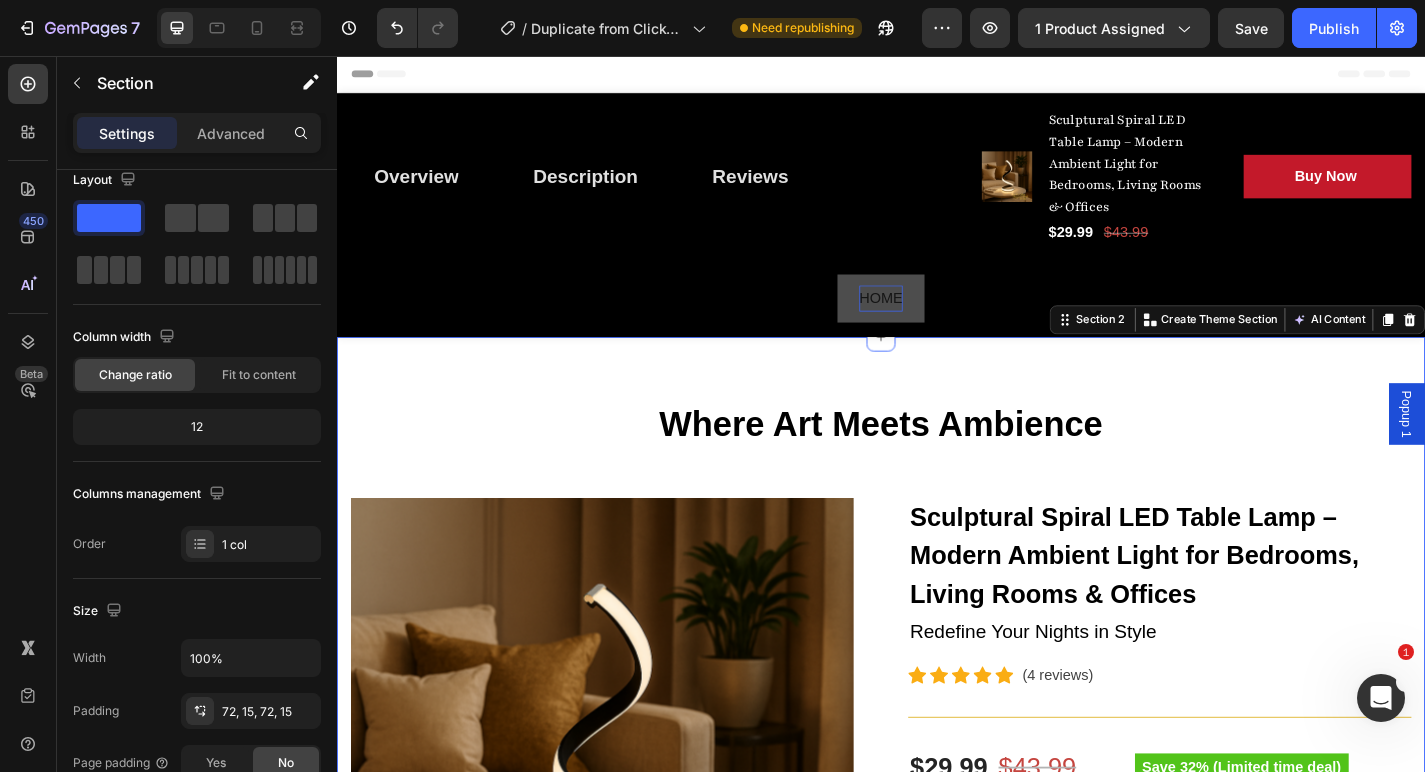 click on "Where Art Meets Ambience Heading Row Product Images Sculptural Spiral LED Table Lamp – Modern Ambient Light for Bedrooms, Living Rooms & Offices (P) Title Redefine Your Nights in Style Text block                Icon                Icon                Icon                Icon                Icon Icon List Hoz (4 reviews) Text block Row                Title Line $29.99 (P) Price (P) Price $43.99 (P) Price (P) Price Row Save 32% (Limited time deal) Product Badge Row   📝  Product Description :
Elevate your space with the Sculptural Spiral LED Table Lamp — a striking fusion of art and illumination. Designed for modern homes, this dimmable lamp adds a calming glow to any bedroom, living room, or office. The sculptural silhouette not only lights up your space but also enhances your interior décor with a touch of minimalist luxury. Whether you’re winding down for the night or setting the mood, this lamp is the perfect blend of form and function.
✨ Key Features:
SPECIFICATIONS" at bounding box center (937, 1227) 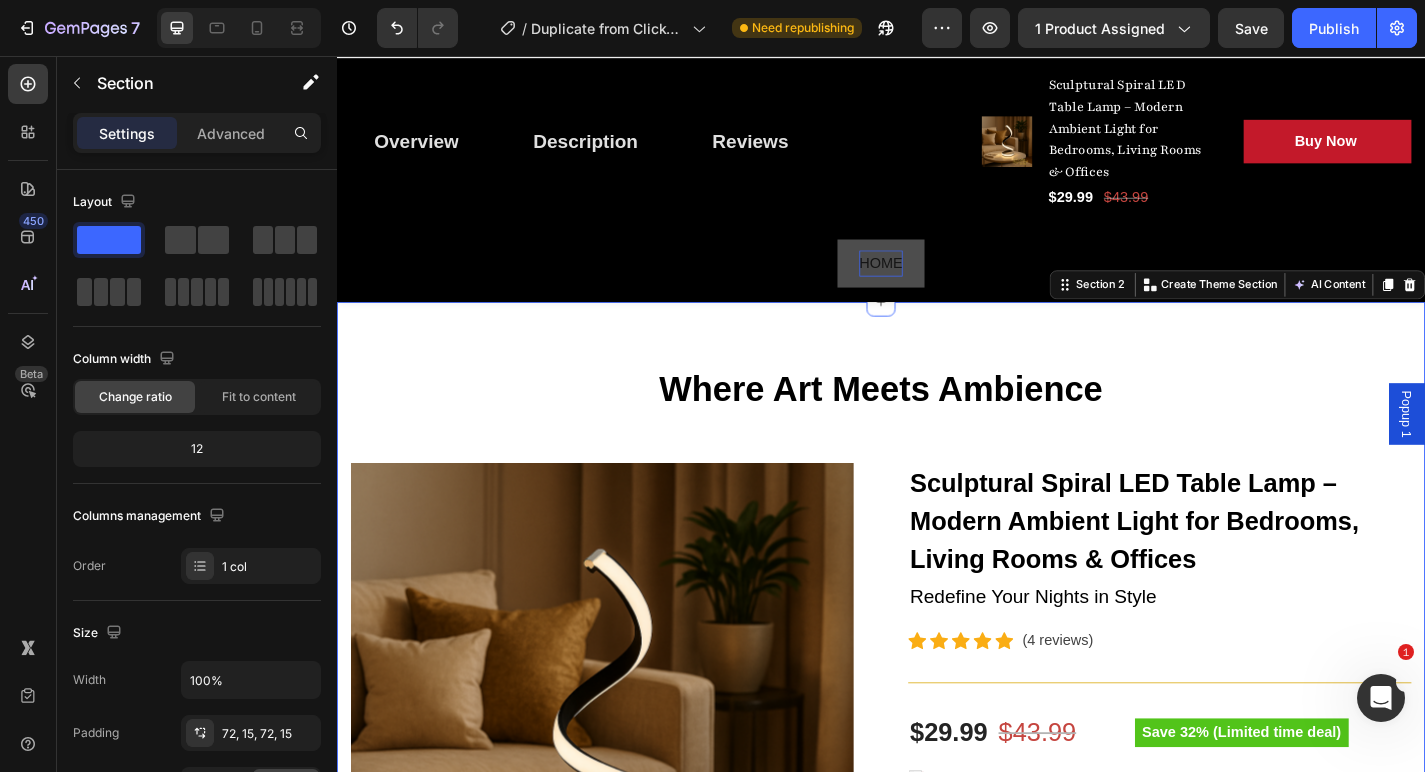 scroll, scrollTop: 51, scrollLeft: 0, axis: vertical 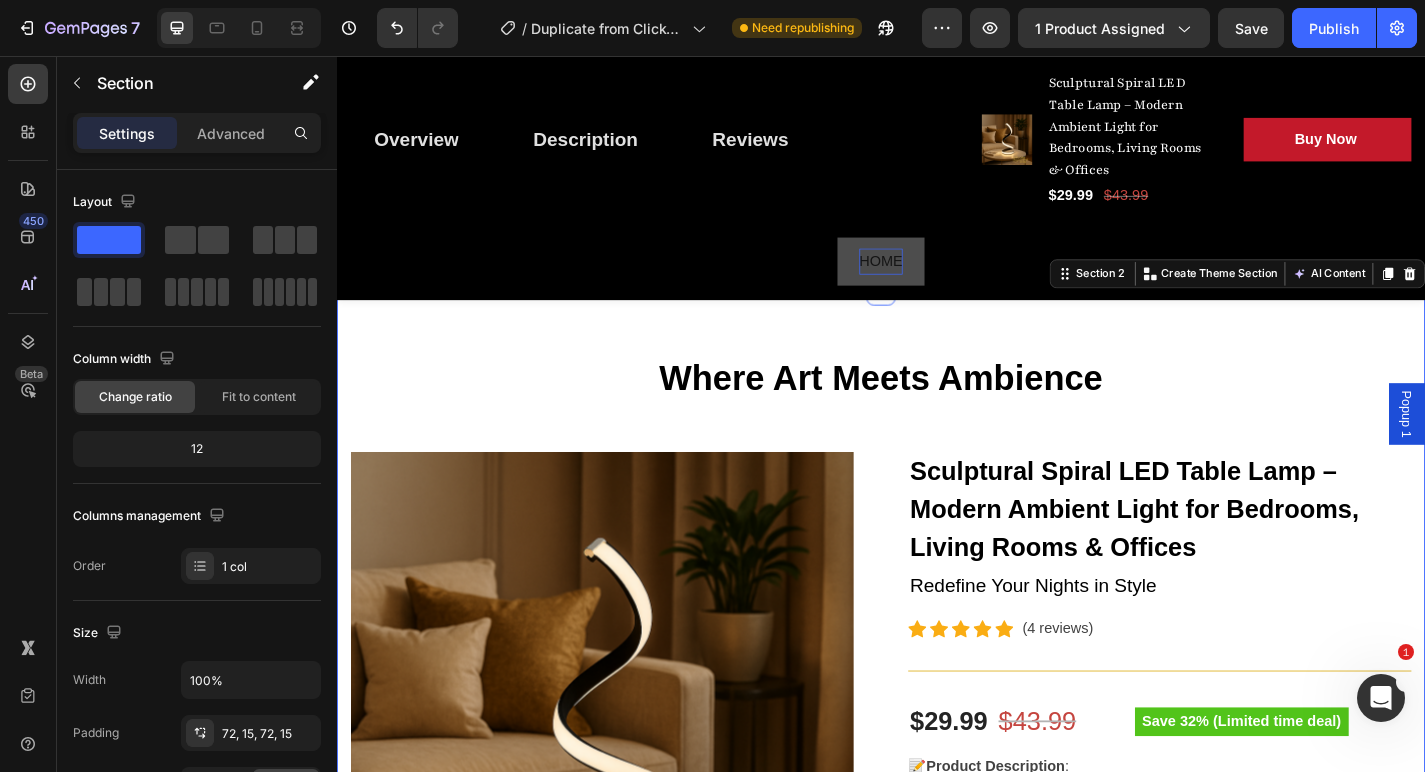 click on "Where Art Meets Ambience Heading Row Product Images Sculptural Spiral LED Table Lamp – Modern Ambient Light for Bedrooms, Living Rooms & Offices (P) Title Redefine Your Nights in Style Text block                Icon                Icon                Icon                Icon                Icon Icon List Hoz (4 reviews) Text block Row                Title Line $29.99 (P) Price (P) Price $43.99 (P) Price (P) Price Row Save 32% (Limited time deal) Product Badge Row   📝  Product Description :
Elevate your space with the Sculptural Spiral LED Table Lamp — a striking fusion of art and illumination. Designed for modern homes, this dimmable lamp adds a calming glow to any bedroom, living room, or office. The sculptural silhouette not only lights up your space but also enhances your interior décor with a touch of minimalist luxury. Whether you’re winding down for the night or setting the mood, this lamp is the perfect blend of form and function.
✨ Key Features:
SPECIFICATIONS" at bounding box center [937, 1176] 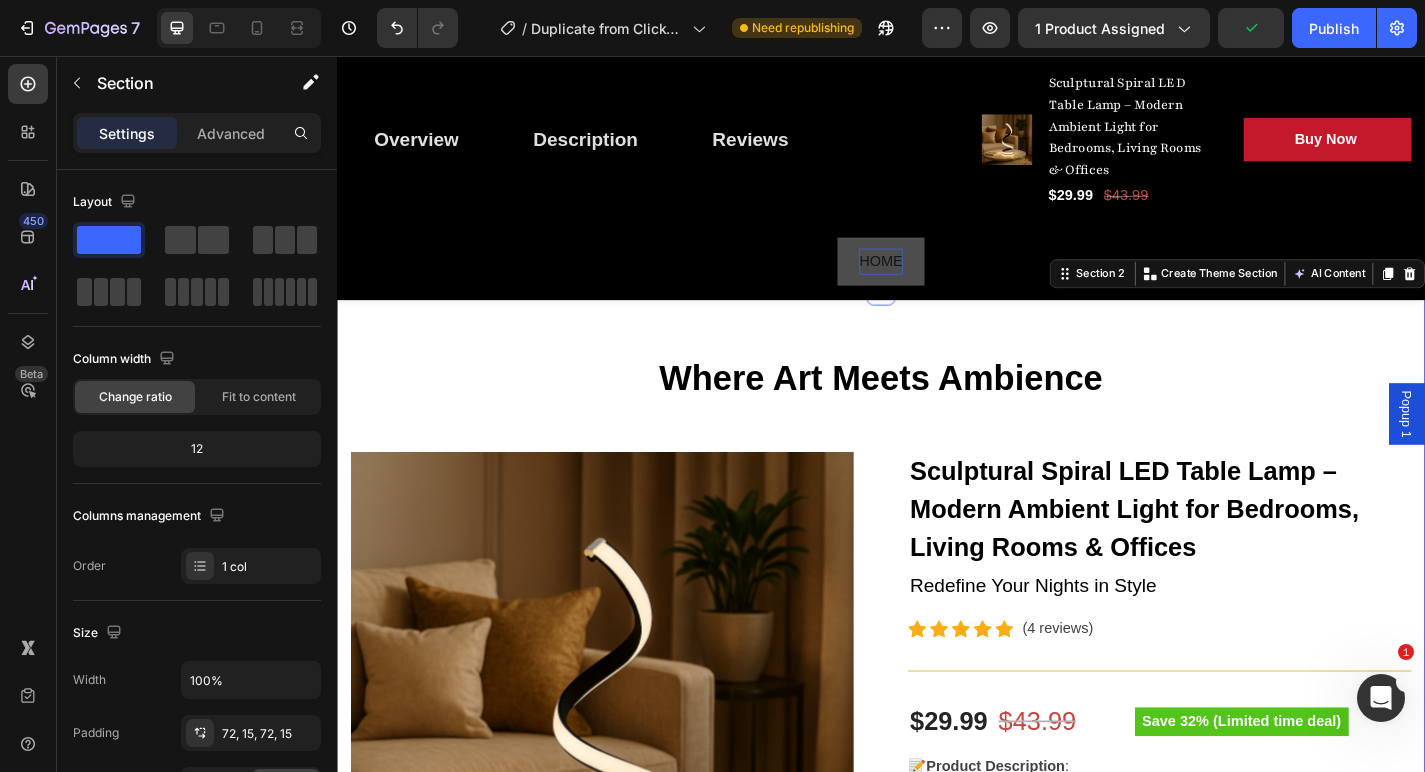 click on "Where Art Meets Ambience Heading Row Product Images Sculptural Spiral LED Table Lamp – Modern Ambient Light for Bedrooms, Living Rooms & Offices (P) Title Redefine Your Nights in Style Text block                Icon                Icon                Icon                Icon                Icon Icon List Hoz (4 reviews) Text block Row                Title Line $29.99 (P) Price (P) Price $43.99 (P) Price (P) Price Row Save 32% (Limited time deal) Product Badge Row   📝  Product Description :
Elevate your space with the Sculptural Spiral LED Table Lamp — a striking fusion of art and illumination. Designed for modern homes, this dimmable lamp adds a calming glow to any bedroom, living room, or office. The sculptural silhouette not only lights up your space but also enhances your interior décor with a touch of minimalist luxury. Whether you’re winding down for the night or setting the mood, this lamp is the perfect blend of form and function.
✨ Key Features:
SPECIFICATIONS" at bounding box center [937, 1176] 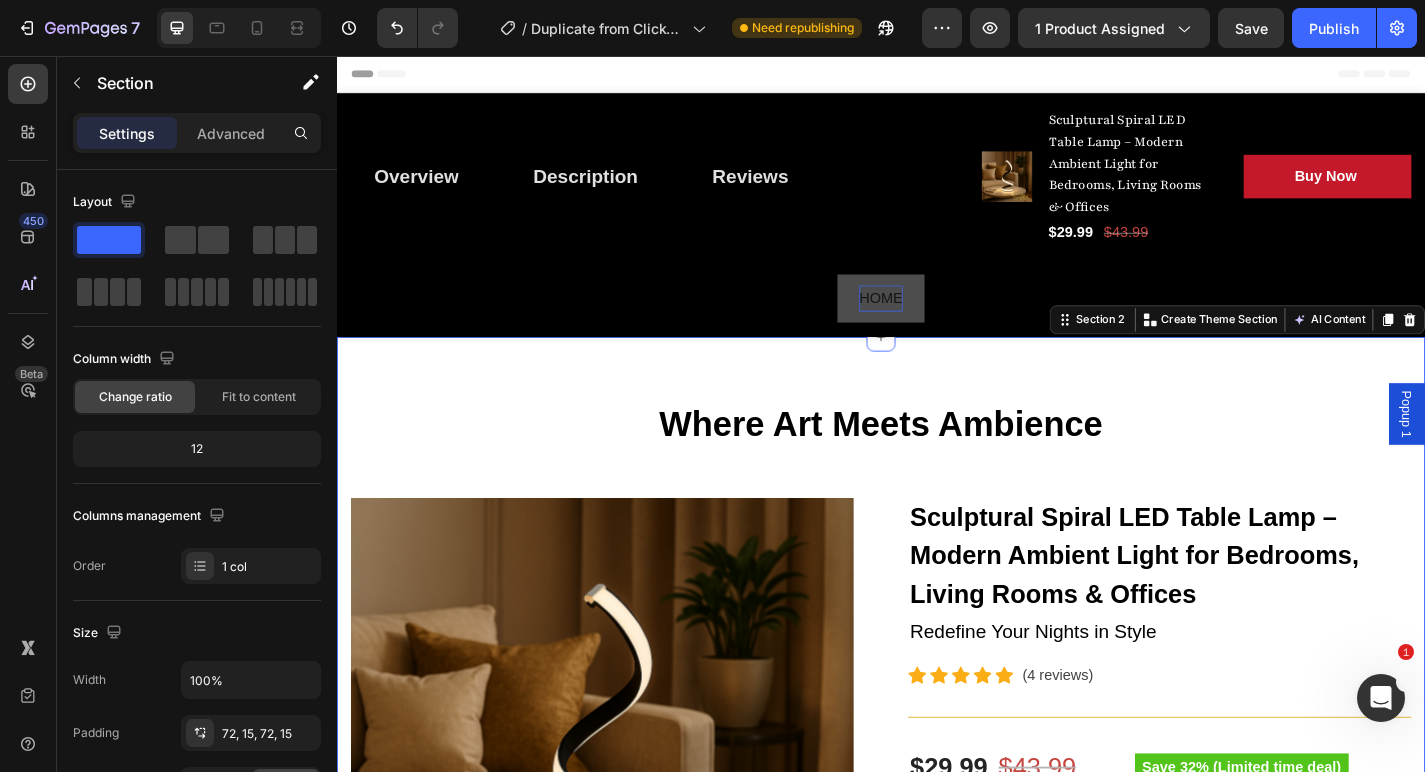scroll, scrollTop: 0, scrollLeft: 0, axis: both 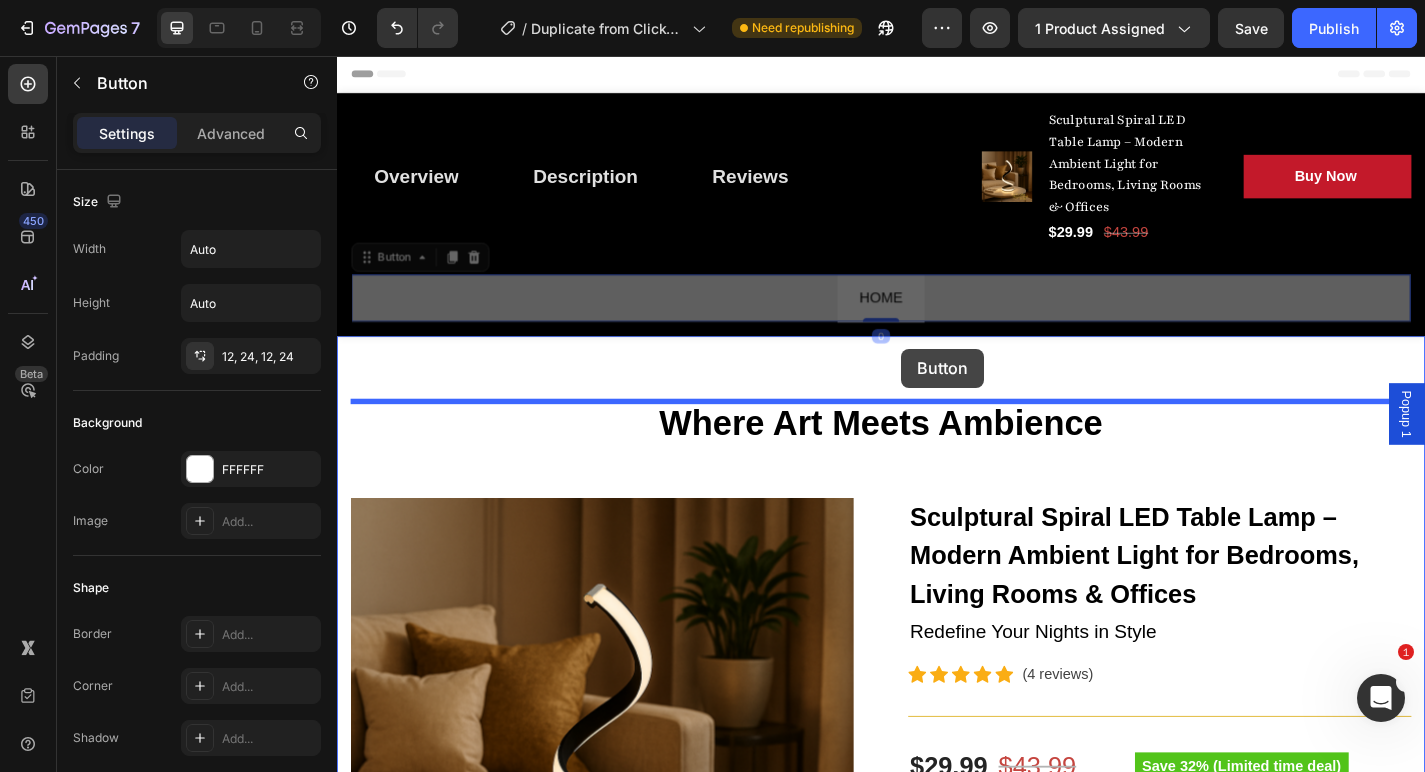 drag, startPoint x: 969, startPoint y: 305, endPoint x: 959, endPoint y: 378, distance: 73.68175 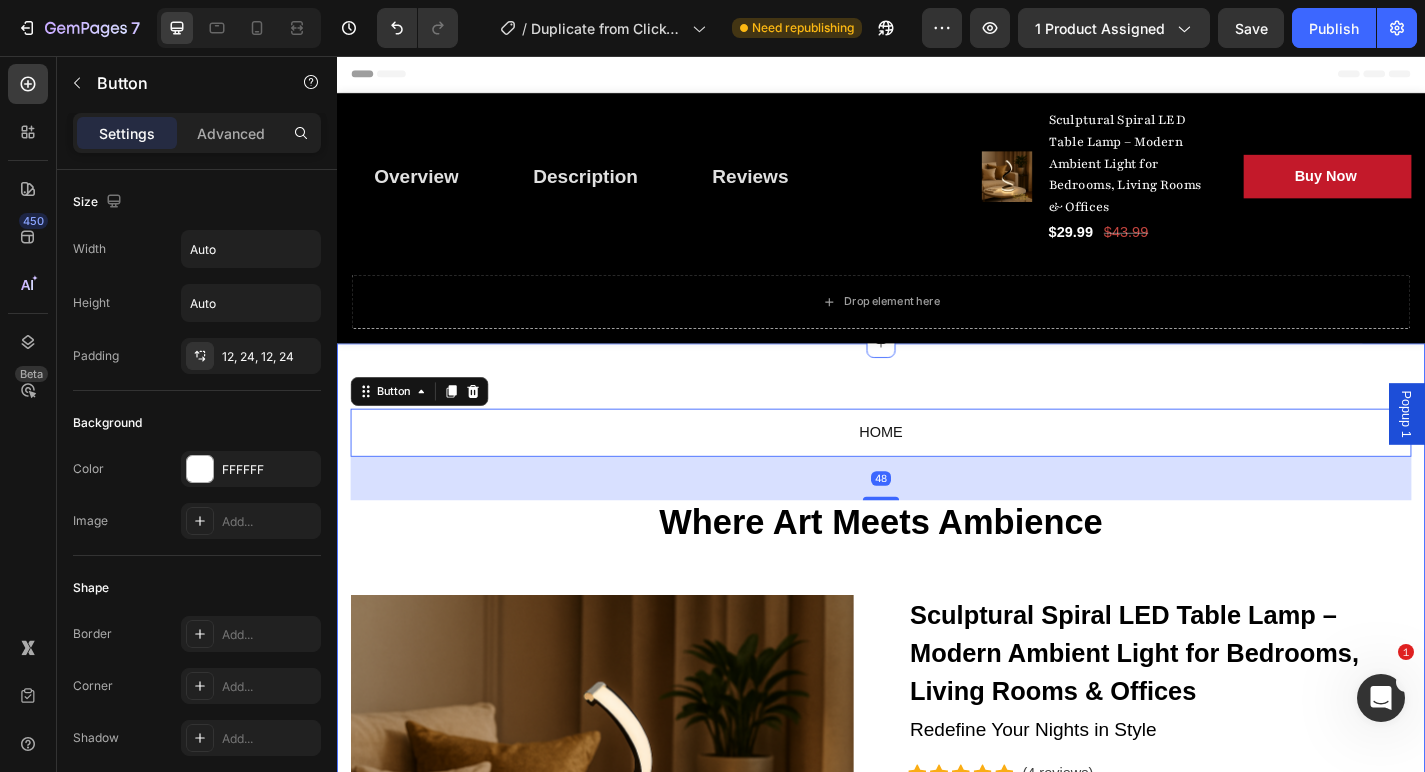 click on "HOME Button   48 Where Art Meets Ambience Heading Row Product Images Sculptural Spiral LED Table Lamp – Modern Ambient Light for Bedrooms, Living Rooms & Offices (P) Title Redefine Your Nights in Style Text block                Icon                Icon                Icon                Icon                Icon Icon List Hoz (4 reviews) Text block Row                Title Line $29.99 (P) Price (P) Price $43.99 (P) Price (P) Price Row Save 32% (Limited time deal) Product Badge Row   📝  Product Description :
Elevate your space with the Sculptural Spiral LED Table Lamp — a striking fusion of art and illumination. Designed for modern homes, this dimmable lamp adds a calming glow to any bedroom, living room, or office. The sculptural silhouette not only lights up your space but also enhances your interior décor with a touch of minimalist luxury. Whether you’re winding down for the night or setting the mood, this lamp is the perfect blend of form and function.
✨ Key Features:" at bounding box center [937, 1284] 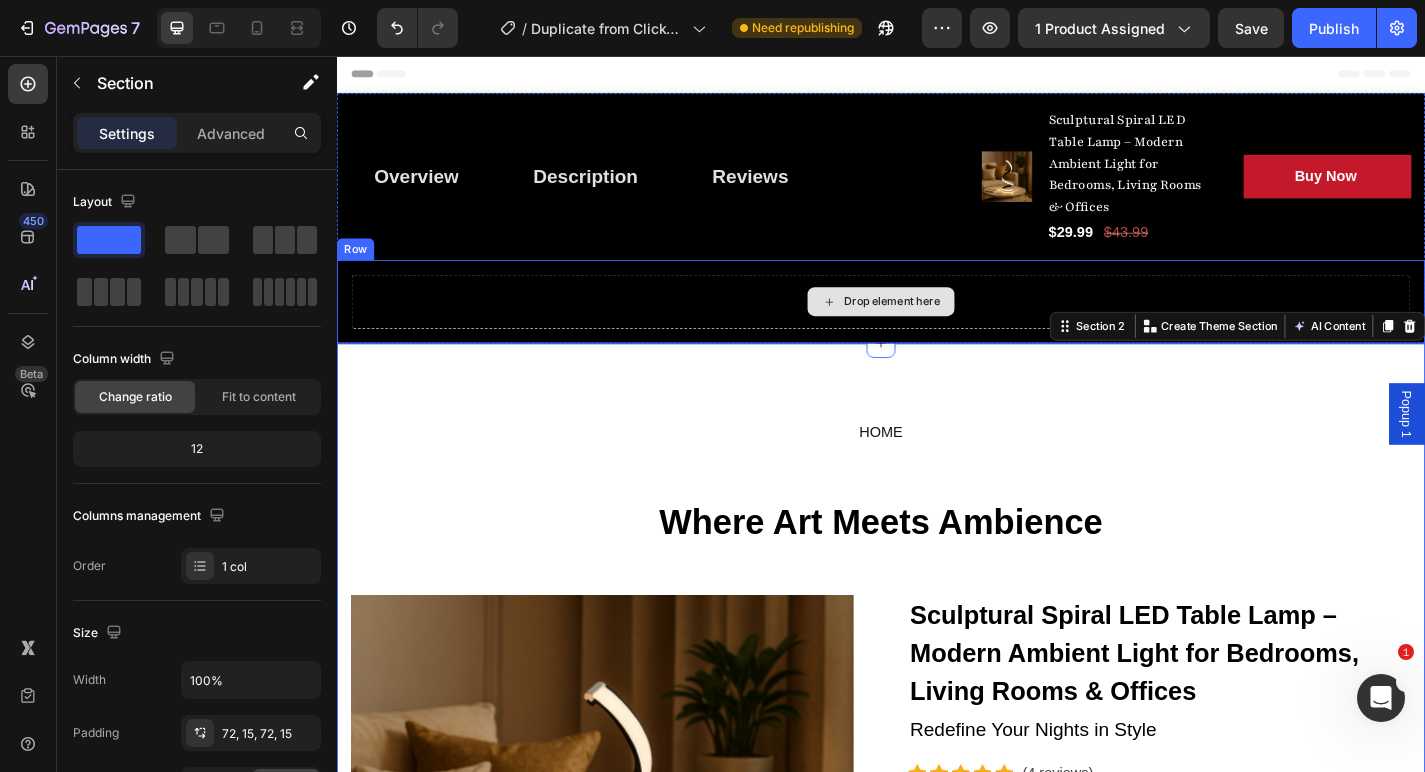 click on "Drop element here" at bounding box center (937, 327) 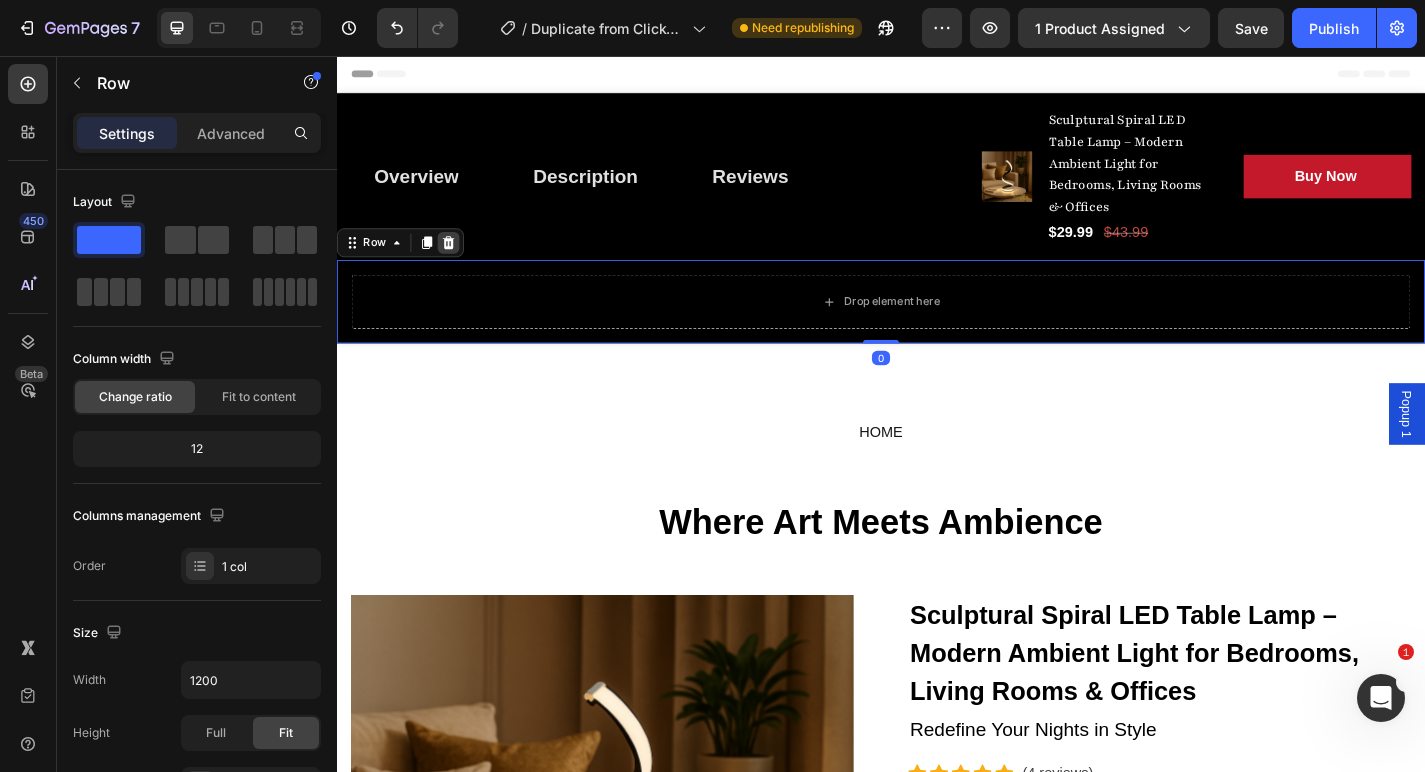 click 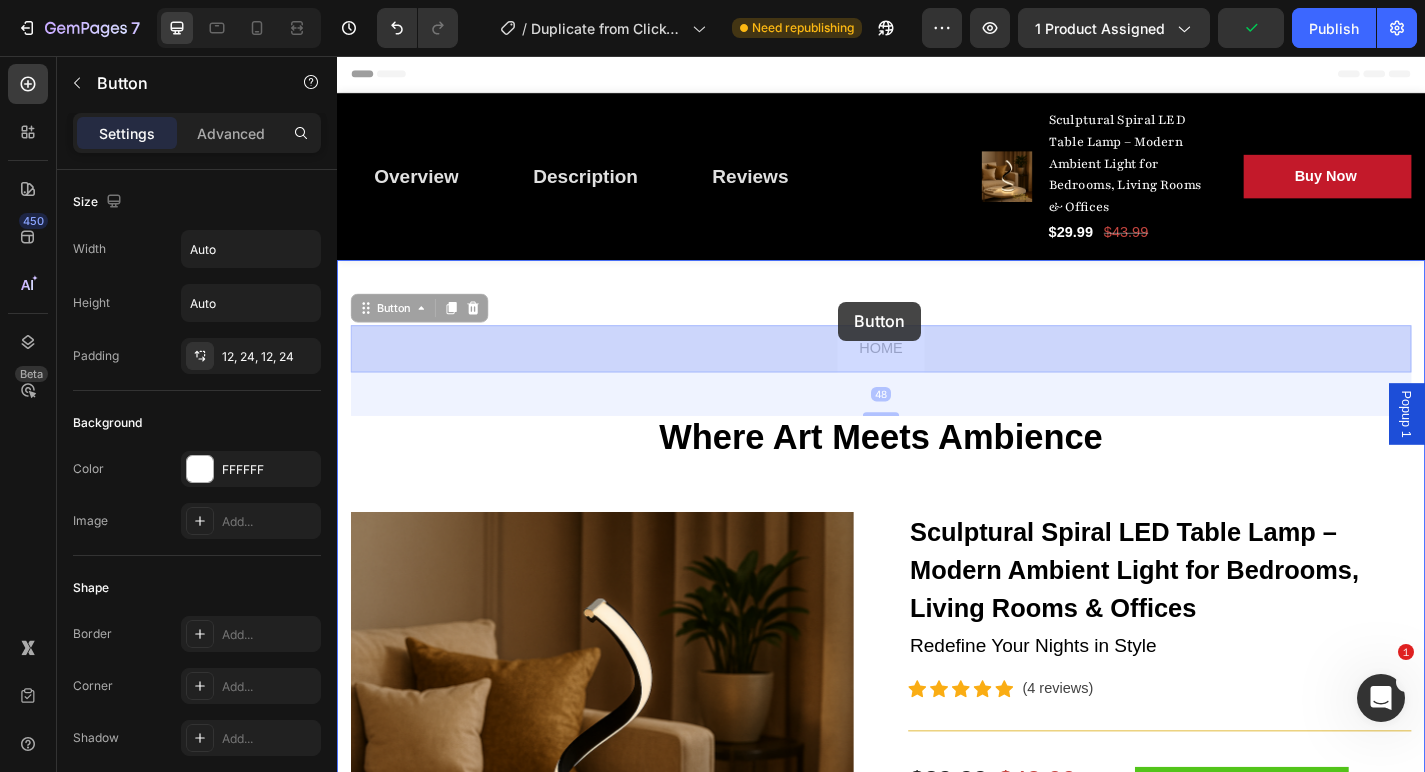 drag, startPoint x: 888, startPoint y: 365, endPoint x: 890, endPoint y: 328, distance: 37.054016 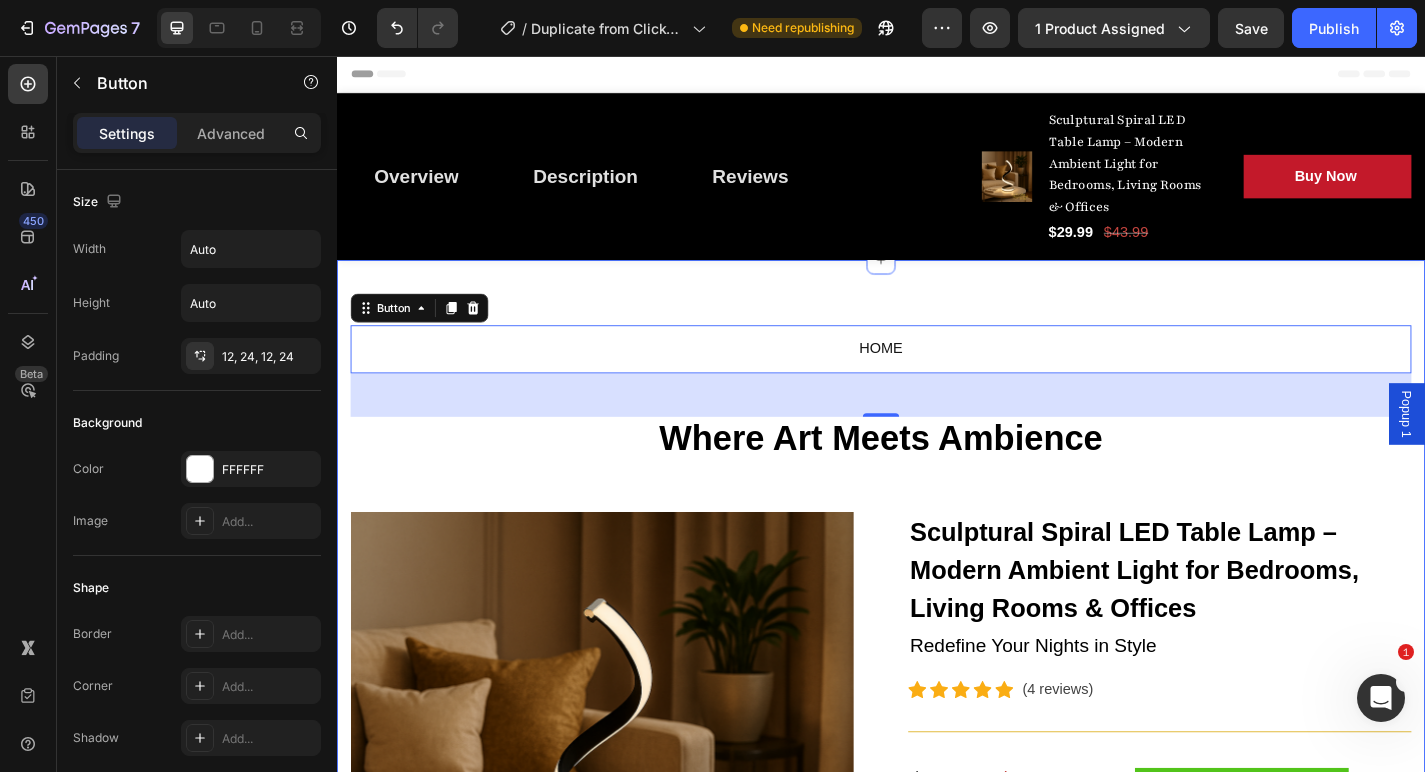 click on "HOME Button   48 Where Art Meets Ambience Heading Row Product Images Sculptural Spiral LED Table Lamp – Modern Ambient Light for Bedrooms, Living Rooms & Offices (P) Title Redefine Your Nights in Style Text block                Icon                Icon                Icon                Icon                Icon Icon List Hoz (4 reviews) Text block Row                Title Line $29.99 (P) Price (P) Price $43.99 (P) Price (P) Price Row Save 32% (Limited time deal) Product Badge Row   📝  Product Description :
Elevate your space with the Sculptural Spiral LED Table Lamp — a striking fusion of art and illumination. Designed for modern homes, this dimmable lamp adds a calming glow to any bedroom, living room, or office. The sculptural silhouette not only lights up your space but also enhances your interior décor with a touch of minimalist luxury. Whether you’re winding down for the night or setting the mood, this lamp is the perfect blend of form and function.
✨ Key Features:" at bounding box center (937, 1192) 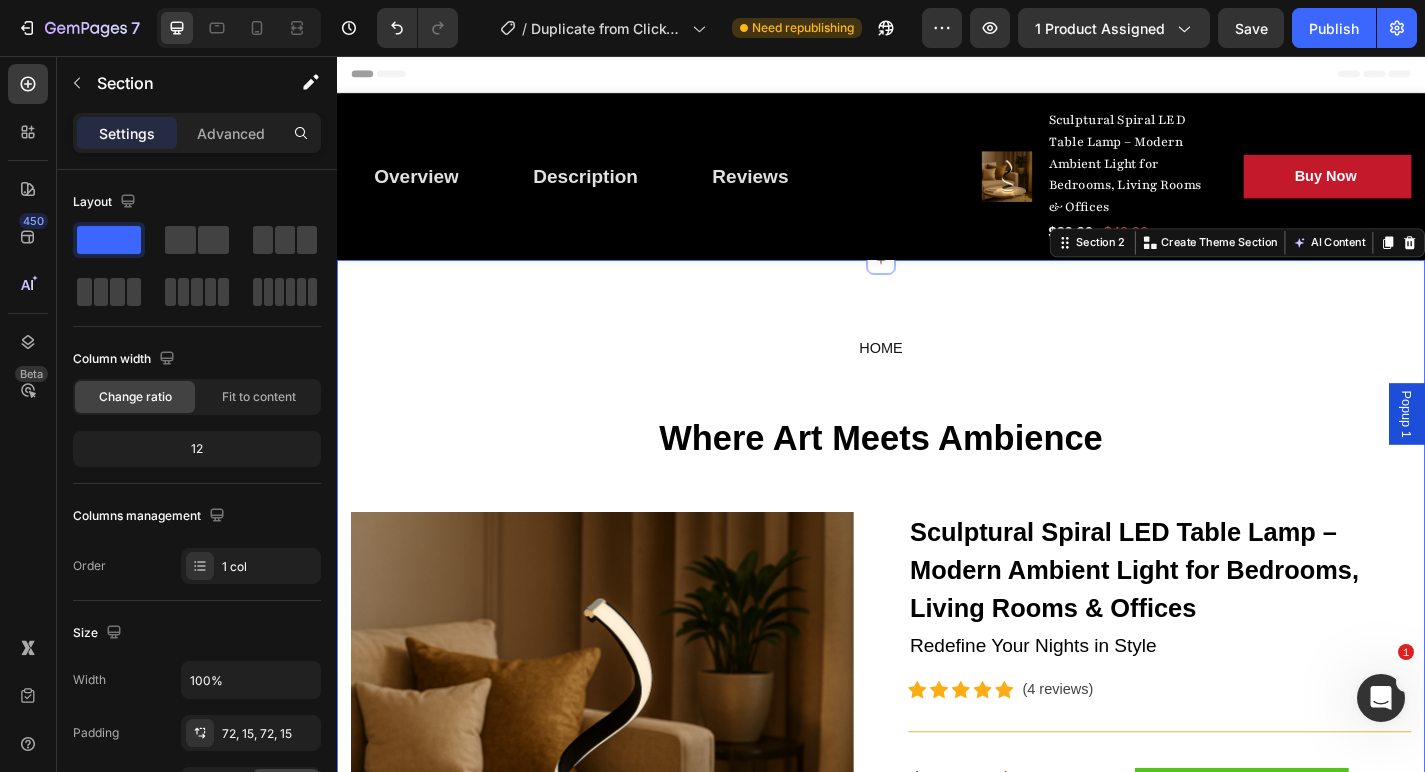click on "HOME Button Where Art Meets Ambience Heading Row Product Images Sculptural Spiral LED Table Lamp – Modern Ambient Light for Bedrooms, Living Rooms & Offices (P) Title Redefine Your Nights in Style Text block                Icon                Icon                Icon                Icon                Icon Icon List Hoz (4 reviews) Text block Row                Title Line $29.99 (P) Price (P) Price $43.99 (P) Price (P) Price Row Save 32% (Limited time deal) Product Badge Row   📝  Product Description :
Elevate your space with the Sculptural Spiral LED Table Lamp — a striking fusion of art and illumination. Designed for modern homes, this dimmable lamp adds a calming glow to any bedroom, living room, or office. The sculptural silhouette not only lights up your space but also enhances your interior décor with a touch of minimalist luxury. Whether you’re winding down for the night or setting the mood, this lamp is the perfect blend of form and function.
✨ Key Features:
:" at bounding box center [937, 1192] 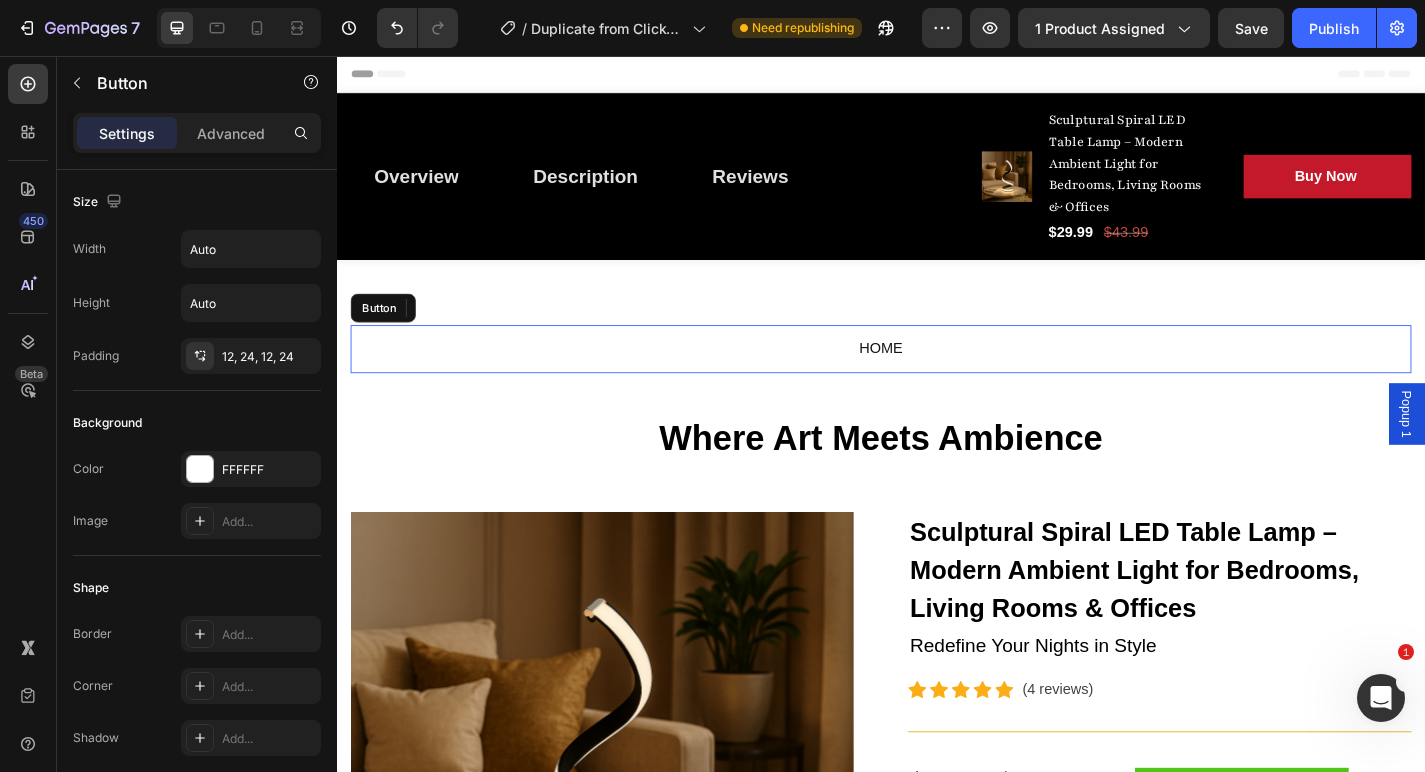click on "HOME Button" at bounding box center (937, 379) 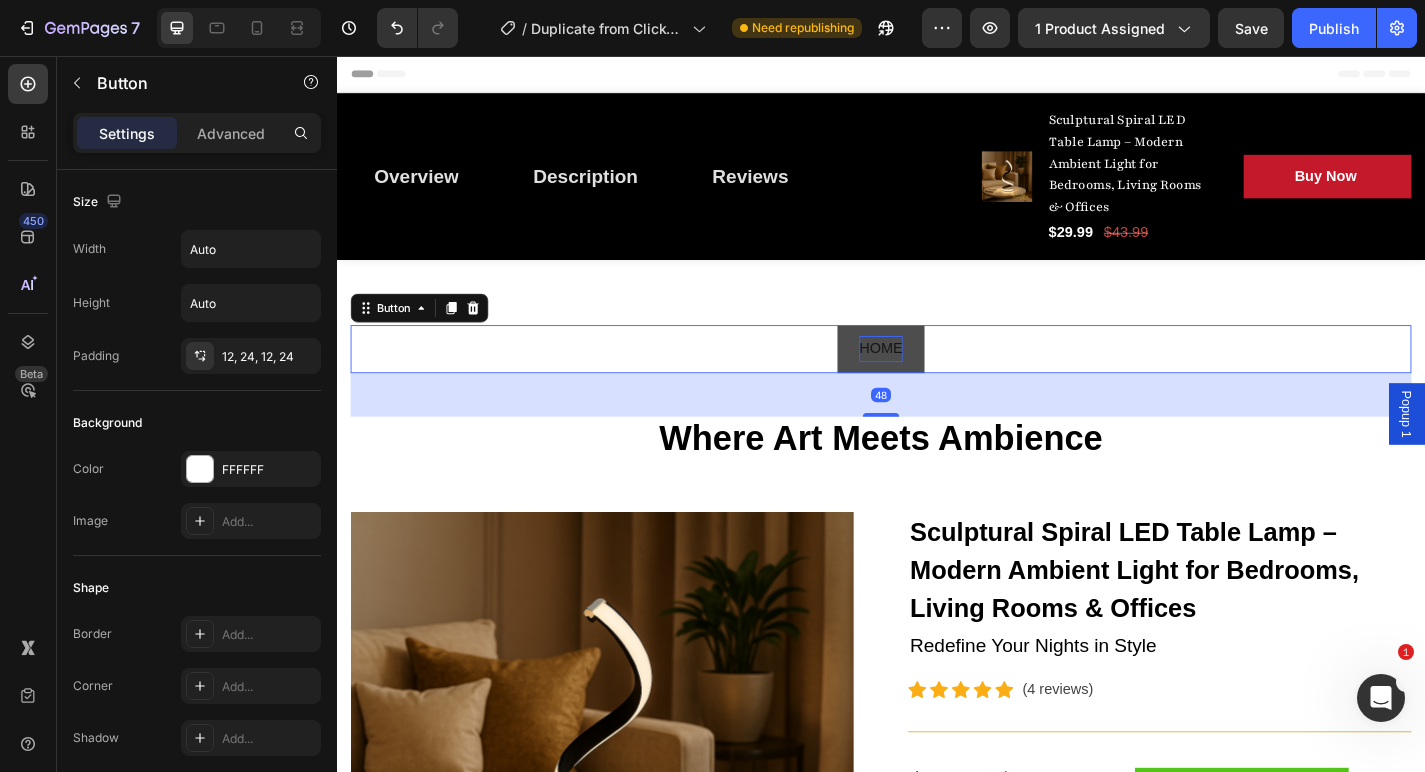 click on "HOME" at bounding box center (937, 379) 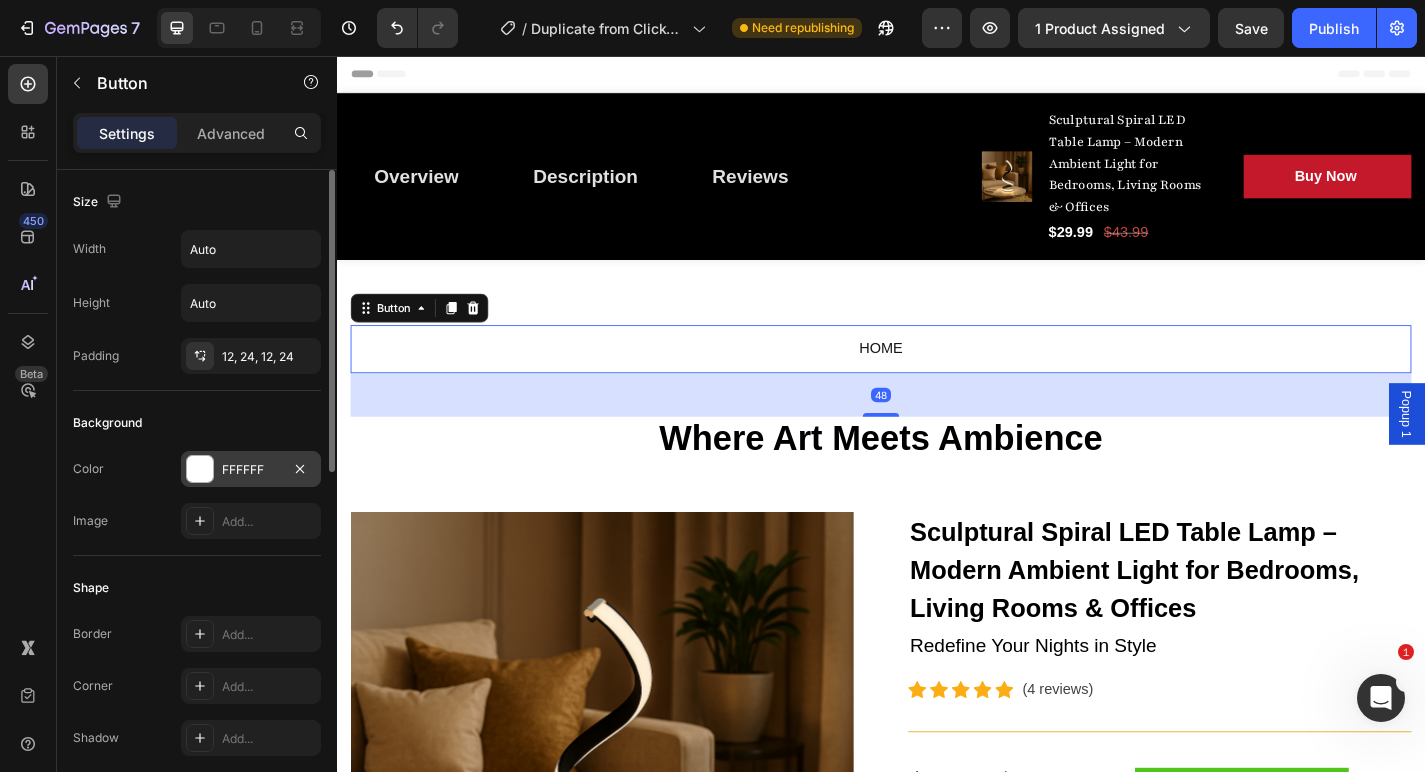 click on "FFFFFF" at bounding box center [251, 469] 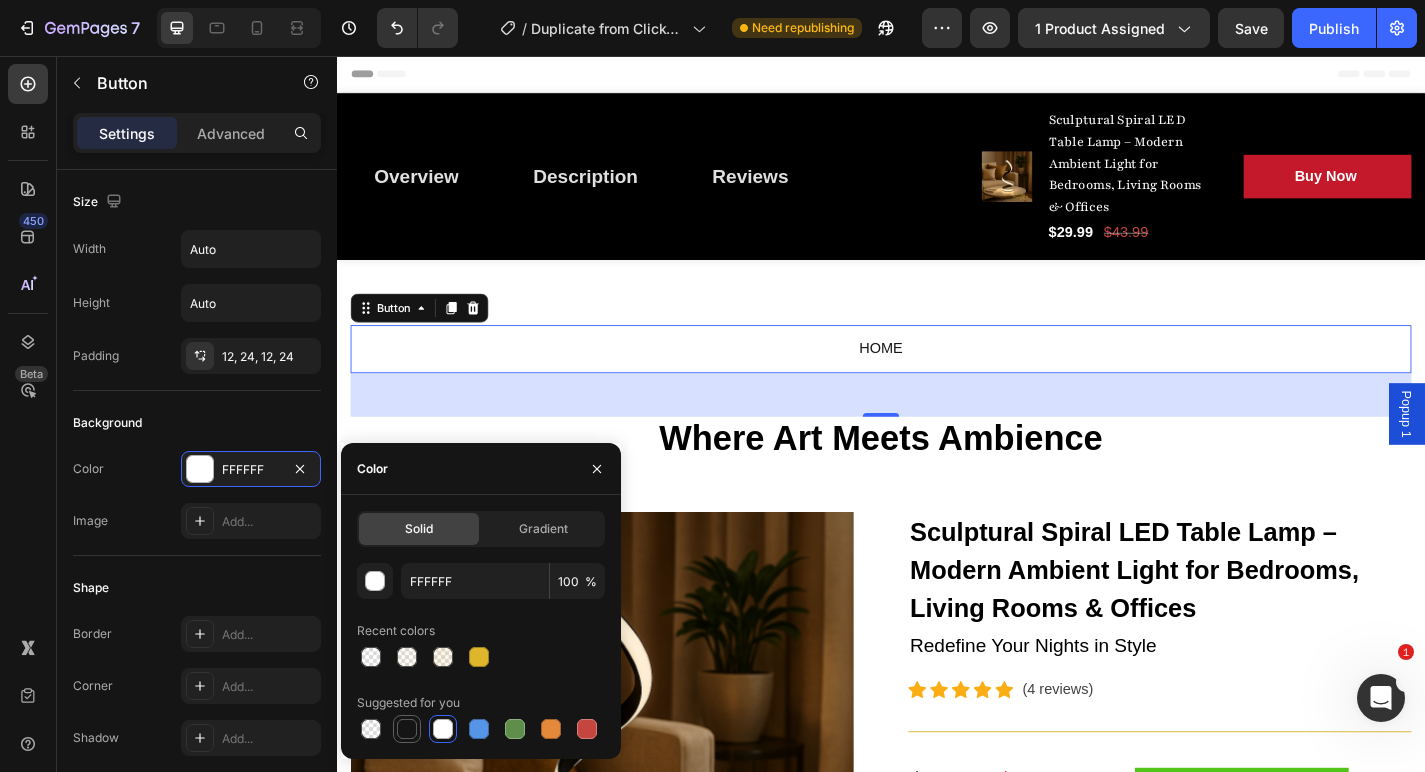 click at bounding box center (407, 729) 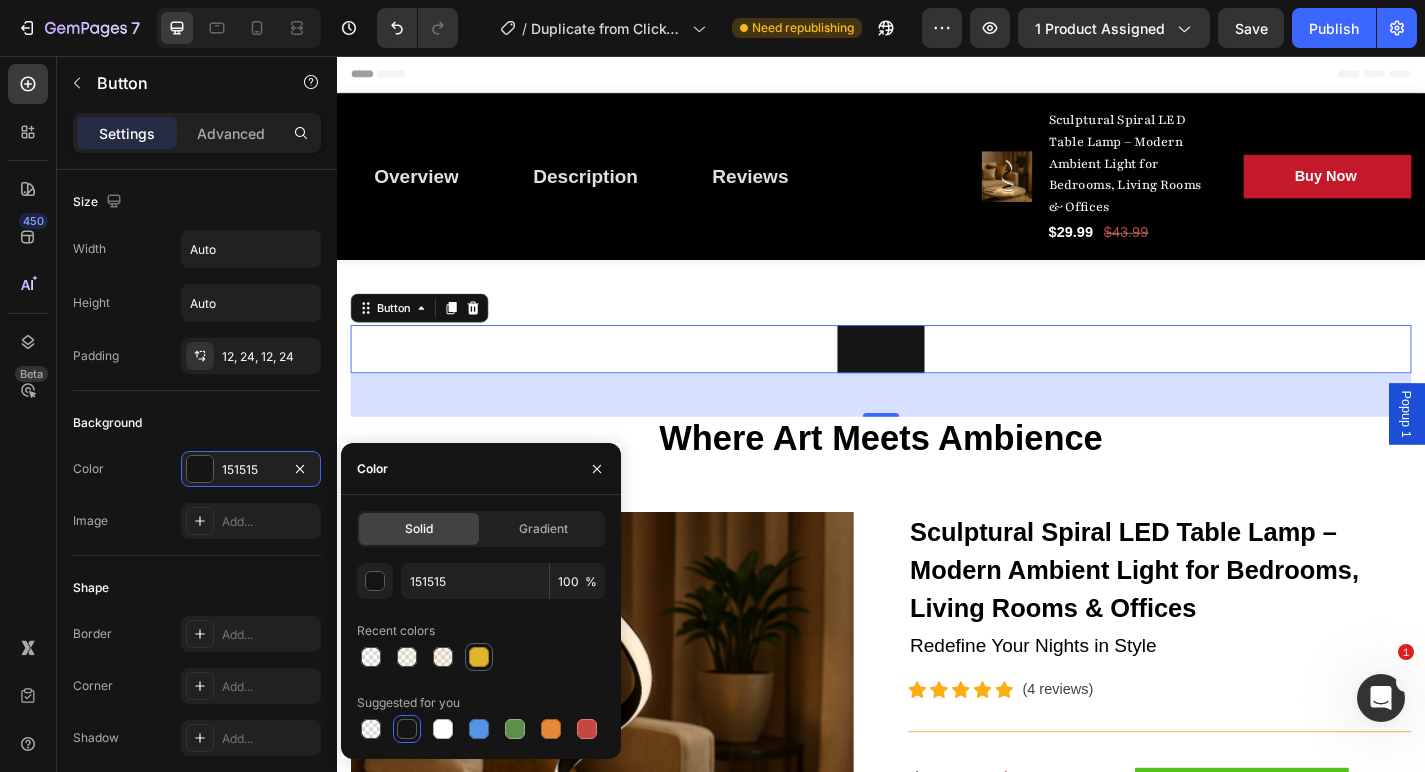 click at bounding box center (479, 657) 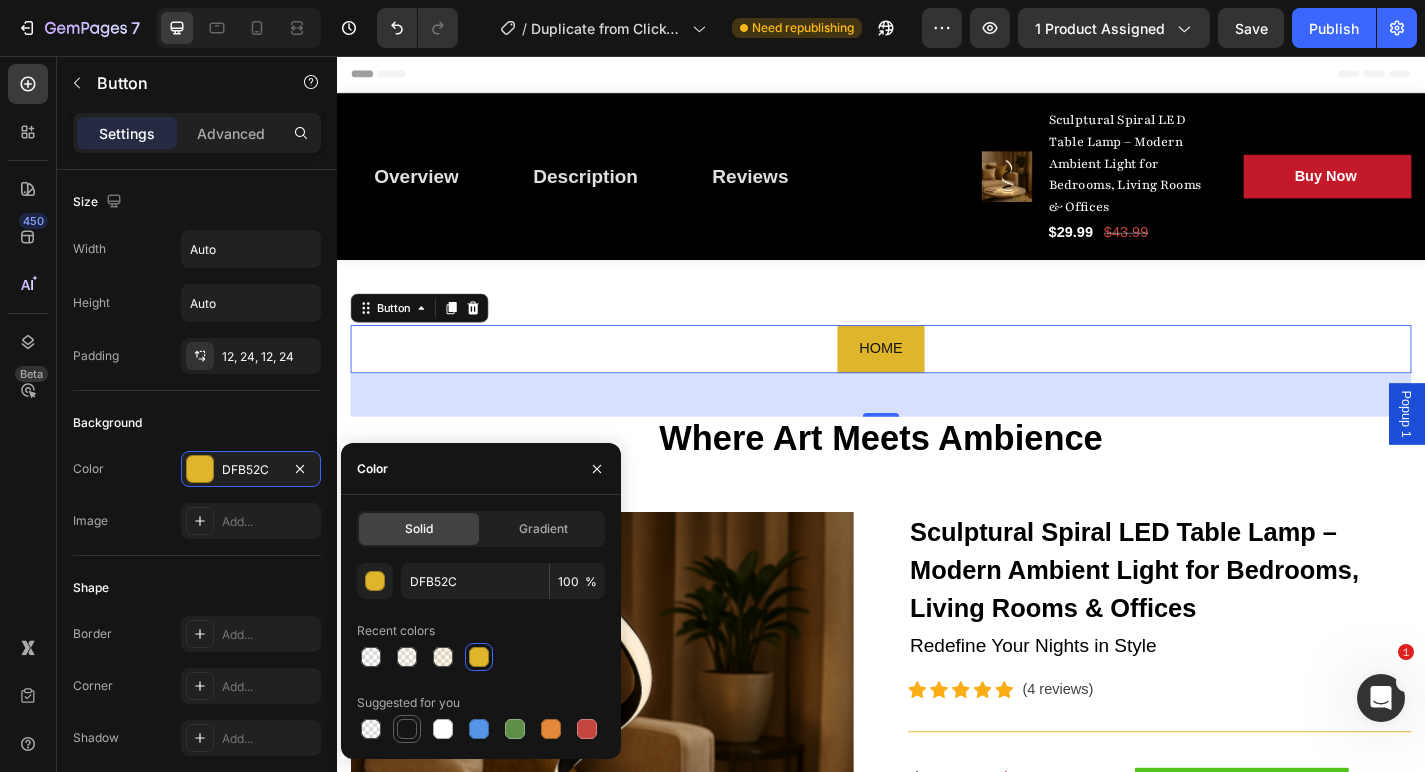 click at bounding box center (407, 729) 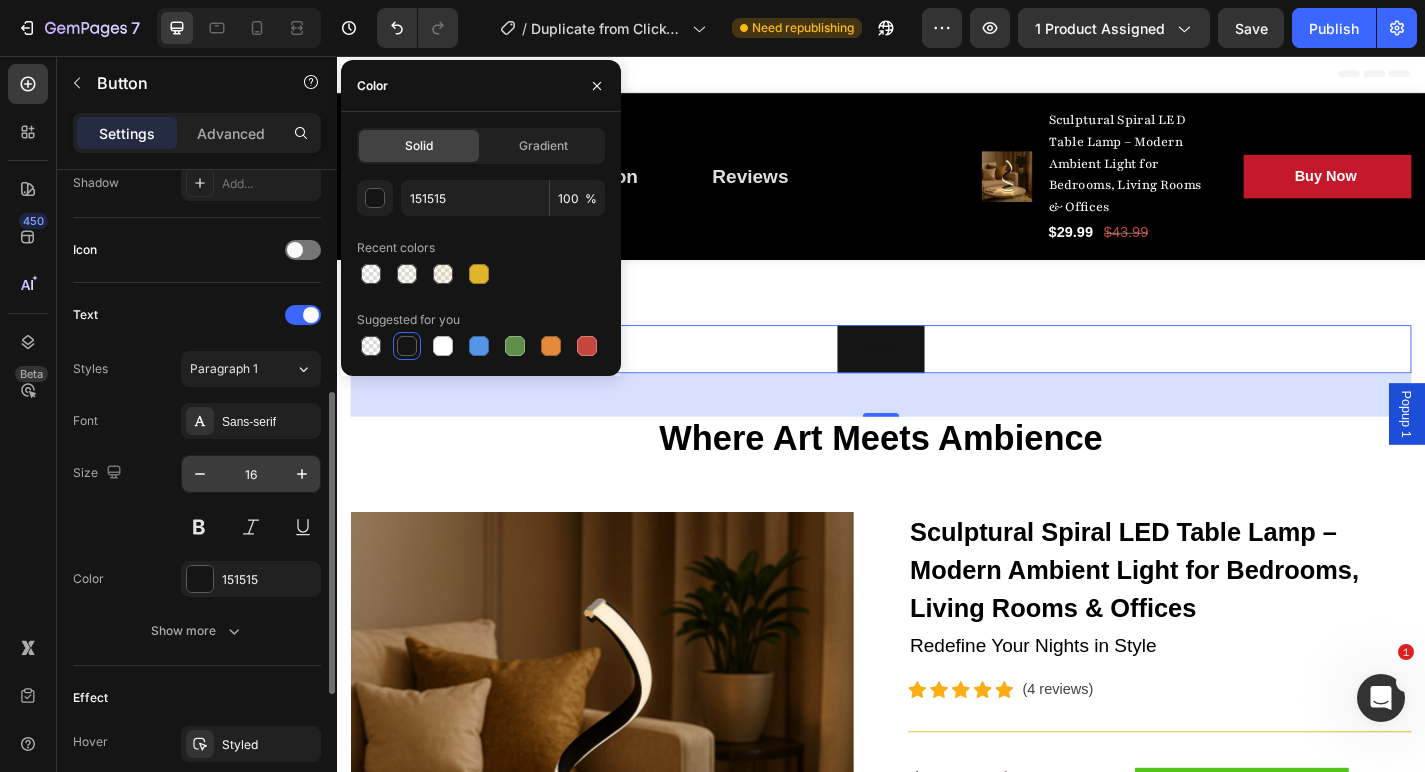 scroll, scrollTop: 644, scrollLeft: 0, axis: vertical 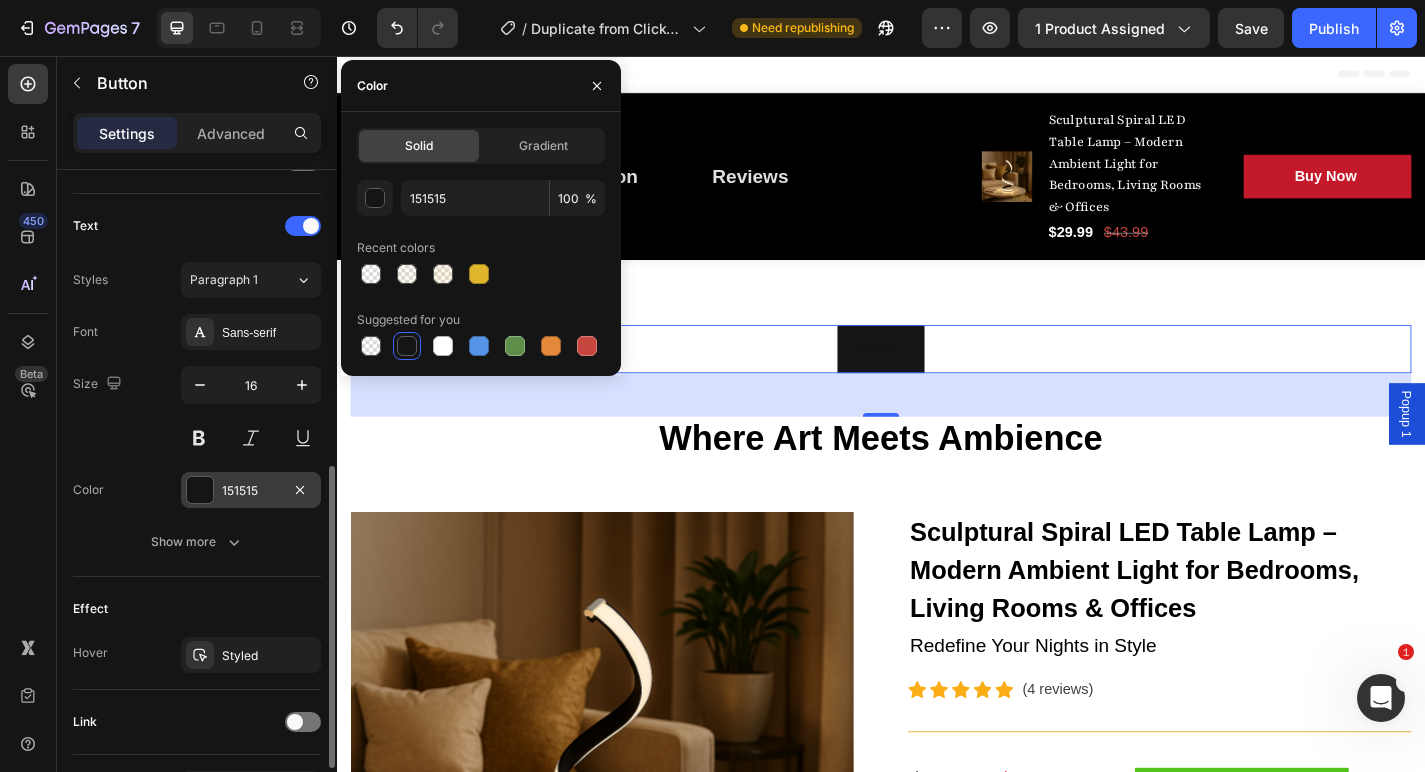 click on "151515" at bounding box center [251, 490] 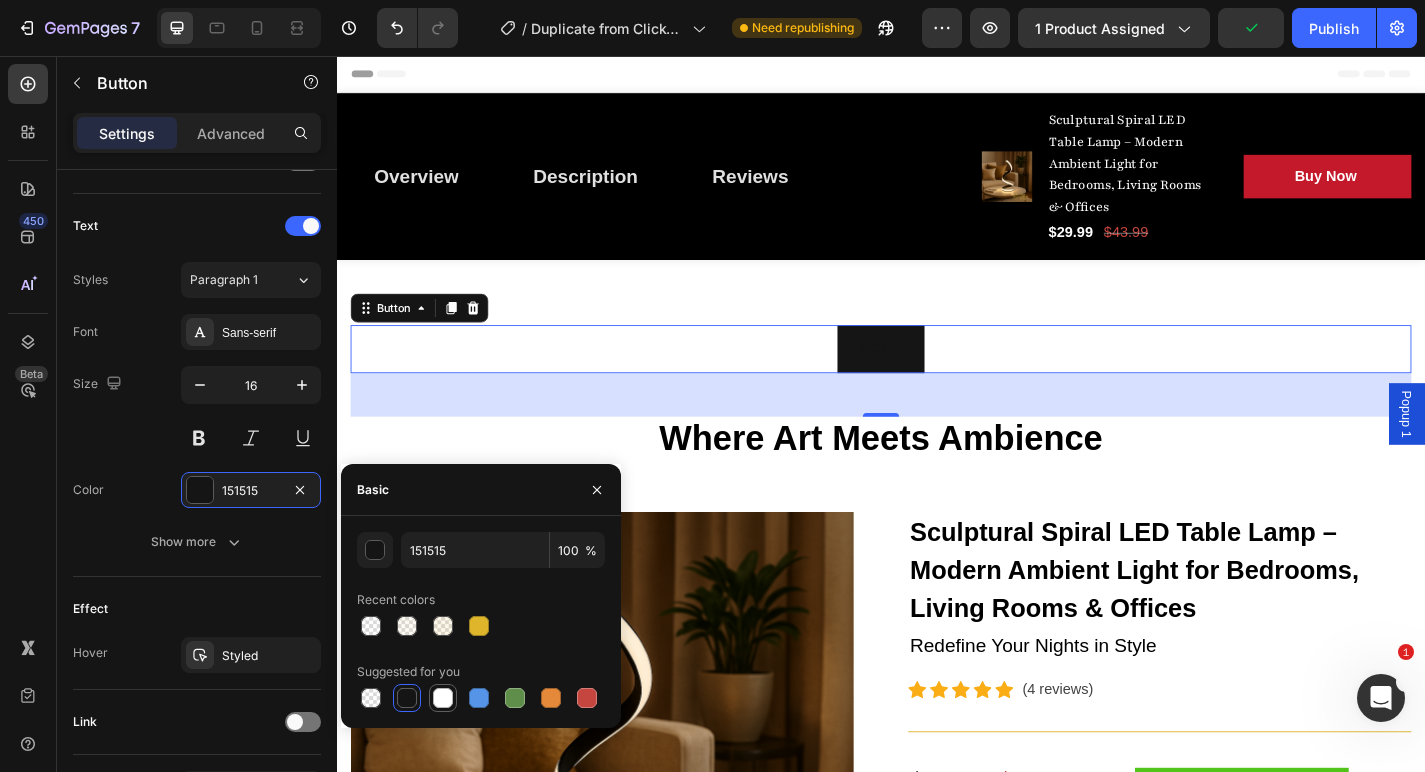 click at bounding box center (443, 698) 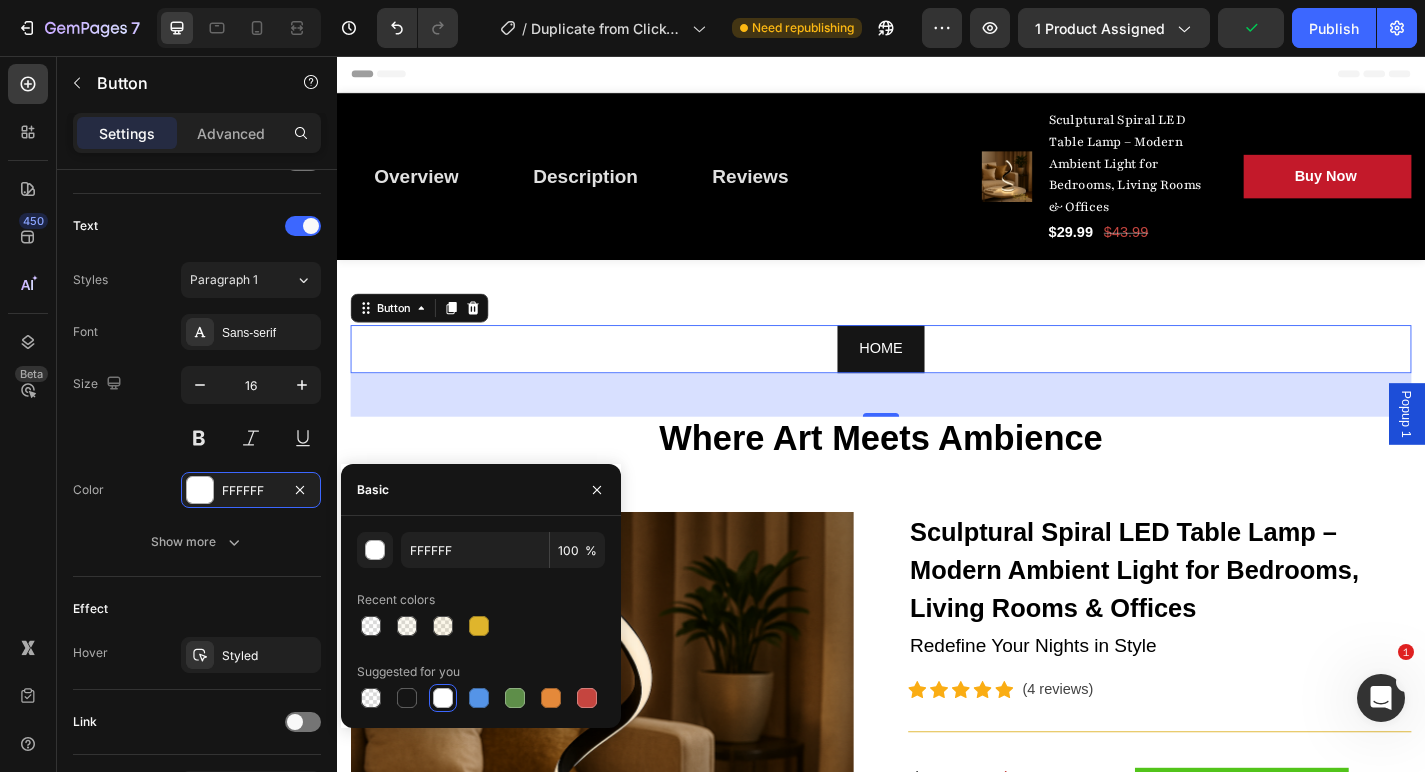 click on "48" at bounding box center [937, 430] 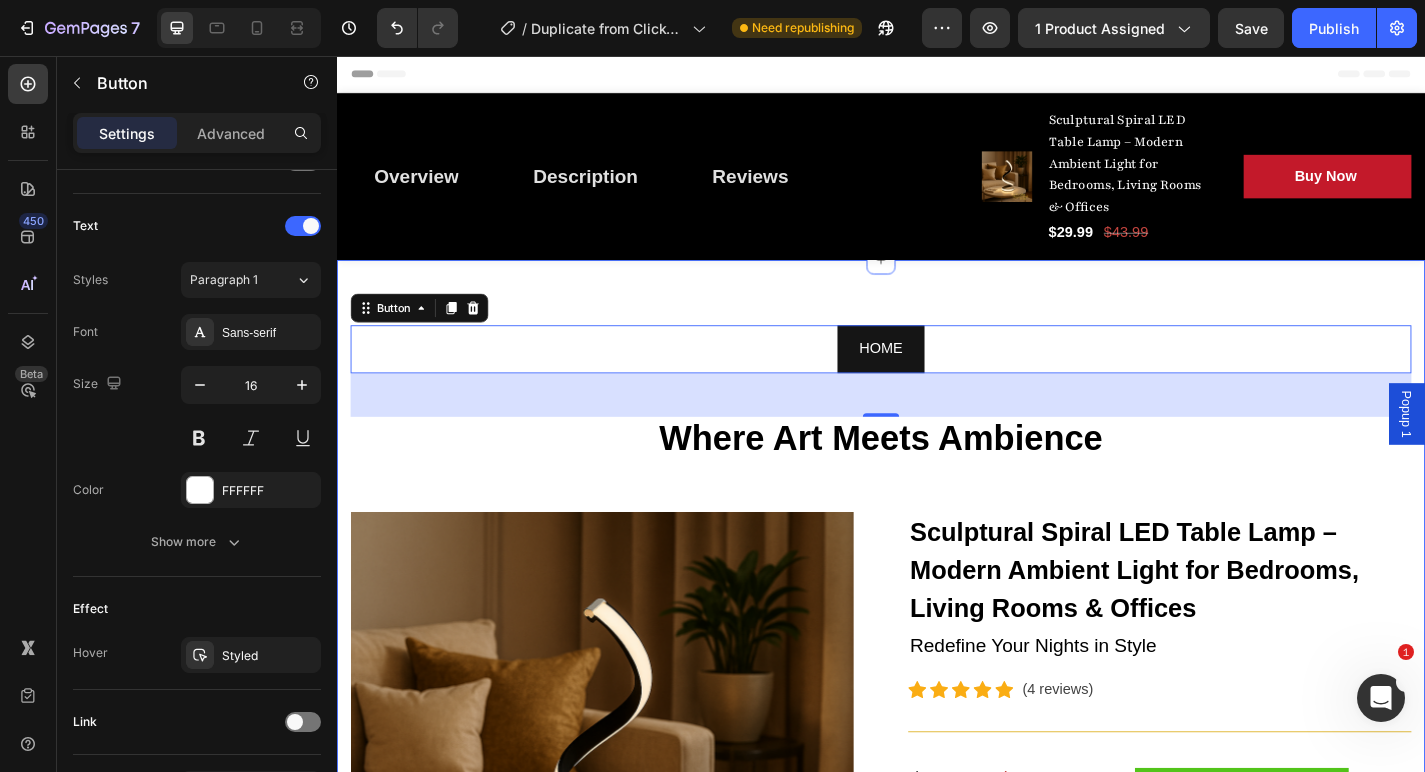 click on "HOME Button   48 Where Art Meets Ambience Heading Row Product Images Sculptural Spiral LED Table Lamp – Modern Ambient Light for Bedrooms, Living Rooms & Offices (P) Title Redefine Your Nights in Style Text block                Icon                Icon                Icon                Icon                Icon Icon List Hoz (4 reviews) Text block Row                Title Line $29.99 (P) Price (P) Price $43.99 (P) Price (P) Price Row Save 32% (Limited time deal) Product Badge Row   📝  Product Description :
Elevate your space with the Sculptural Spiral LED Table Lamp — a striking fusion of art and illumination. Designed for modern homes, this dimmable lamp adds a calming glow to any bedroom, living room, or office. The sculptural silhouette not only lights up your space but also enhances your interior décor with a touch of minimalist luxury. Whether you’re winding down for the night or setting the mood, this lamp is the perfect blend of form and function.
✨ Key Features:" at bounding box center (937, 1192) 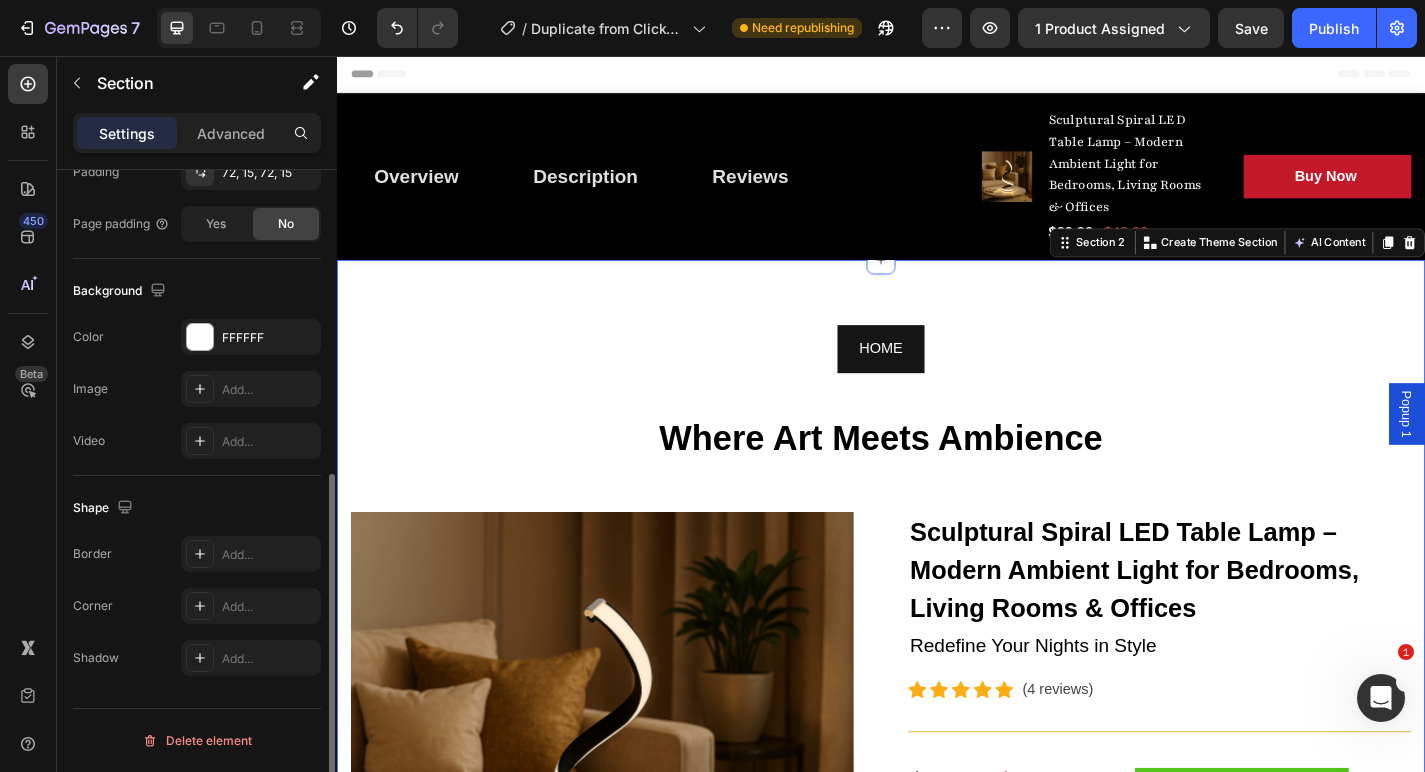 scroll, scrollTop: 0, scrollLeft: 0, axis: both 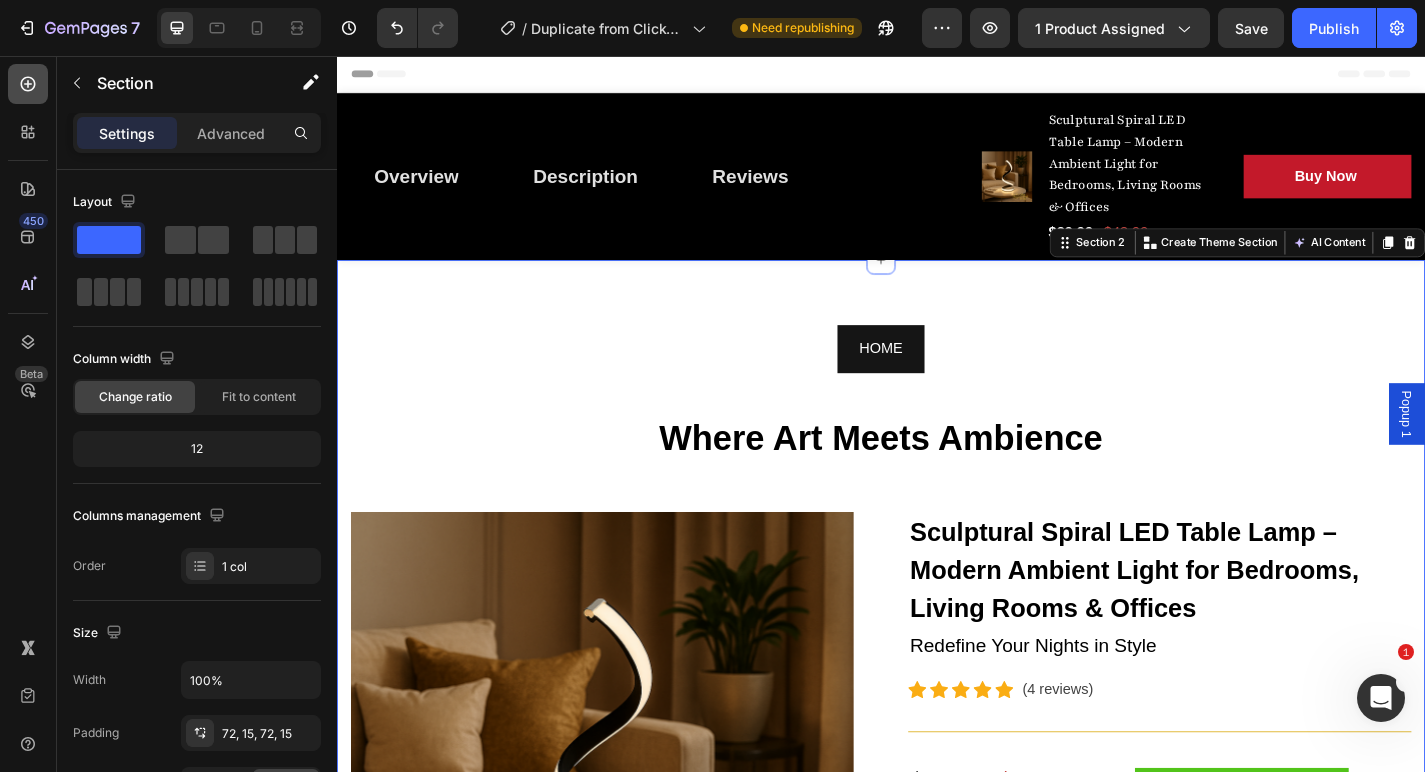 click 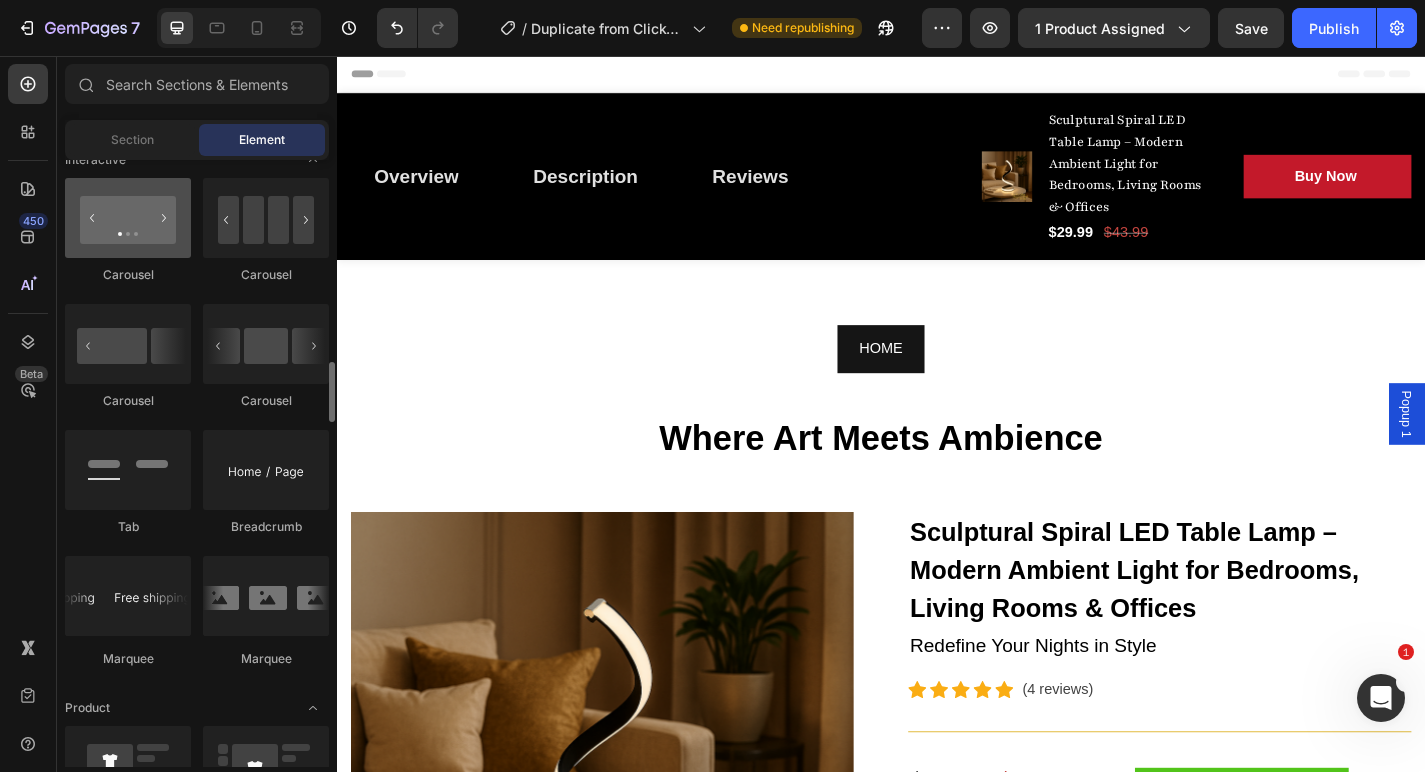 scroll, scrollTop: 2036, scrollLeft: 0, axis: vertical 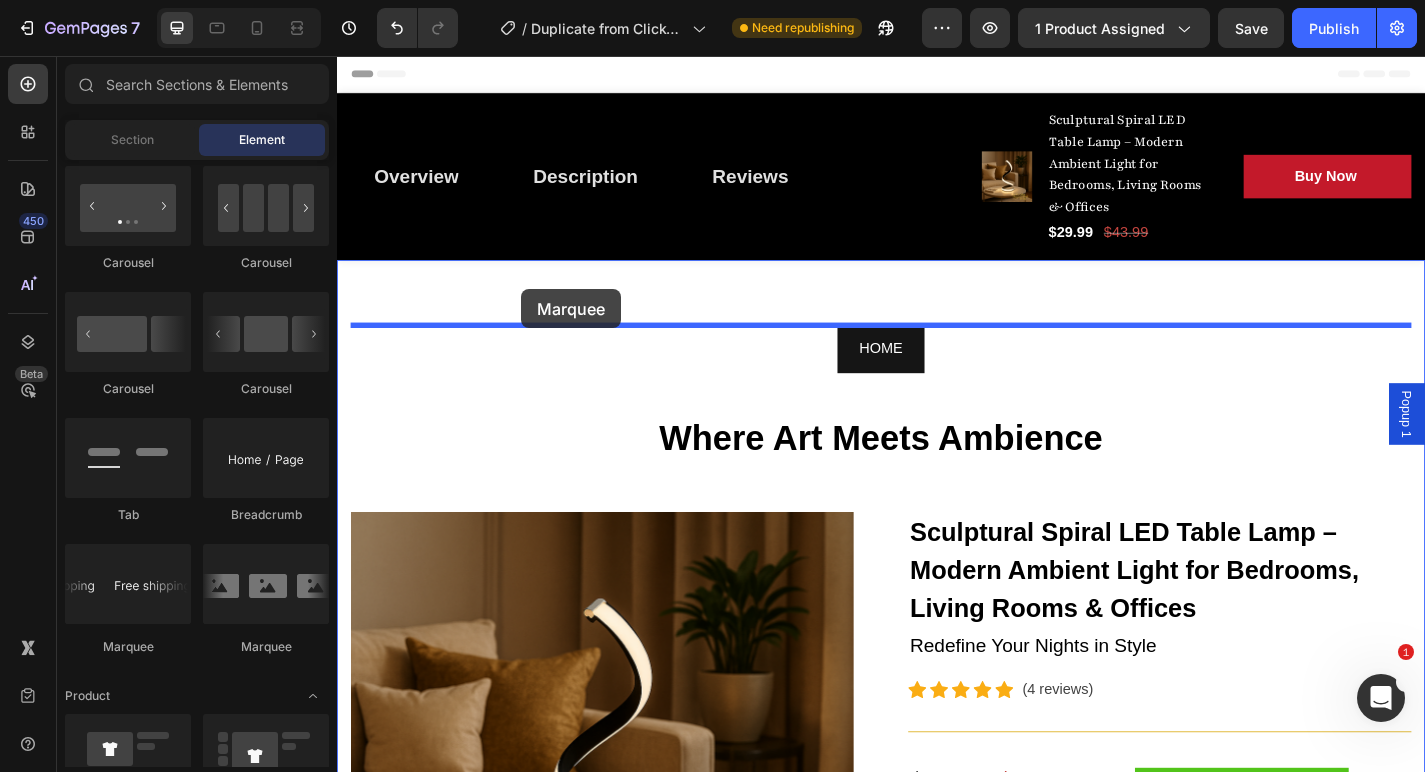 drag, startPoint x: 482, startPoint y: 655, endPoint x: 540, endPoint y: 313, distance: 346.88327 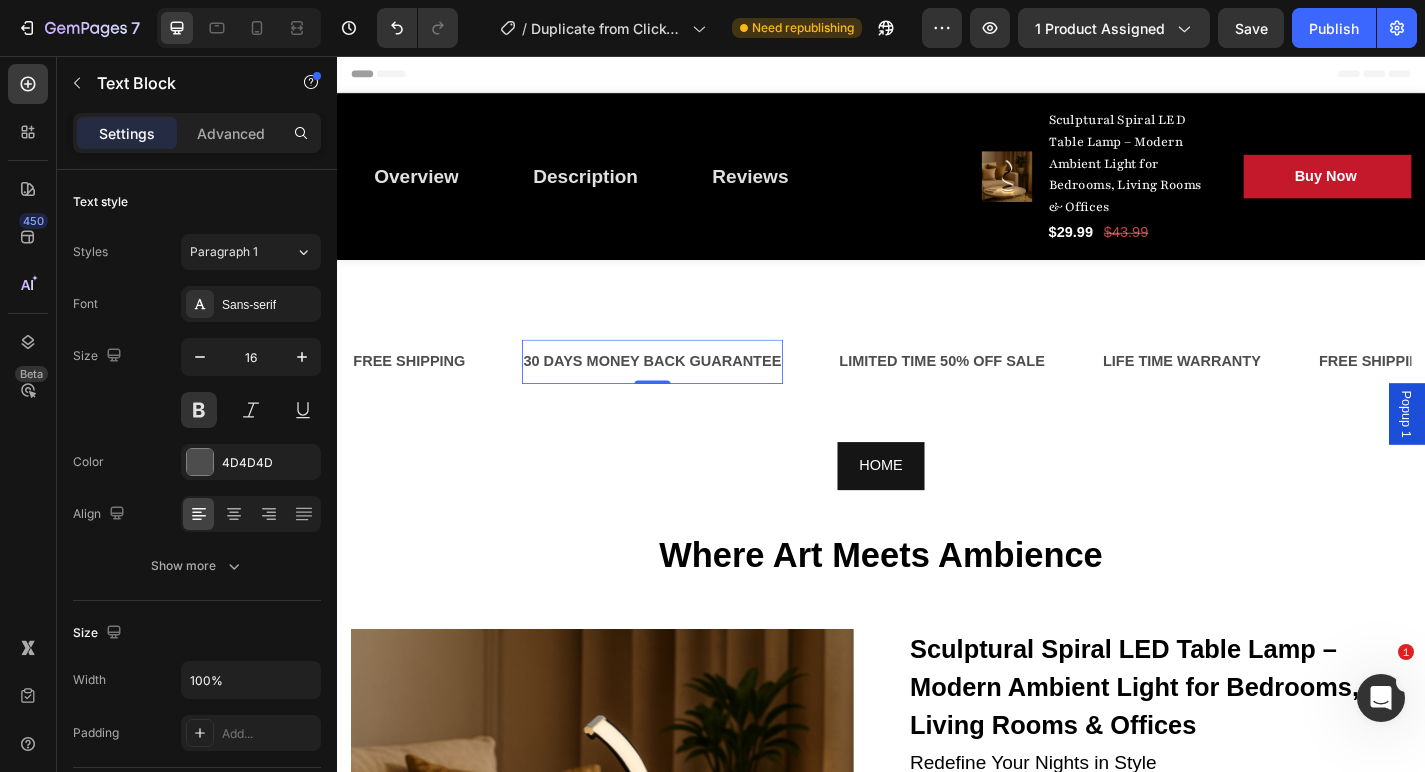 click on "30 DAYS MONEY BACK GUARANTEE" at bounding box center [685, 393] 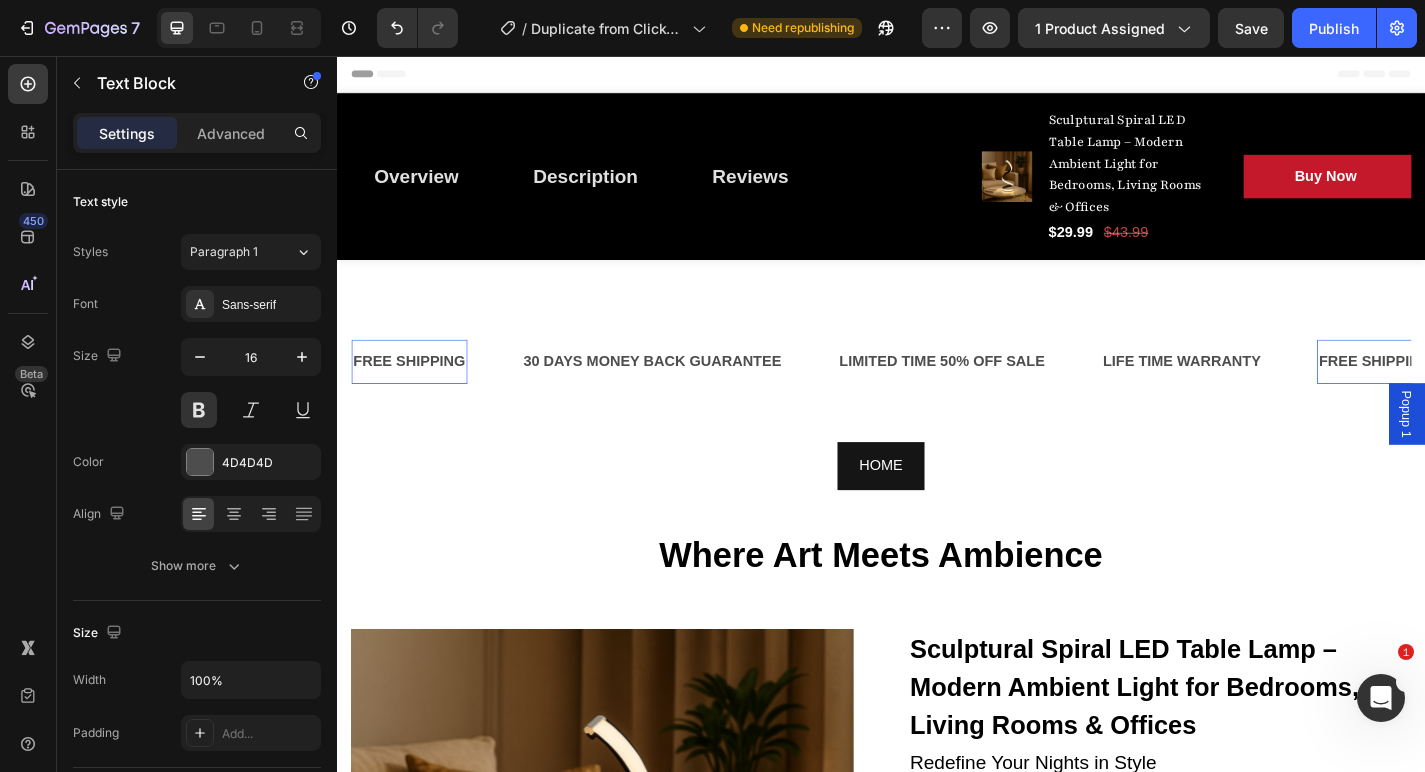 click on "FREE SHIPPING" at bounding box center (417, 393) 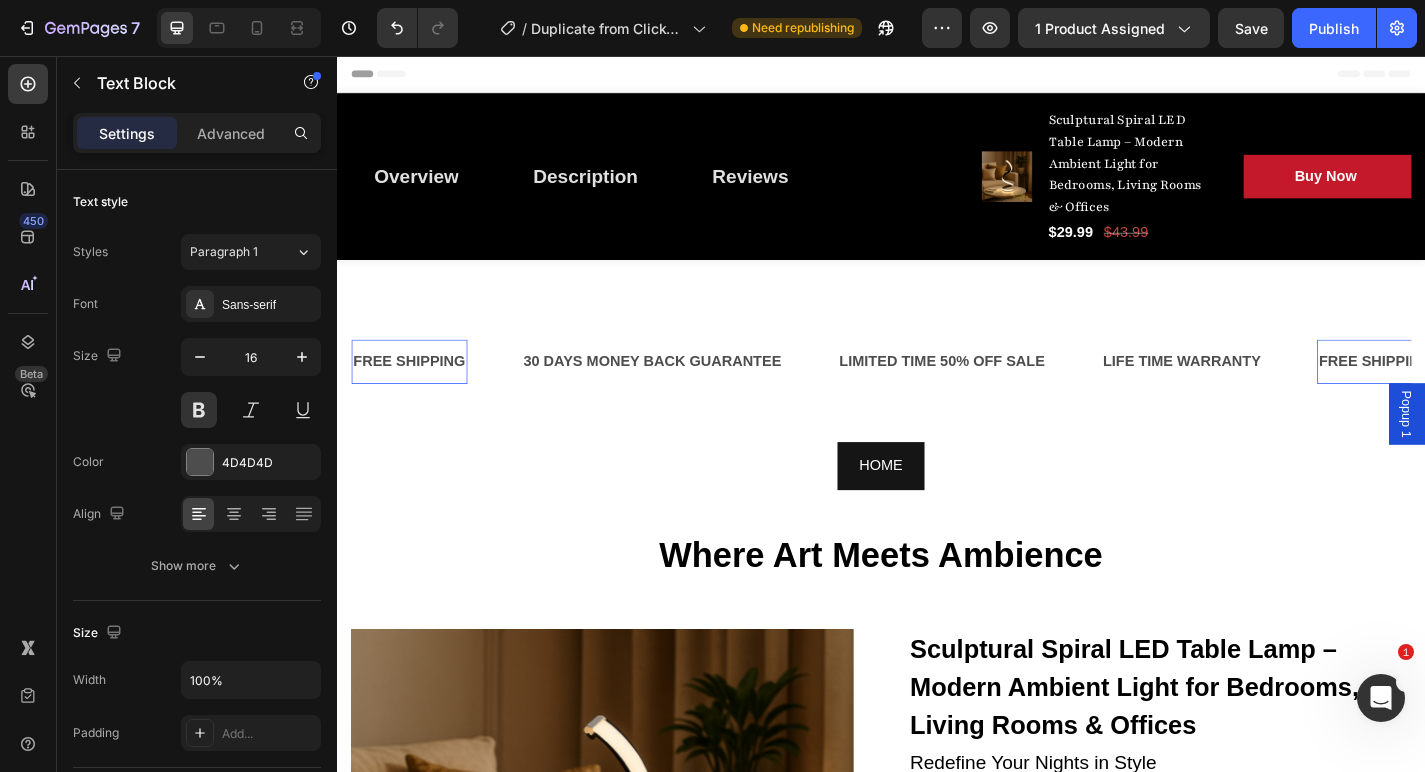 click on "FREE SHIPPING" at bounding box center [417, 393] 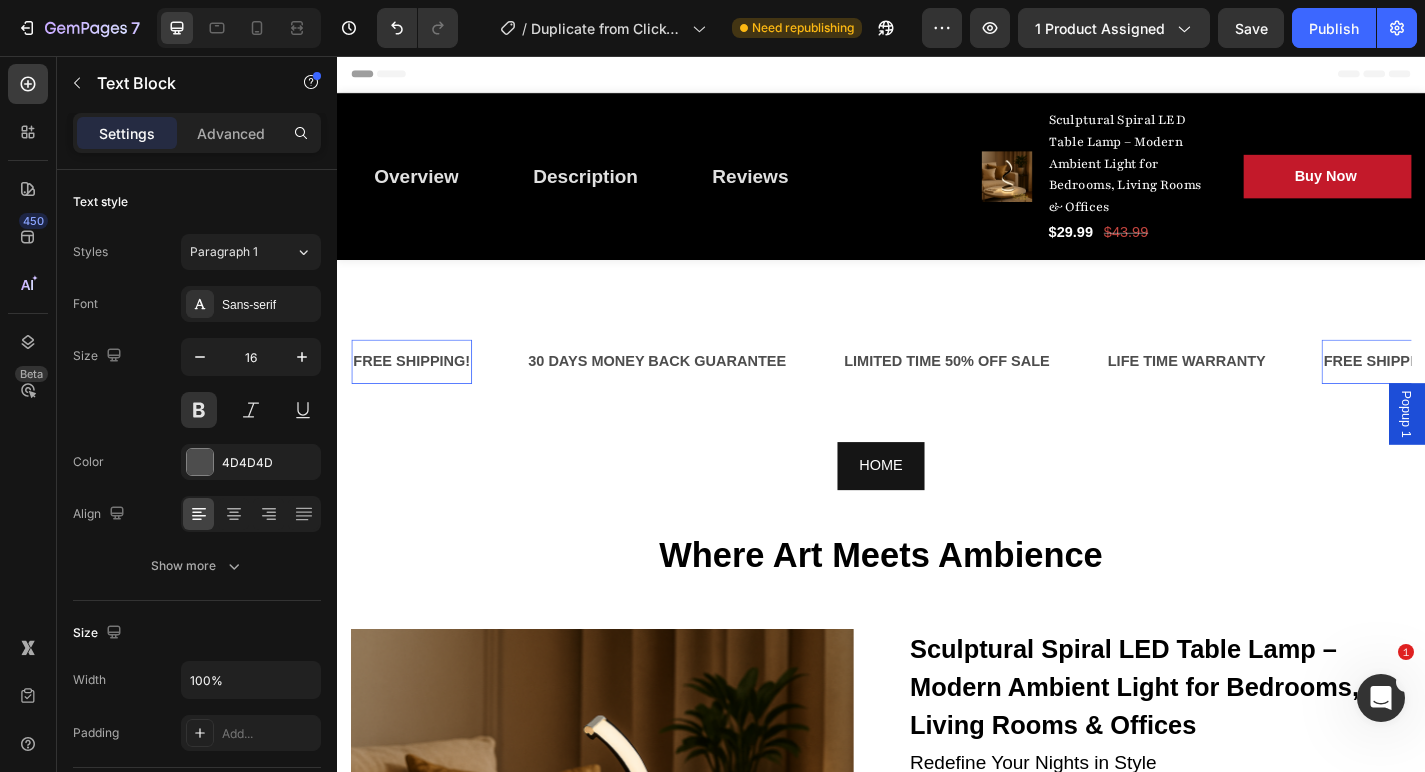 click on "FREE SHIPPING!" at bounding box center [419, 393] 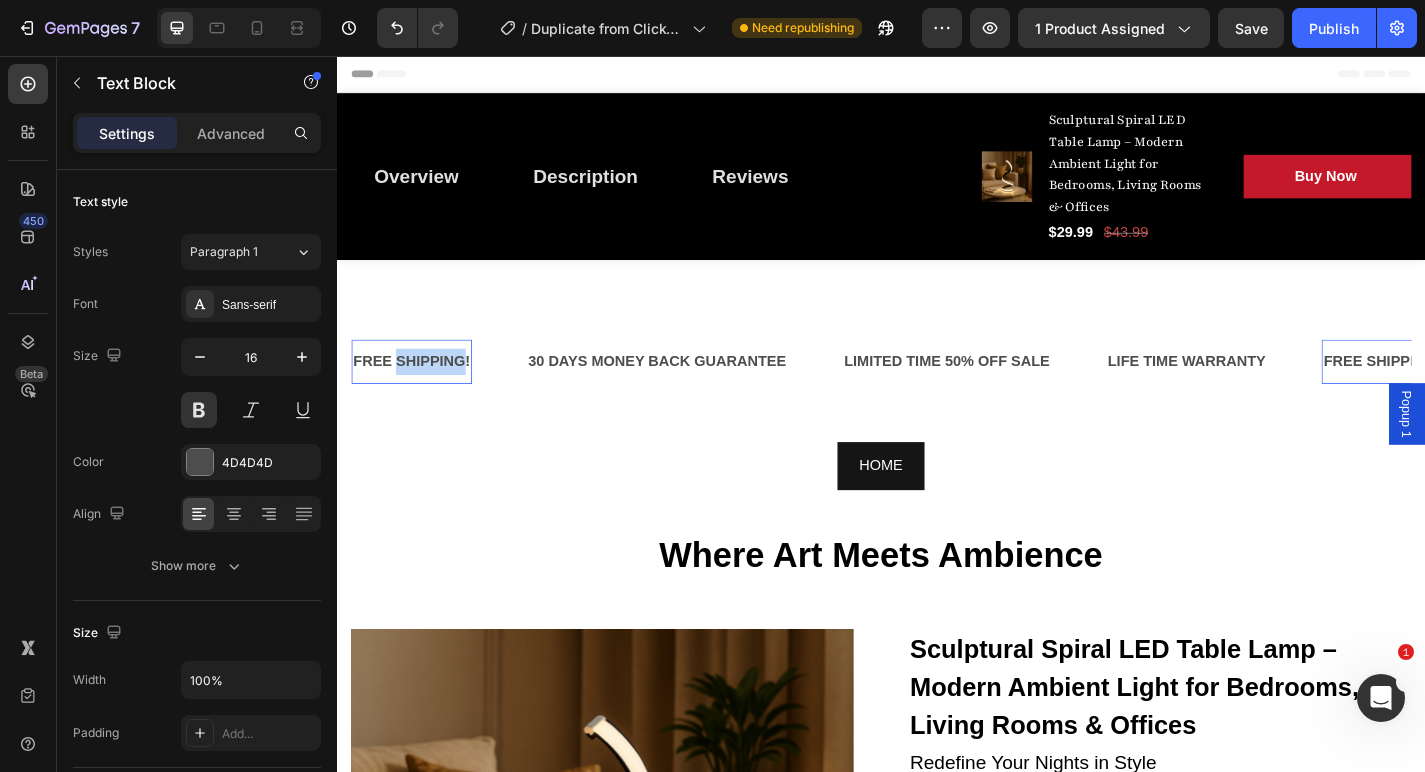 click on "FREE SHIPPING!" at bounding box center (419, 393) 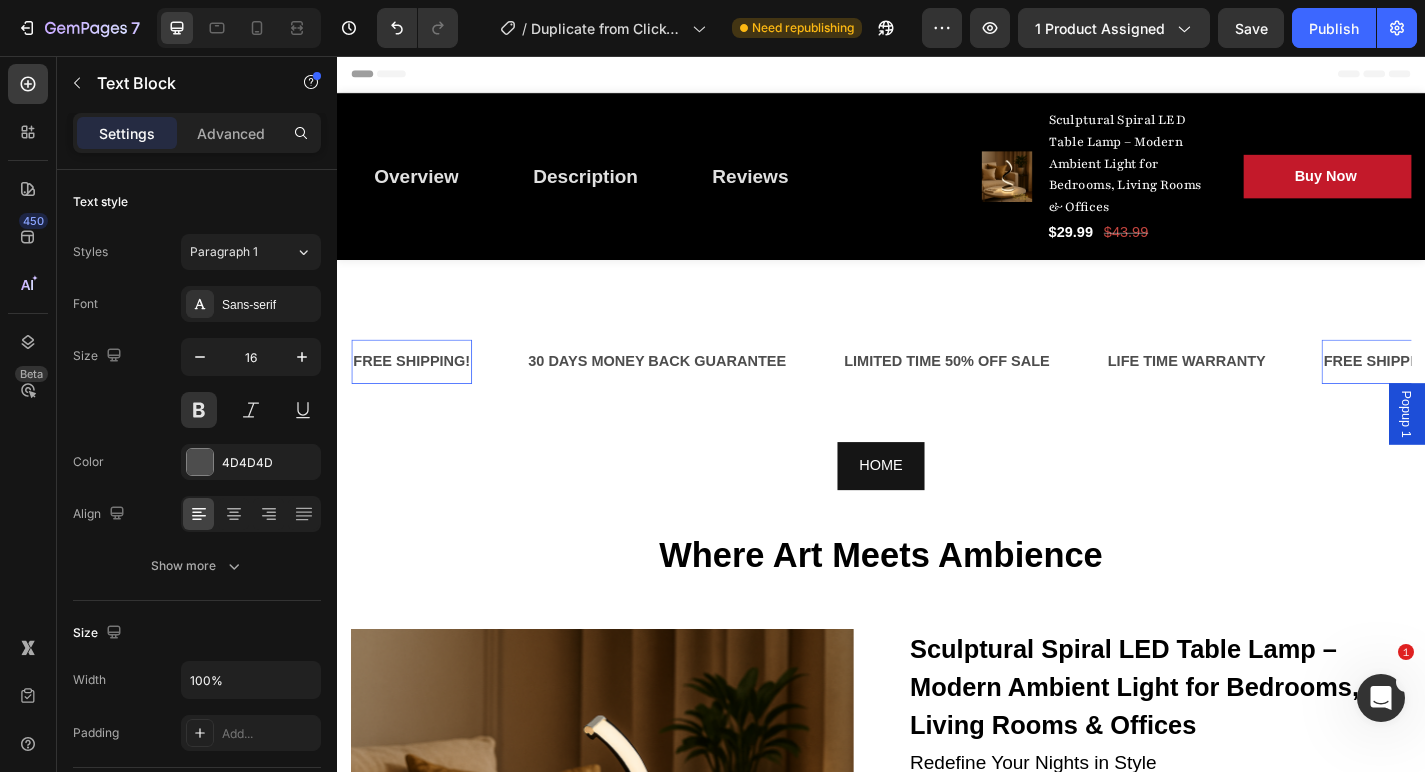 click on "FREE SHIPPING!" at bounding box center (419, 393) 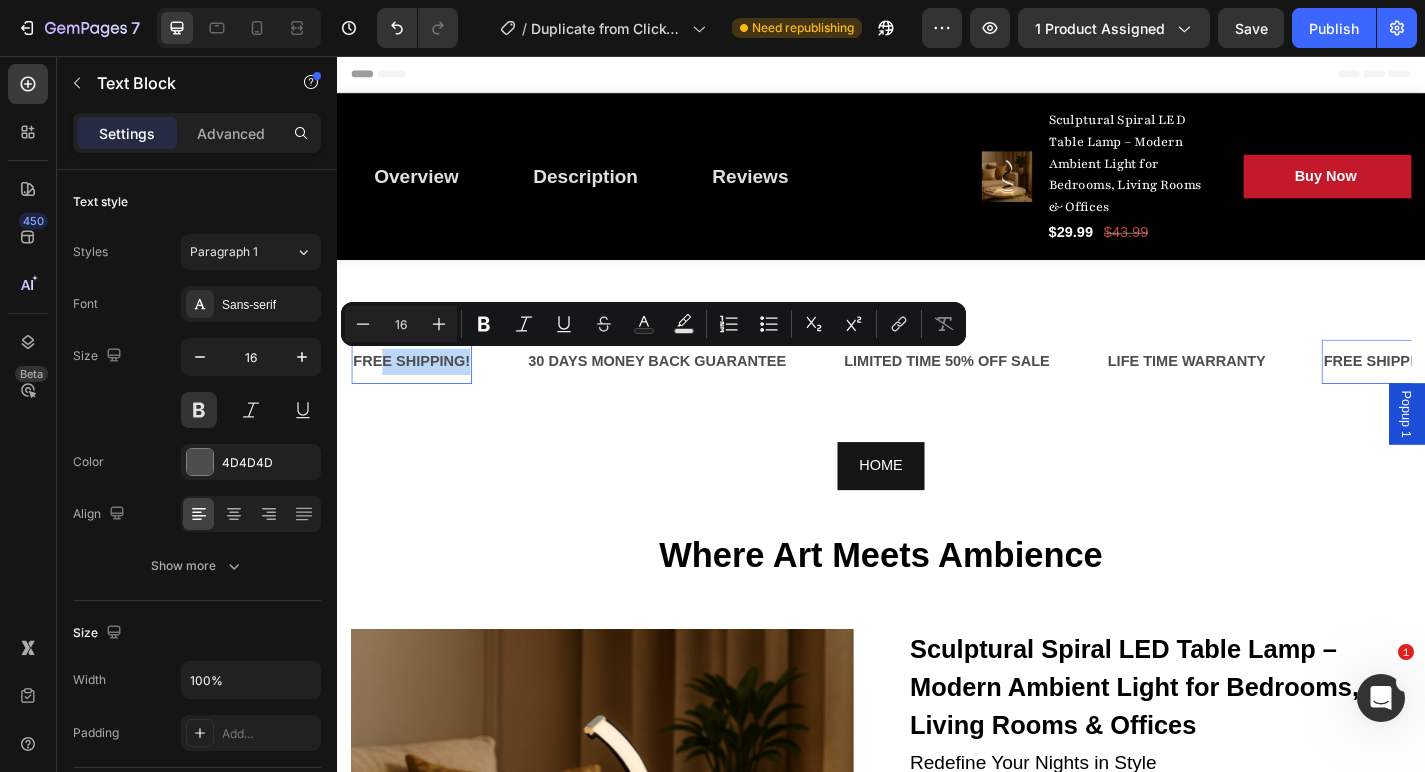 drag, startPoint x: 481, startPoint y: 387, endPoint x: 361, endPoint y: 386, distance: 120.004166 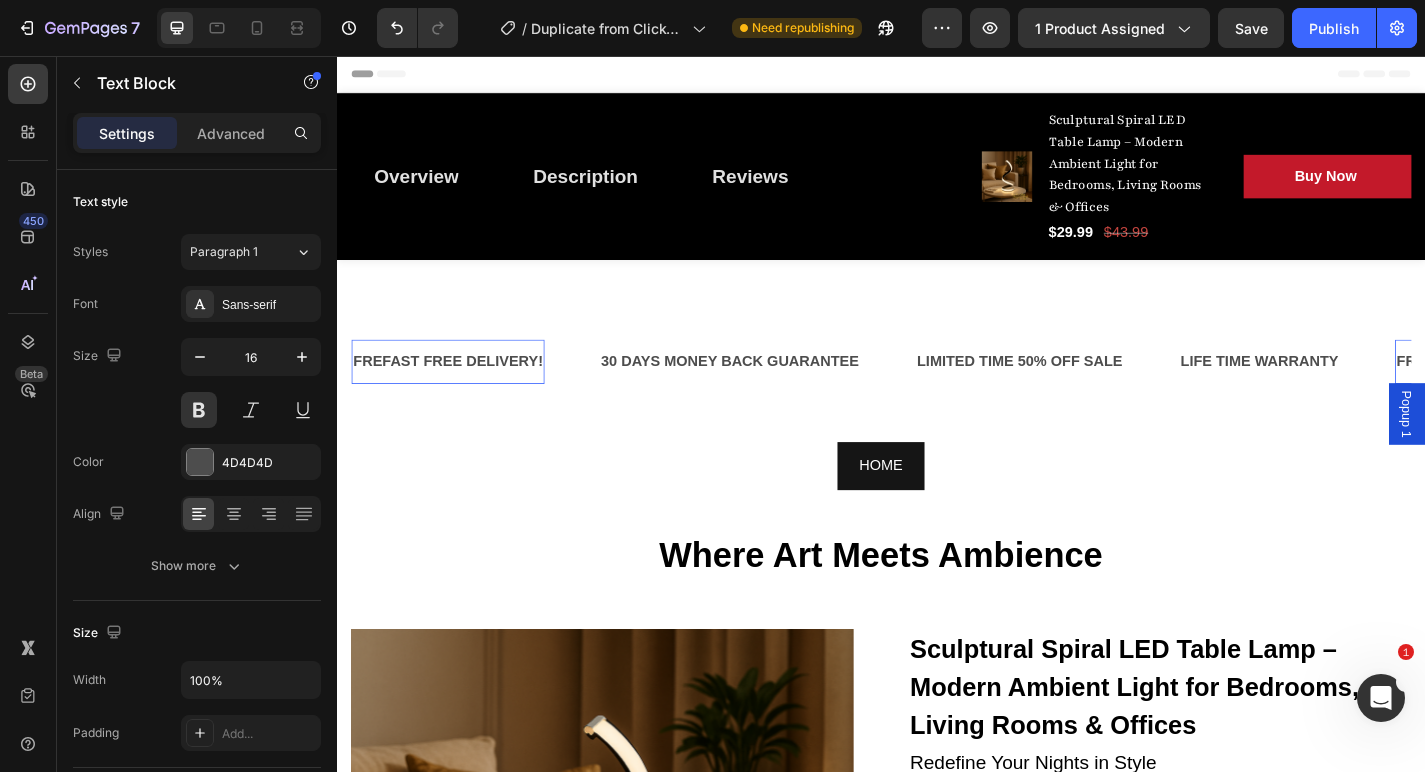 click on "FREFAST FREE DELIVERY!" at bounding box center [459, 393] 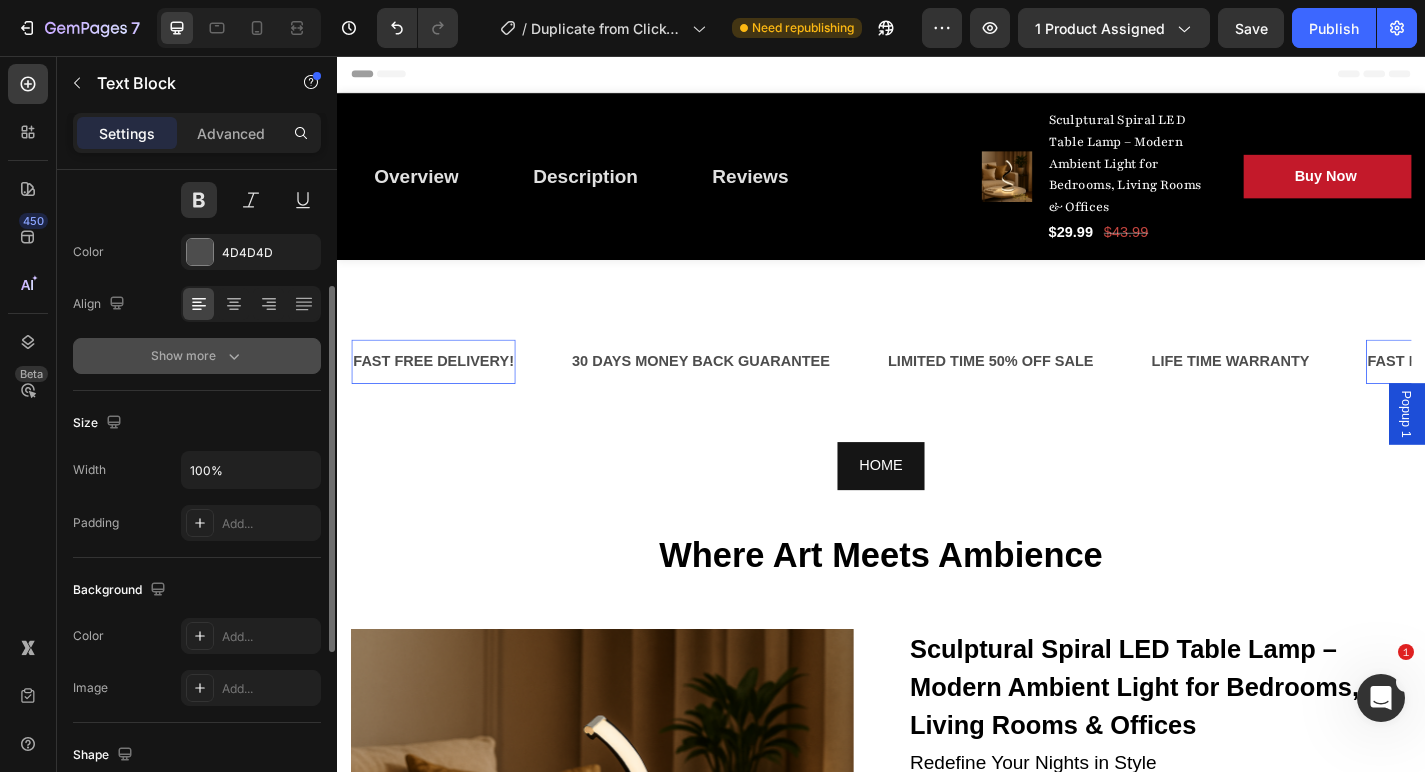scroll, scrollTop: 210, scrollLeft: 0, axis: vertical 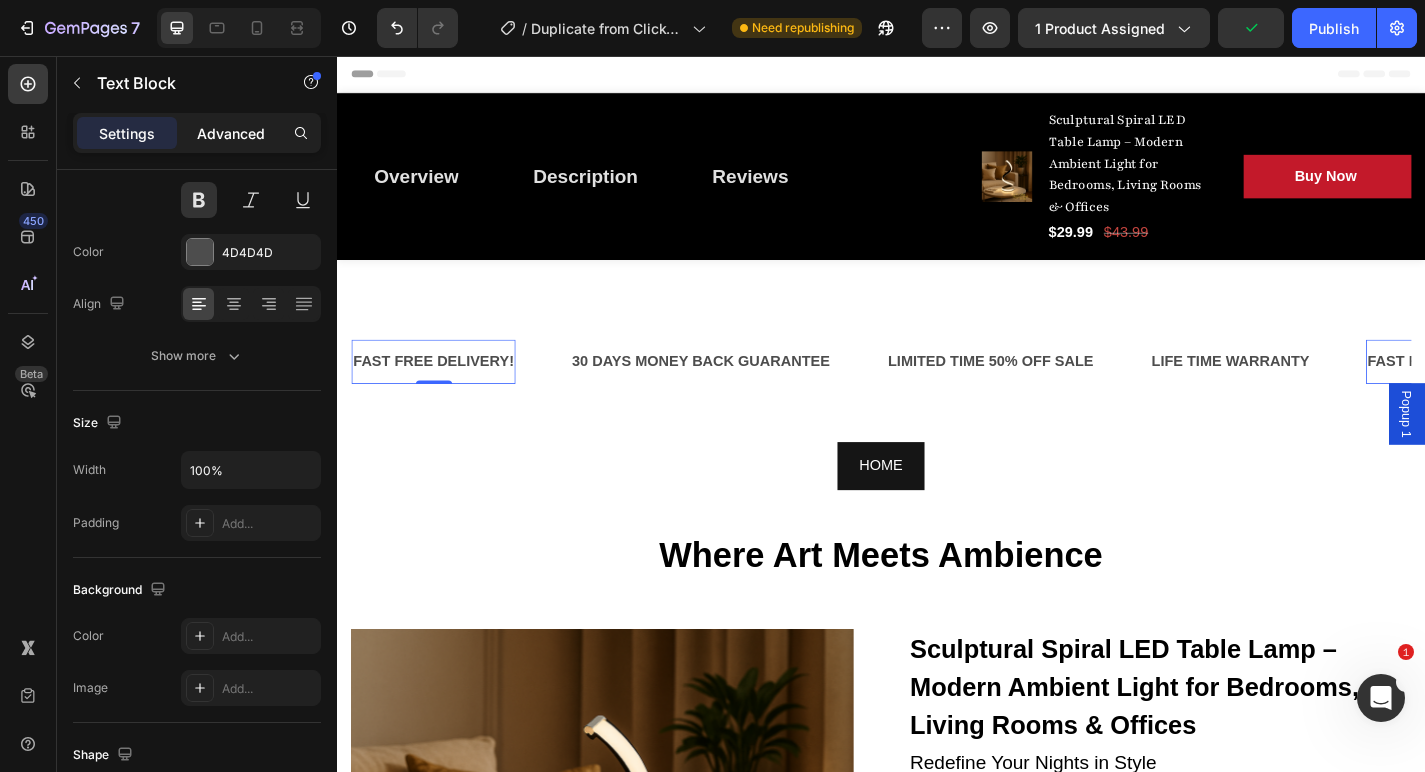 click on "Advanced" at bounding box center [231, 133] 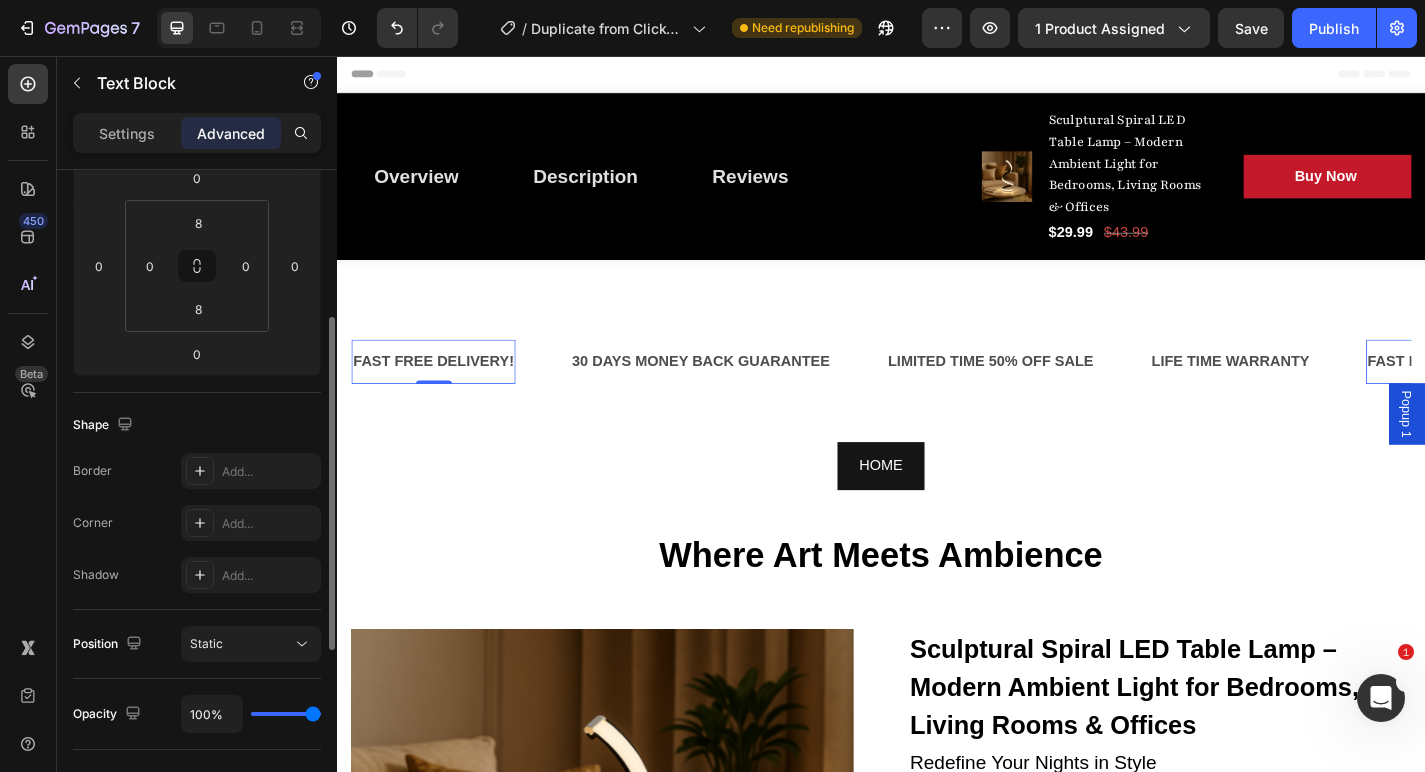 scroll, scrollTop: 0, scrollLeft: 0, axis: both 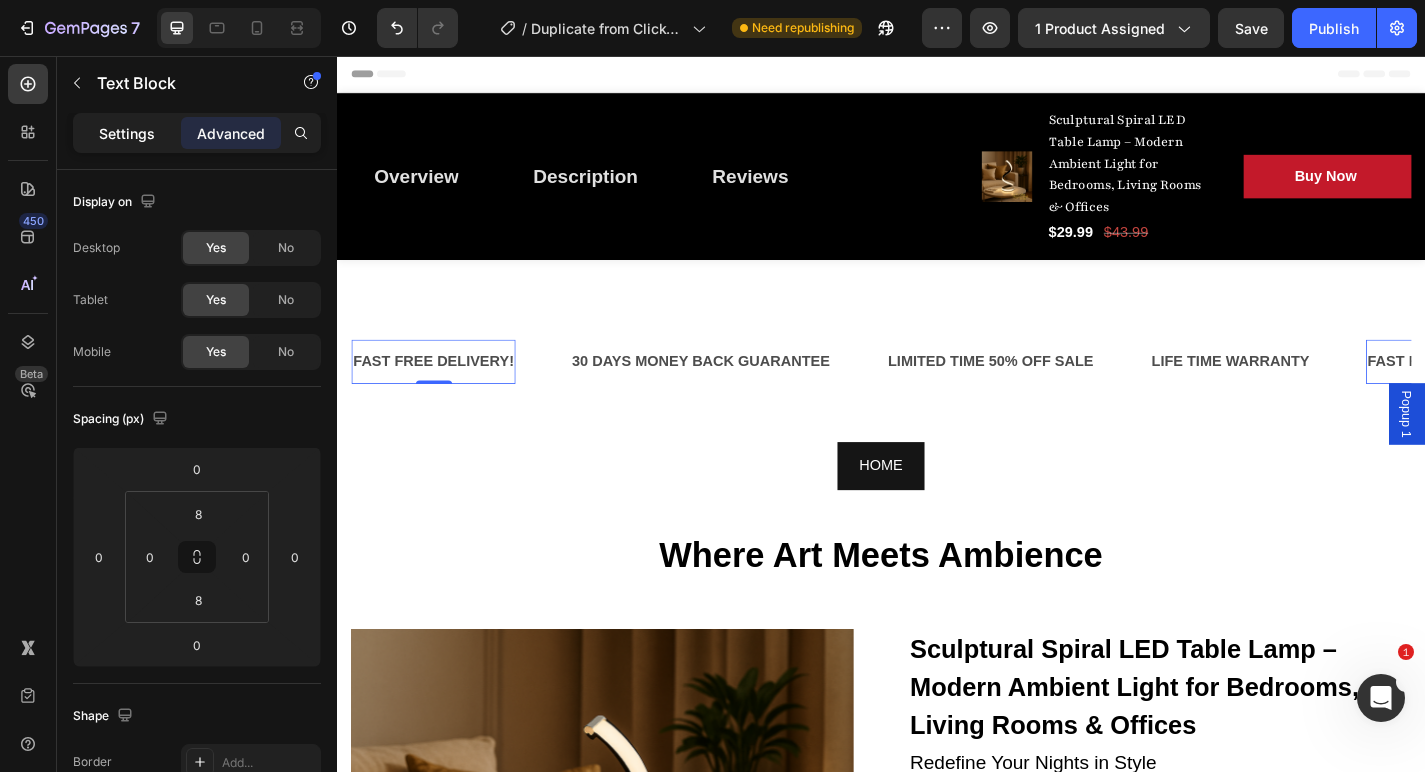 click on "Settings" at bounding box center [127, 133] 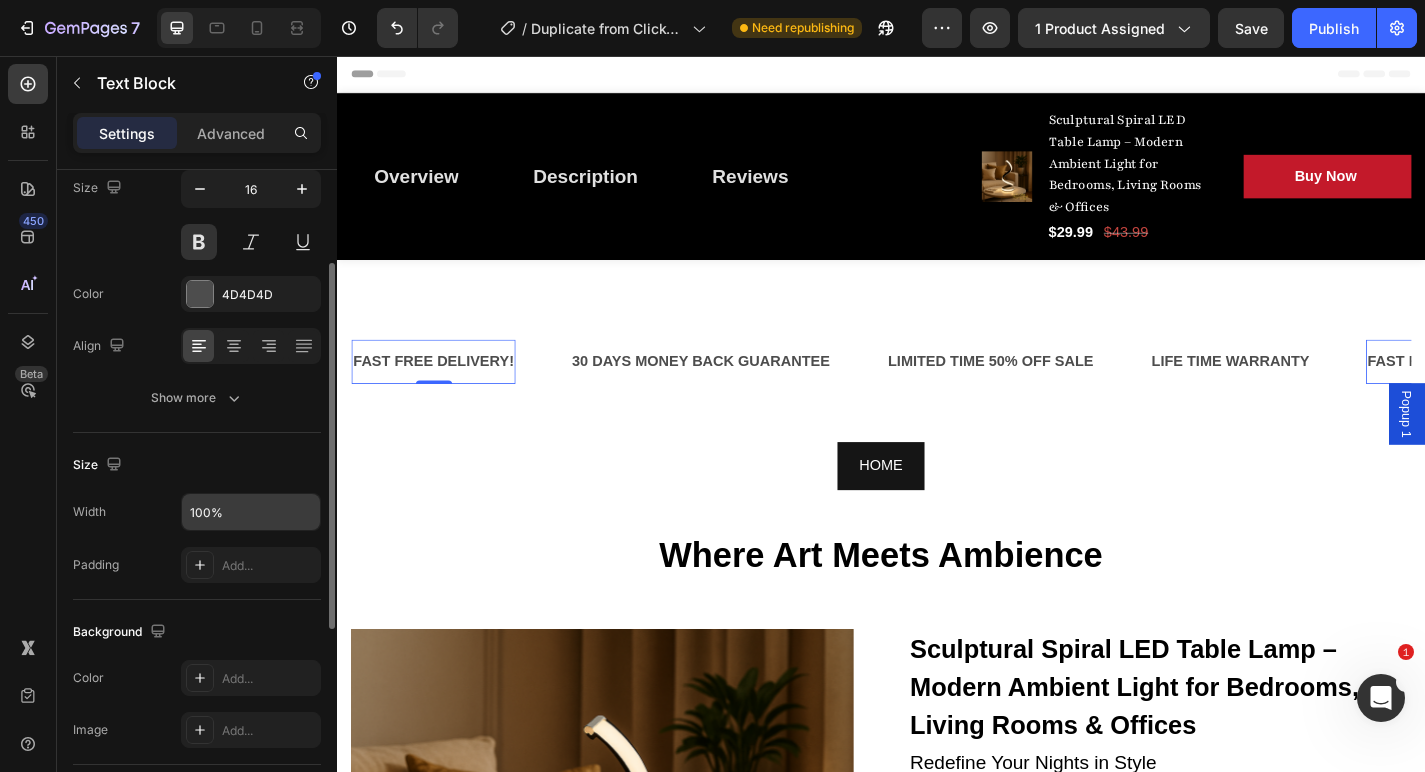 scroll, scrollTop: 158, scrollLeft: 0, axis: vertical 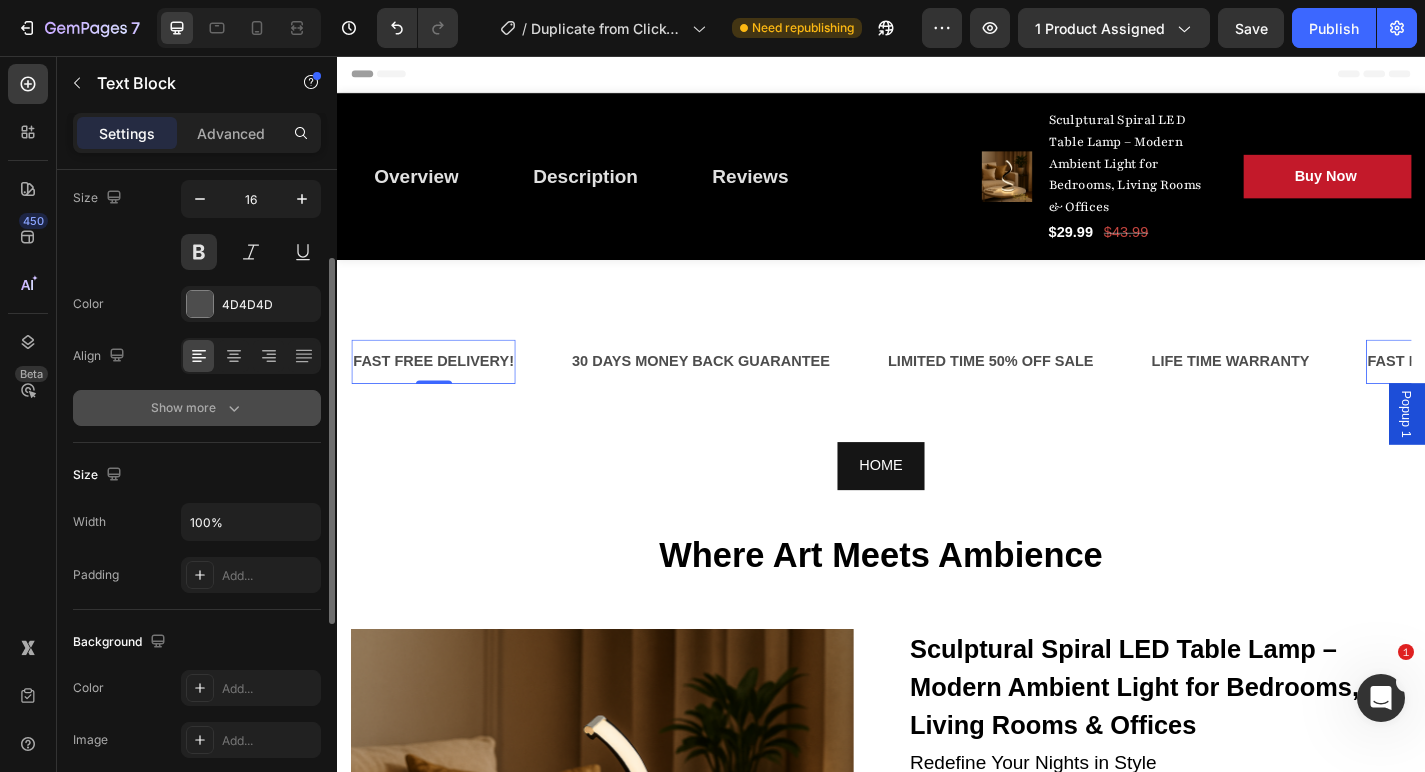 click on "Show more" at bounding box center [197, 408] 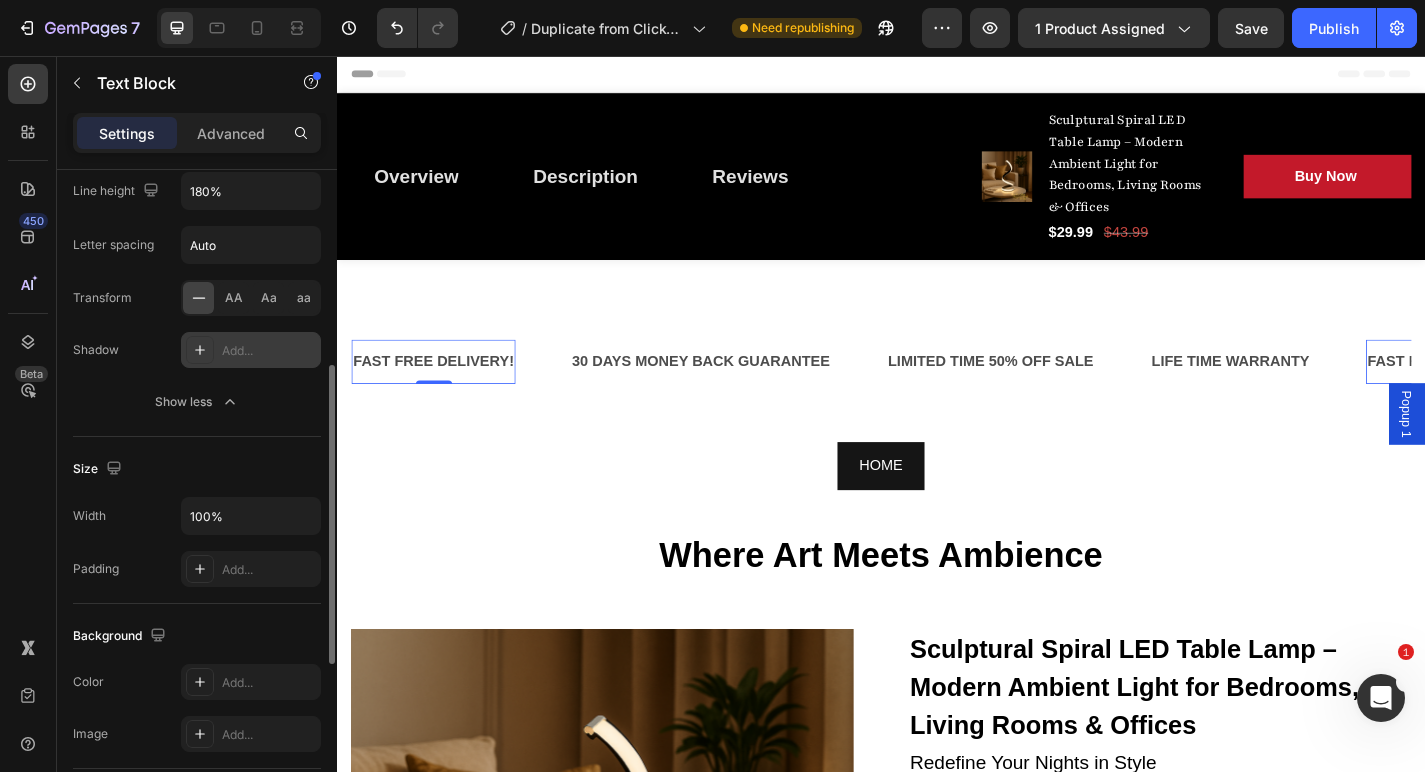 scroll, scrollTop: 434, scrollLeft: 0, axis: vertical 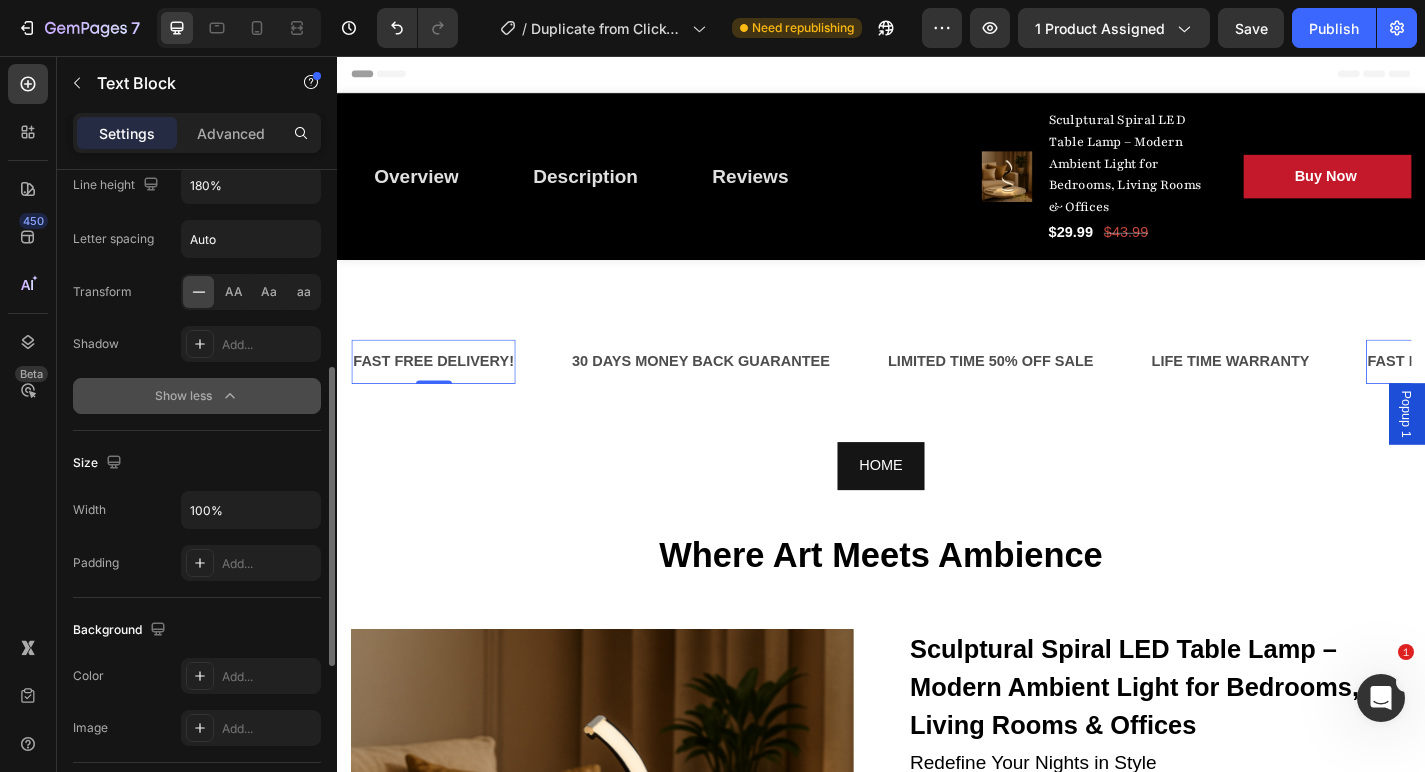 click on "Show less" at bounding box center [197, 396] 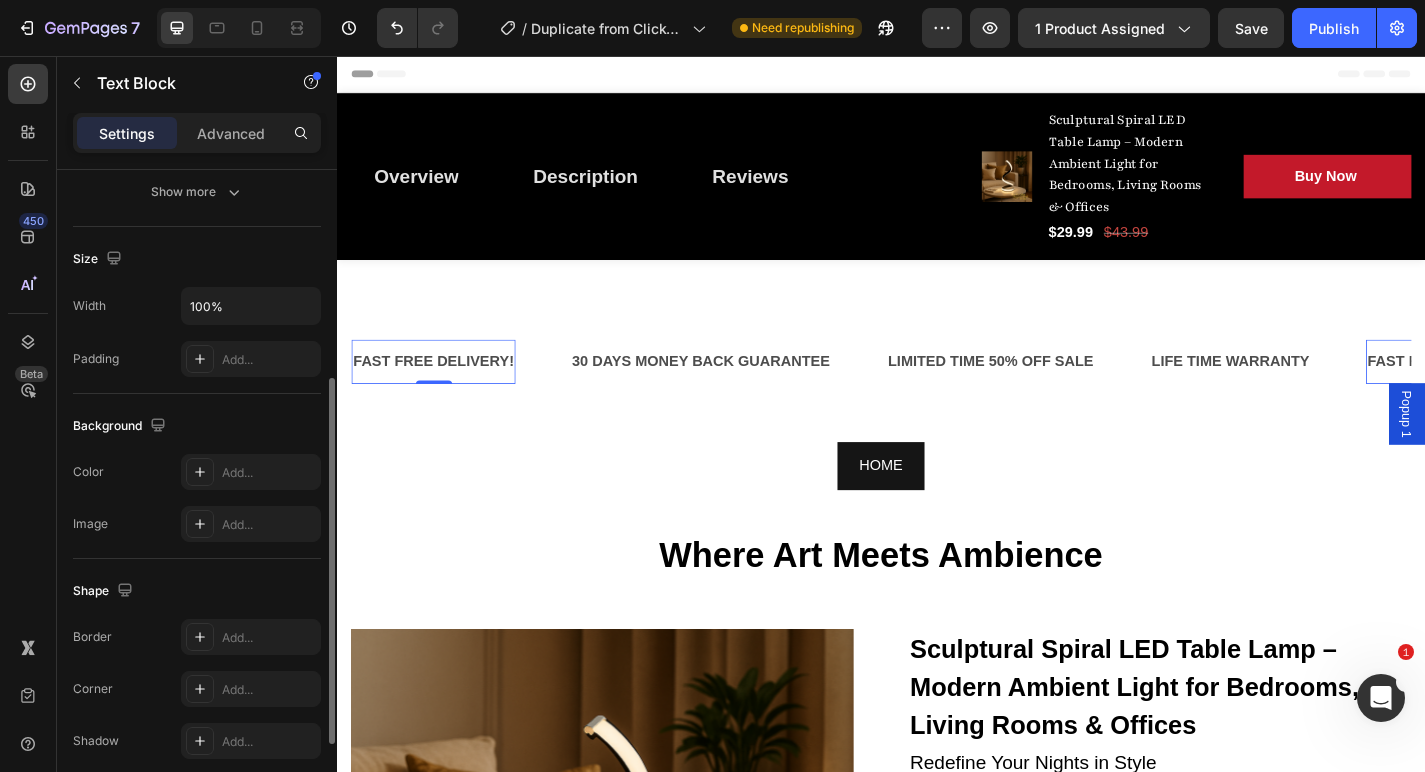scroll, scrollTop: 374, scrollLeft: 0, axis: vertical 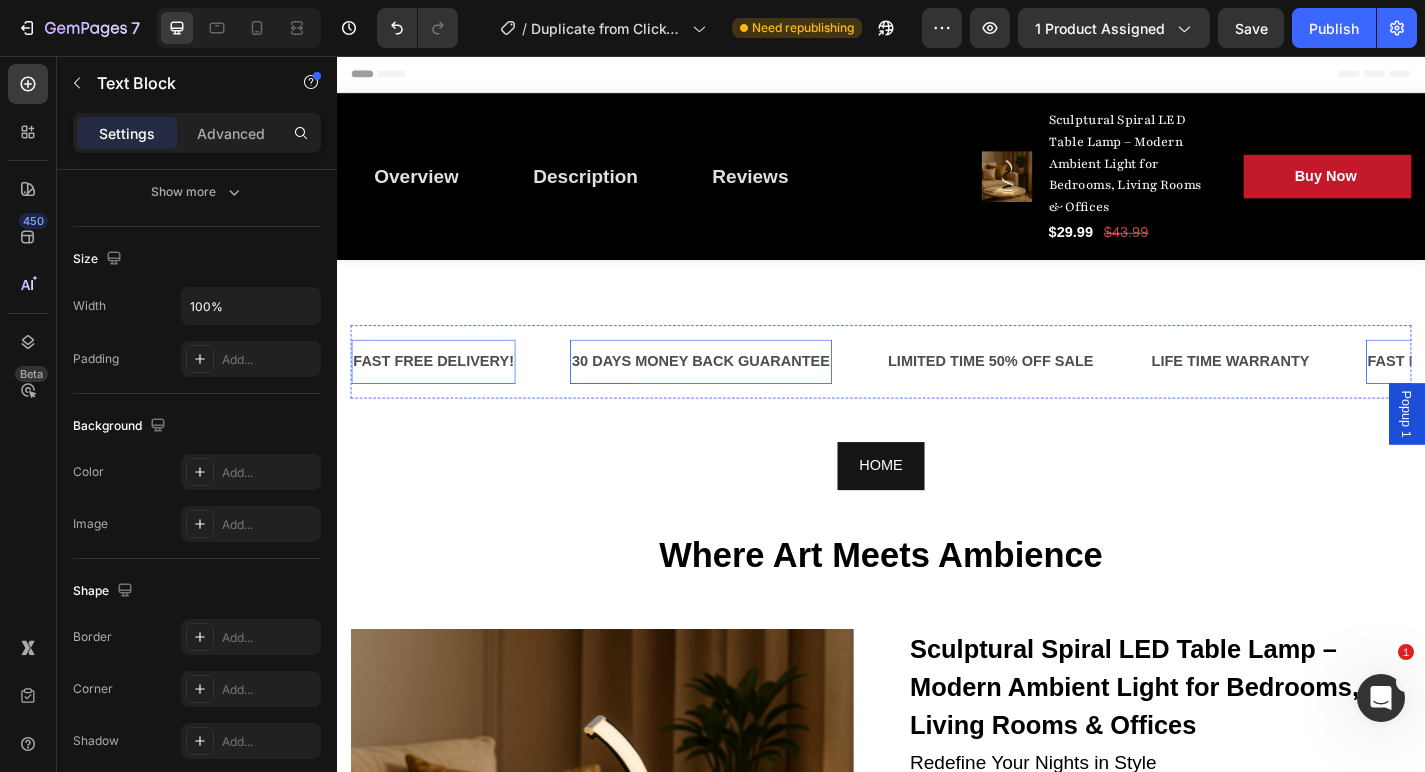 click on "30 DAYS MONEY BACK GUARANTEE" at bounding box center (738, 393) 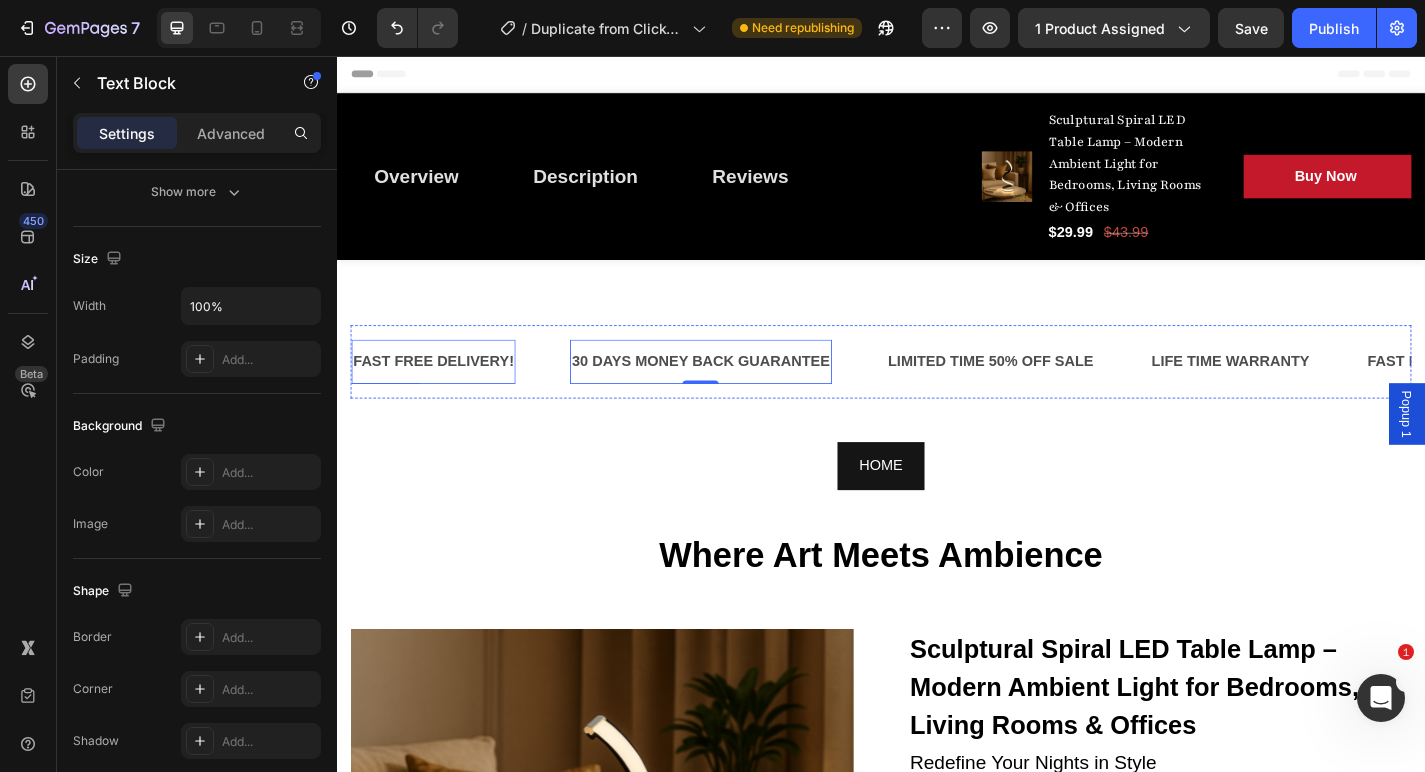 click on "FAST FREE DELIVERY!" at bounding box center (443, 393) 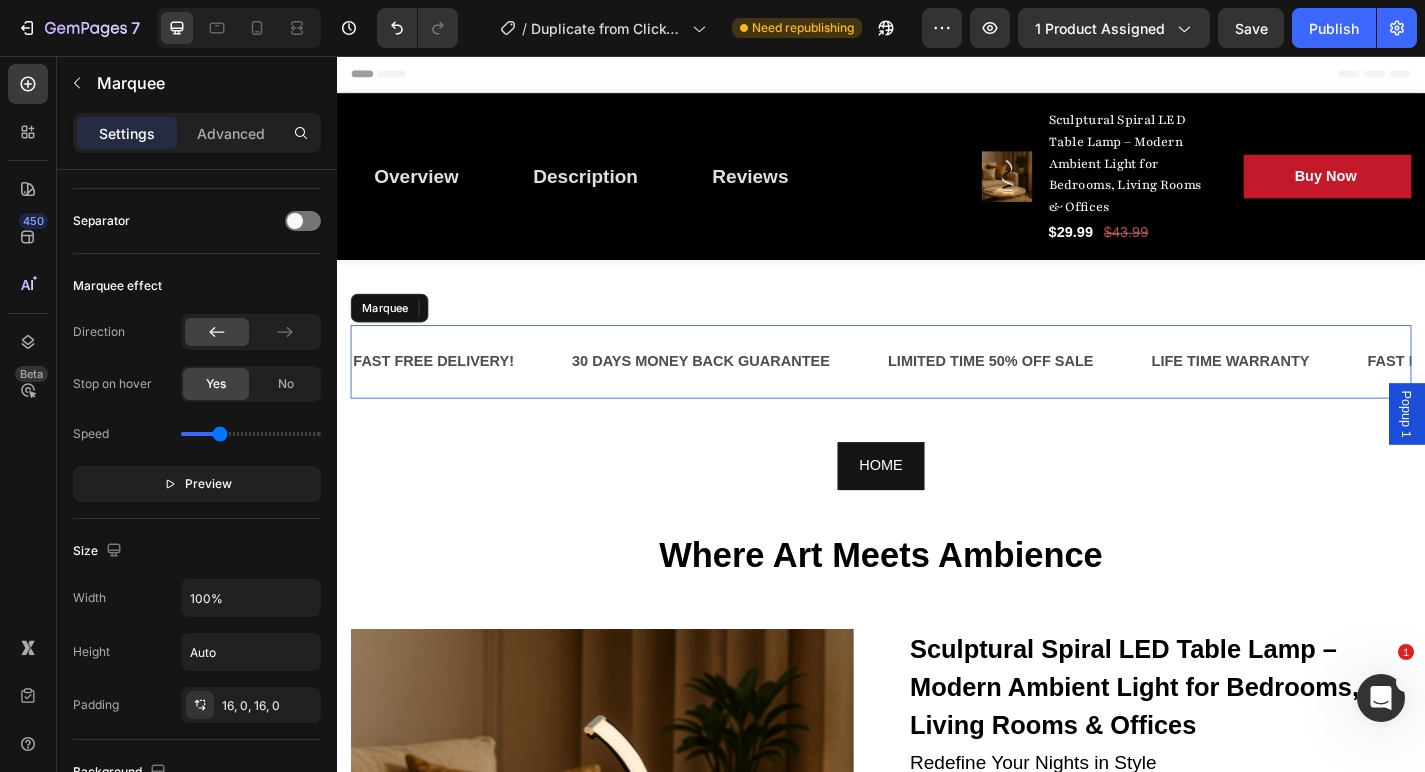 click on "FAST FREE DELIVERY! Text Block   0" at bounding box center [473, 393] 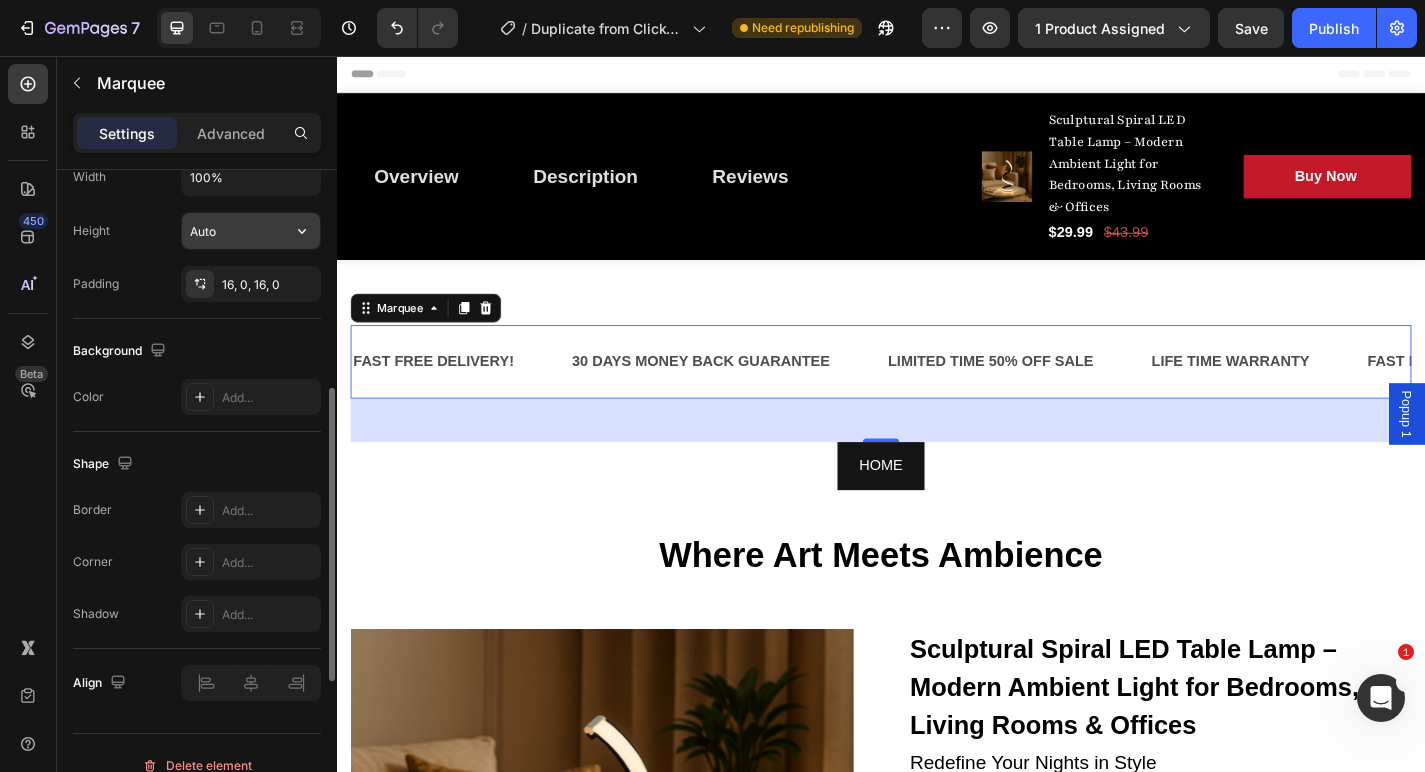 scroll, scrollTop: 820, scrollLeft: 0, axis: vertical 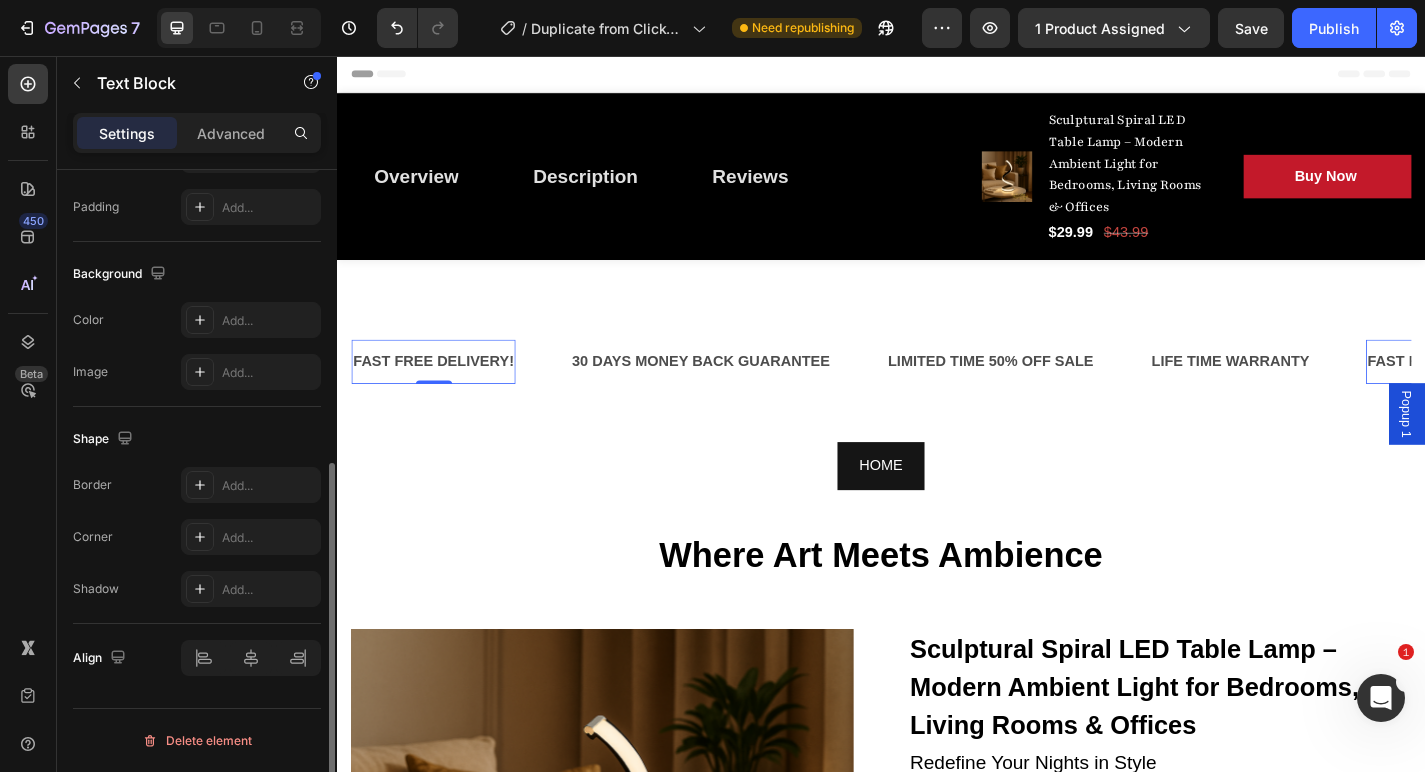 click on "FAST FREE DELIVERY!" at bounding box center (443, 393) 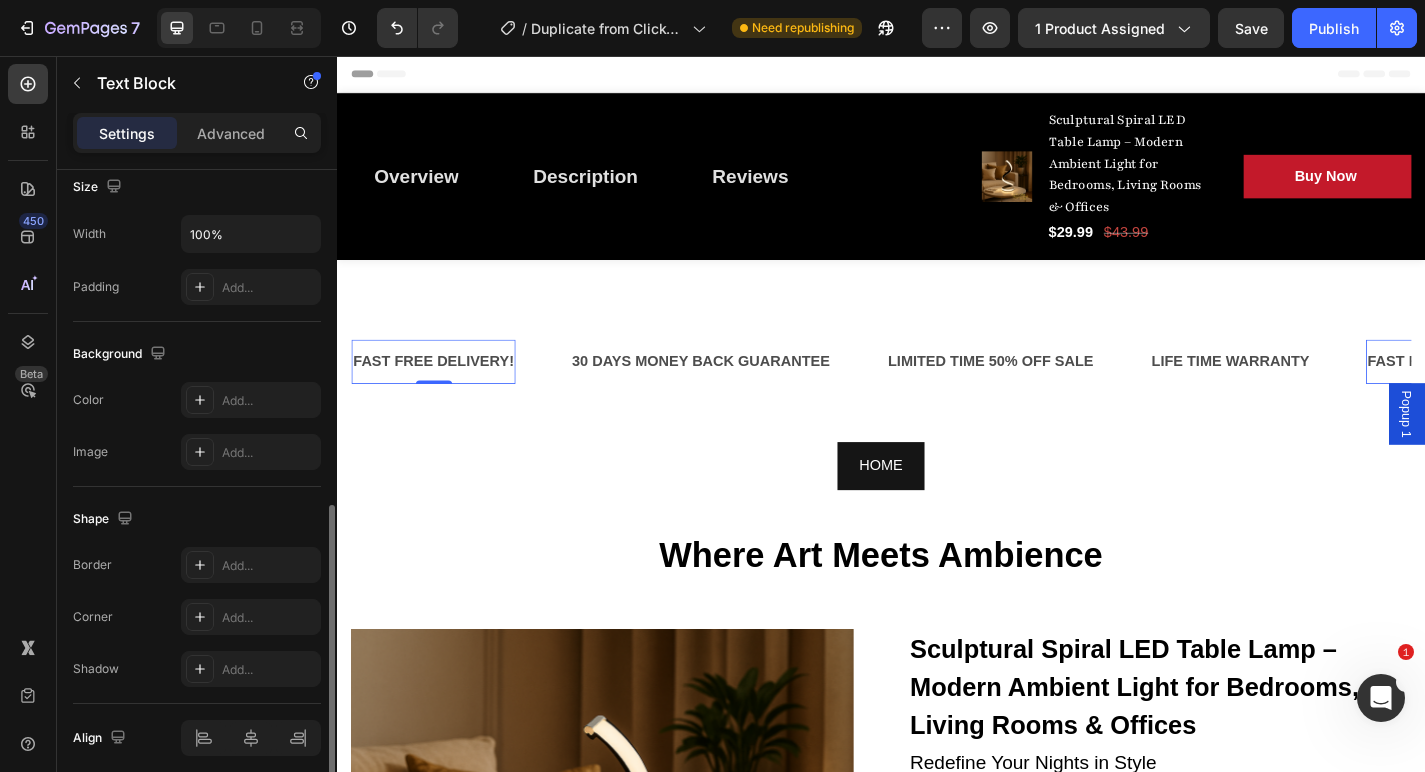 scroll, scrollTop: 526, scrollLeft: 0, axis: vertical 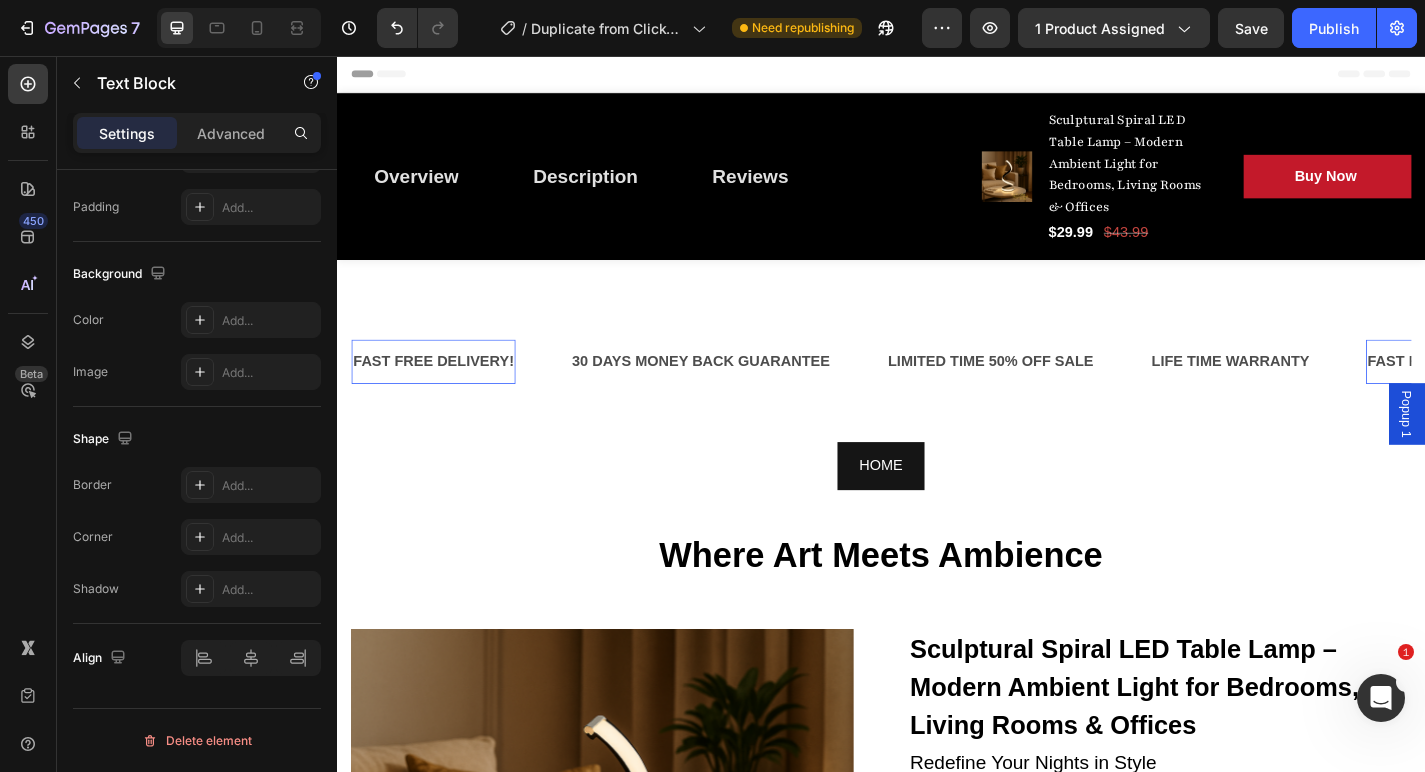 click on "FAST FREE DELIVERY!" at bounding box center (443, 393) 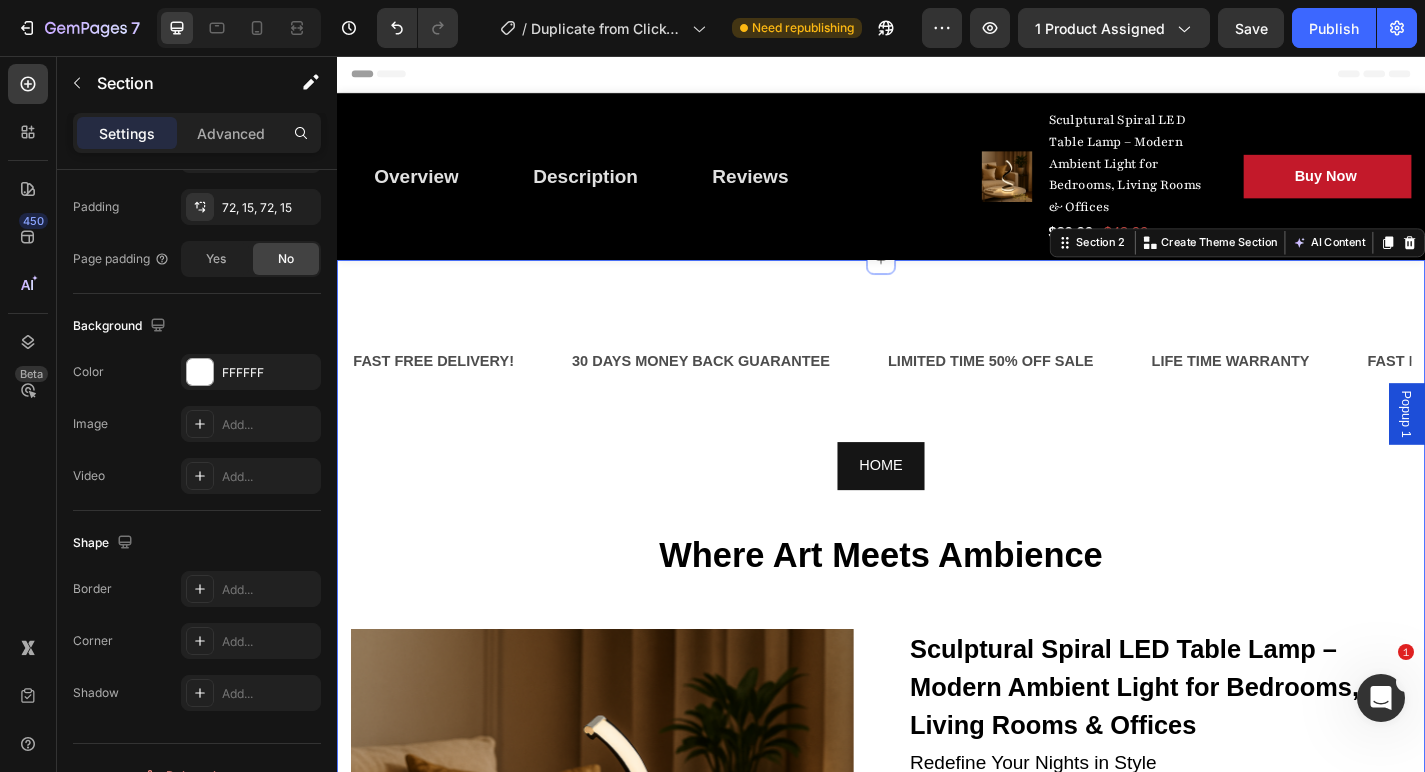 click on "FAST FREE DELIVERY! Text Block 30 DAYS MONEY BACK GUARANTEE Text Block LIMITED TIME 50% OFF SALE Text Block LIFE TIME WARRANTY Text Block FAST FREE DELIVERY! Text Block 30 DAYS MONEY BACK GUARANTEE Text Block LIMITED TIME 50% OFF SALE Text Block LIFE TIME WARRANTY Text Block FAST FREE DELIVERY! Text Block 30 DAYS MONEY BACK GUARANTEE Text Block LIMITED TIME 50% OFF SALE Text Block LIFE TIME WARRANTY Text Block FAST FREE DELIVERY! Text Block 30 DAYS MONEY BACK GUARANTEE Text Block LIMITED TIME 50% OFF SALE Text Block LIFE TIME WARRANTY Text Block FAST FREE DELIVERY! Text Block 30 DAYS MONEY BACK GUARANTEE Text Block LIMITED TIME 50% OFF SALE Text Block LIFE TIME WARRANTY Text Block FAST FREE DELIVERY! Text Block 30 DAYS MONEY BACK GUARANTEE Text Block LIMITED TIME 50% OFF SALE Text Block LIFE TIME WARRANTY Text Block Marquee" at bounding box center (937, 417) 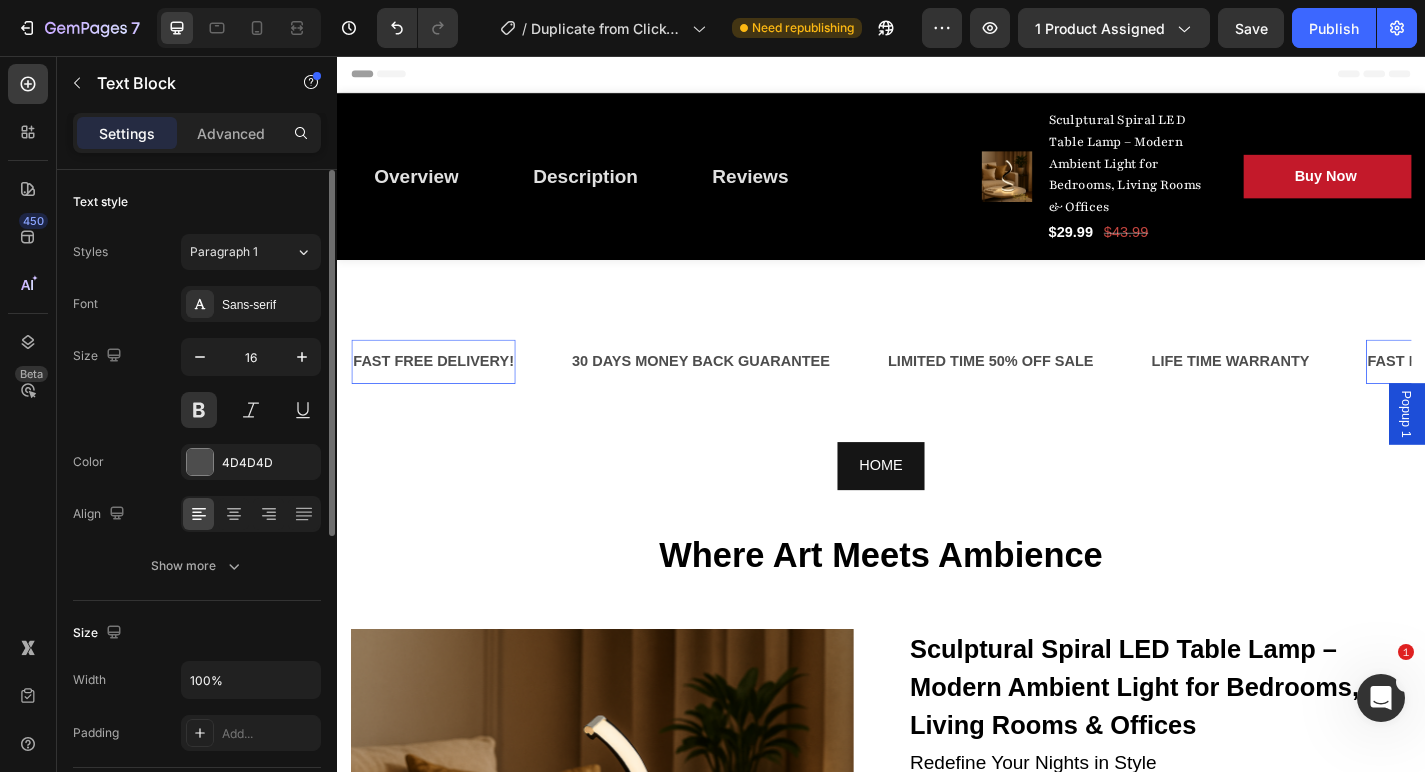 click on "FAST FREE DELIVERY!" at bounding box center [443, 393] 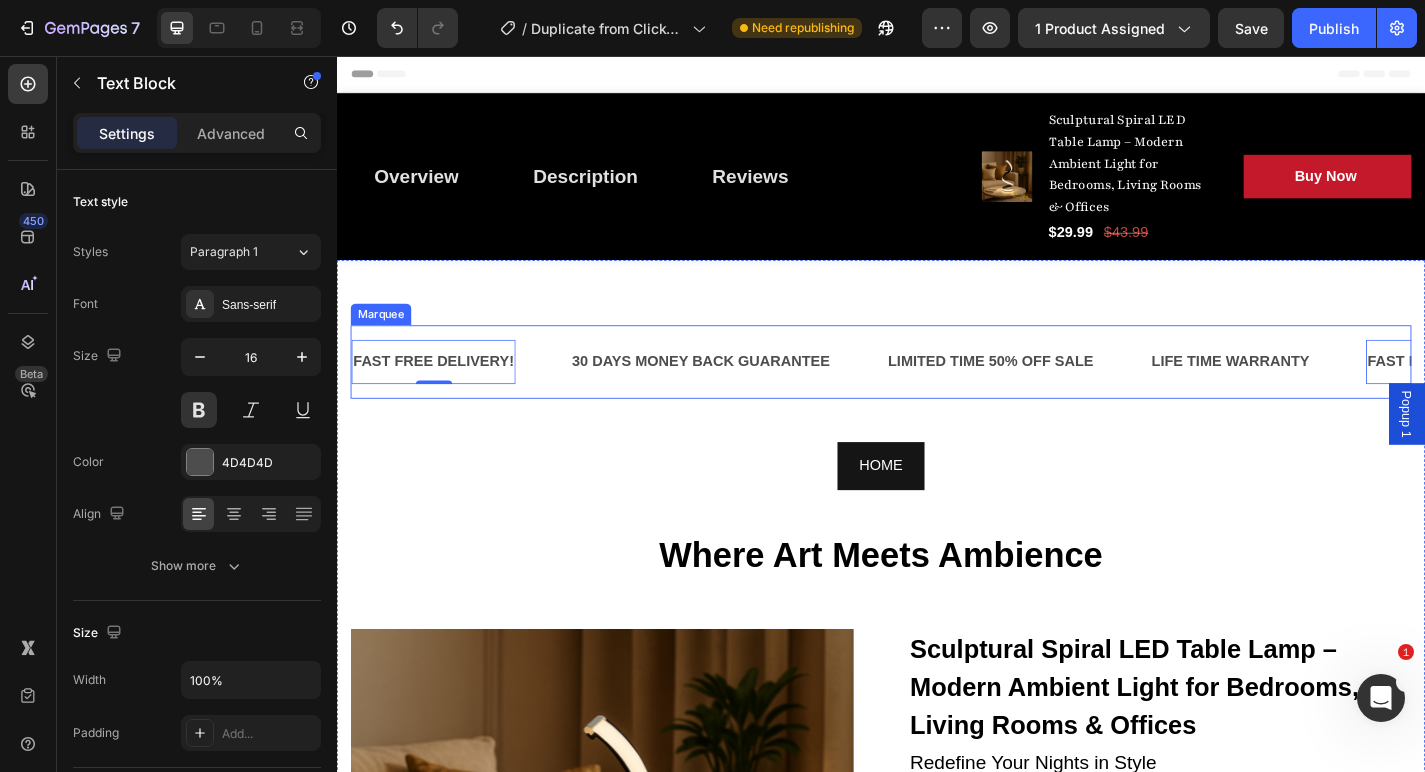 click on "FAST FREE DELIVERY! Text Block   0" at bounding box center [473, 393] 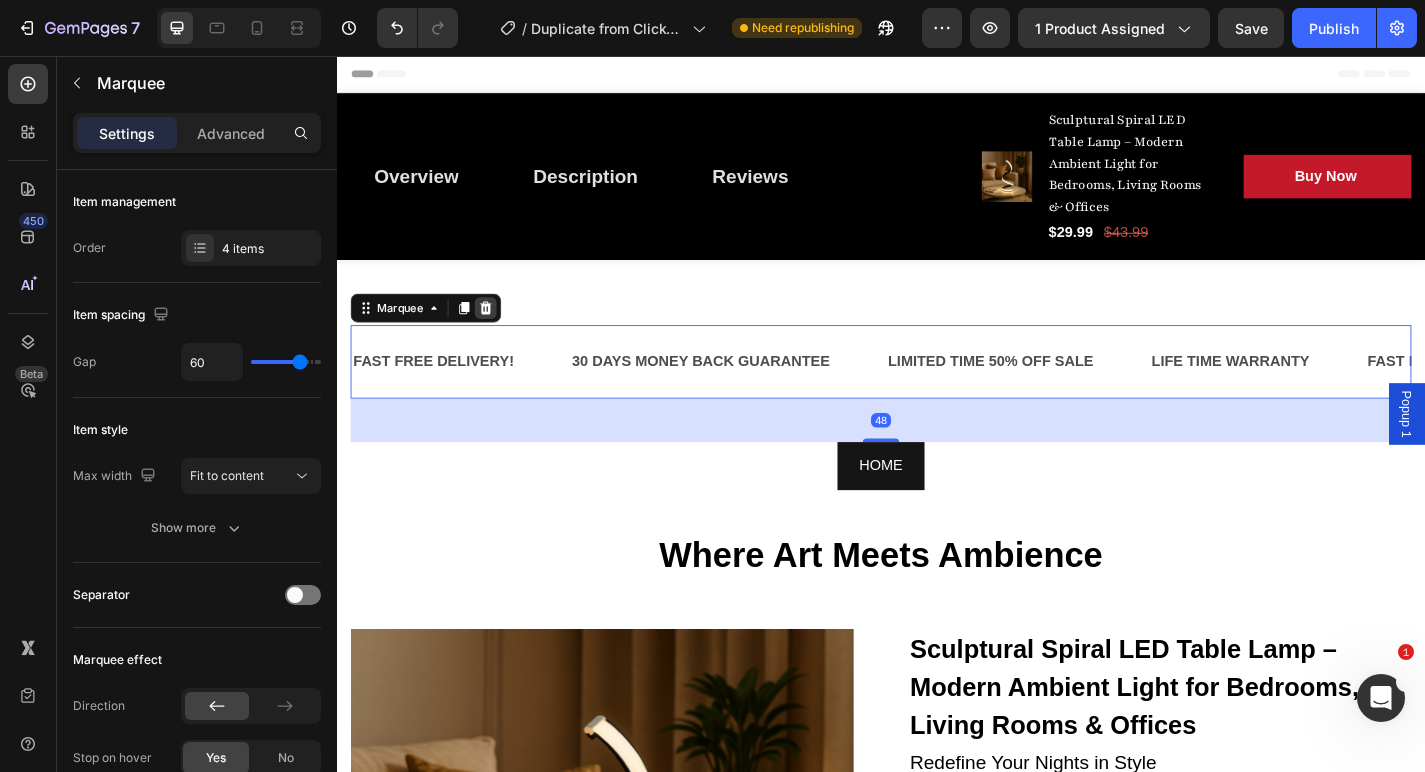 click 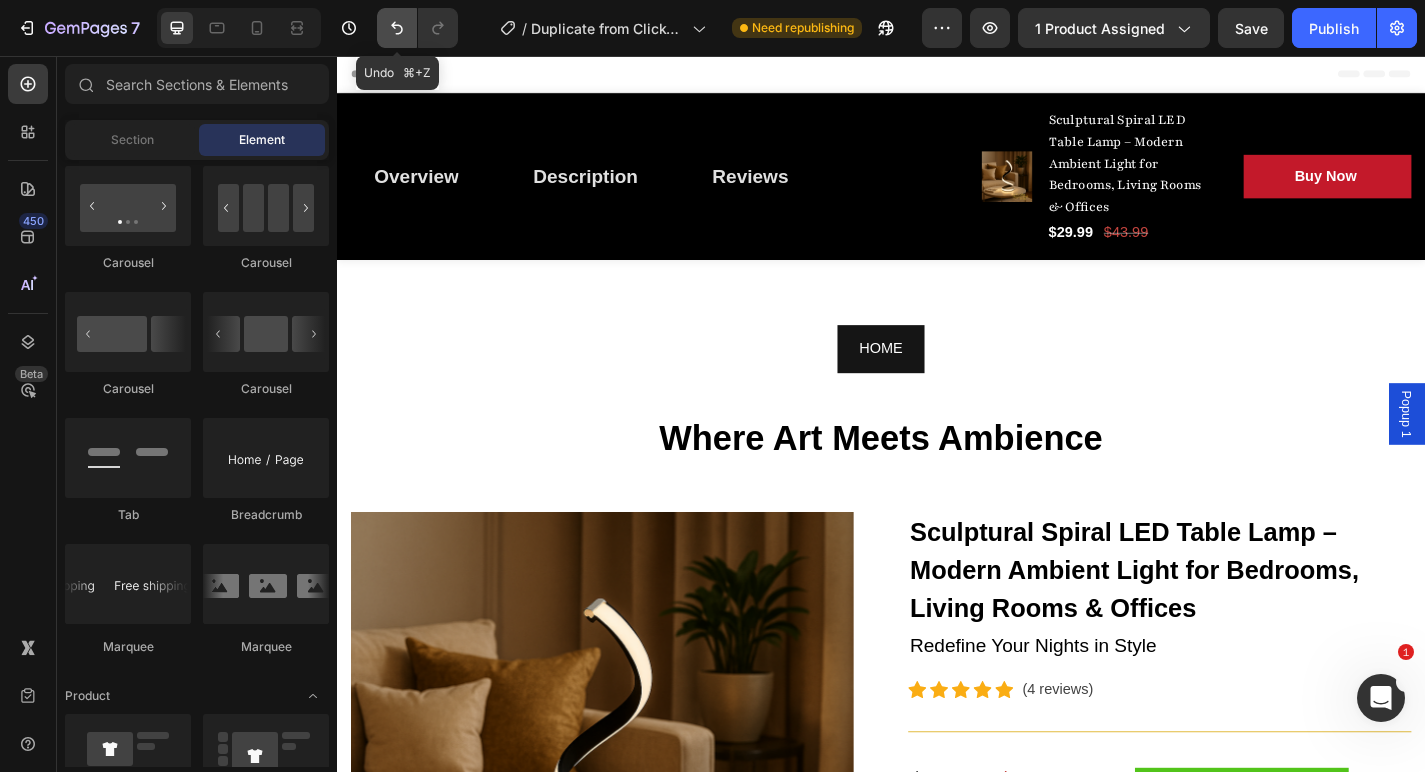 click 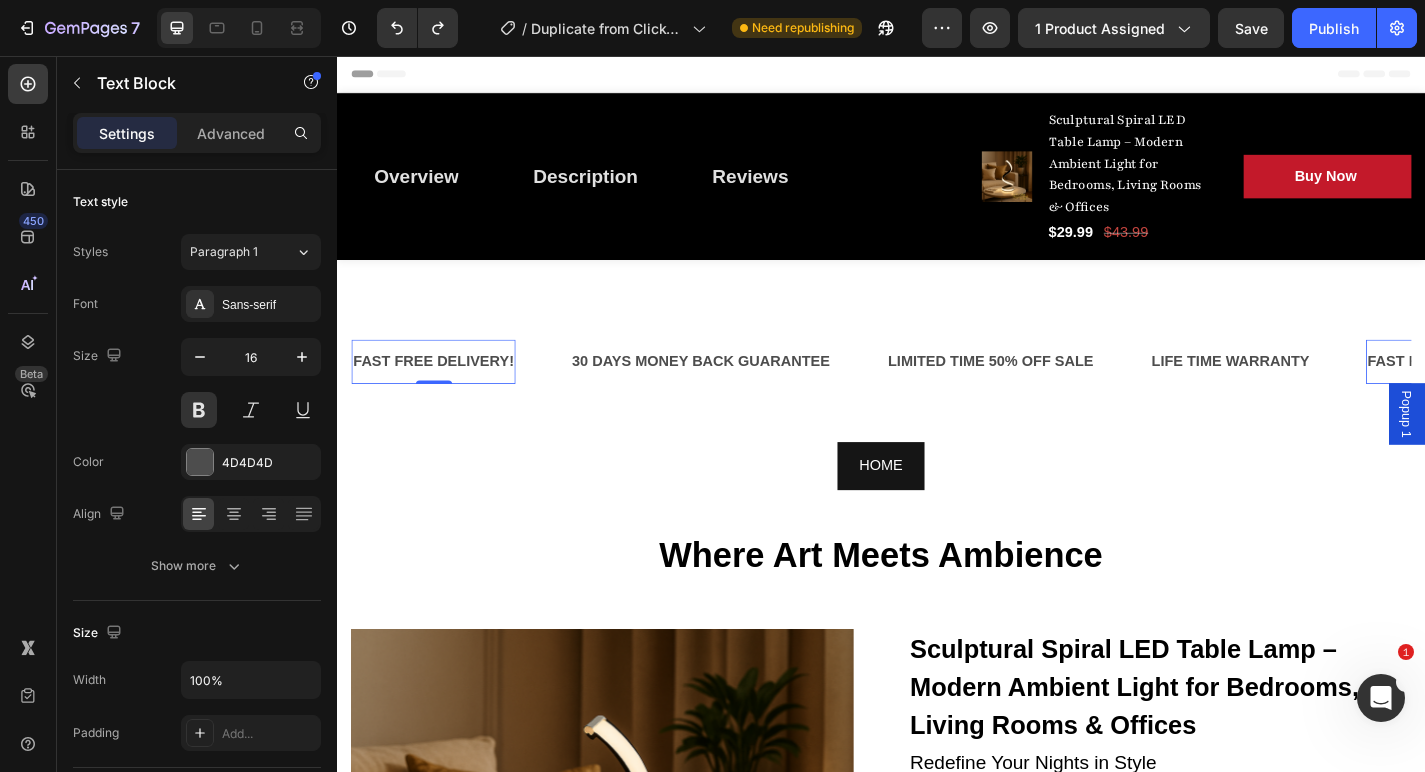 click on "FAST FREE DELIVERY!" at bounding box center [443, 393] 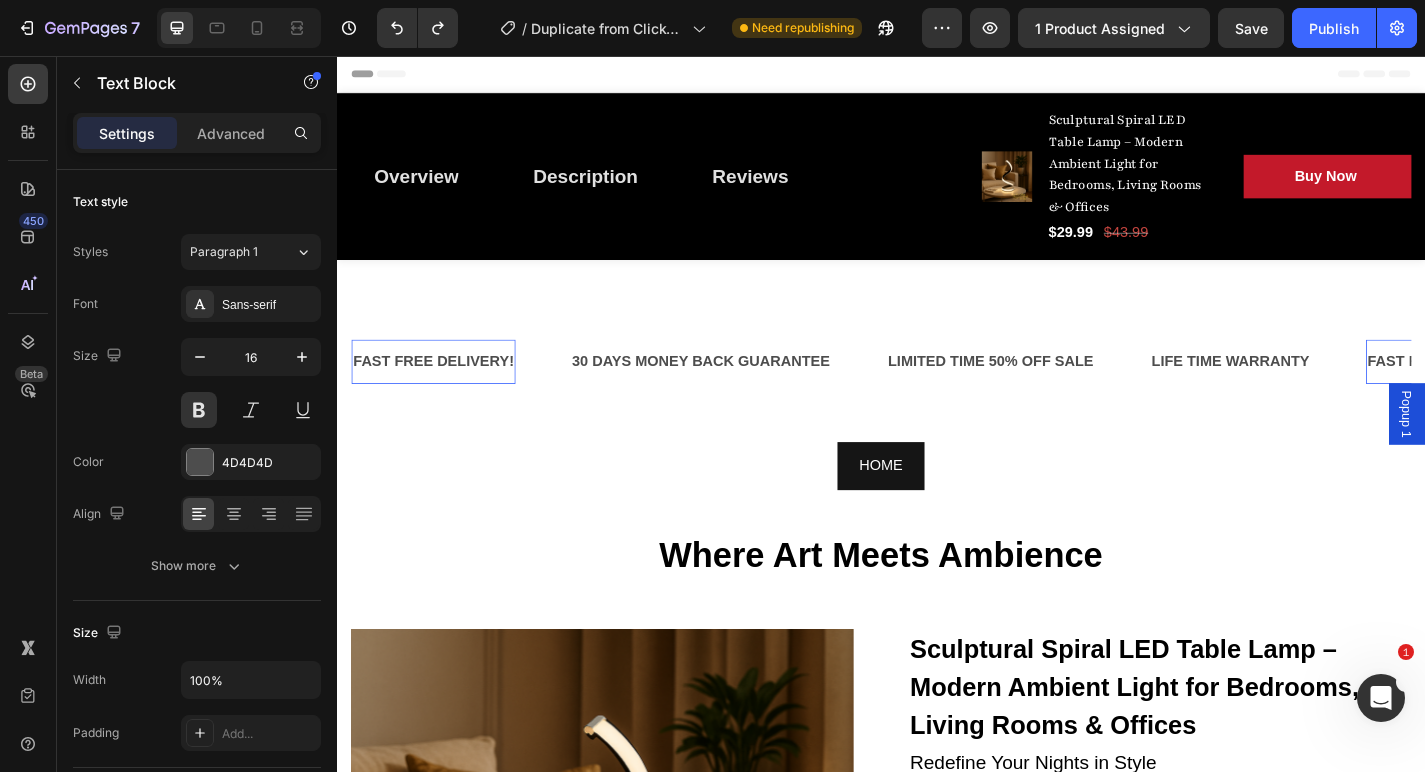click on "FAST FREE DELIVERY!" at bounding box center [443, 393] 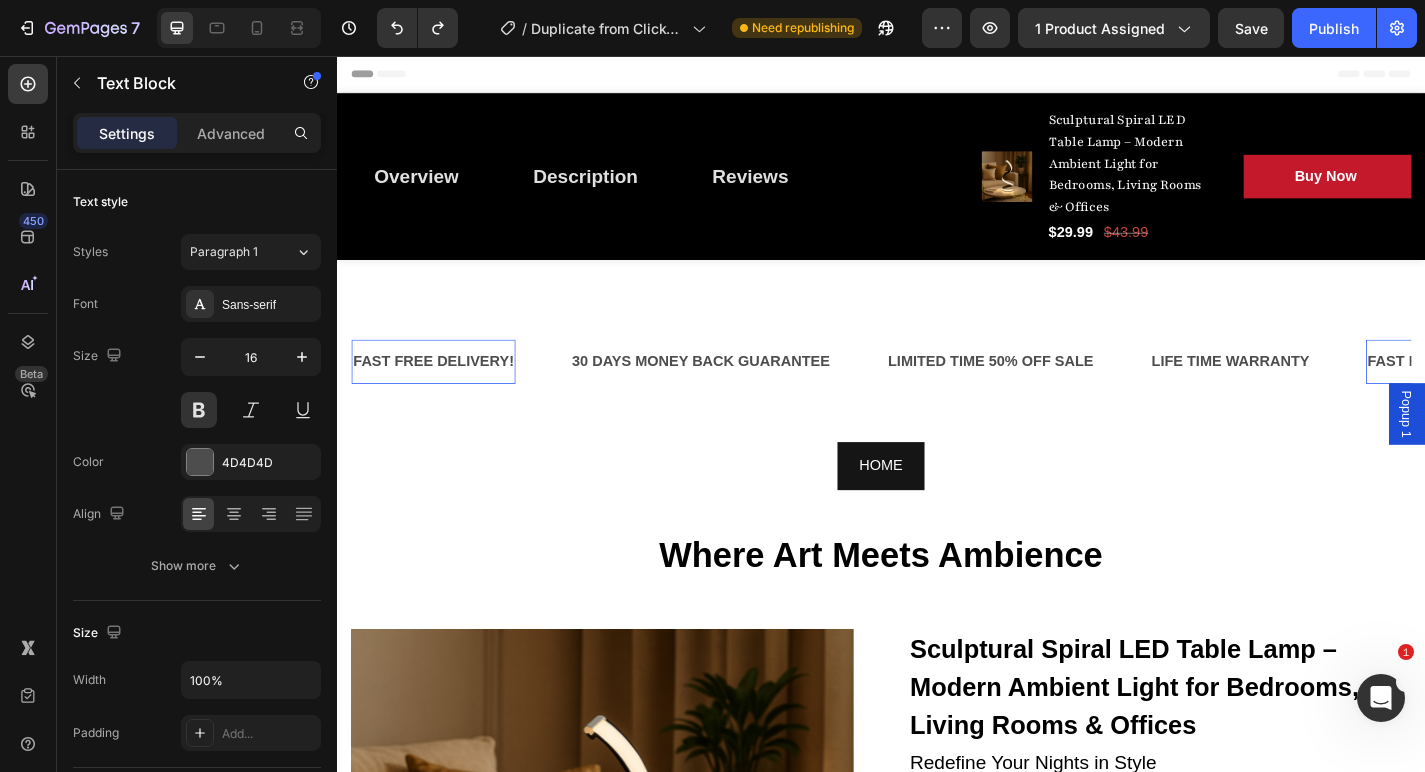 click on "FAST FREE DELIVERY!" at bounding box center (443, 393) 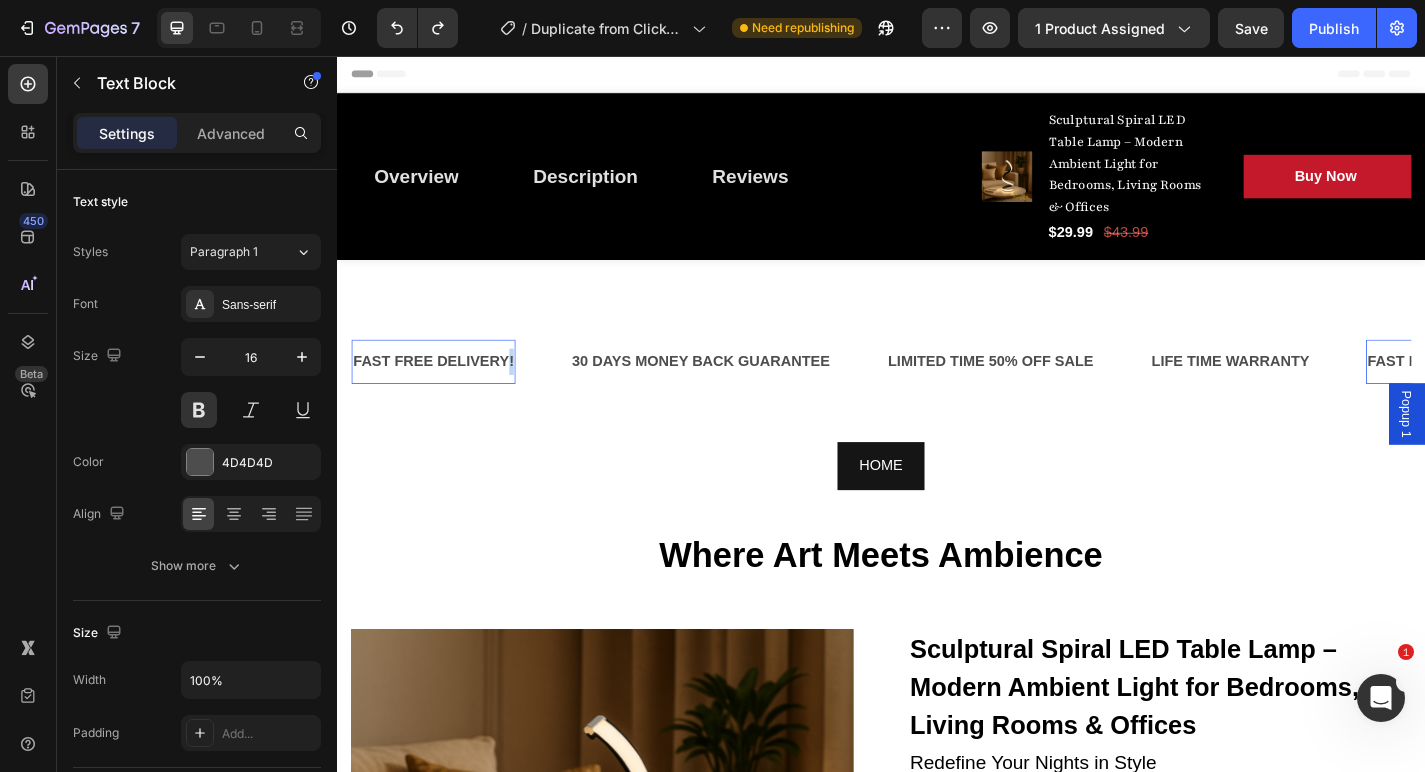 click on "FAST FREE DELIVERY!" at bounding box center (443, 393) 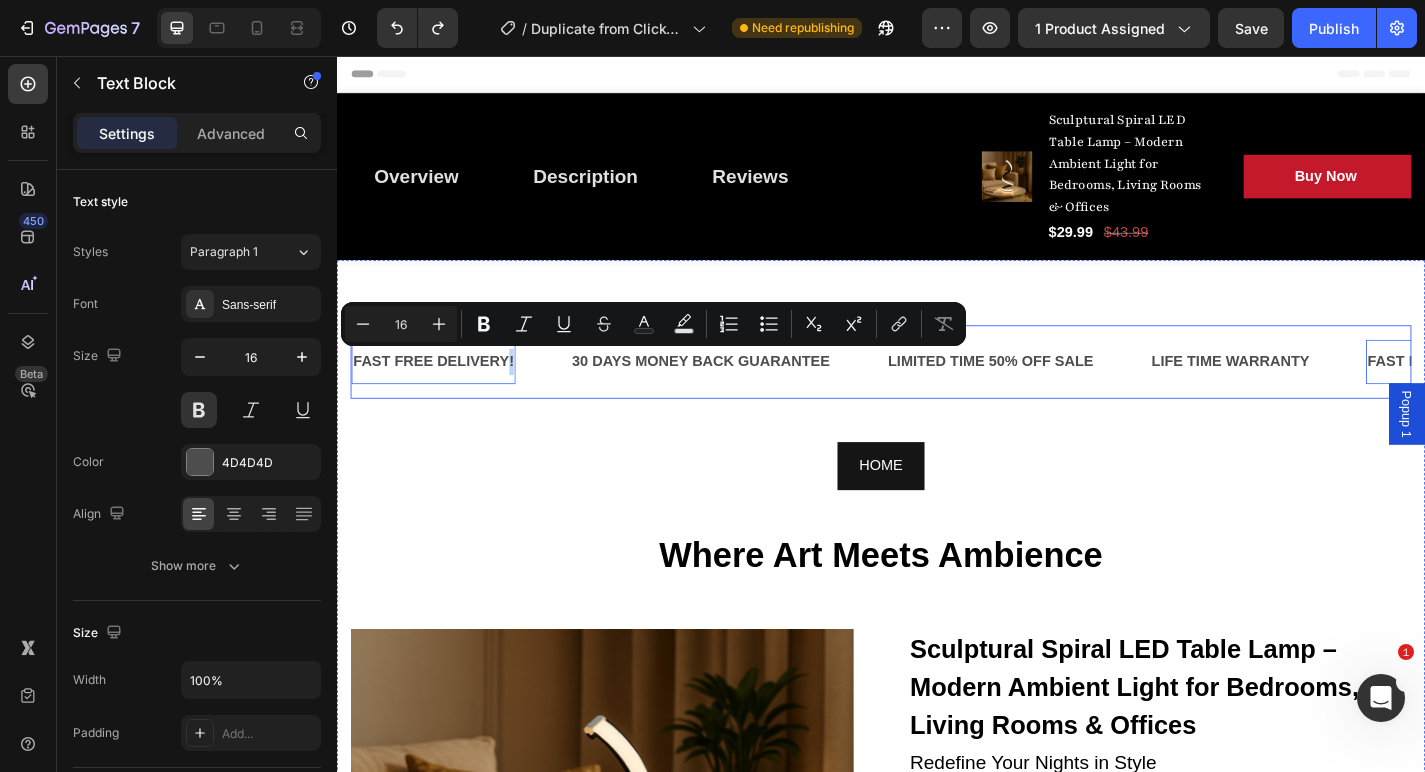 click on "FAST FREE DELIVERY! Text Block   0" at bounding box center [473, 393] 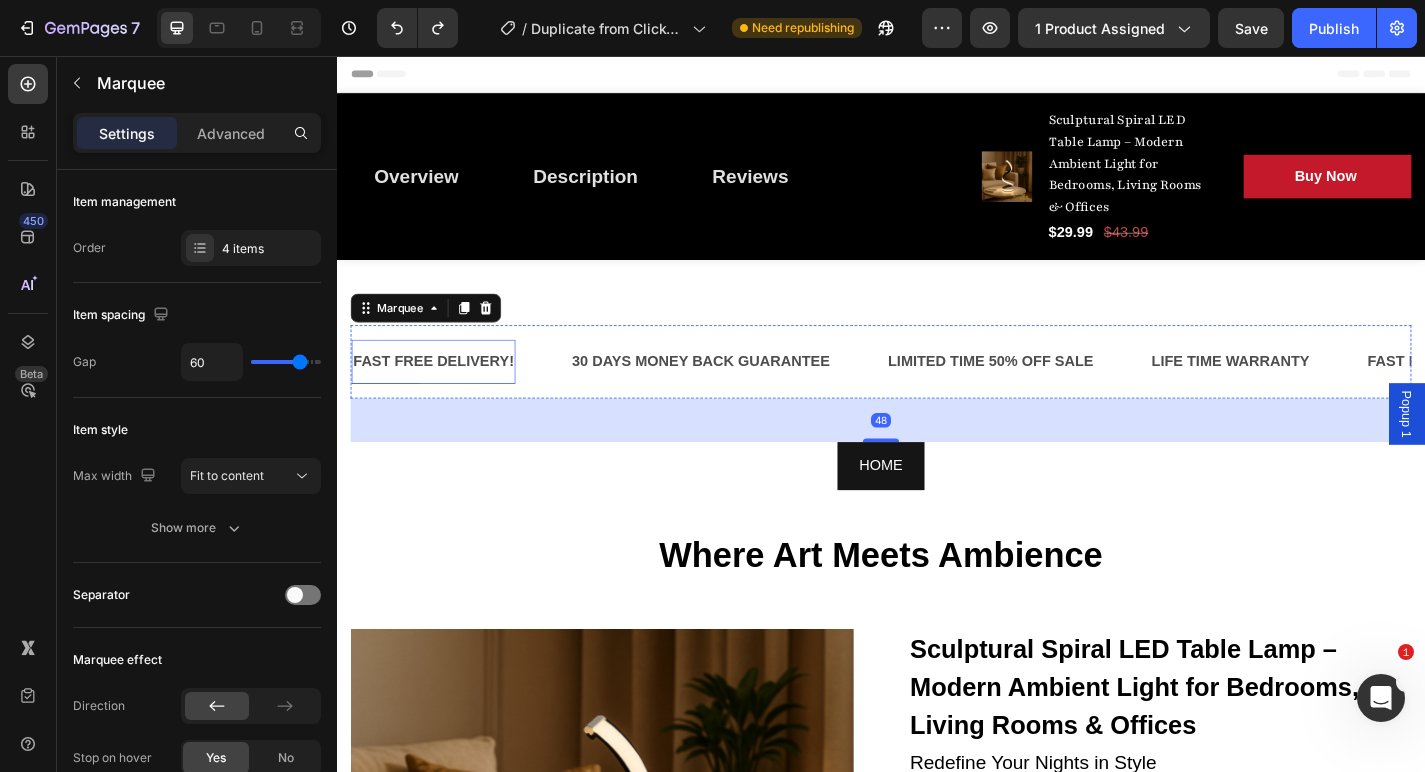 click on "FAST FREE DELIVERY!" at bounding box center (443, 393) 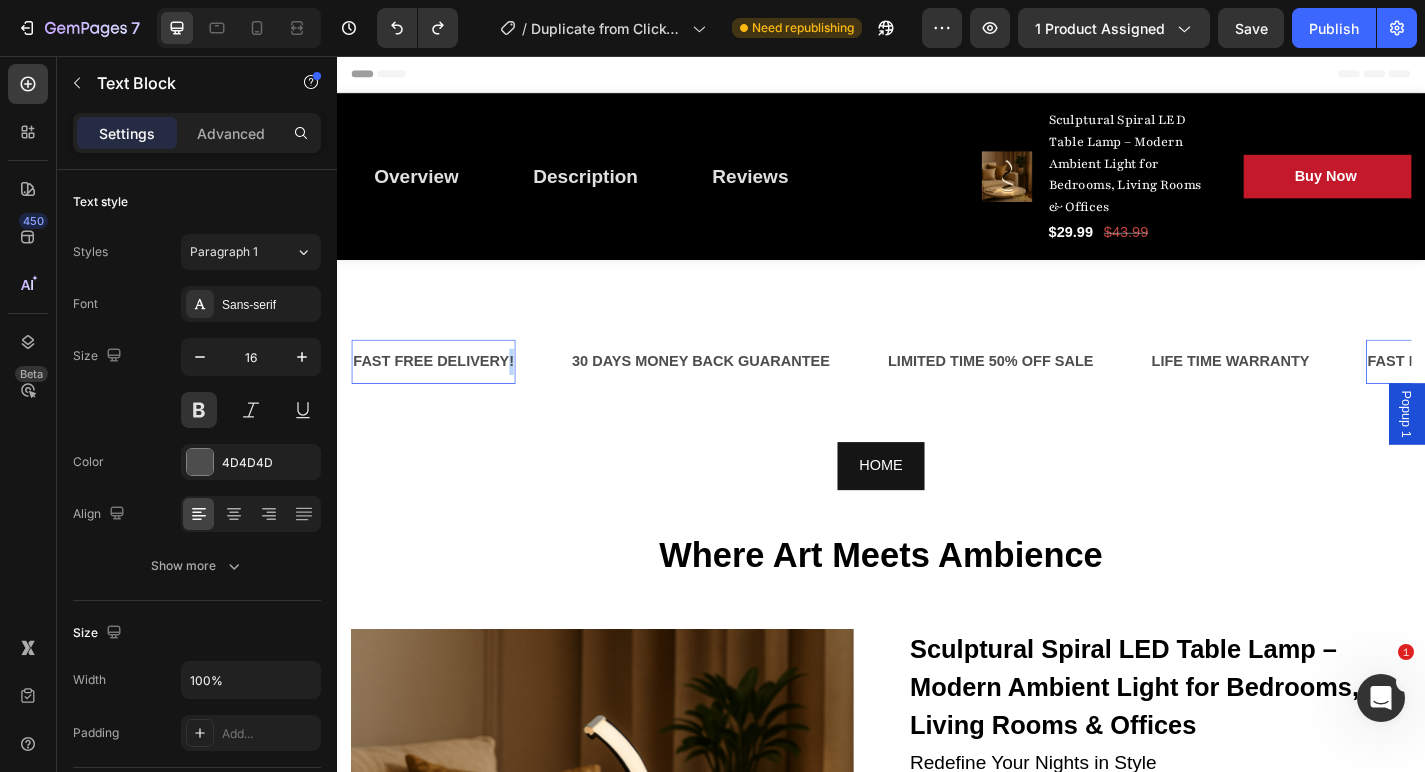 click on "FAST FREE DELIVERY!" at bounding box center (443, 393) 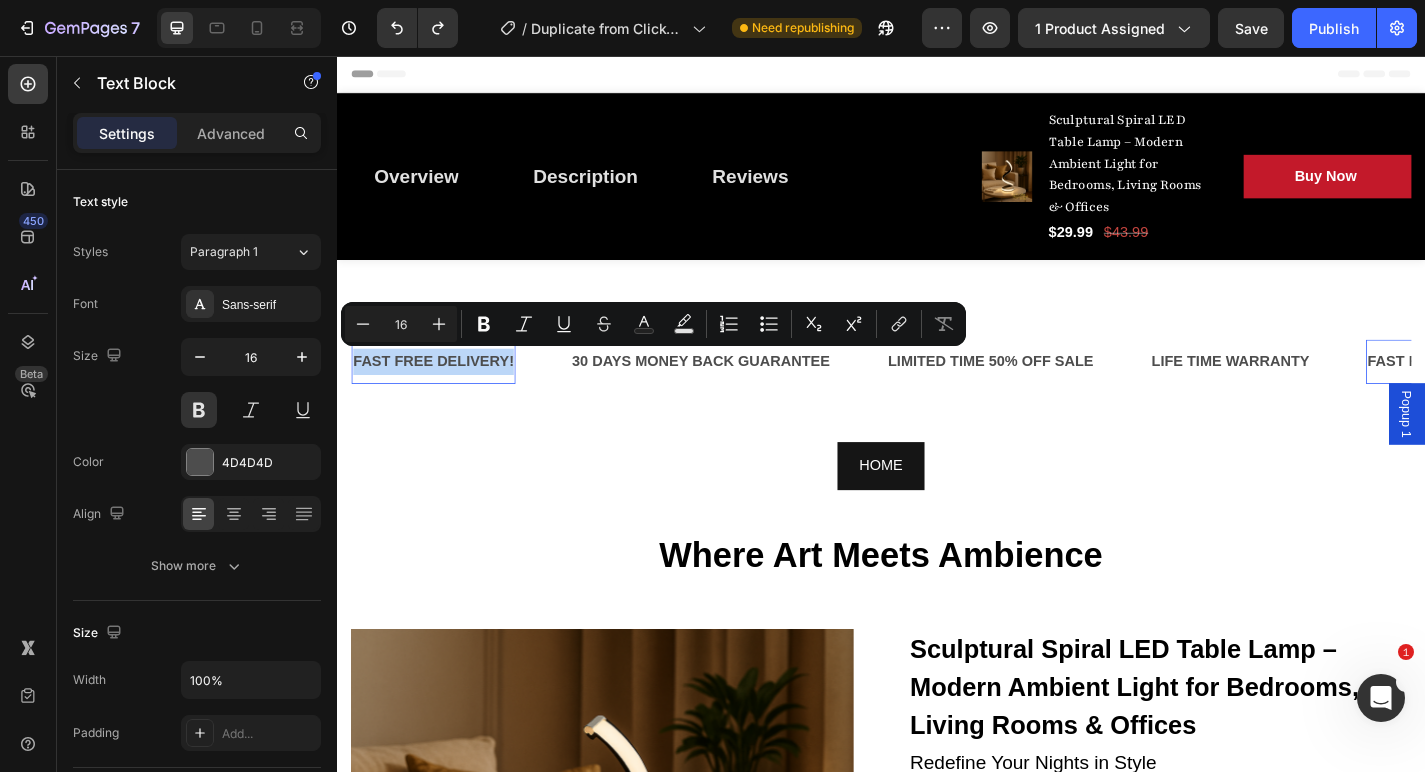 drag, startPoint x: 527, startPoint y: 390, endPoint x: 505, endPoint y: 390, distance: 22 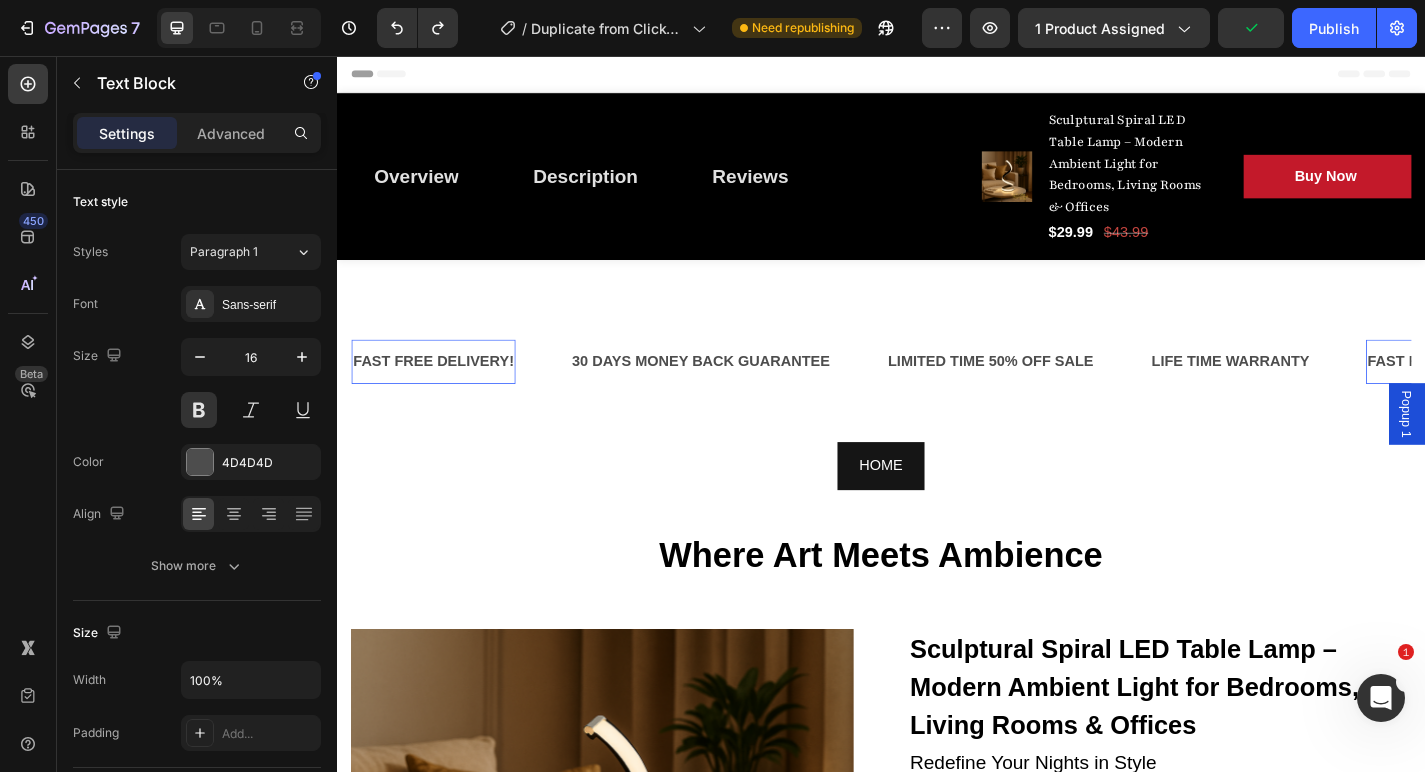 click on "FAST FREE DELIVERY!" at bounding box center (443, 393) 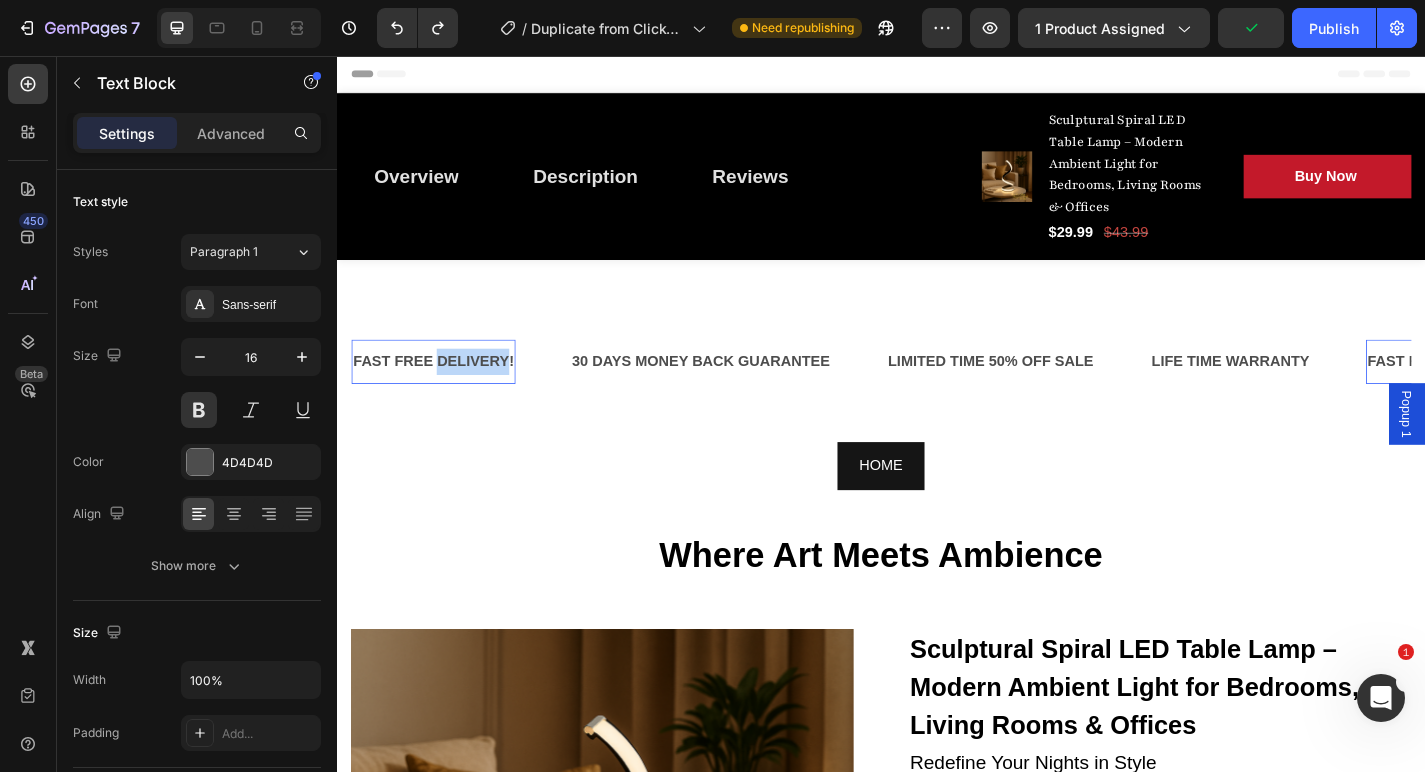 click on "FAST FREE DELIVERY!" at bounding box center (443, 393) 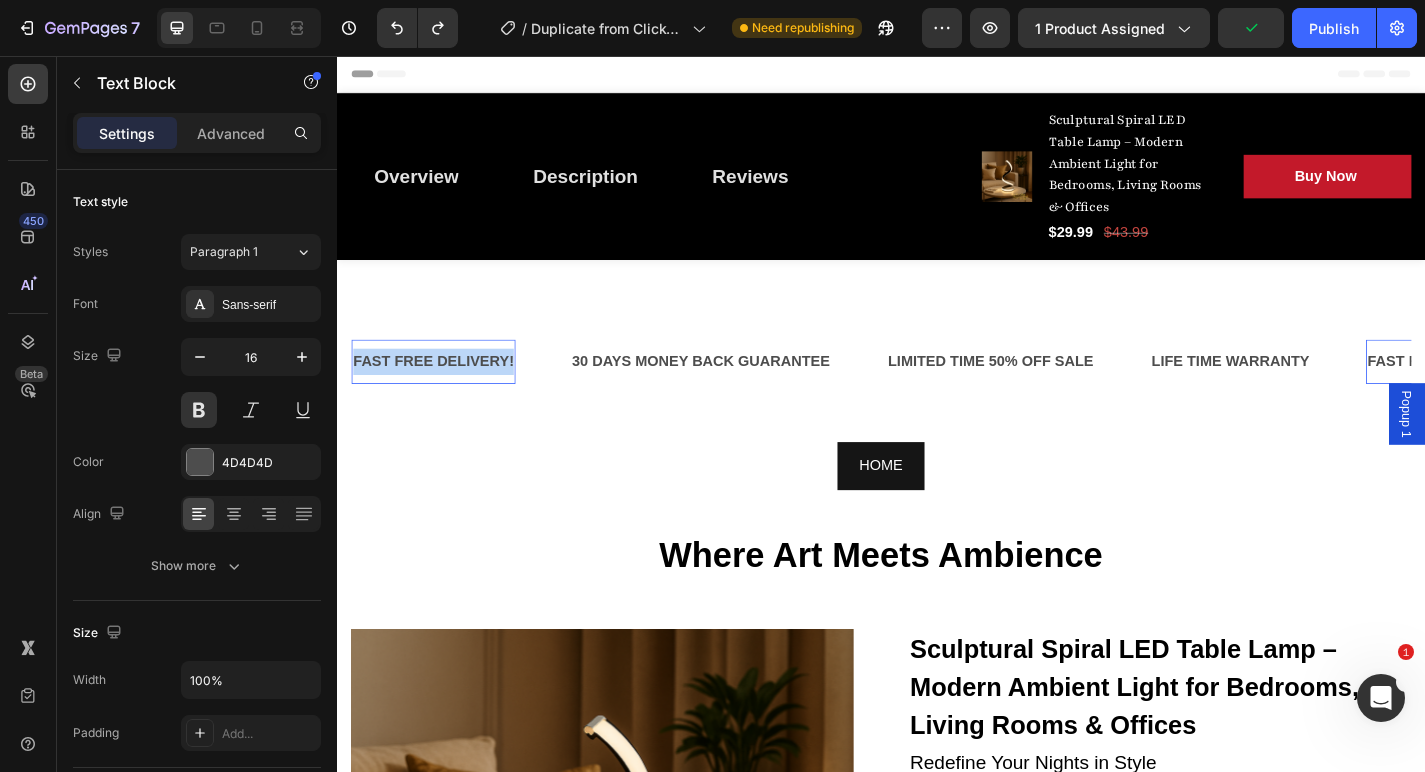 click on "FAST FREE DELIVERY!" at bounding box center [443, 393] 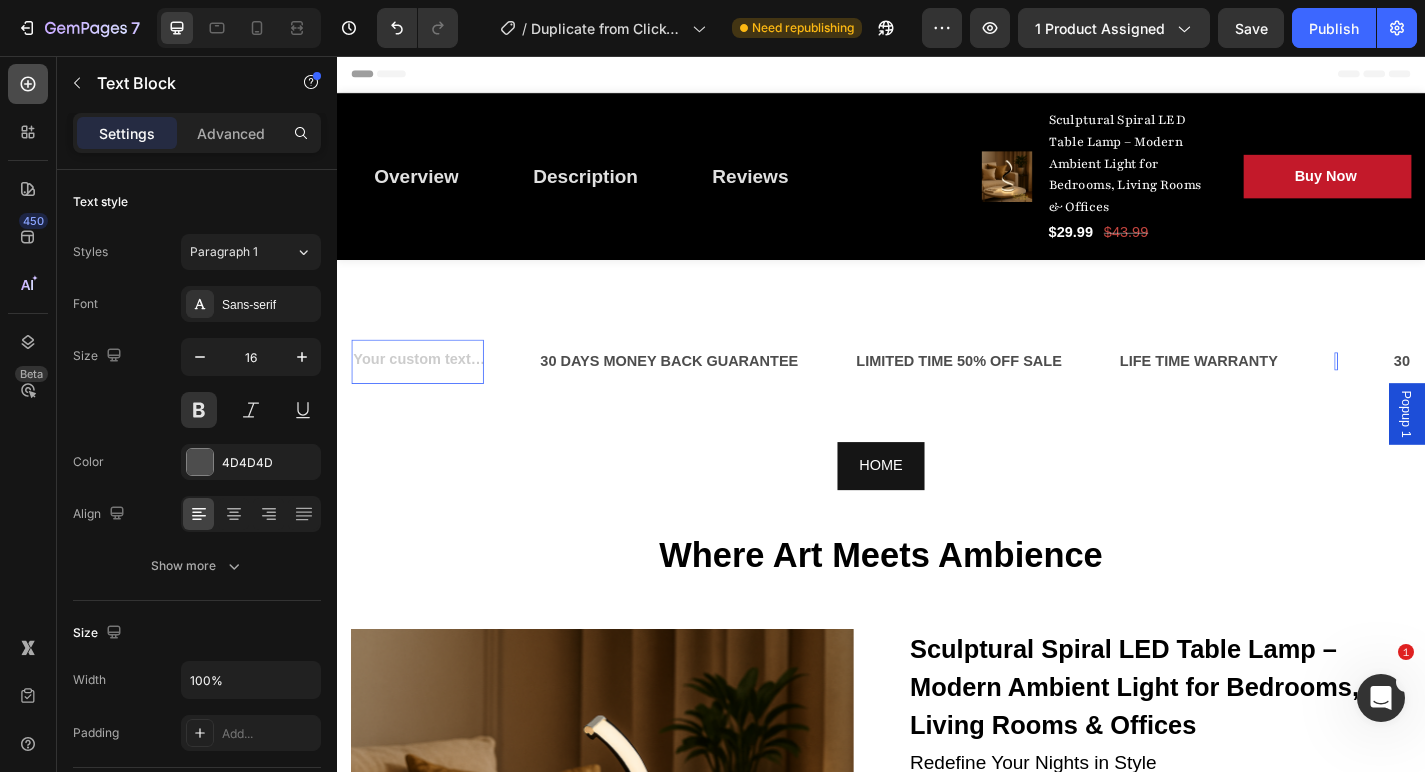 click 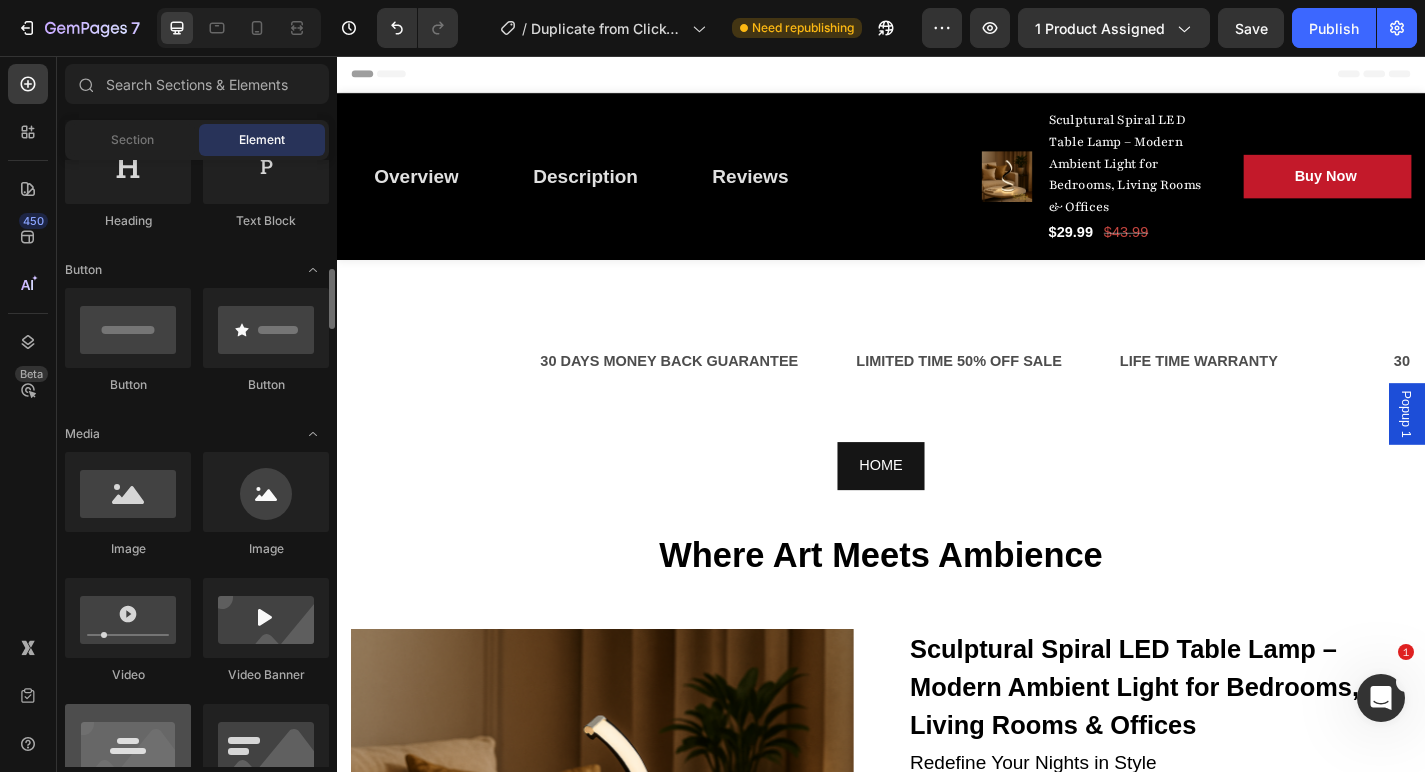scroll, scrollTop: 370, scrollLeft: 0, axis: vertical 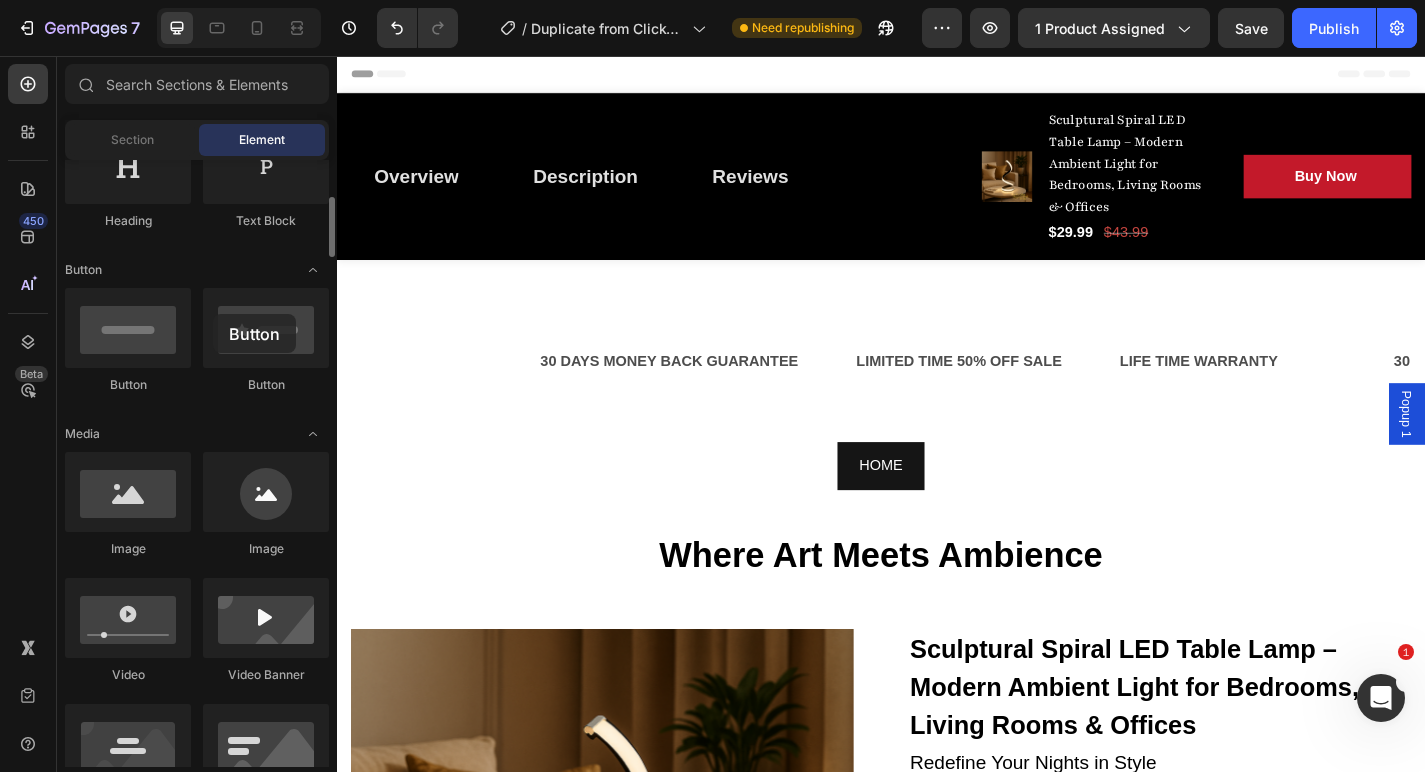 drag, startPoint x: 142, startPoint y: 338, endPoint x: 196, endPoint y: 315, distance: 58.694122 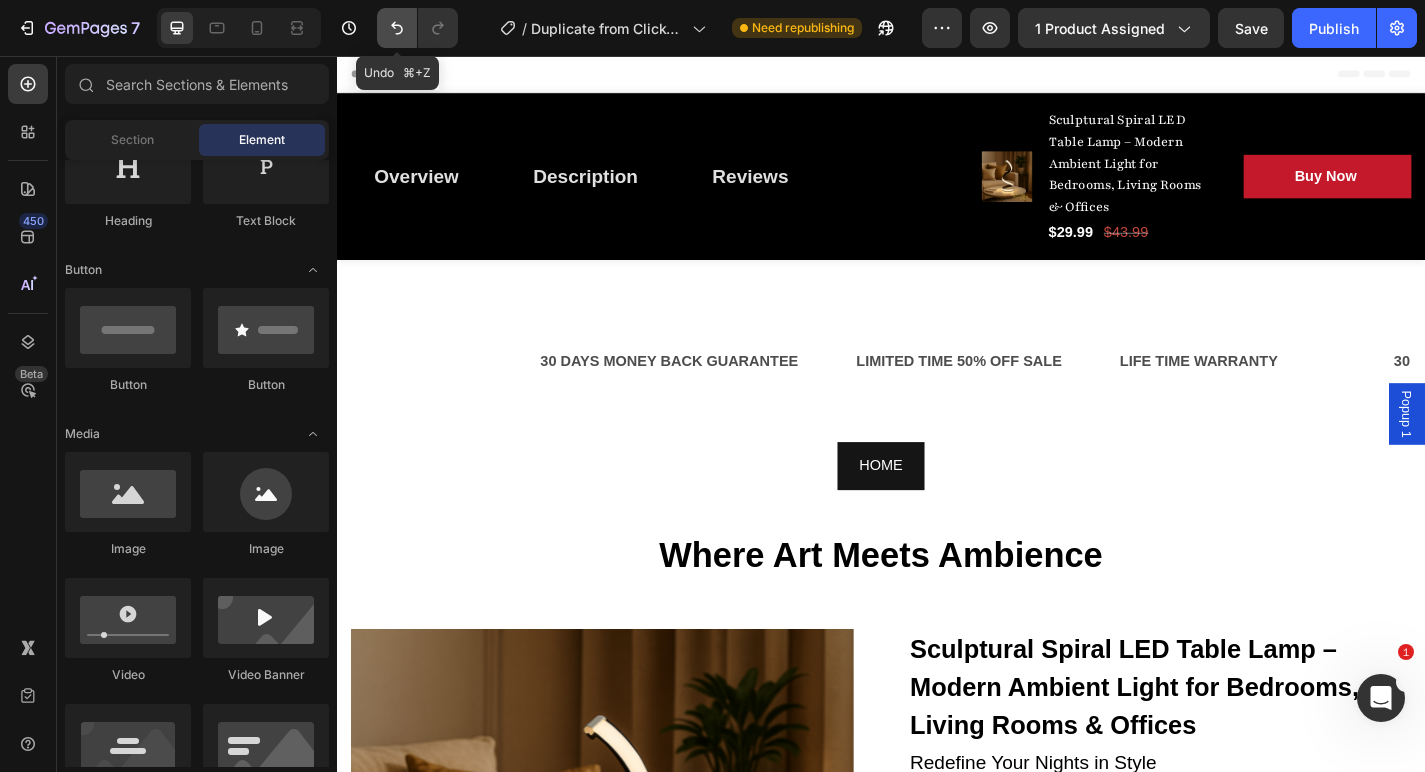 click 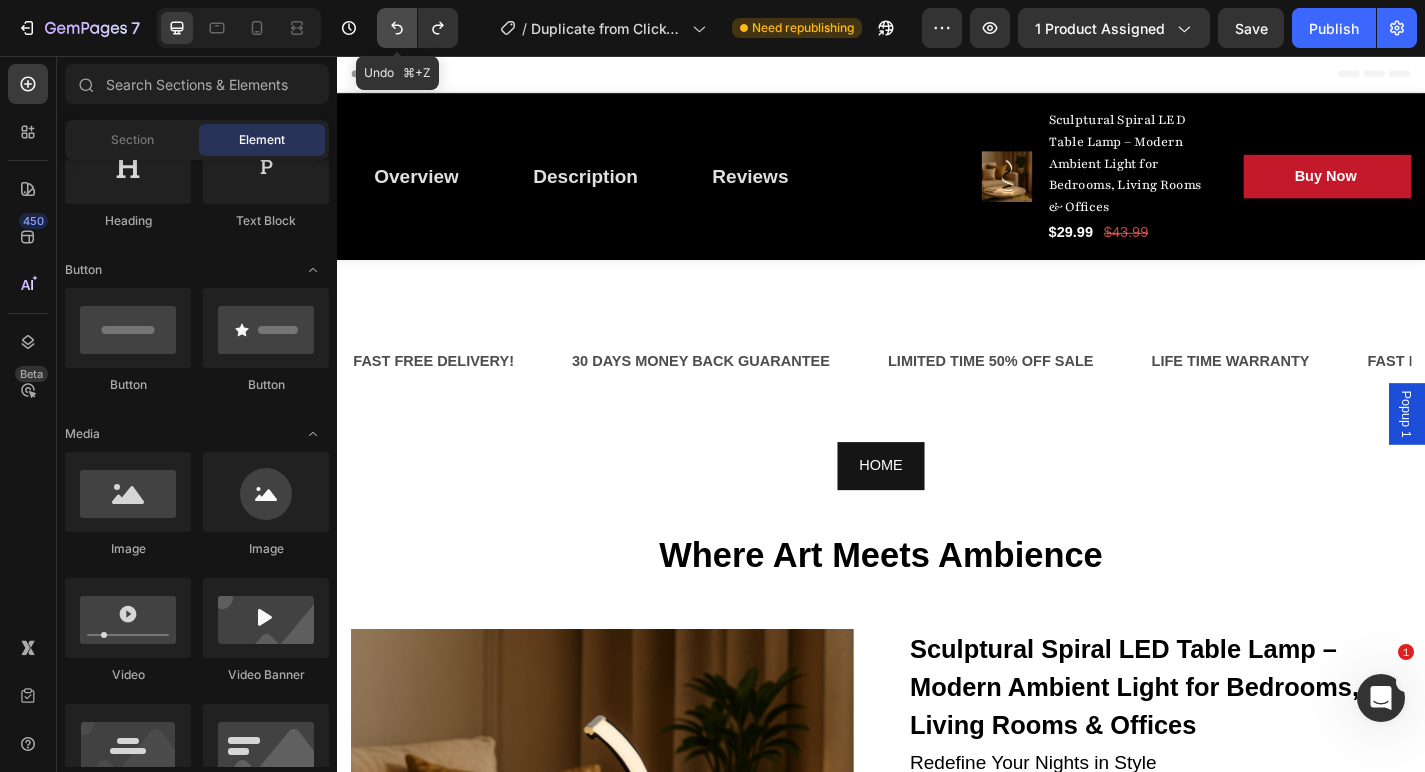 click 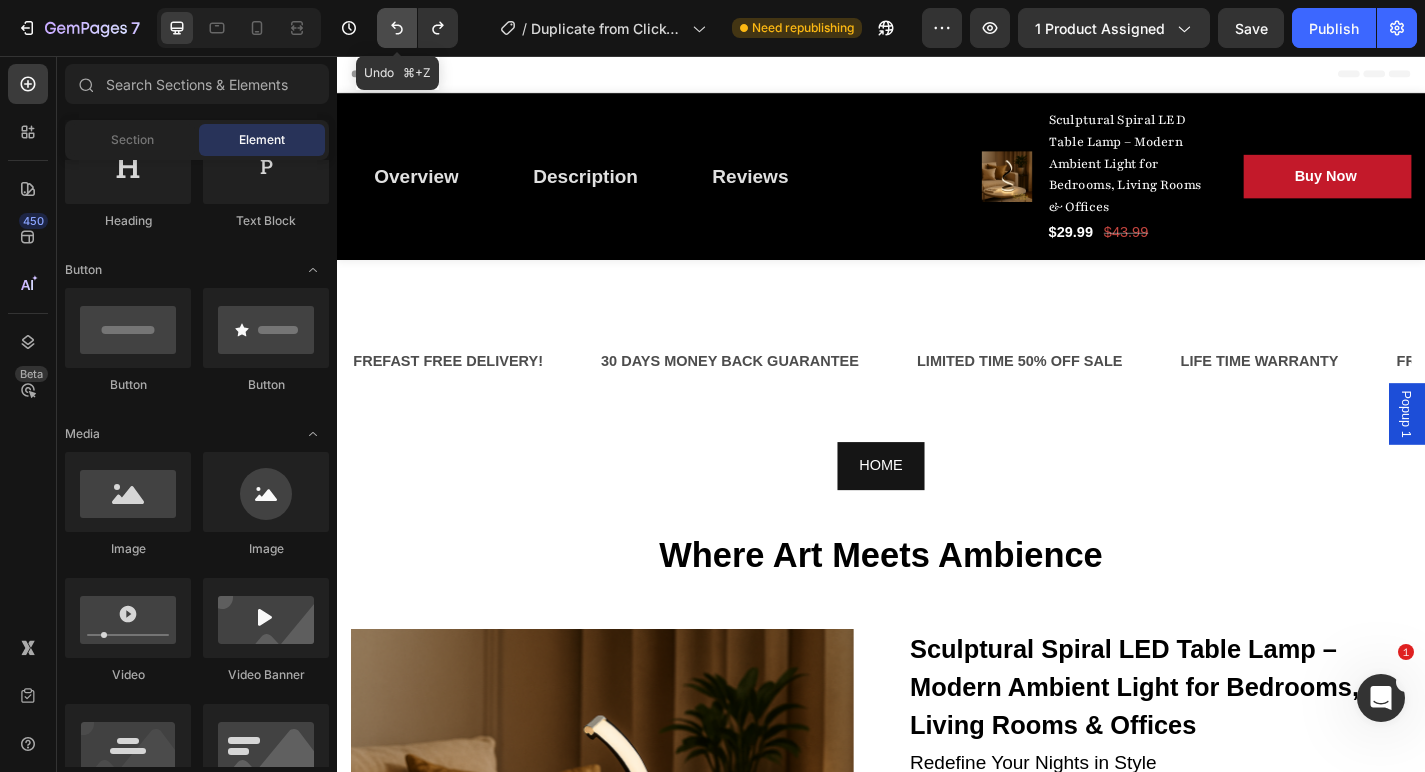 click 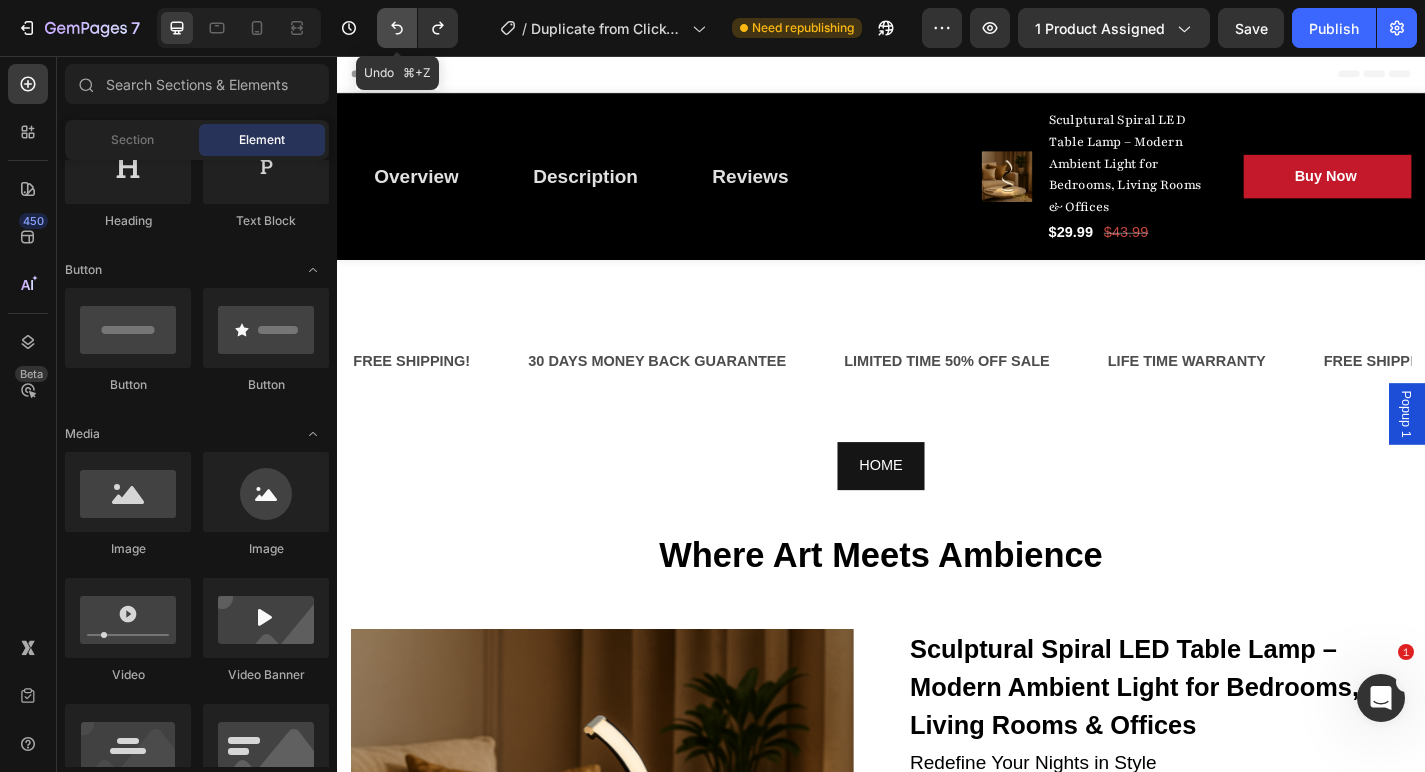 click 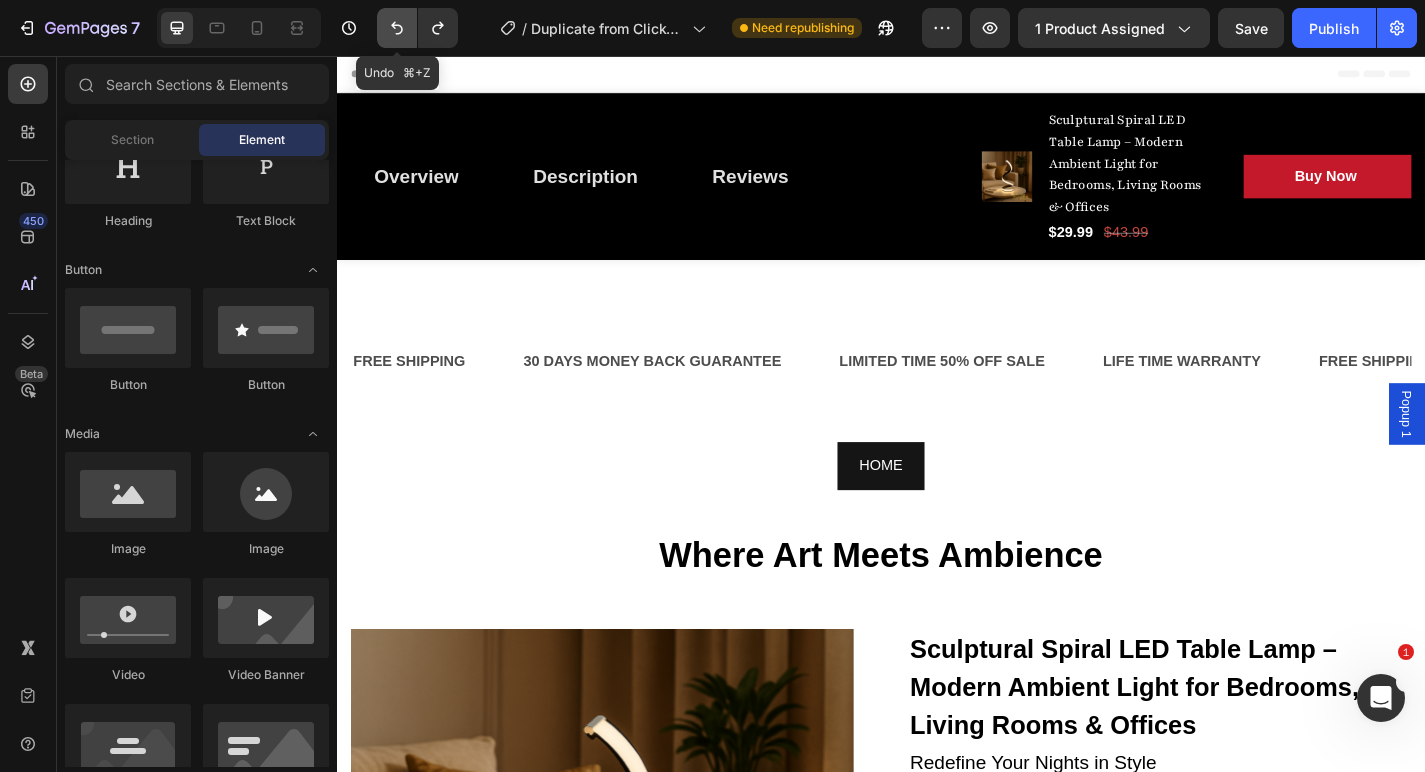 click 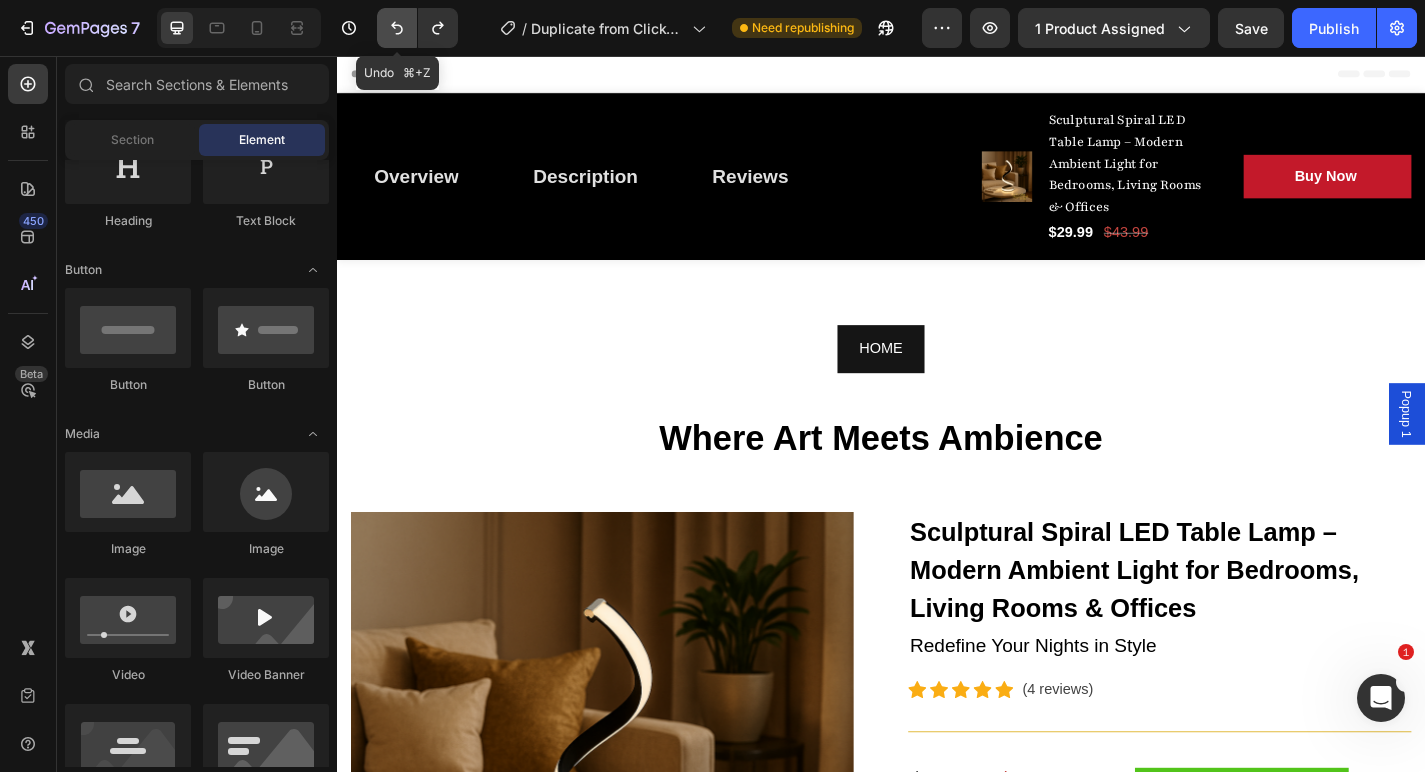 click 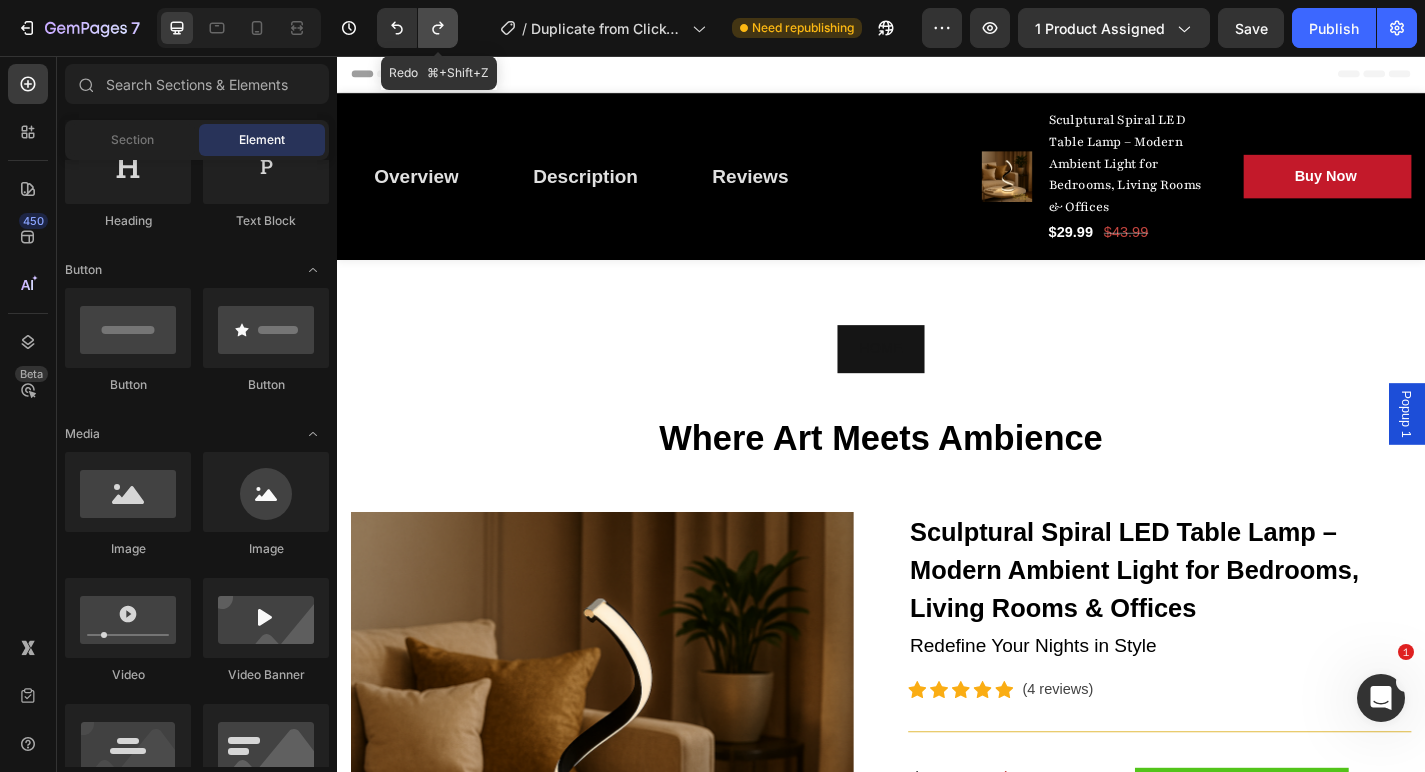 click 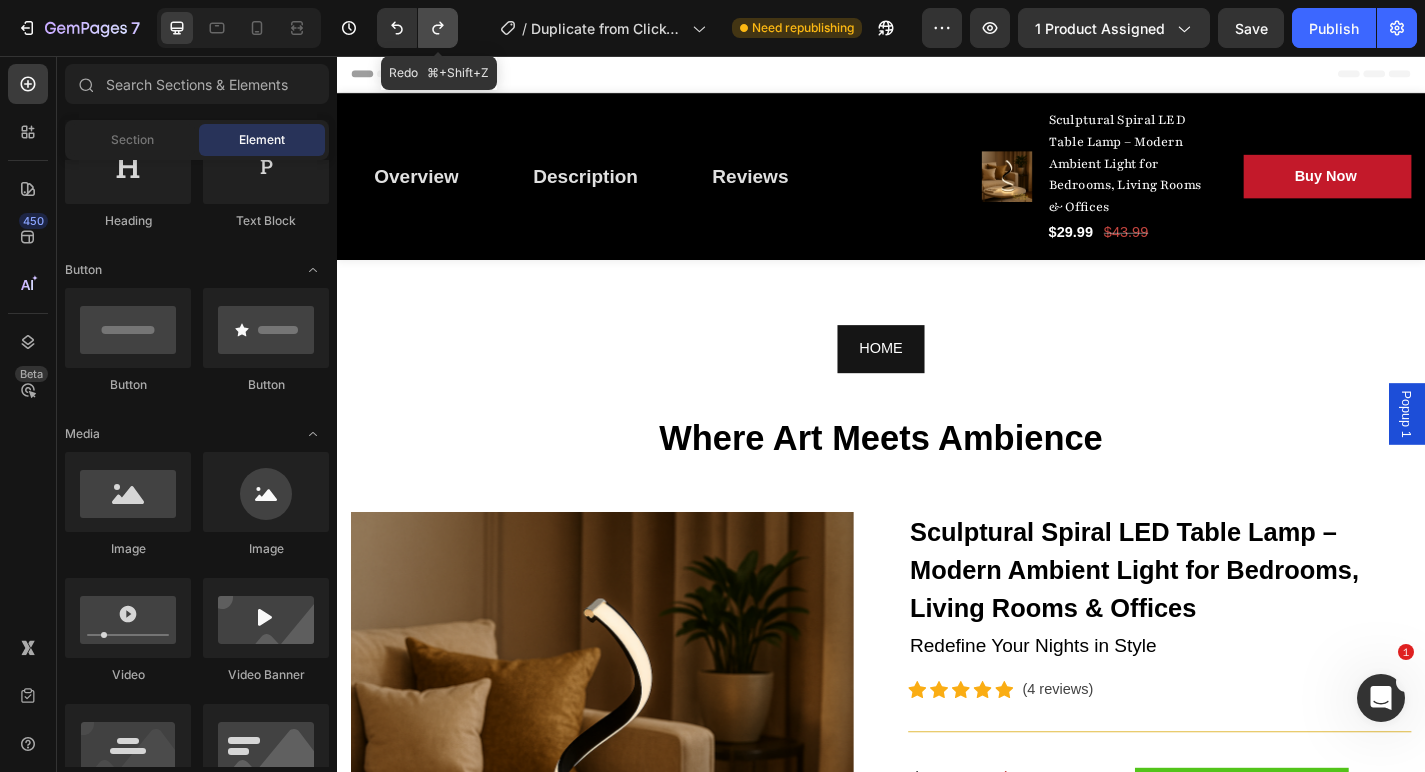 click 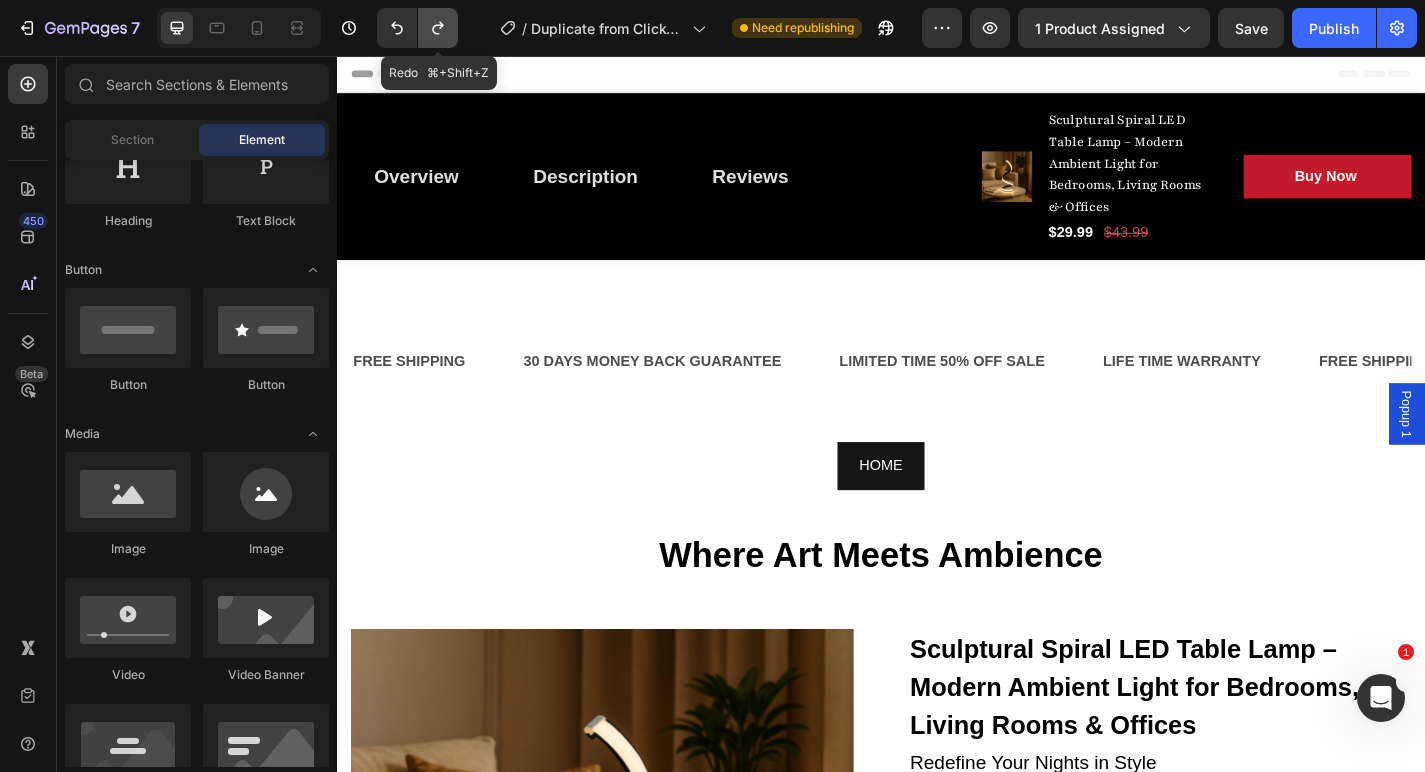 click 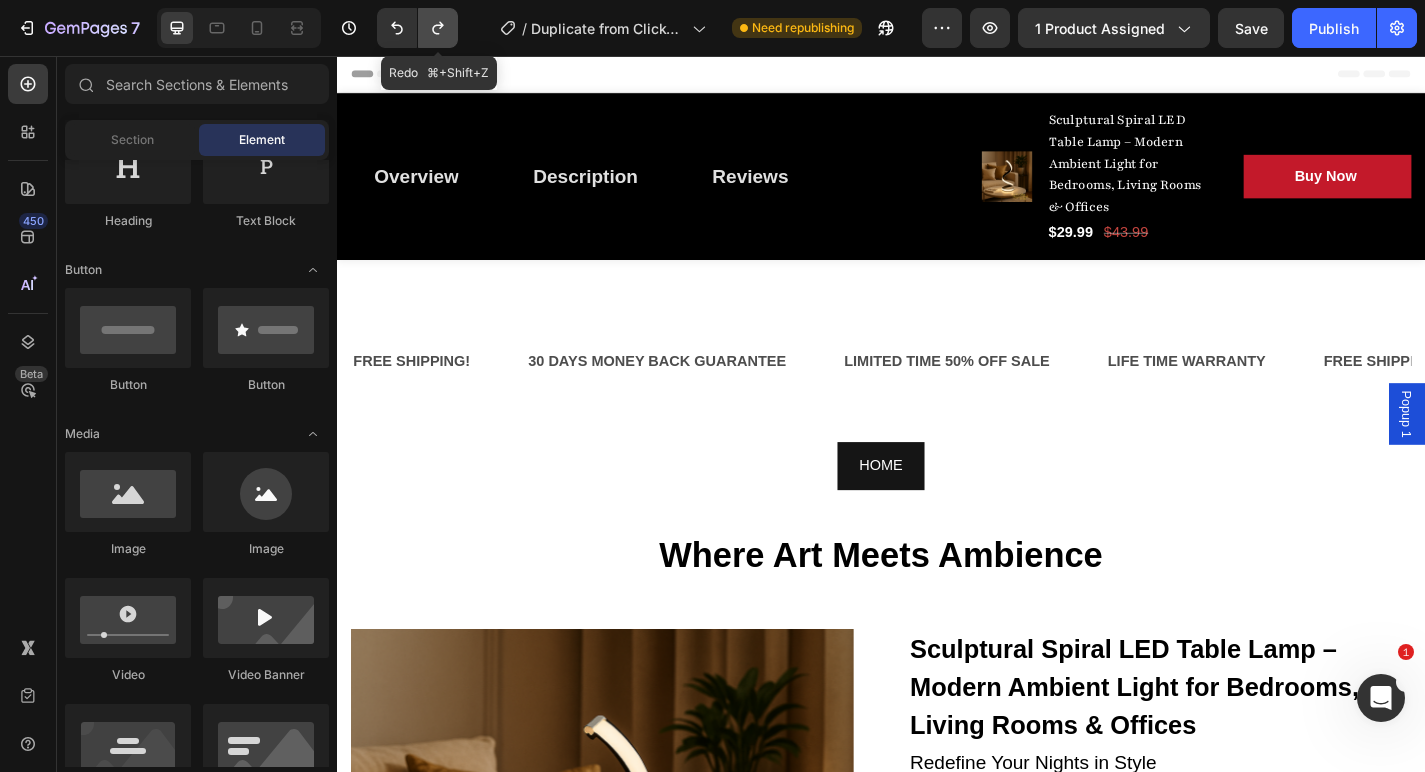 click 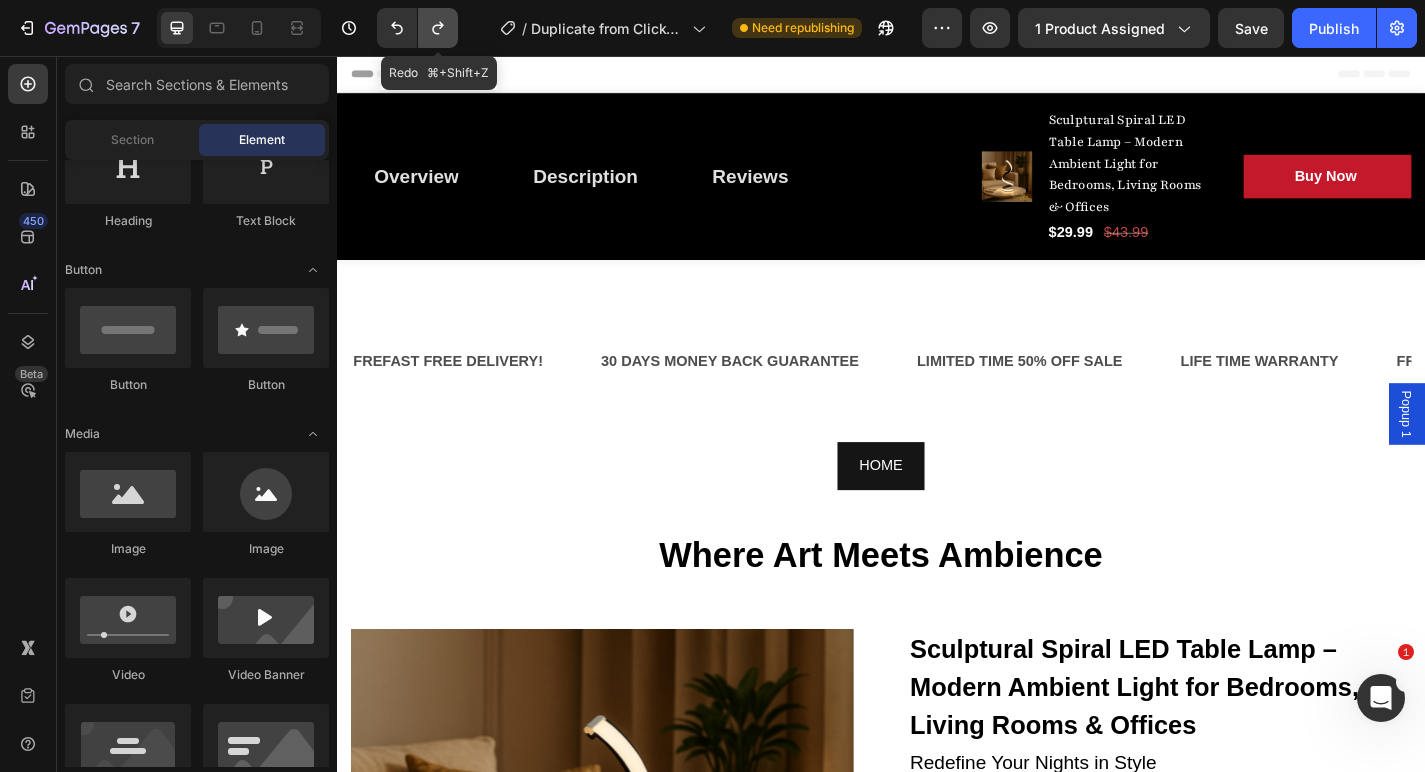 click 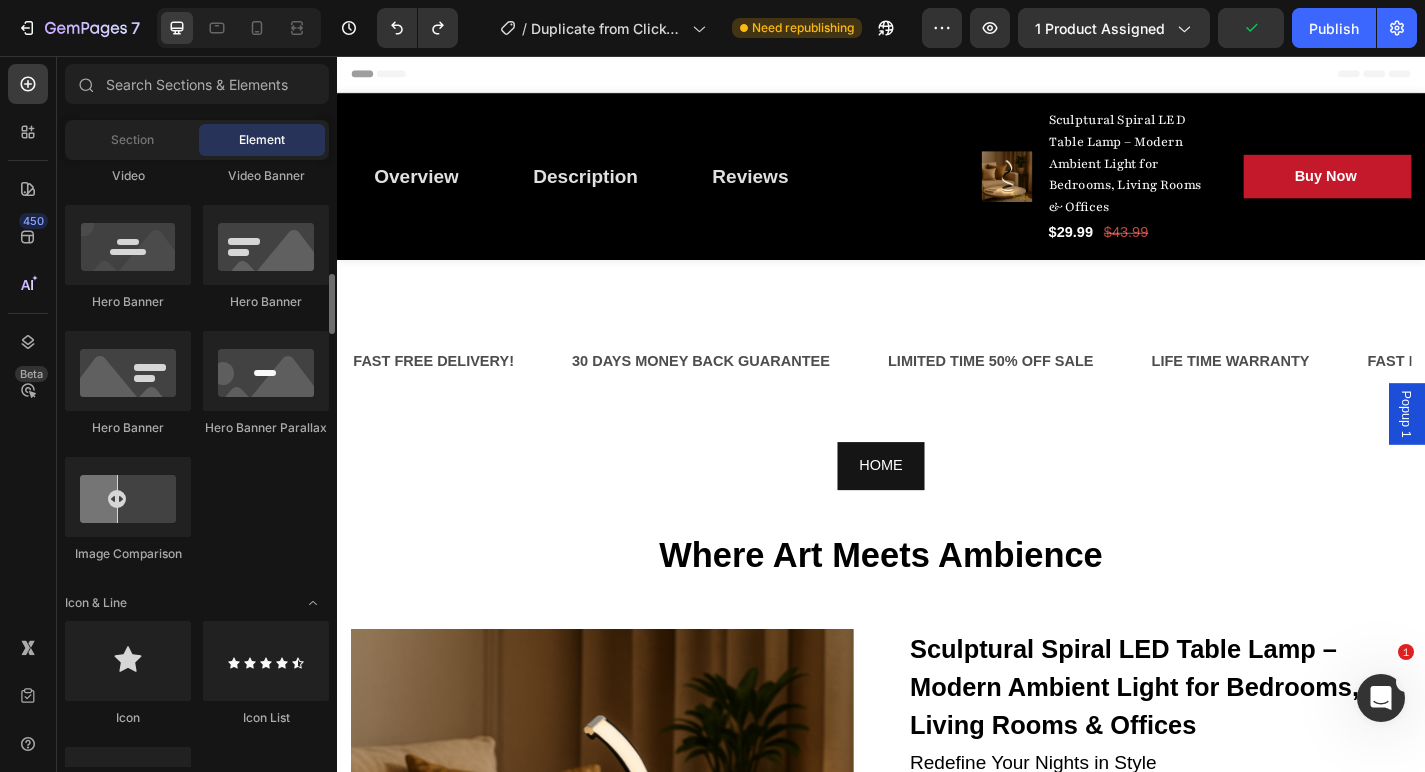 scroll, scrollTop: 896, scrollLeft: 0, axis: vertical 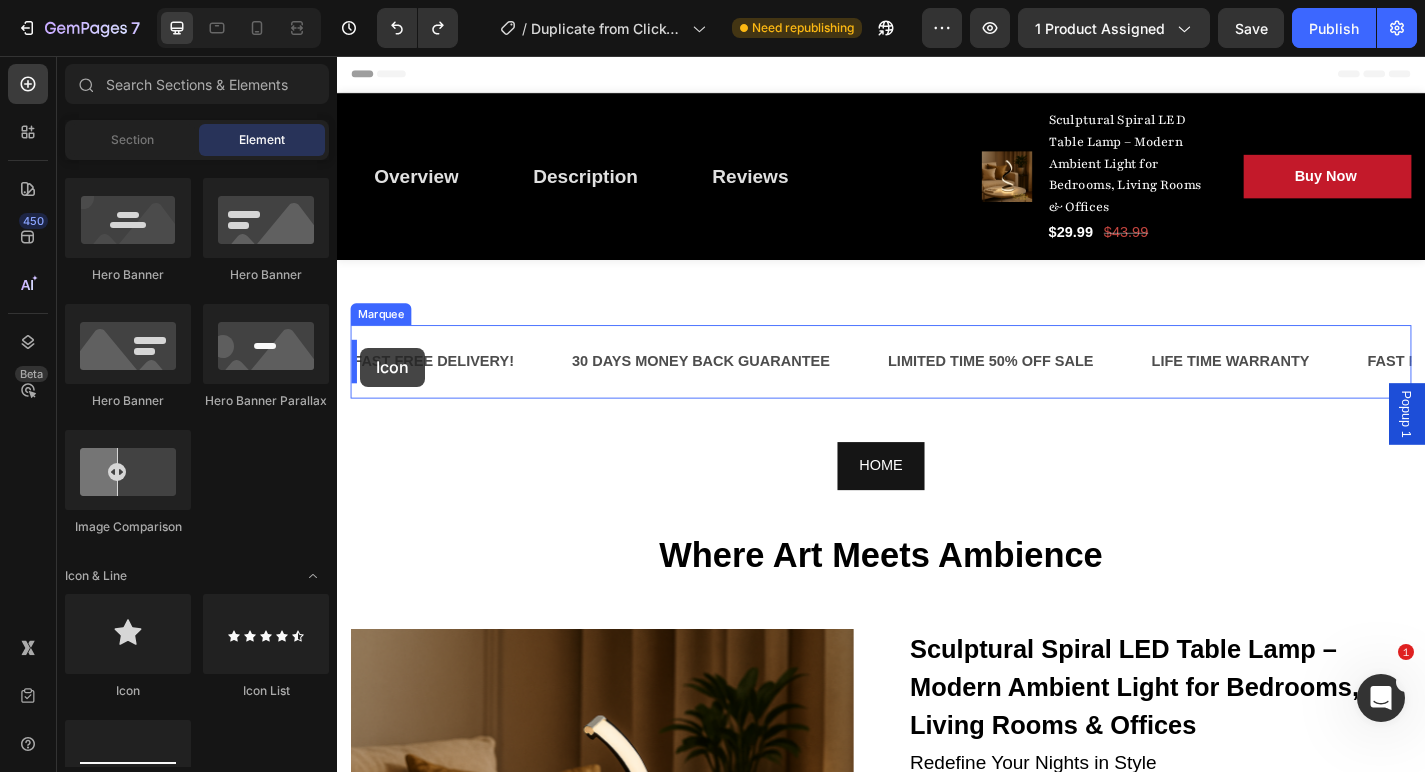 drag, startPoint x: 471, startPoint y: 679, endPoint x: 362, endPoint y: 378, distance: 320.1281 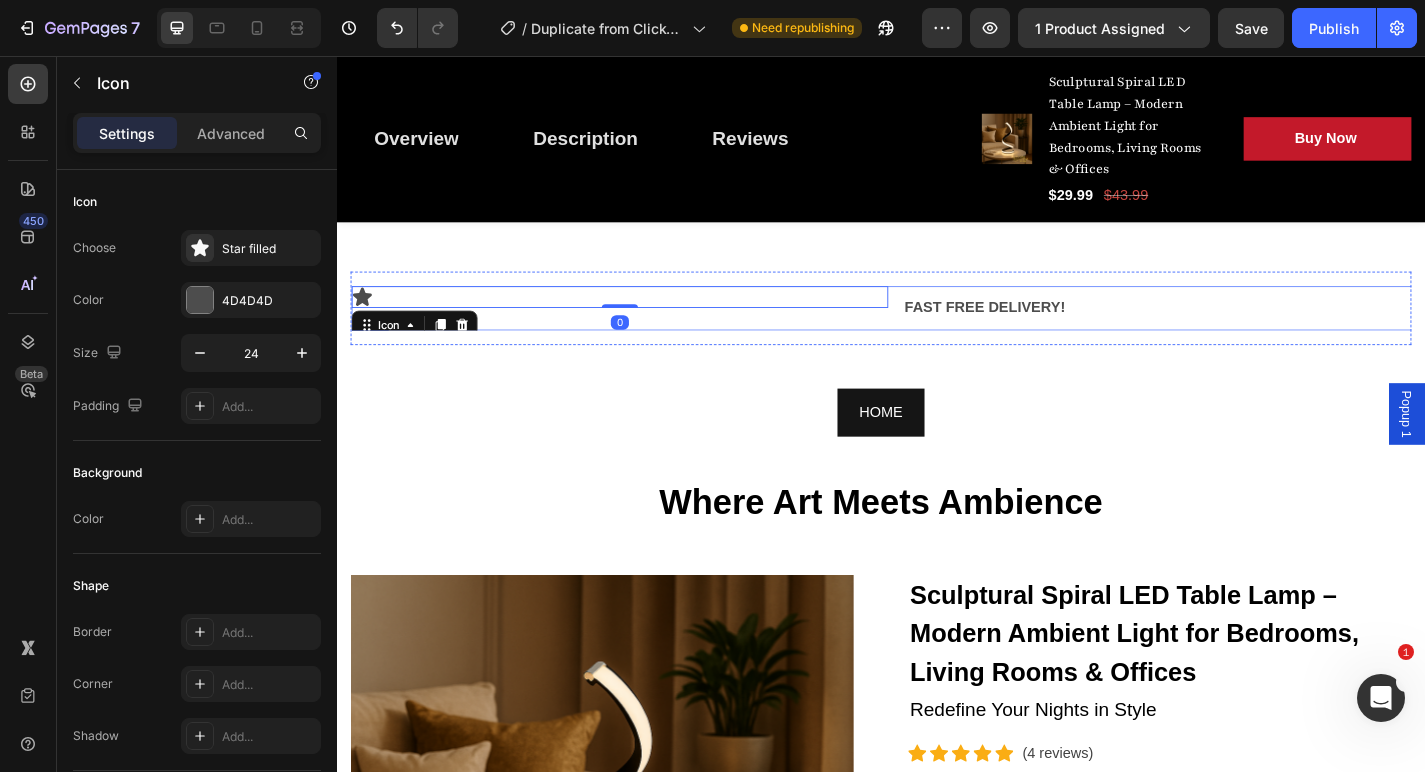 scroll, scrollTop: 74, scrollLeft: 0, axis: vertical 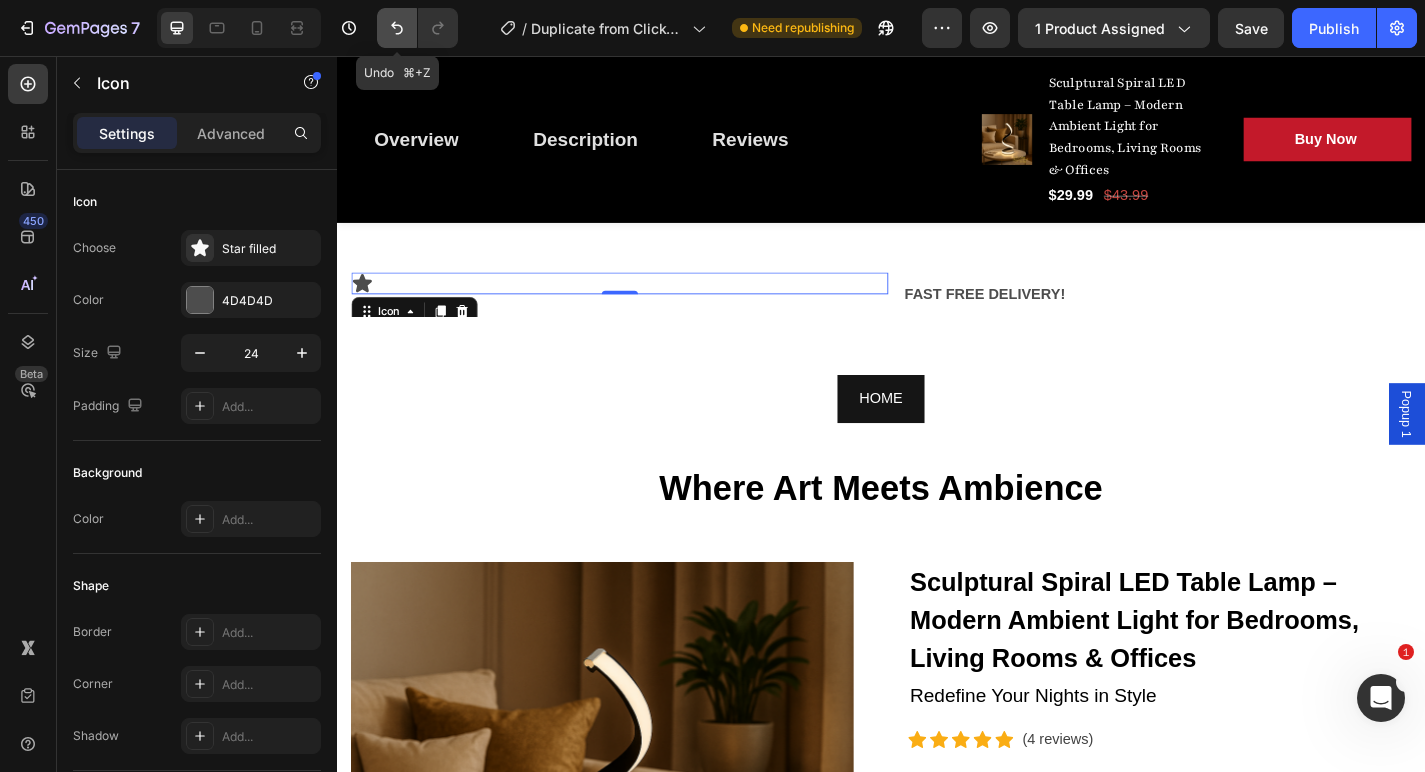click 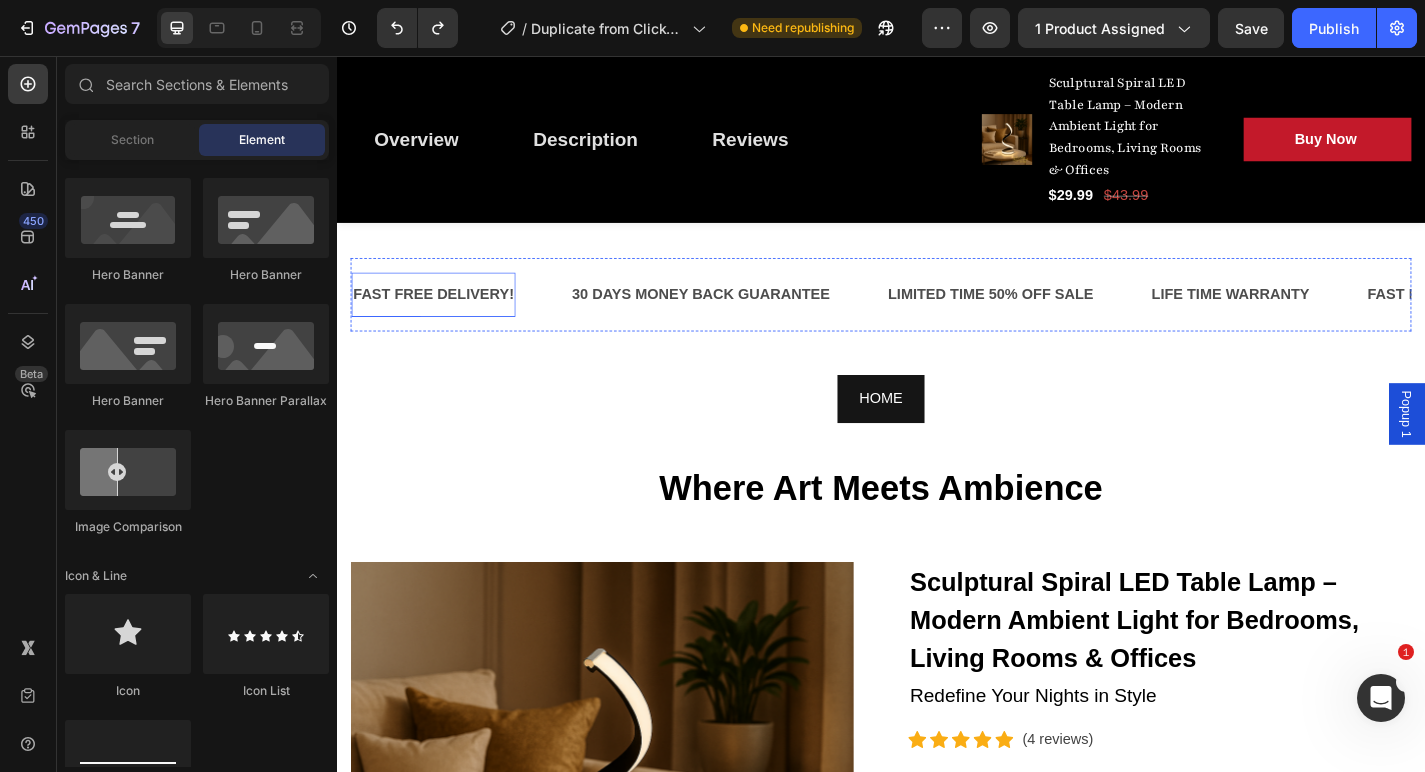 click on "FAST FREE DELIVERY!" at bounding box center (443, 319) 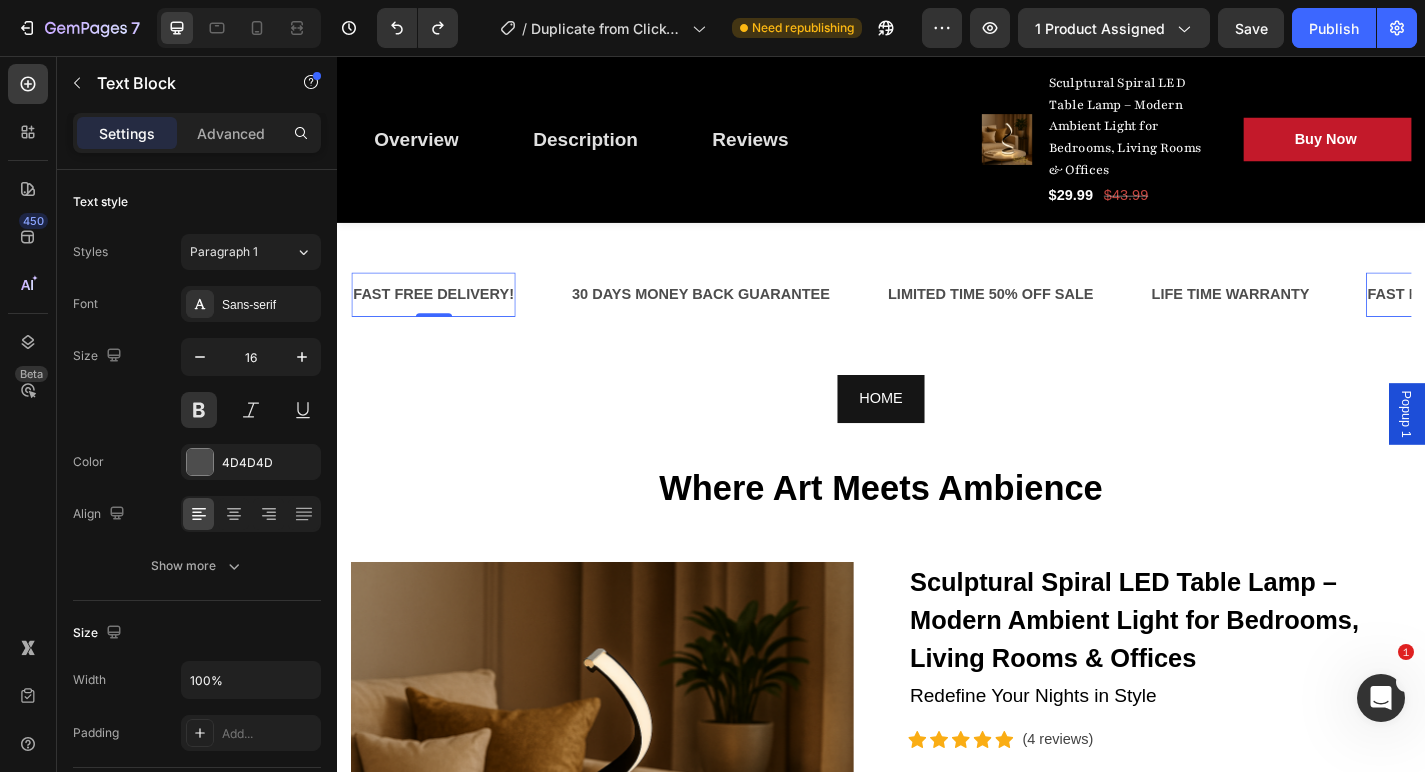 click on "FAST FREE DELIVERY!" at bounding box center [443, 319] 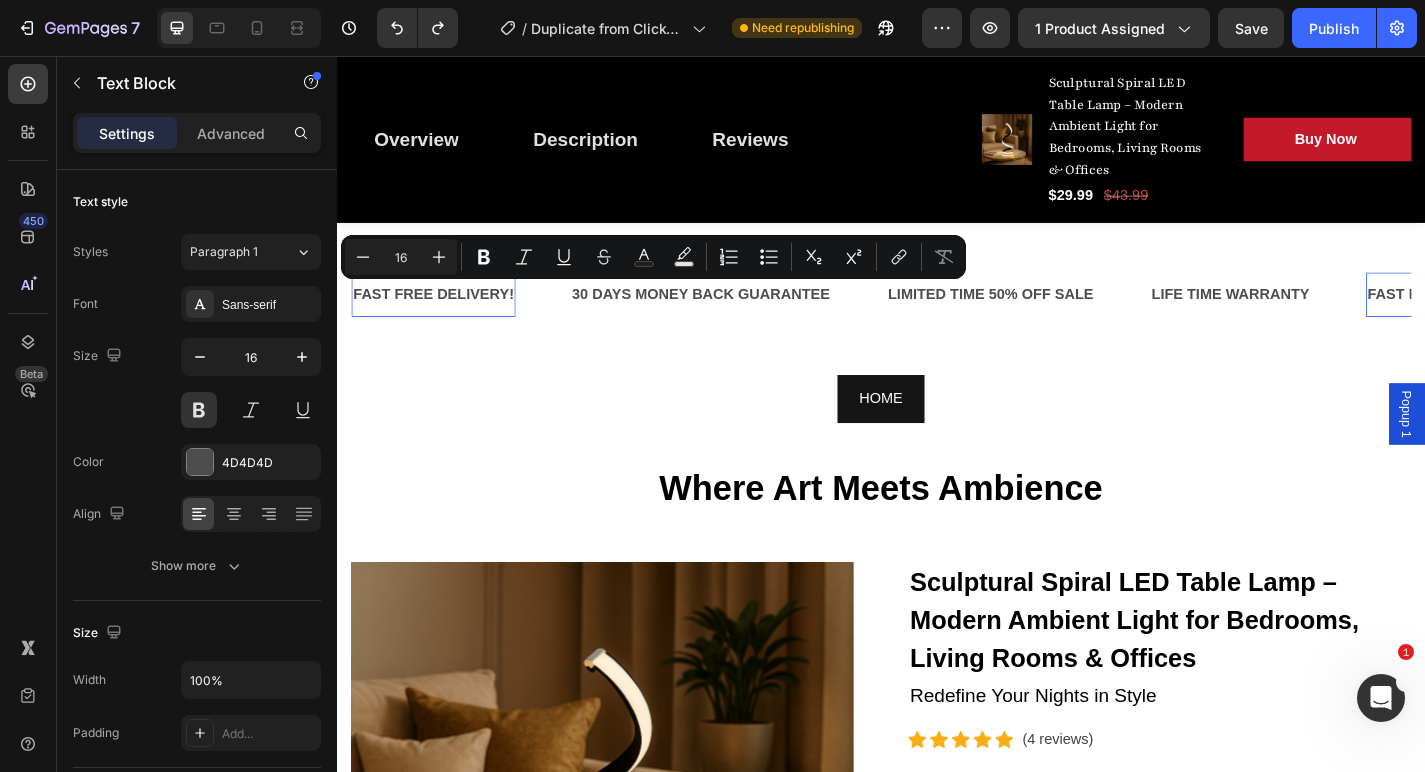 click on "FAST FREE DELIVERY!" at bounding box center [443, 319] 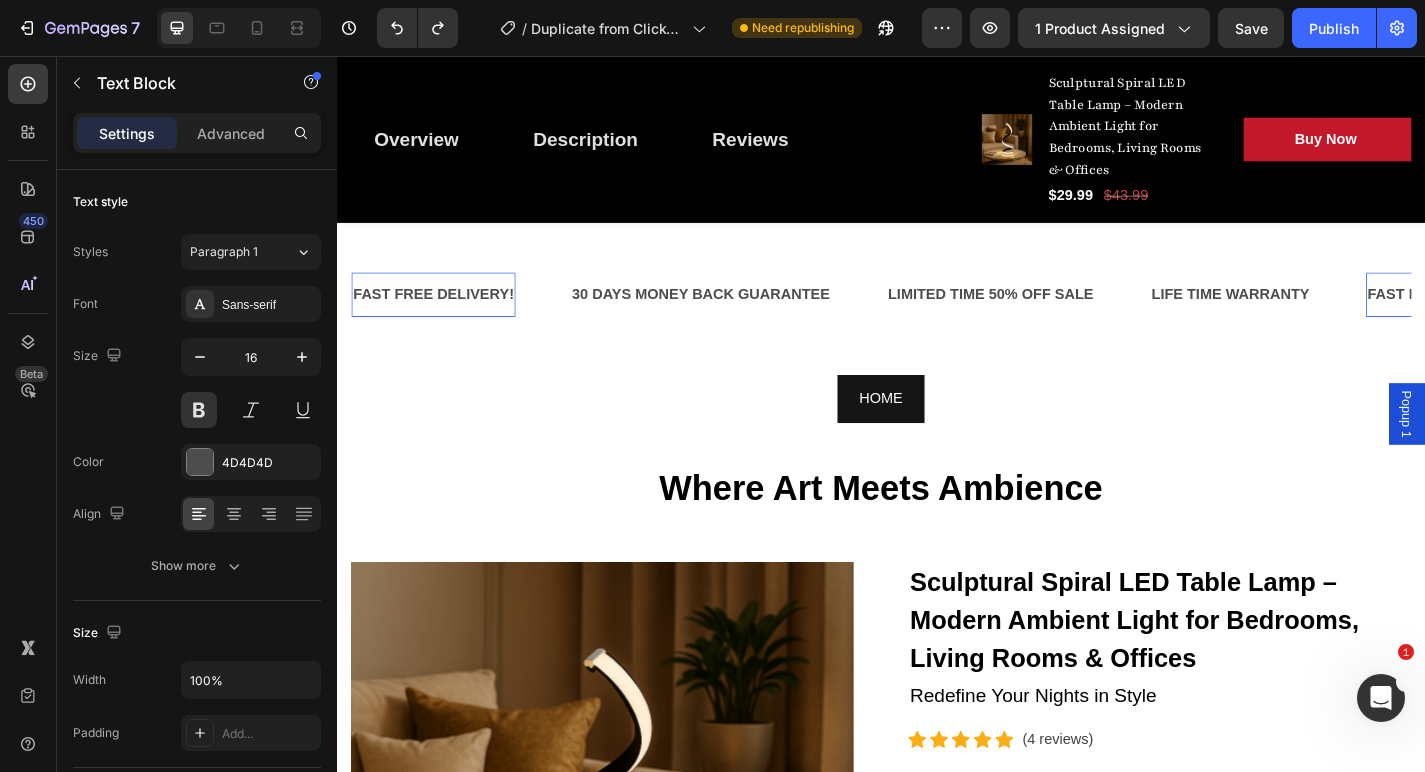 click on "FAST FREE DELIVERY!" at bounding box center (443, 319) 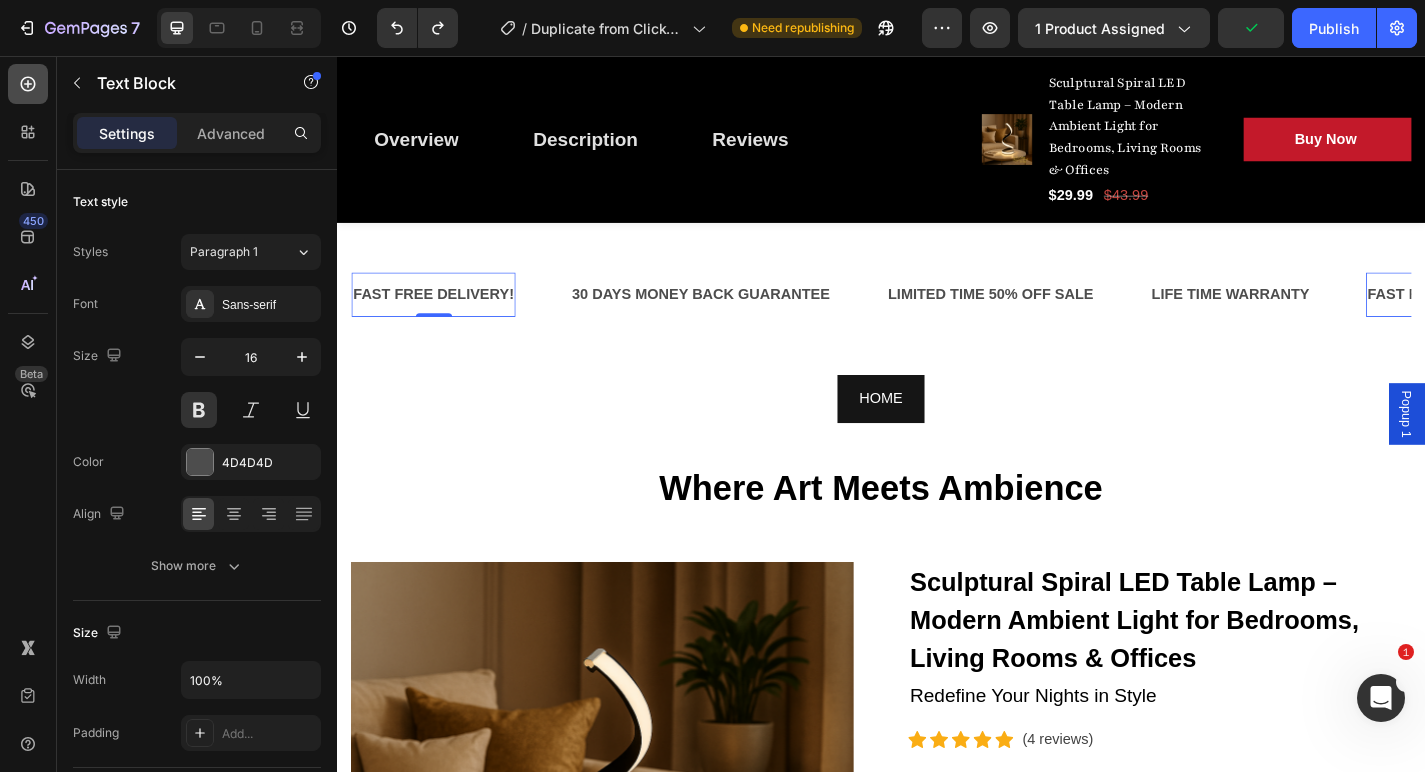 click 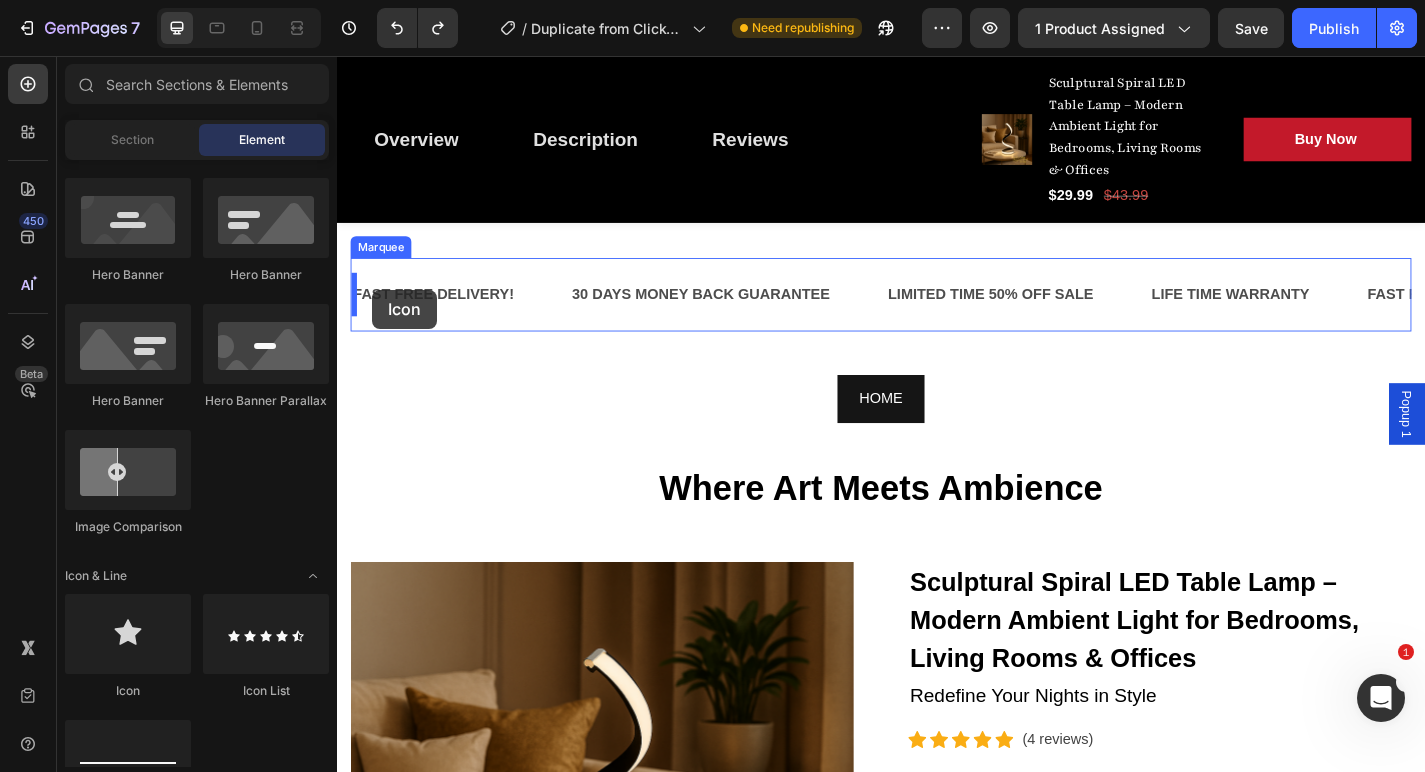 drag, startPoint x: 469, startPoint y: 703, endPoint x: 376, endPoint y: 314, distance: 399.9625 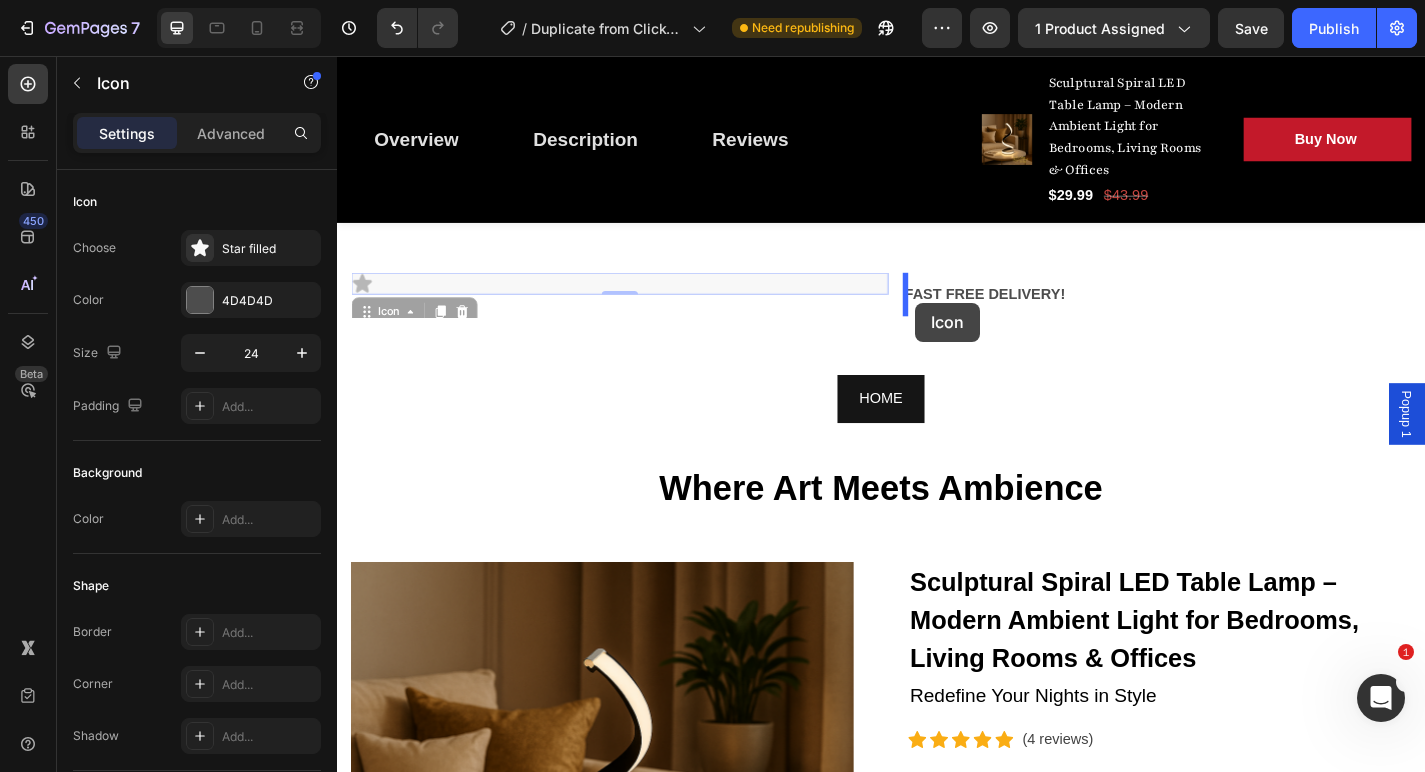 drag, startPoint x: 367, startPoint y: 301, endPoint x: 975, endPoint y: 328, distance: 608.5992 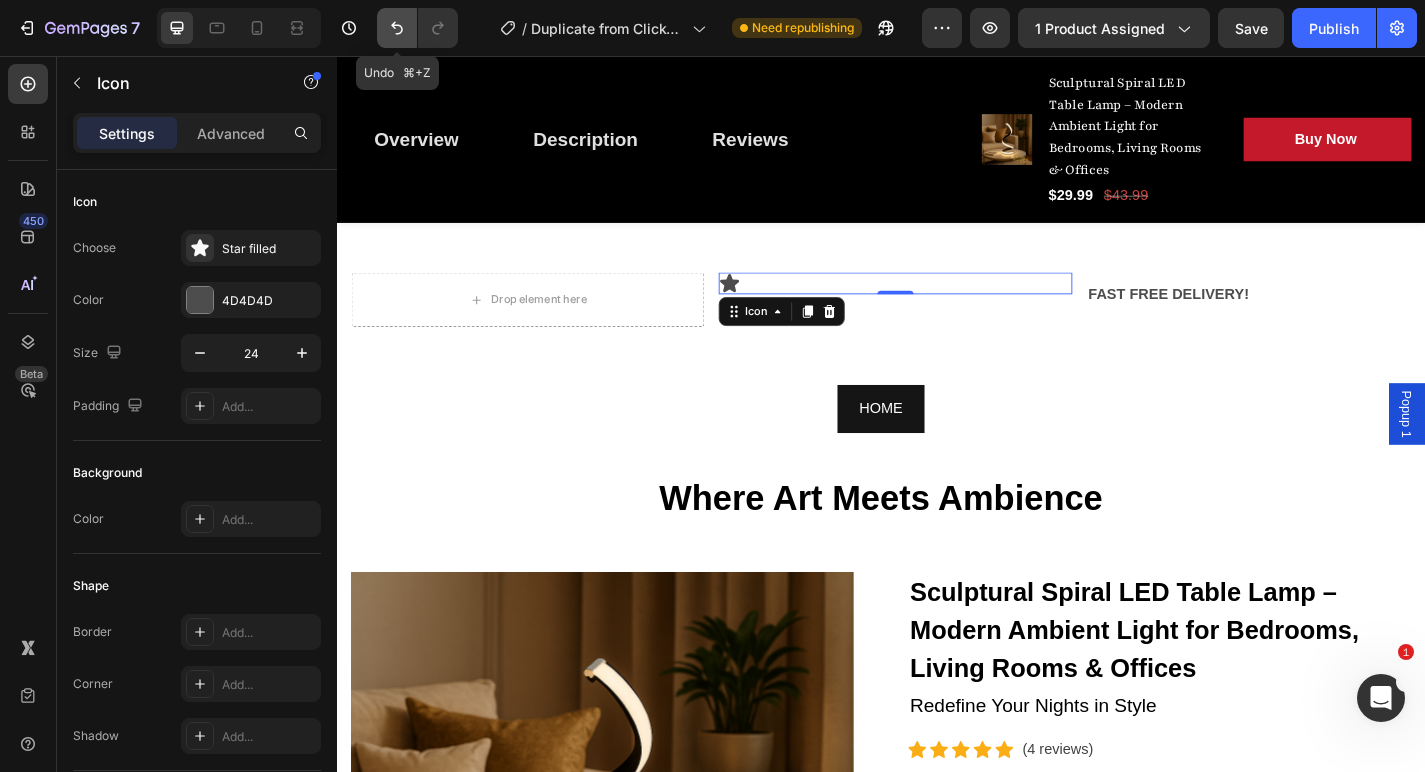 click 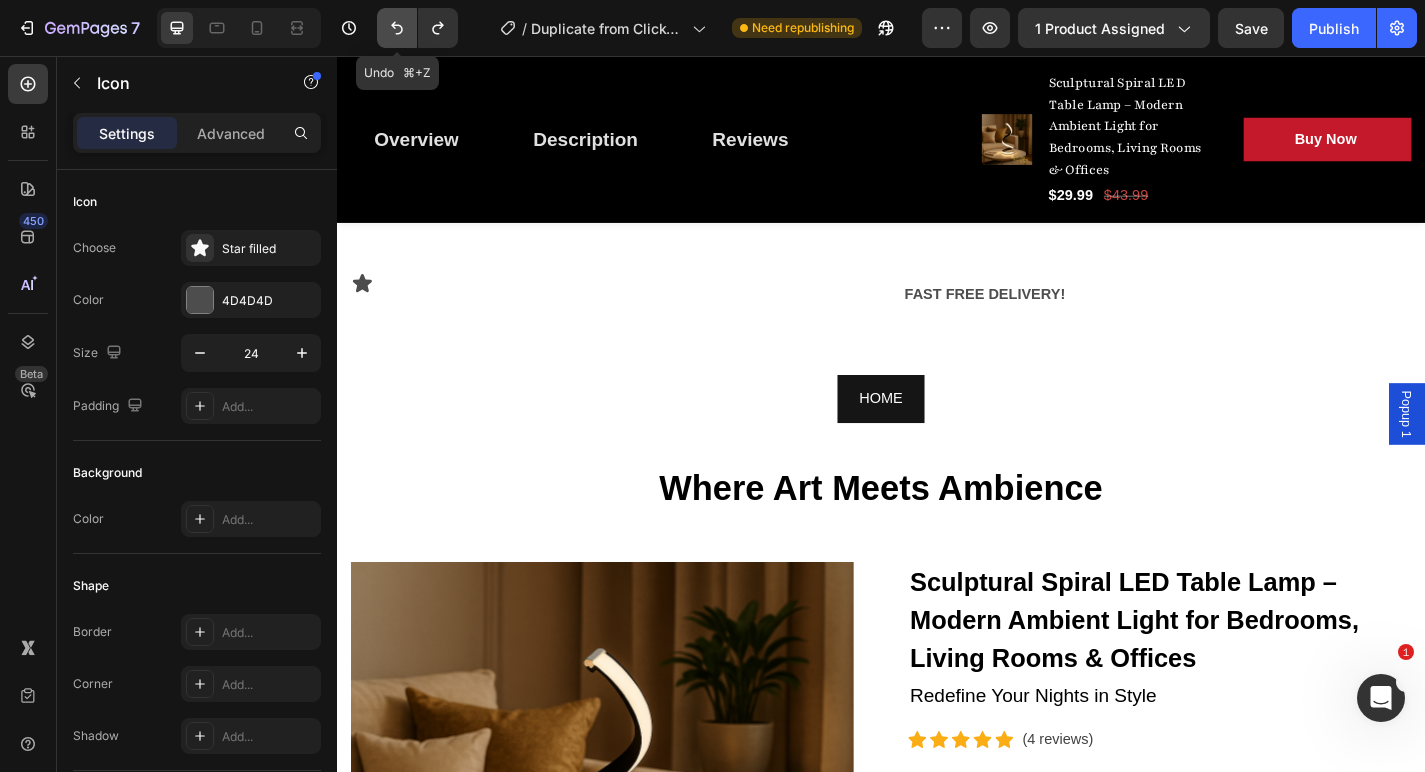 click 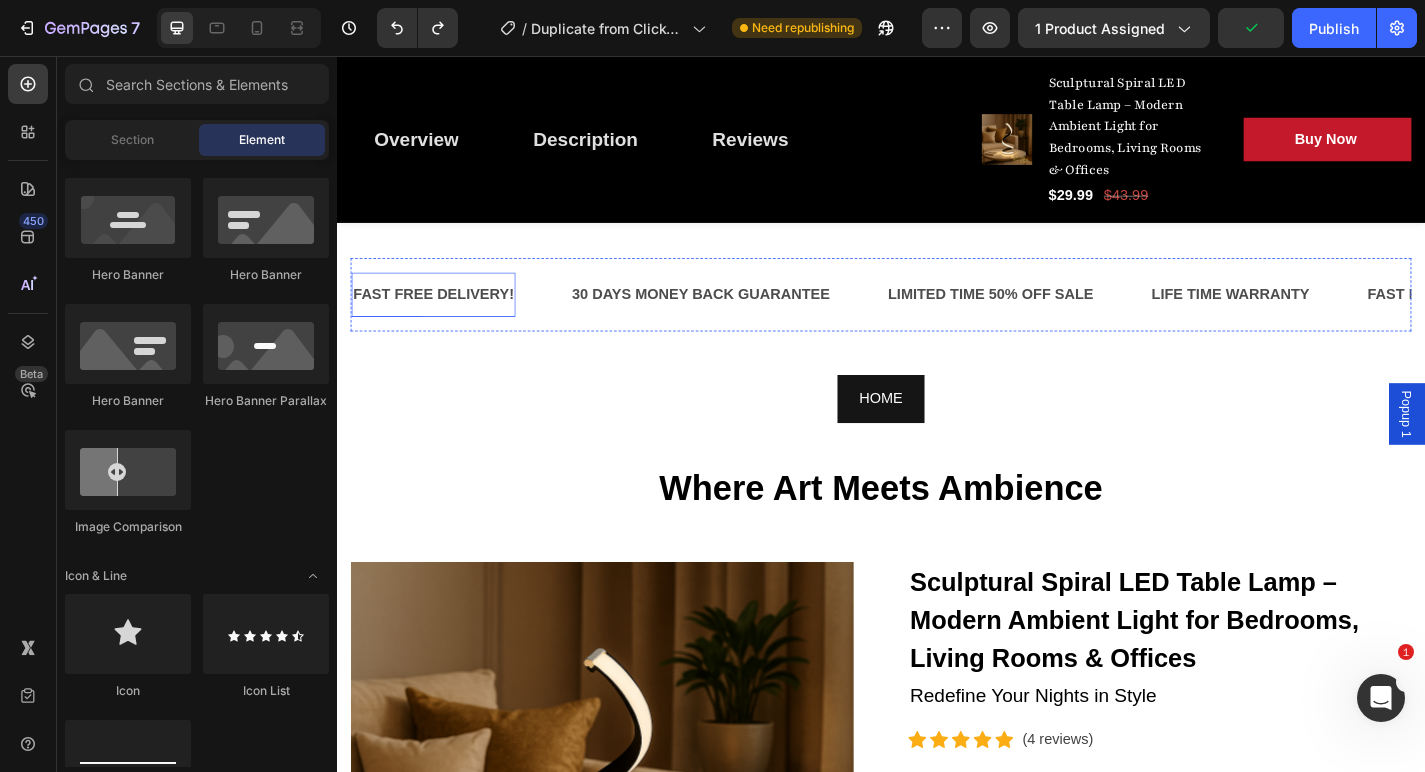 click on "FAST FREE DELIVERY!" at bounding box center (443, 319) 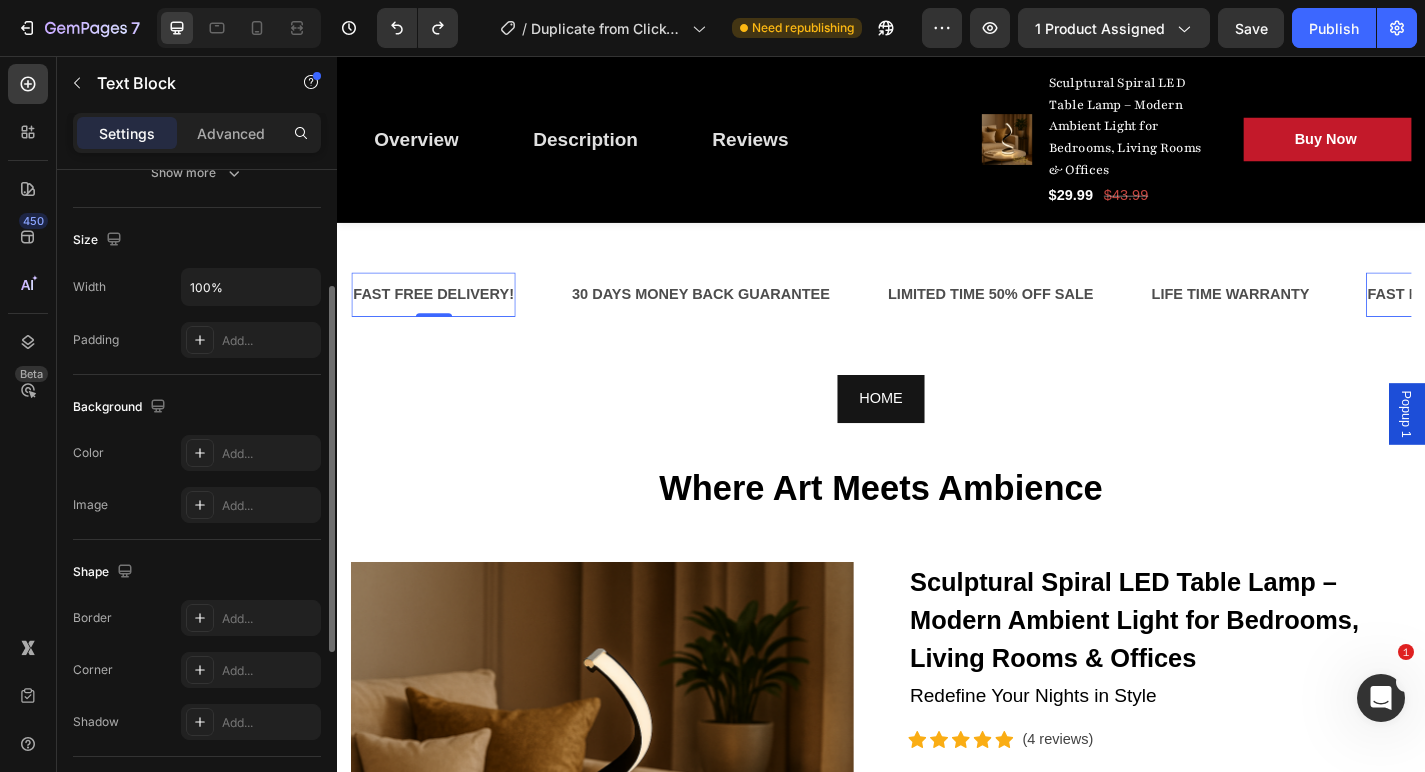 scroll, scrollTop: 0, scrollLeft: 0, axis: both 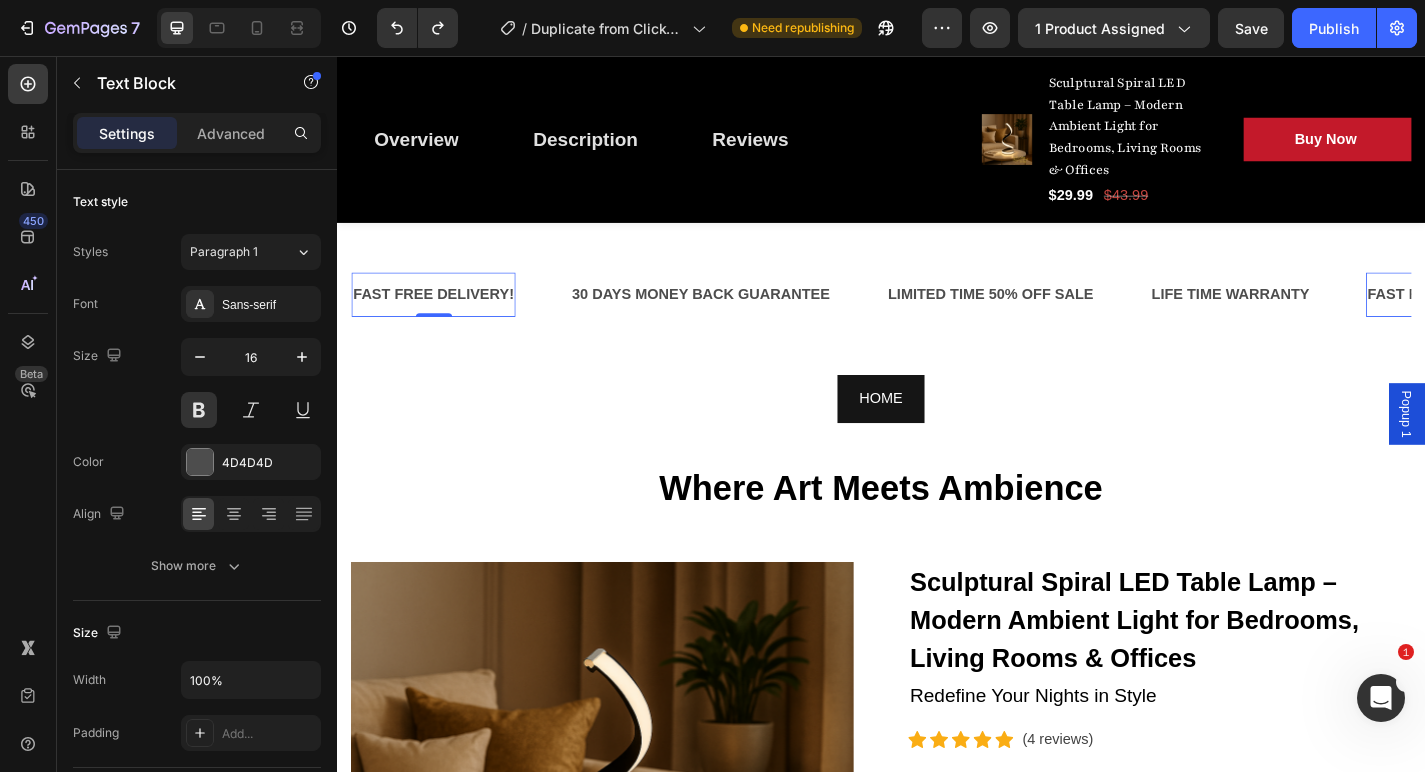click on "FAST FREE DELIVERY!" at bounding box center [443, 319] 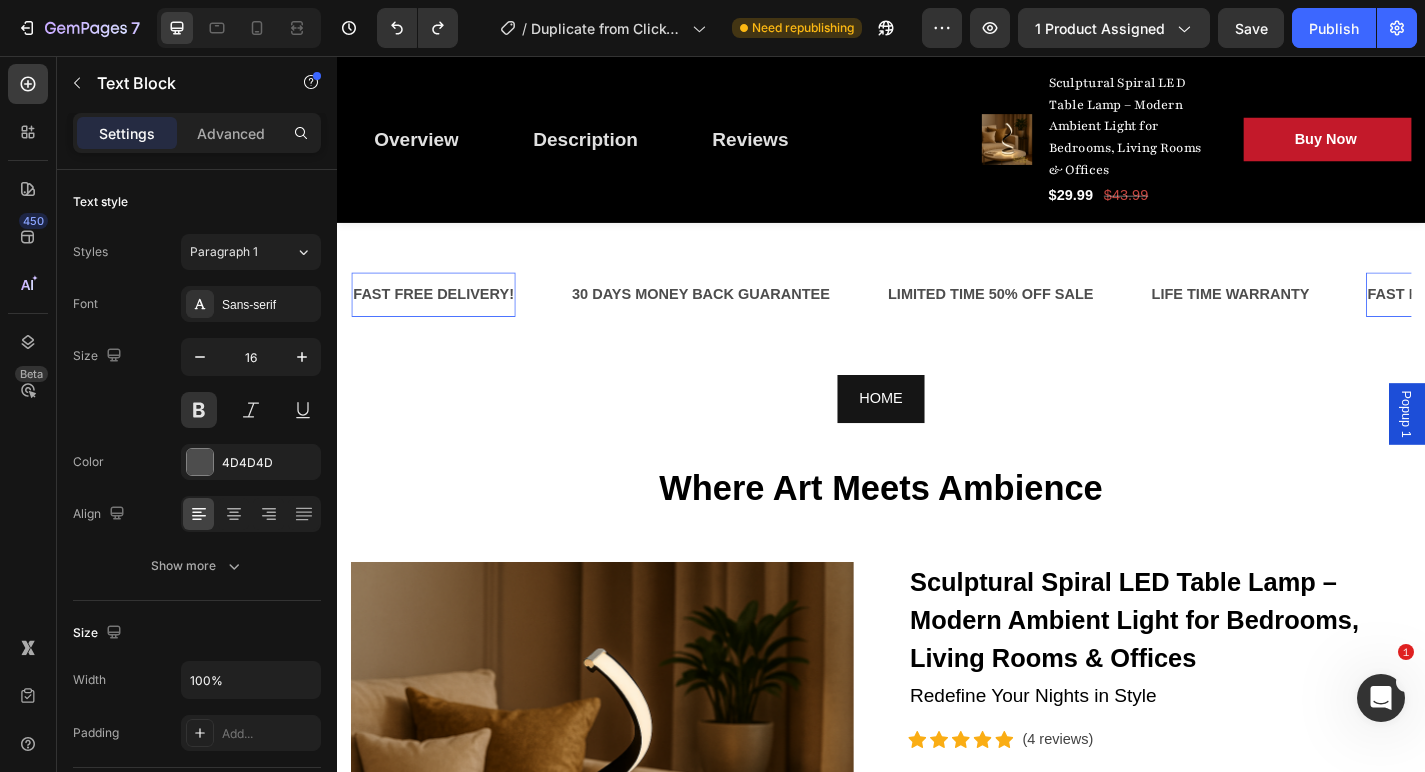 click on "FAST FREE DELIVERY!" at bounding box center (443, 319) 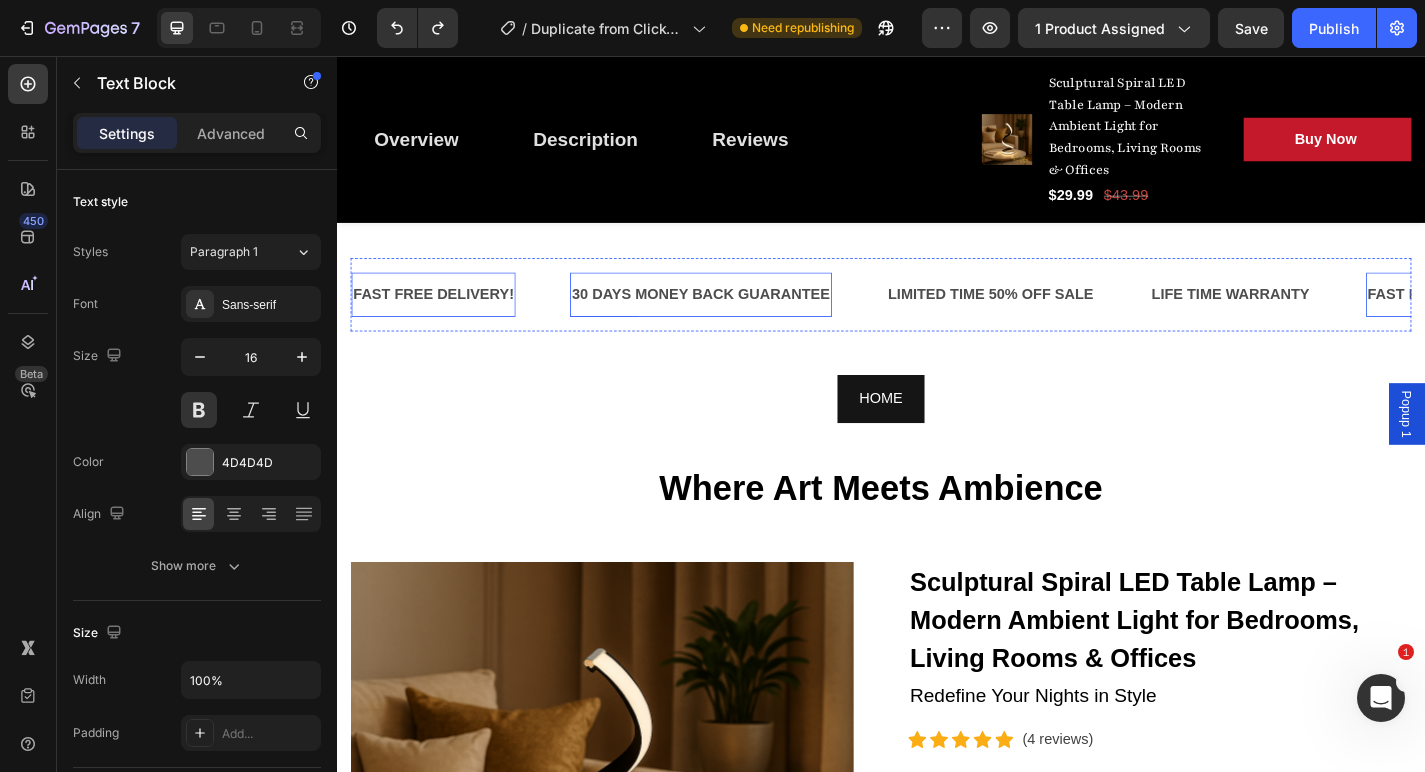 click on "30 DAYS MONEY BACK GUARANTEE" at bounding box center (738, 319) 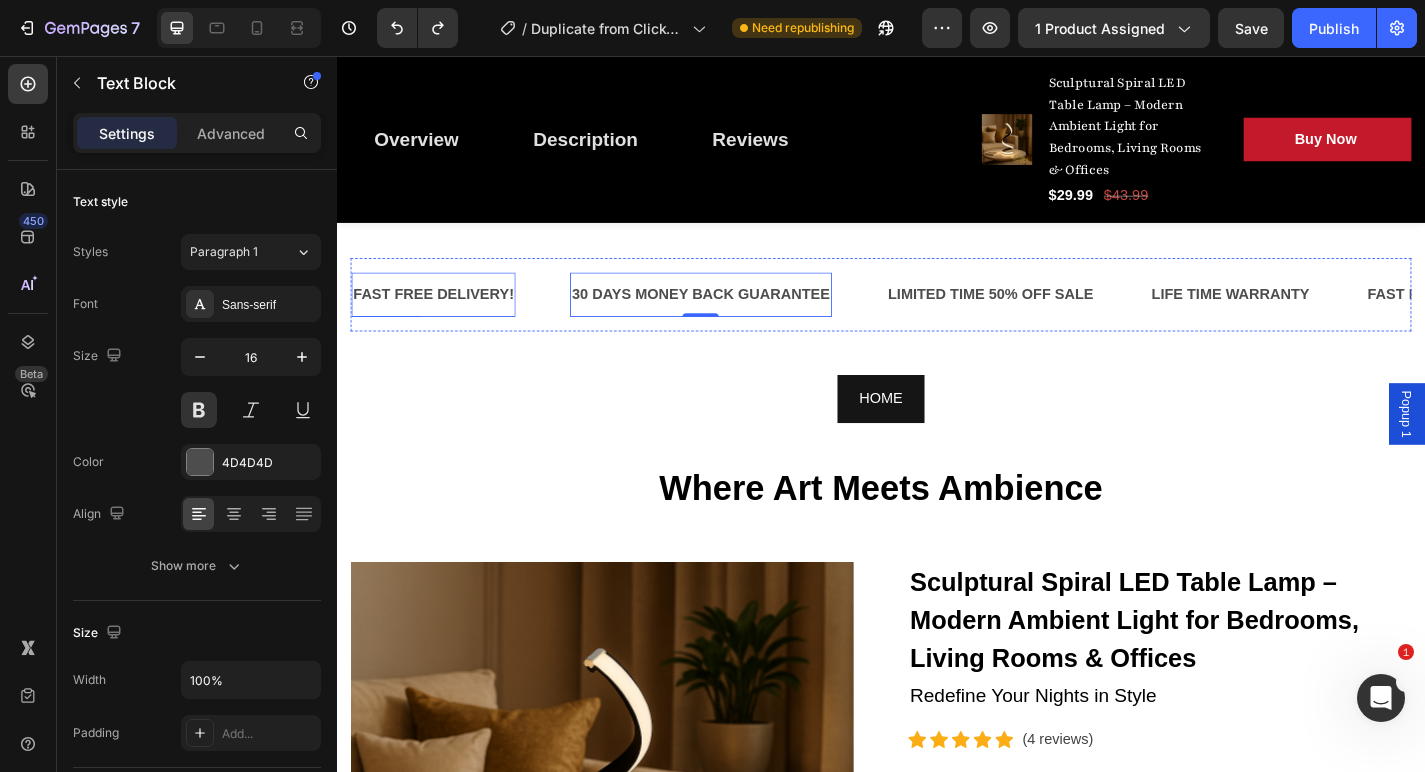 click on "FAST FREE DELIVERY!" at bounding box center [443, 319] 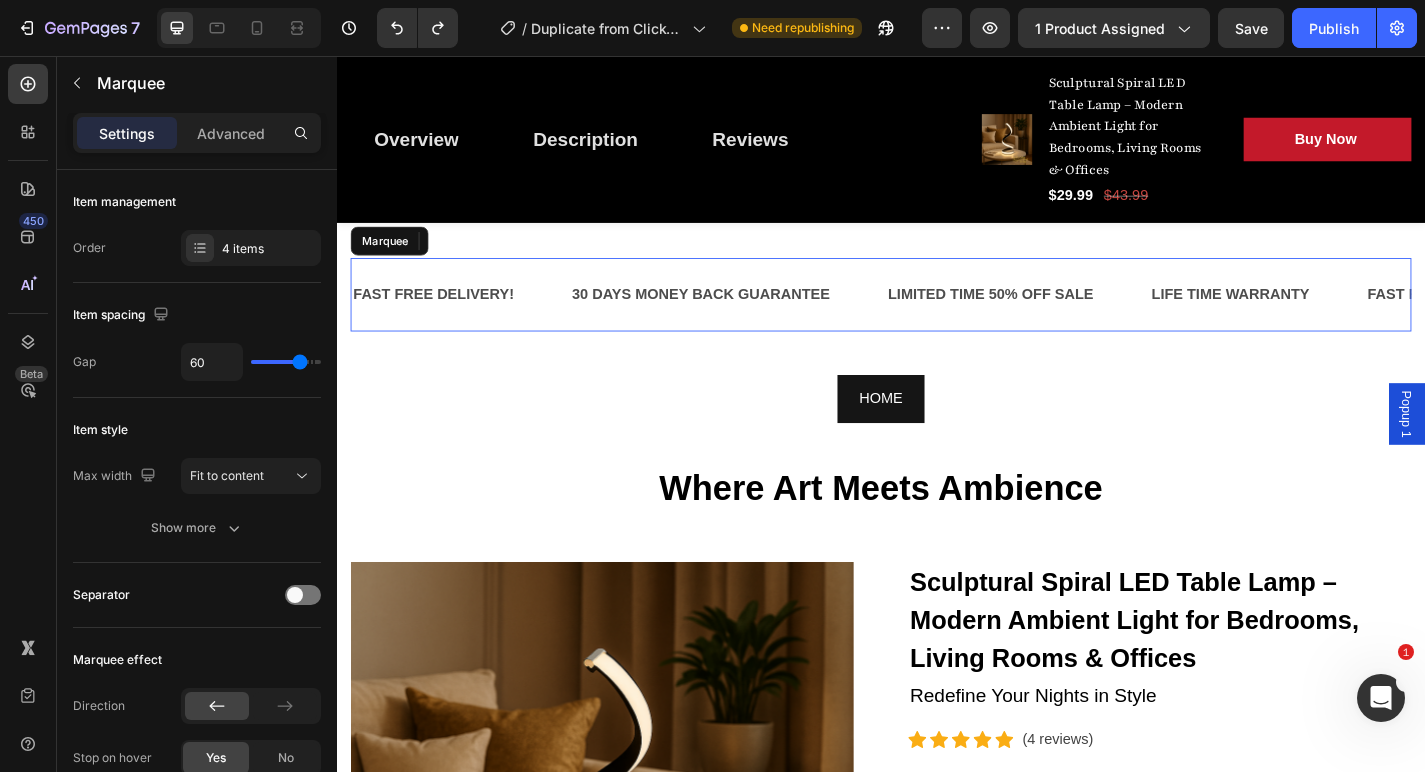 click on "FAST FREE DELIVERY! Text Block   0" at bounding box center (473, 319) 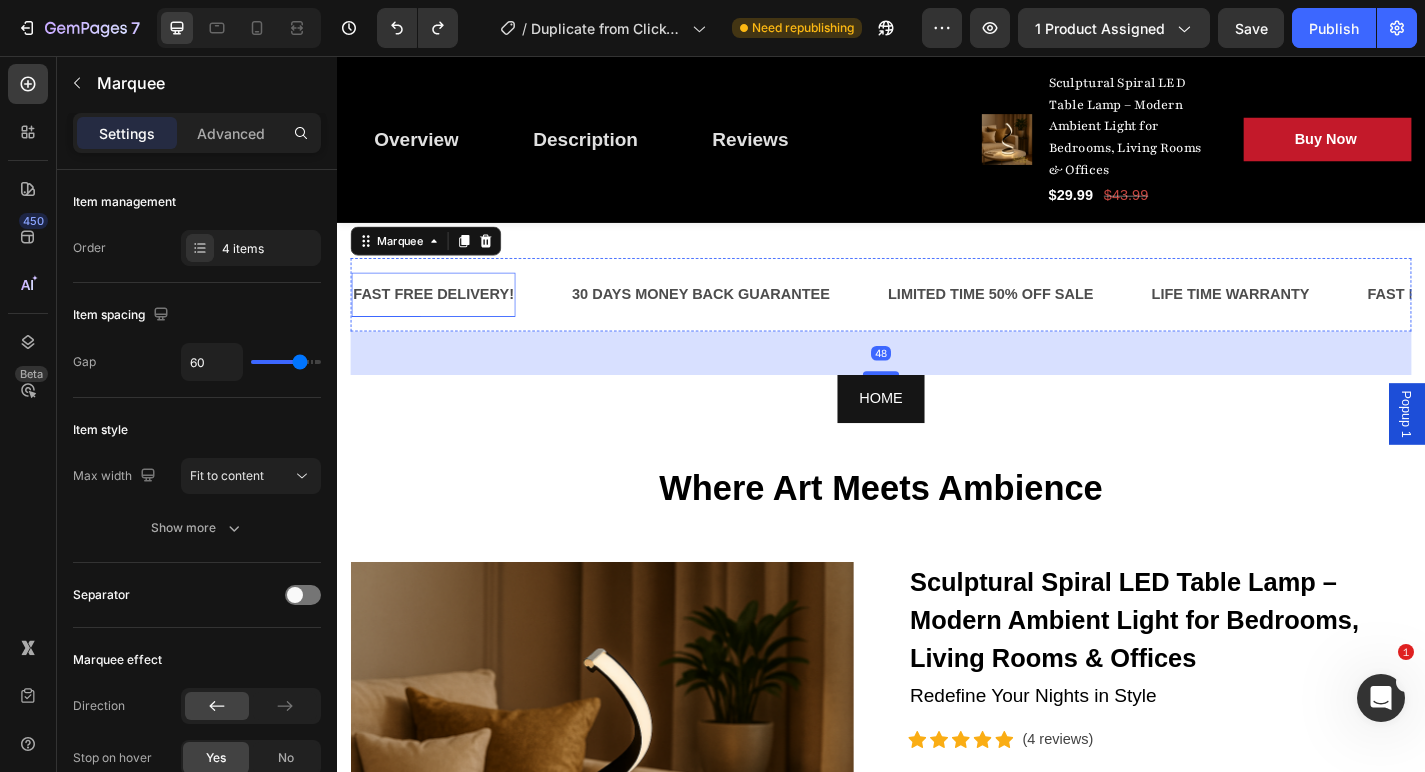 click on "FAST FREE DELIVERY!" at bounding box center [443, 319] 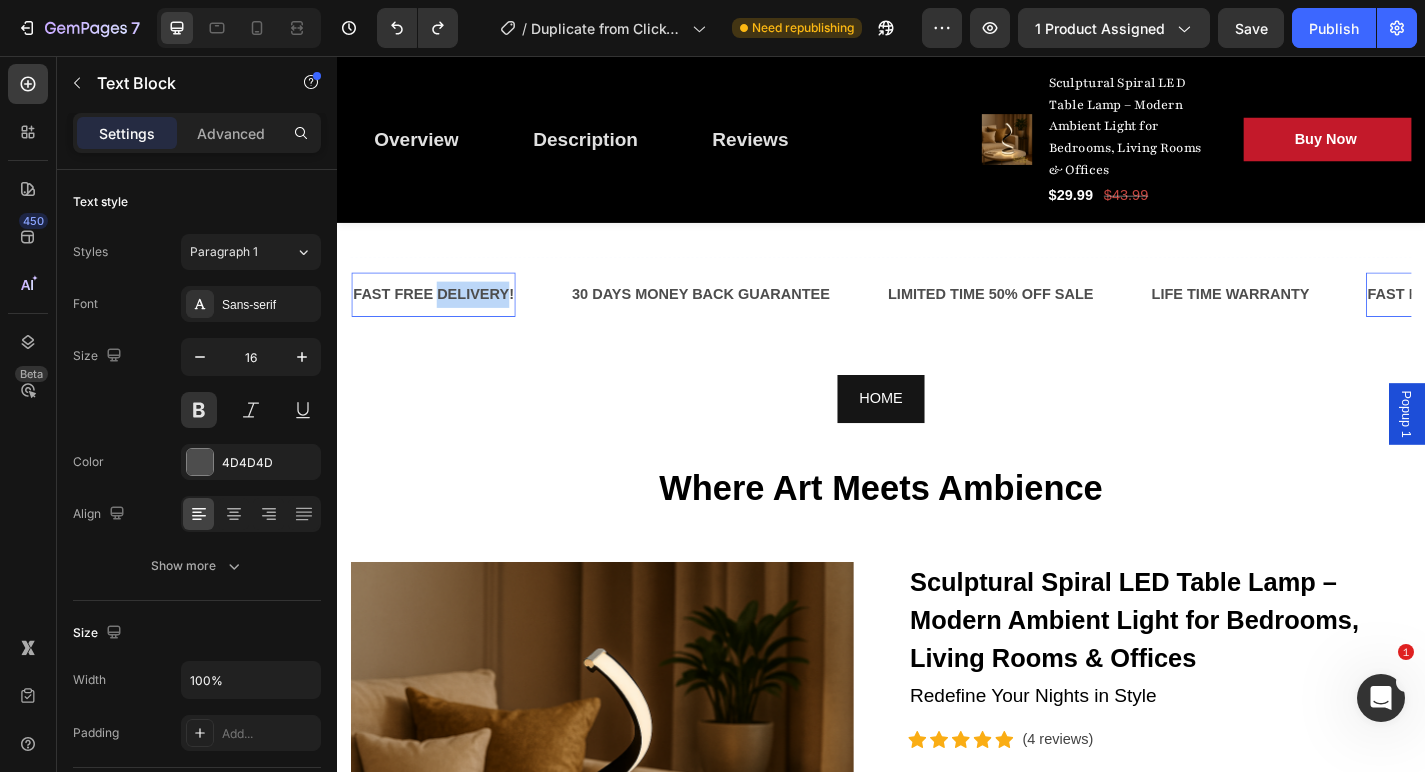 click on "FAST FREE DELIVERY!" at bounding box center (443, 319) 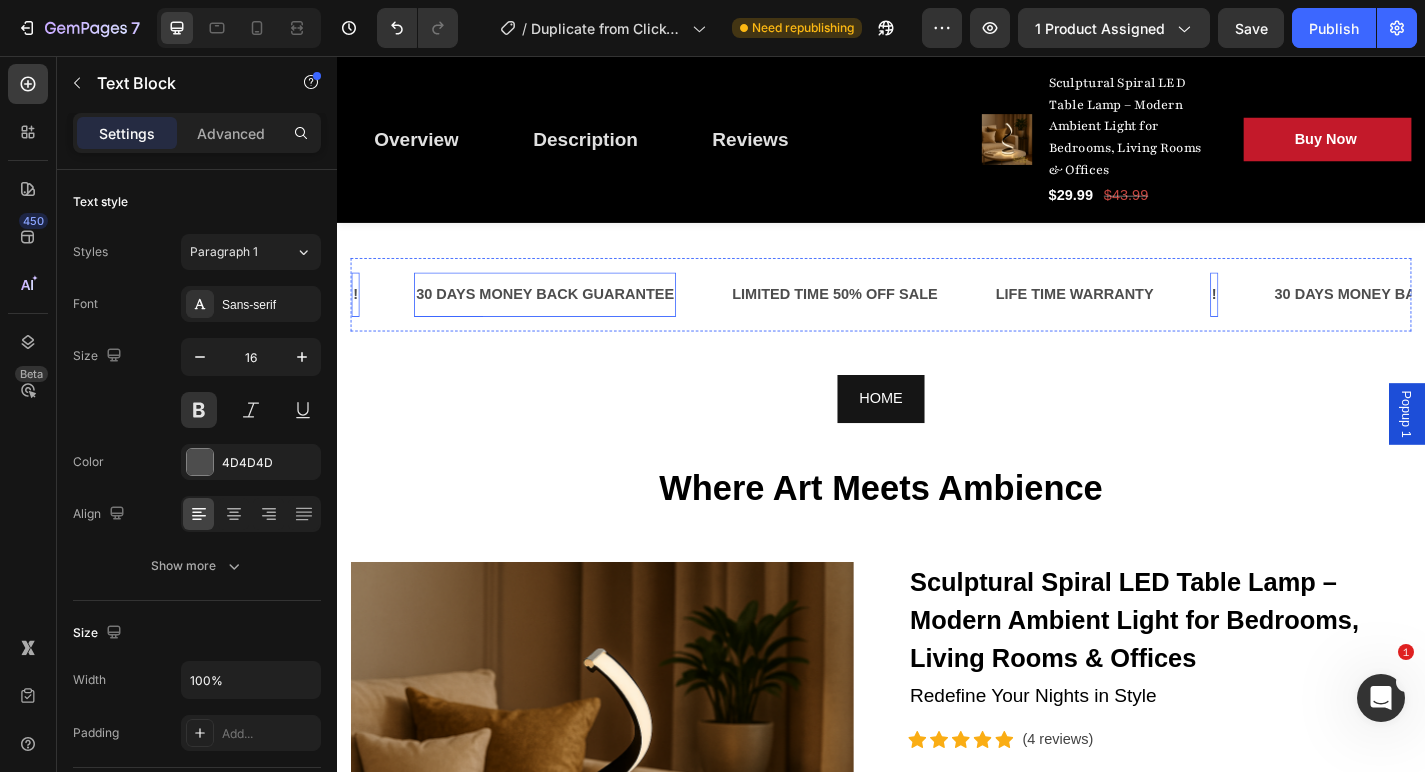 click on "30 DAYS MONEY BACK GUARANTEE" at bounding box center (566, 319) 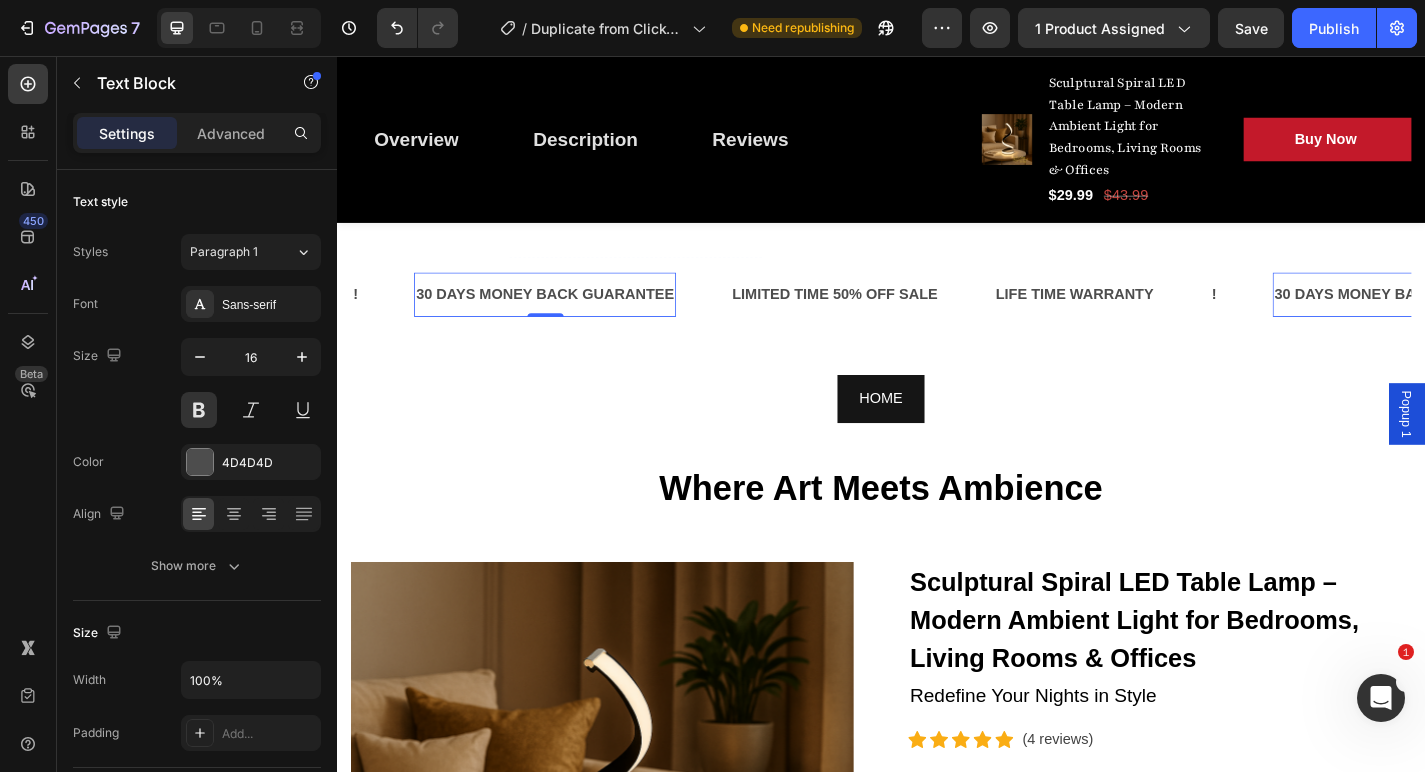 click on "30 DAYS MONEY BACK GUARANTEE" at bounding box center (566, 319) 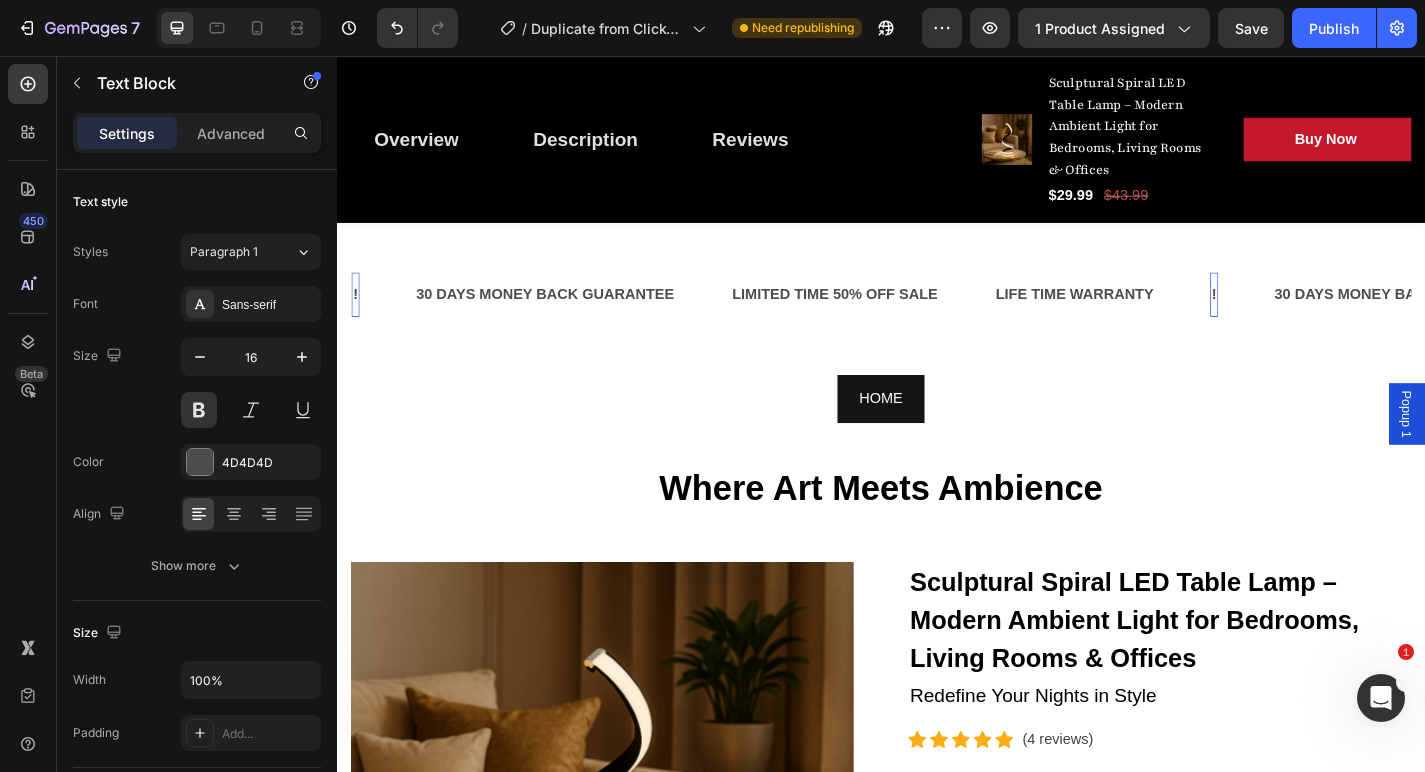 click on "!" at bounding box center [357, 319] 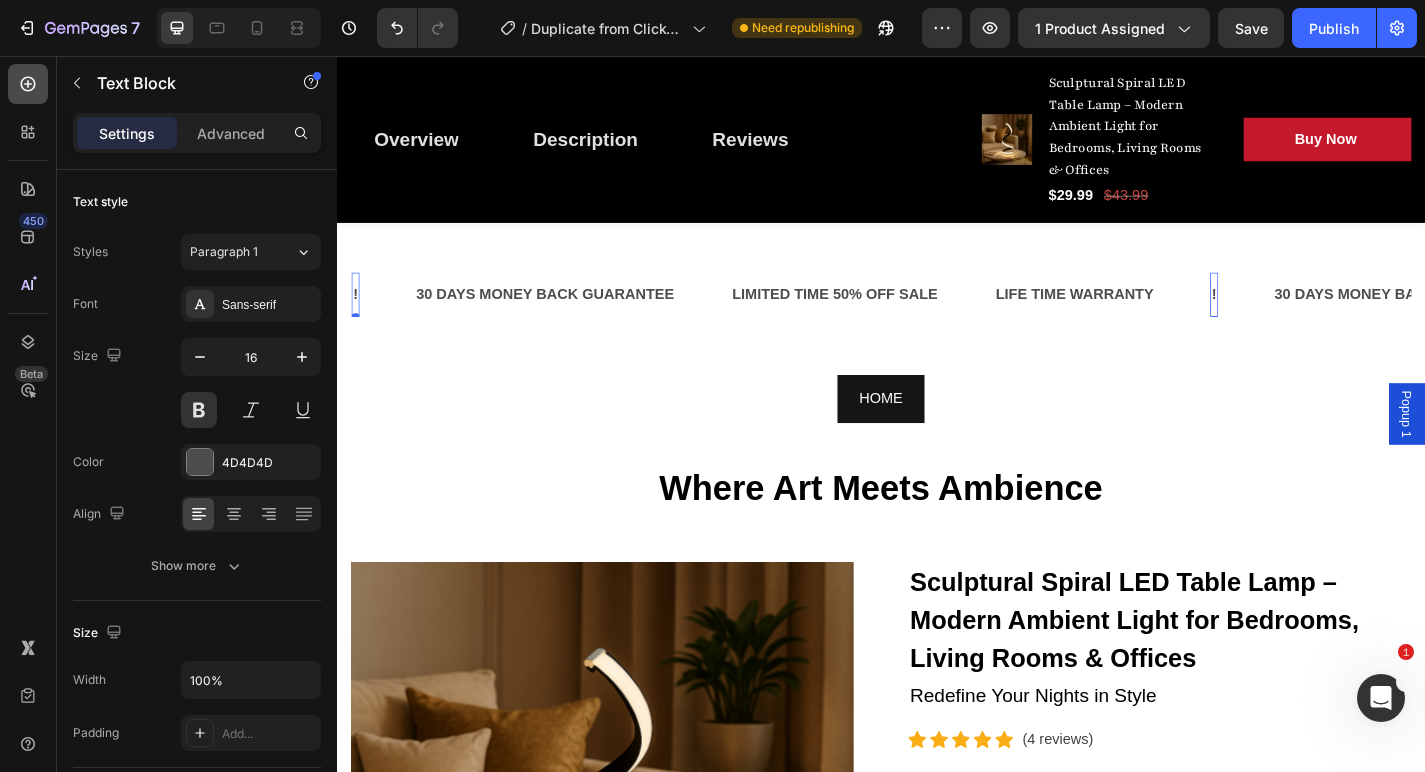 click 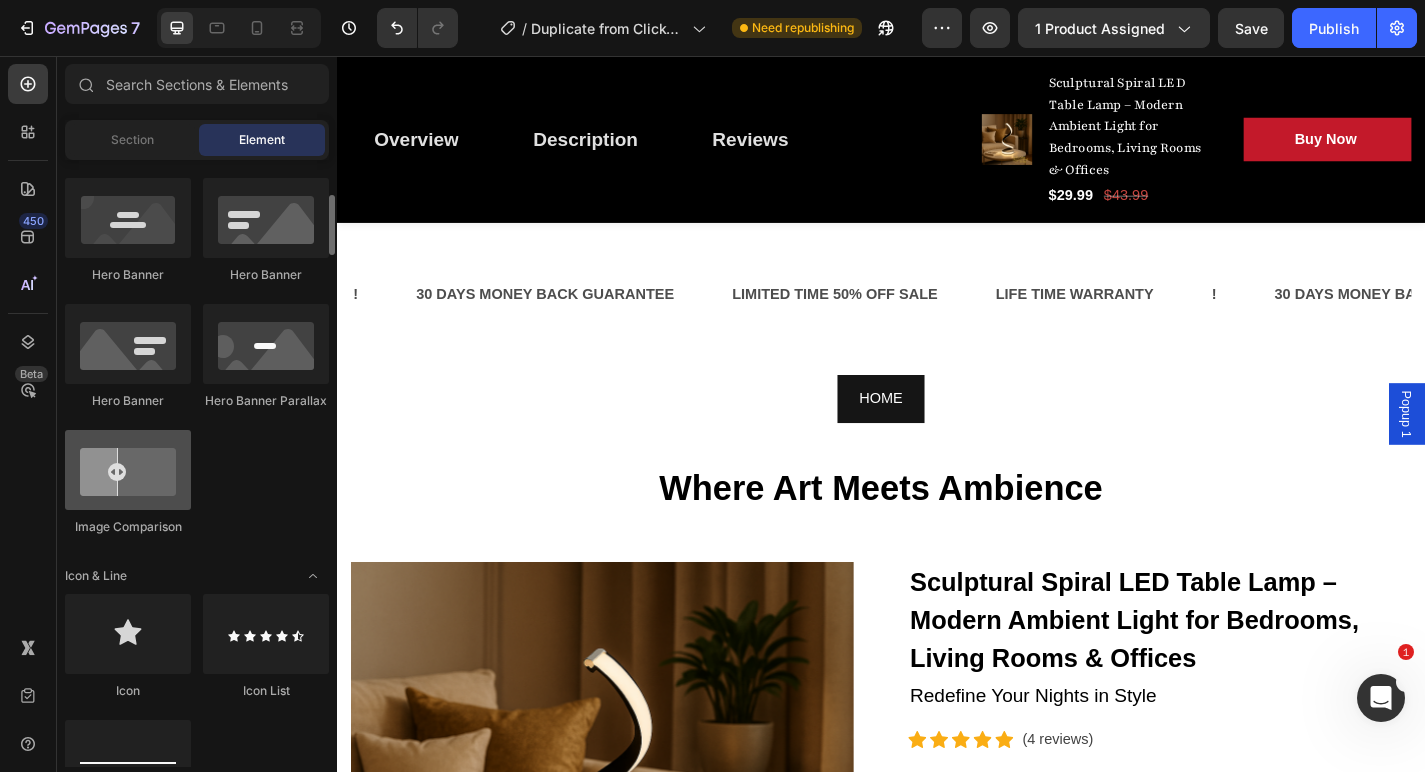 scroll, scrollTop: 0, scrollLeft: 0, axis: both 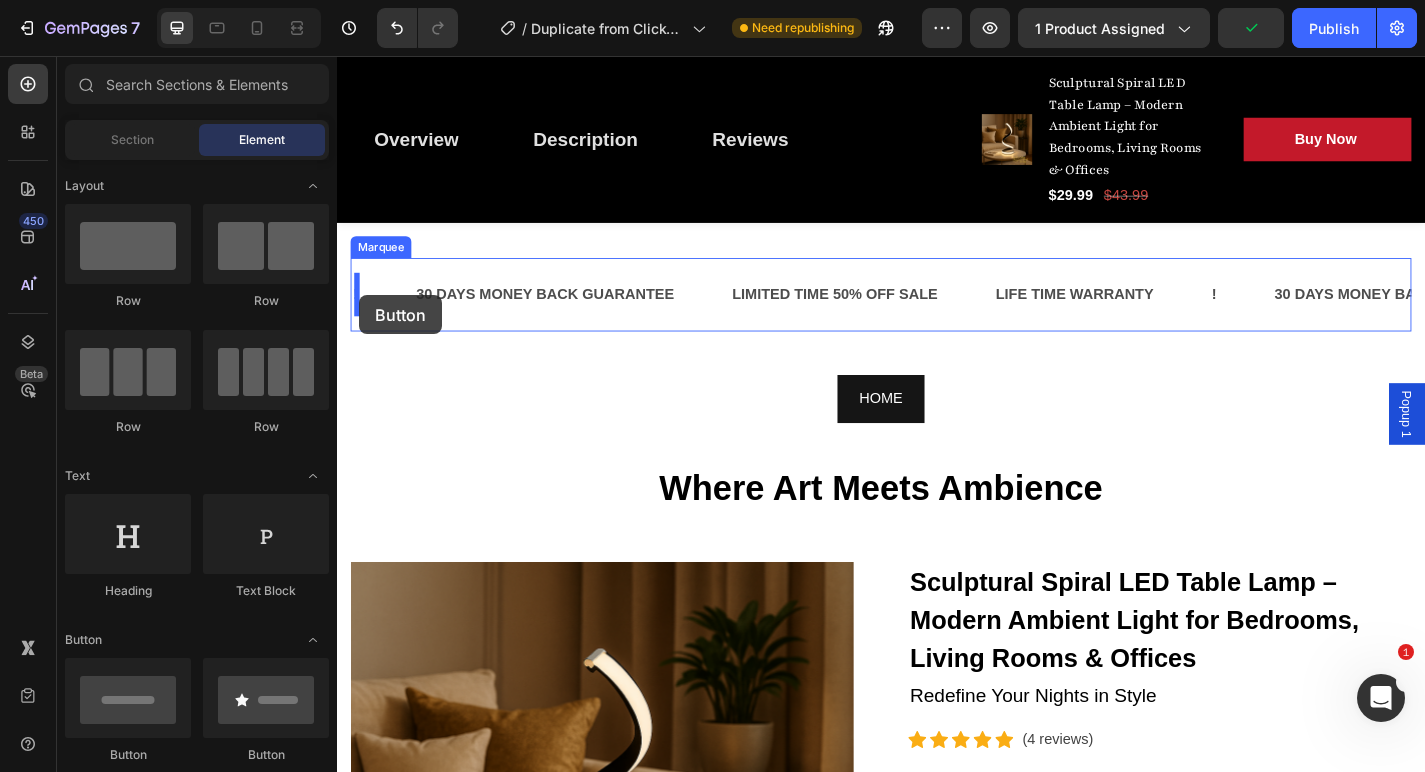 drag, startPoint x: 469, startPoint y: 761, endPoint x: 360, endPoint y: 321, distance: 453.3001 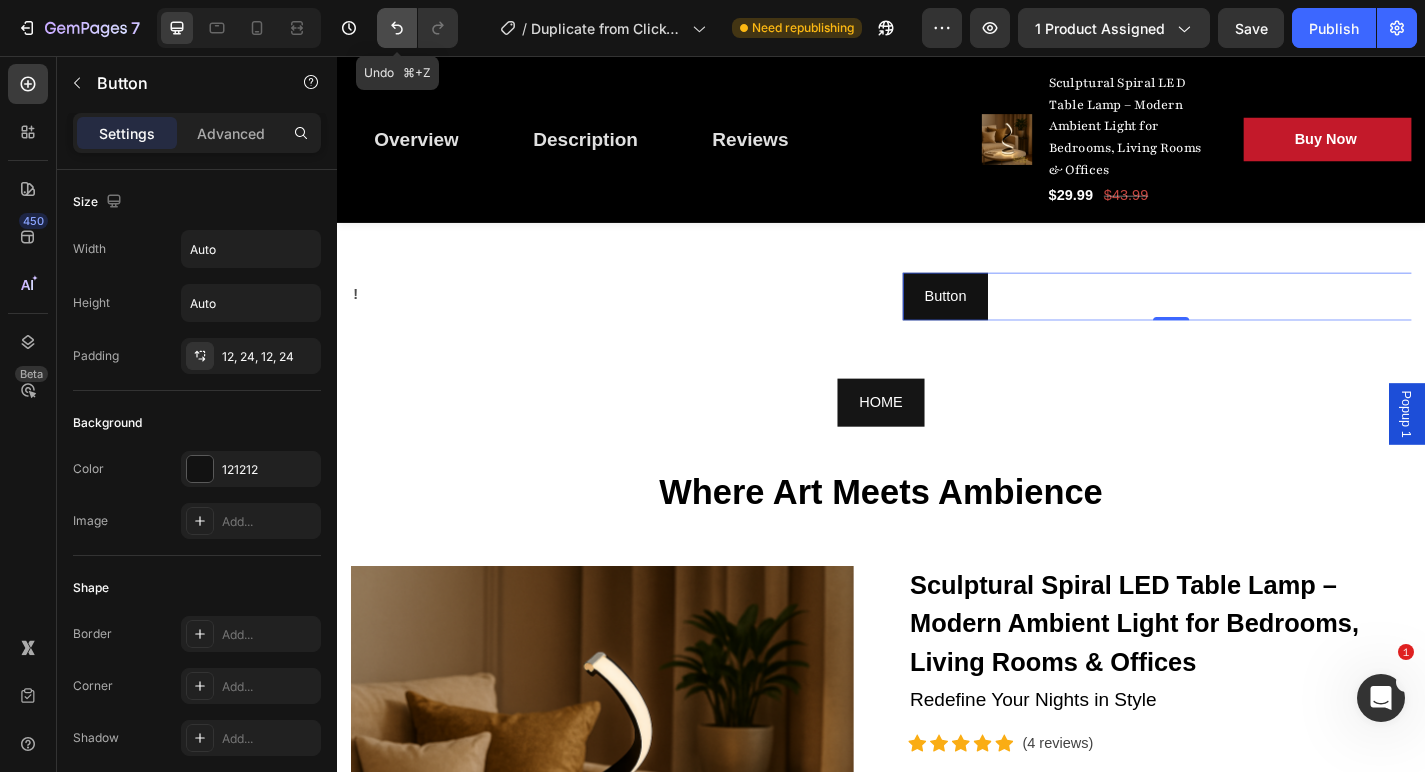 click 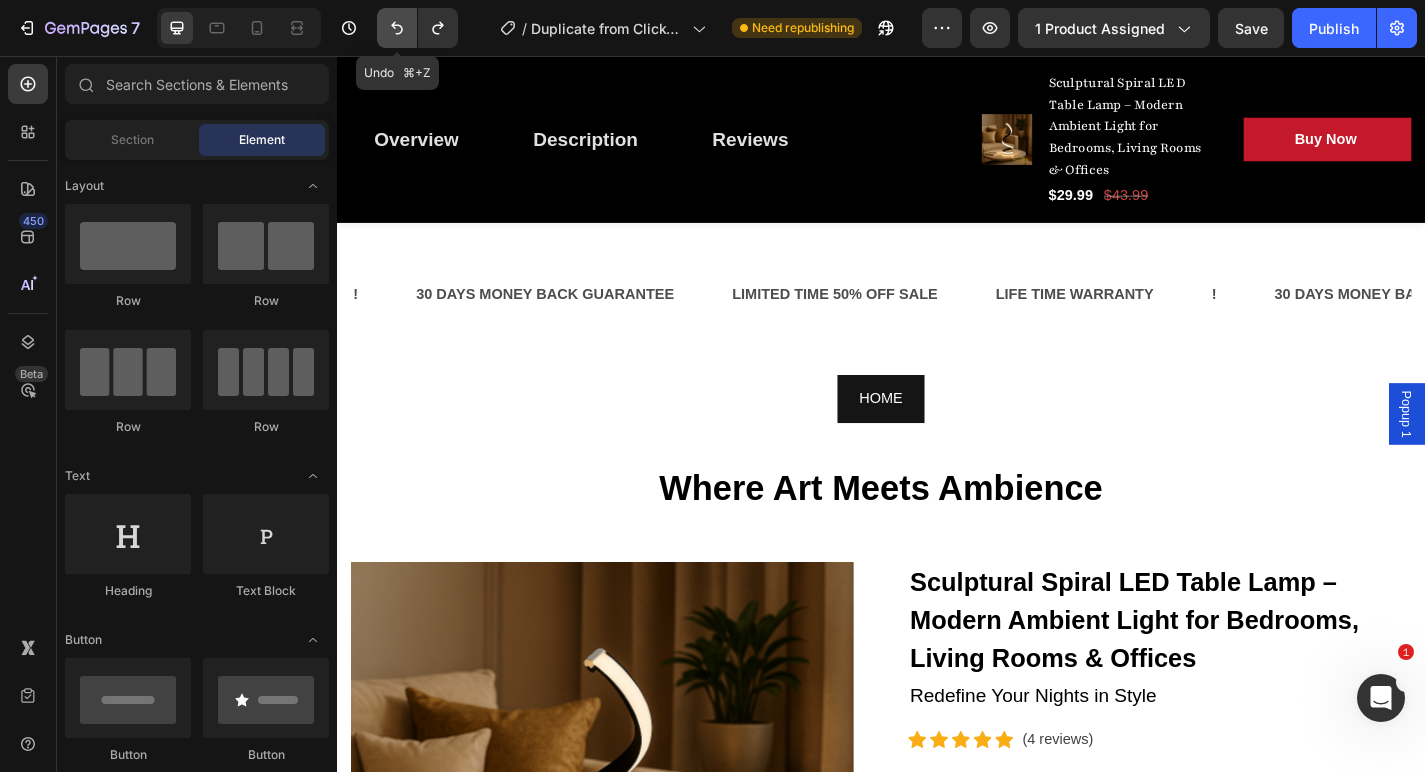 click 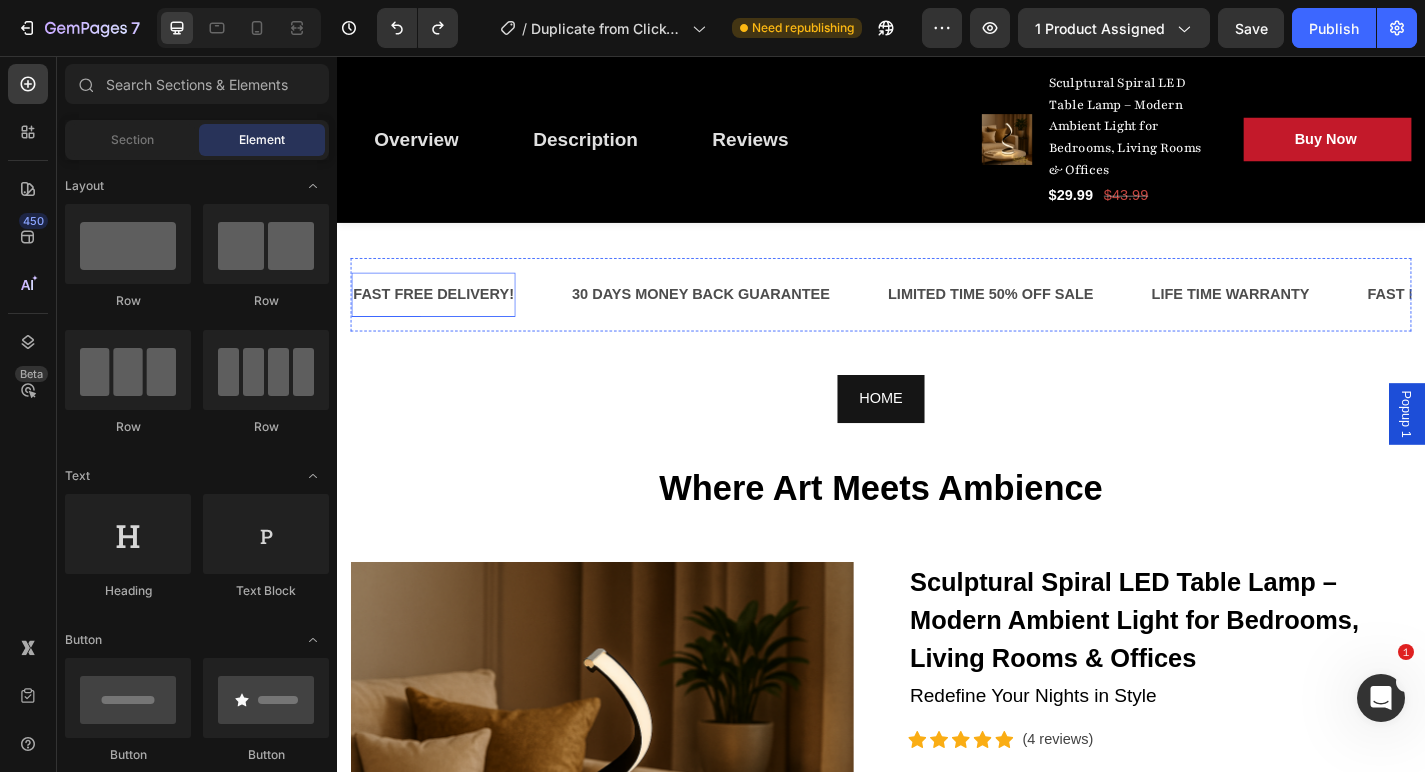 click on "FAST FREE DELIVERY!" at bounding box center [443, 319] 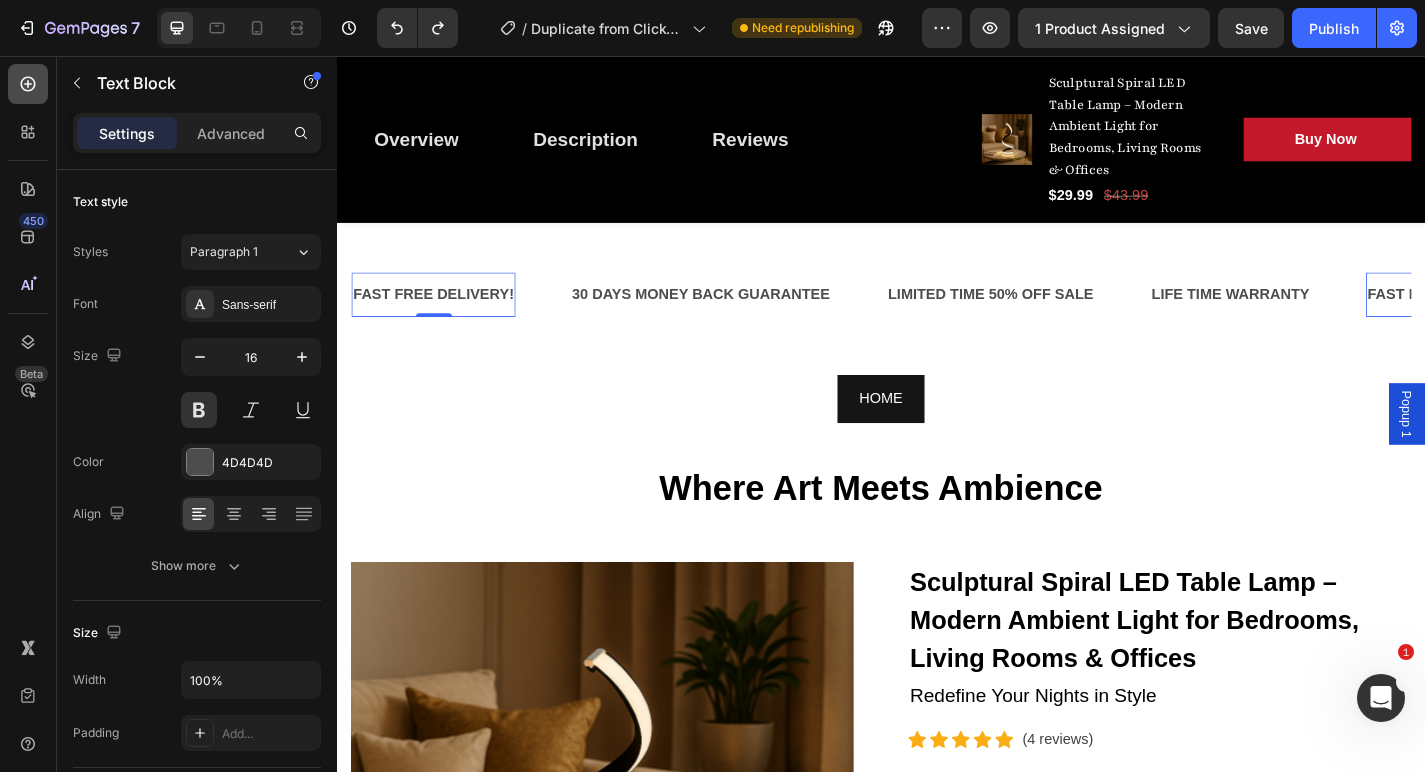 click 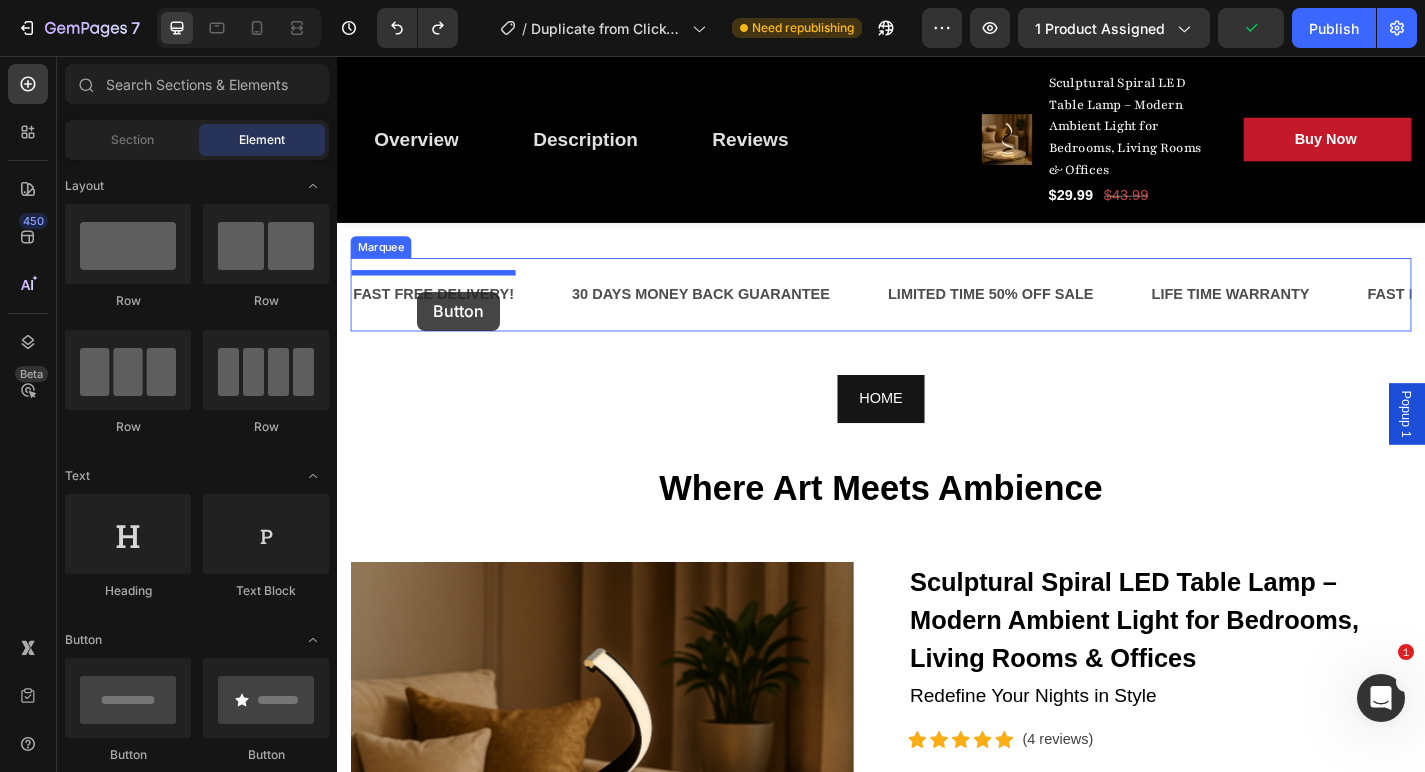 drag, startPoint x: 484, startPoint y: 743, endPoint x: 424, endPoint y: 316, distance: 431.19485 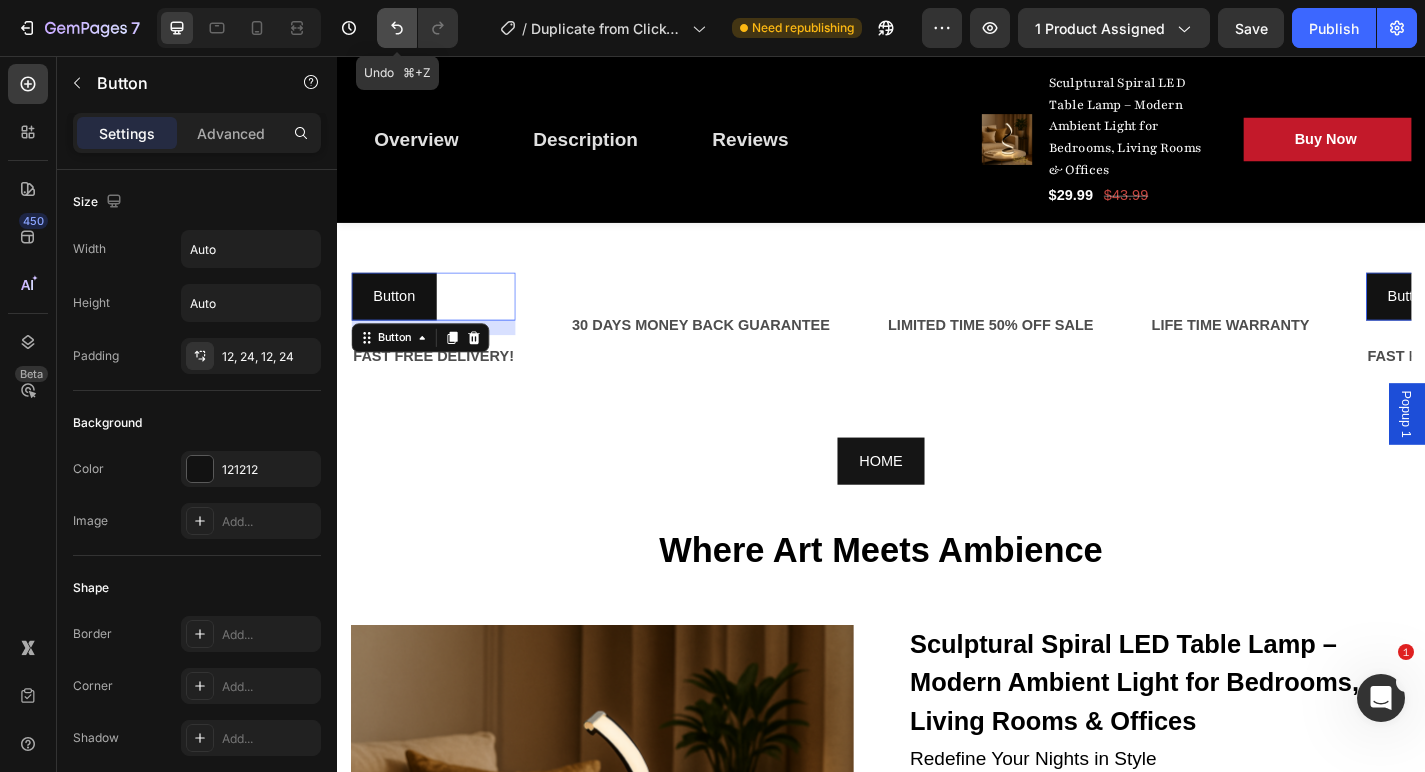 click 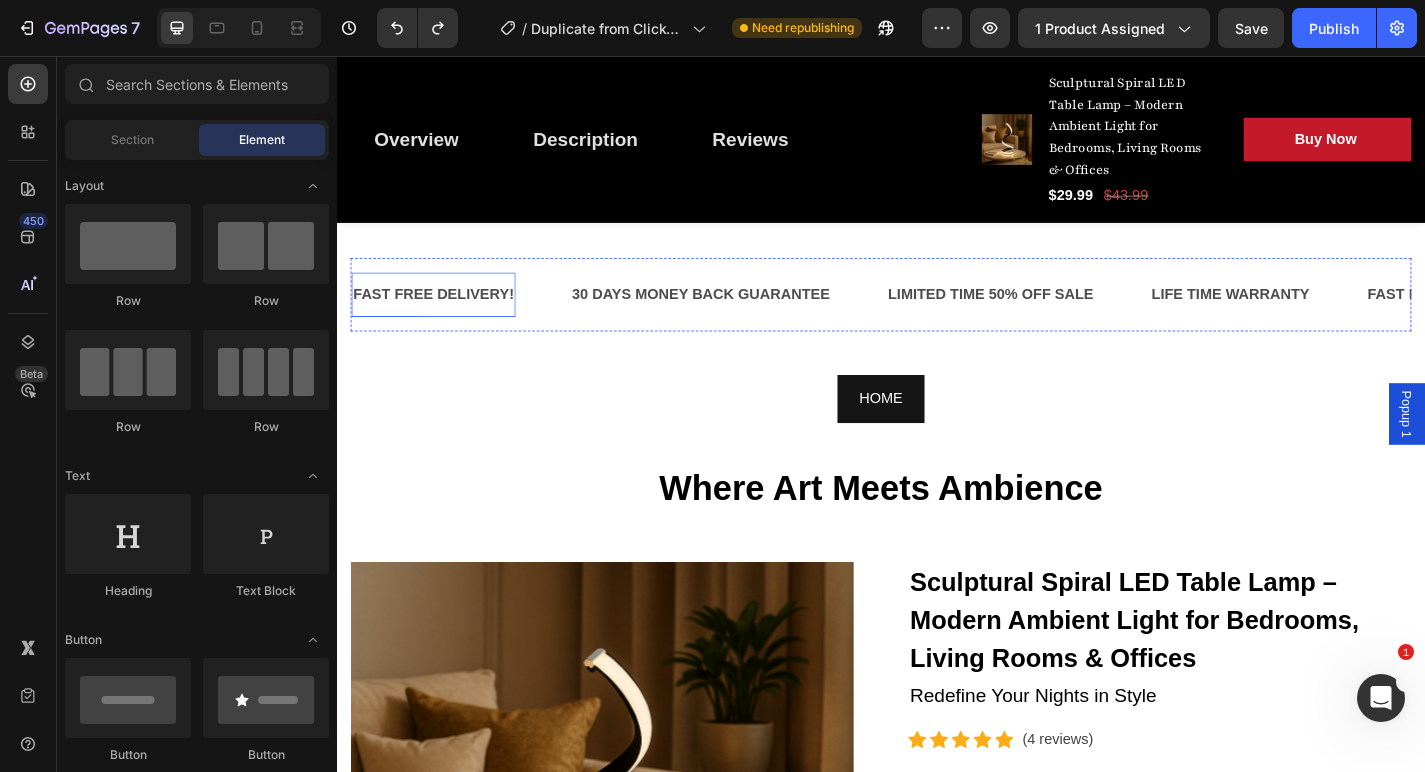click on "FAST FREE DELIVERY!" at bounding box center (443, 319) 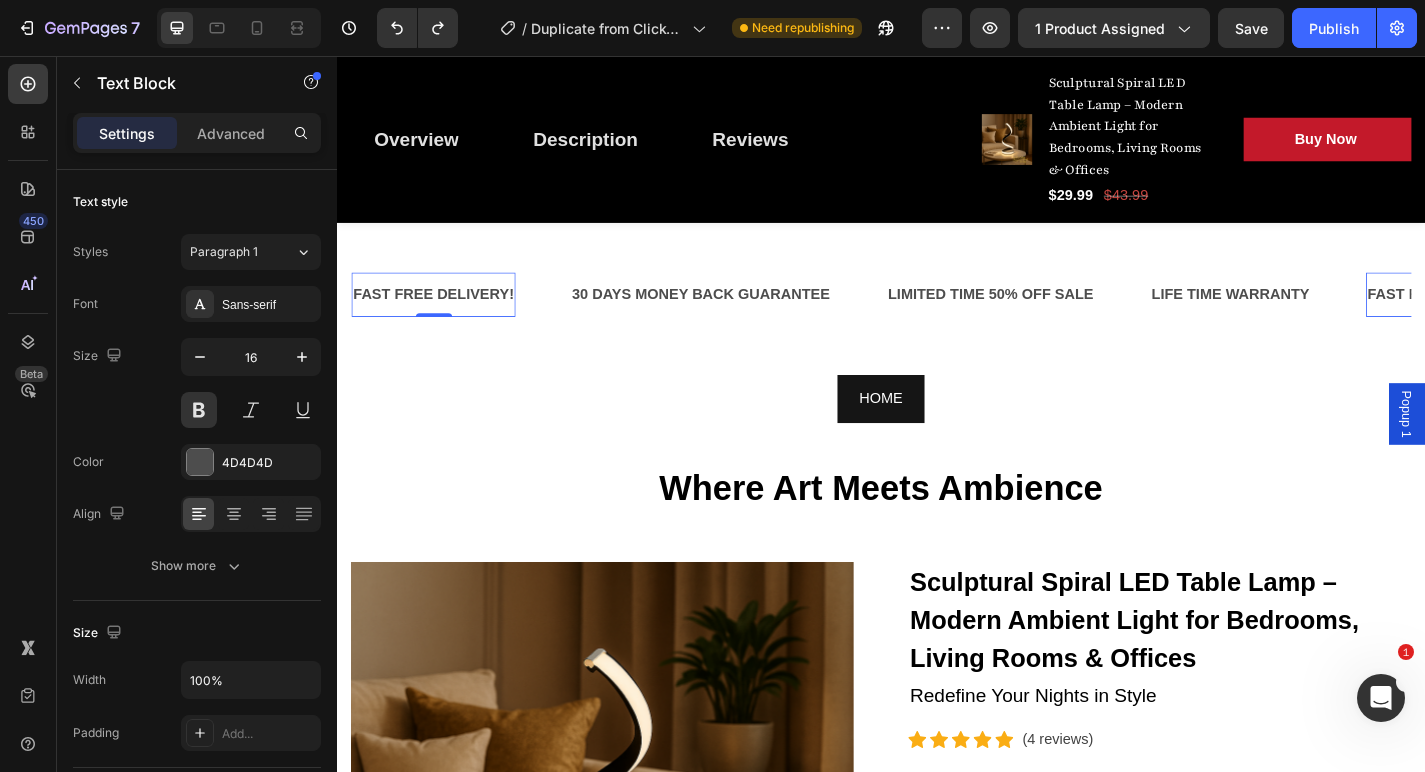 click on "FAST FREE DELIVERY!" at bounding box center [443, 319] 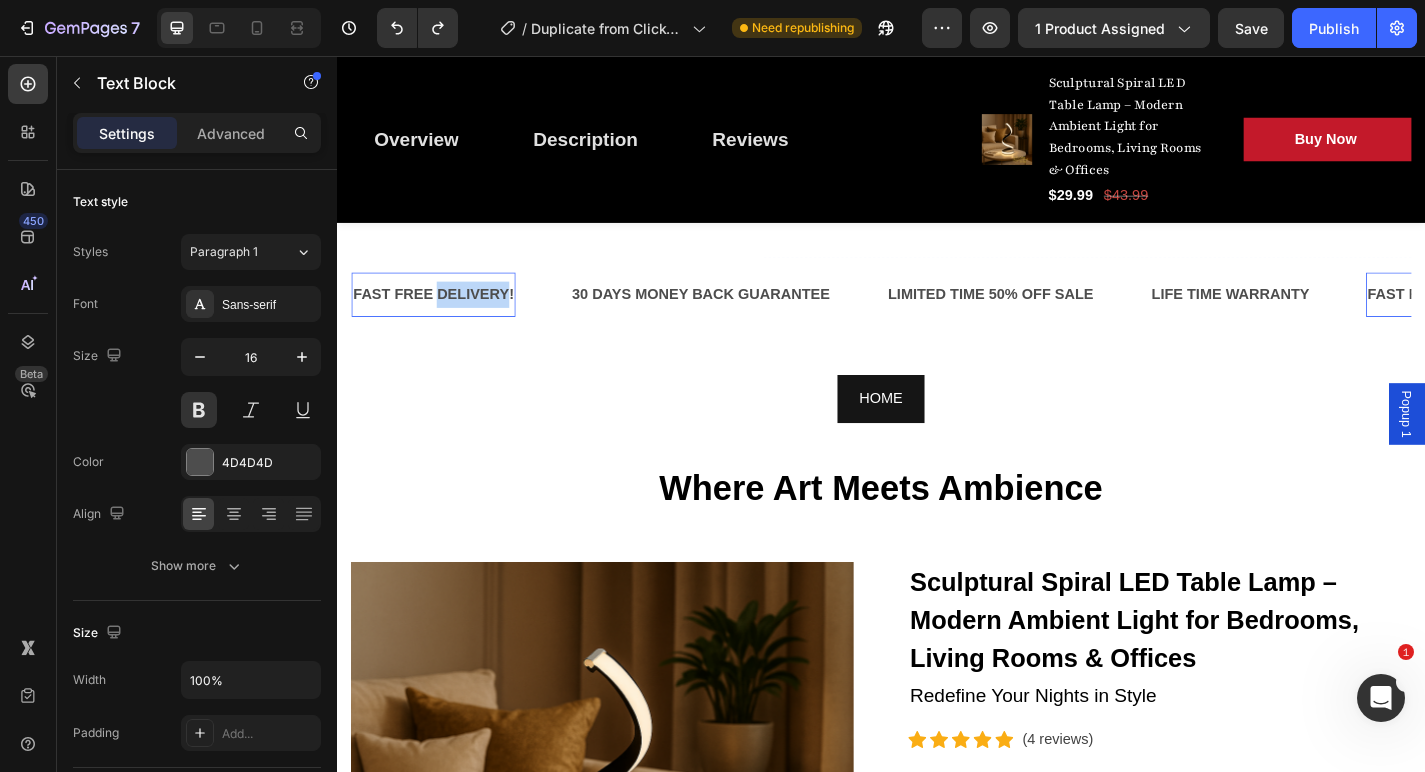click on "FAST FREE DELIVERY!" at bounding box center [443, 319] 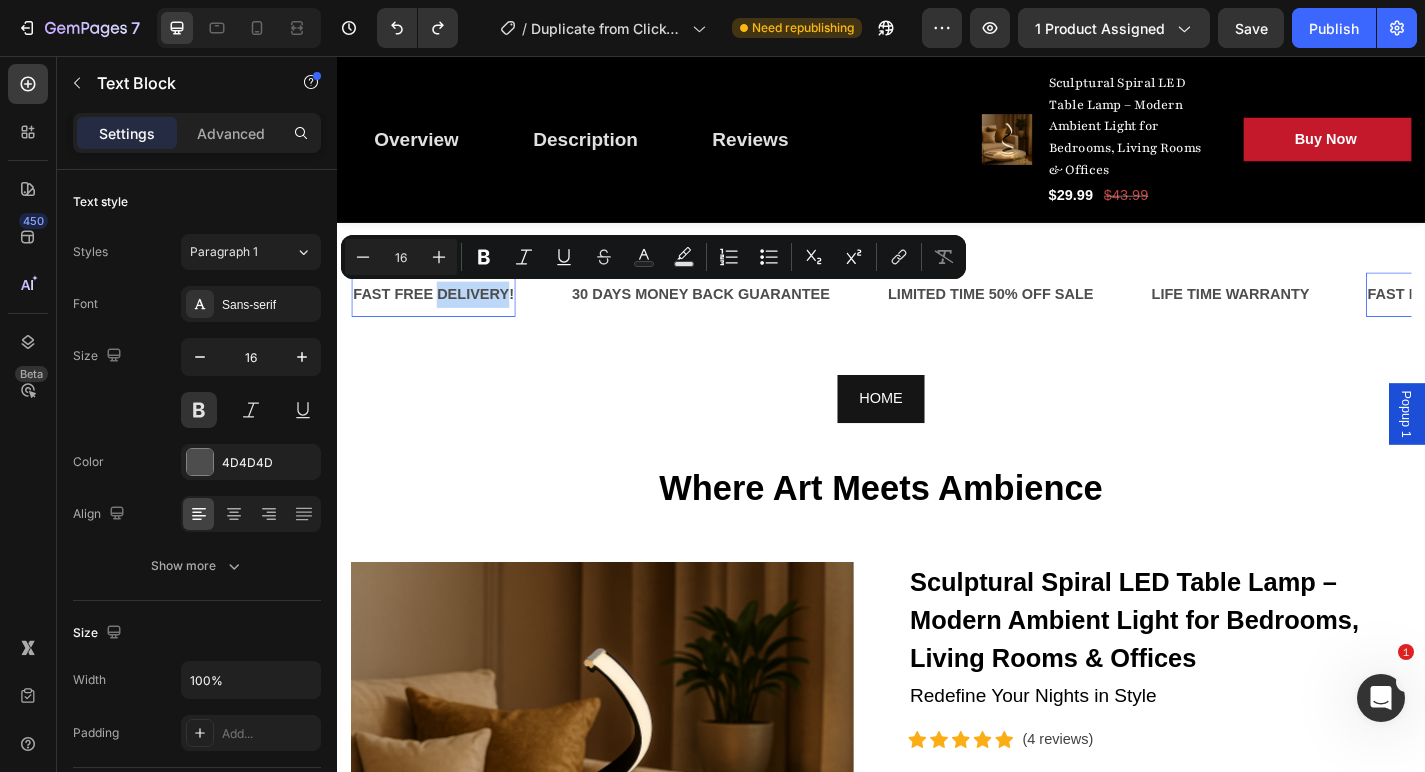 click on "FAST FREE DELIVERY!" at bounding box center [443, 319] 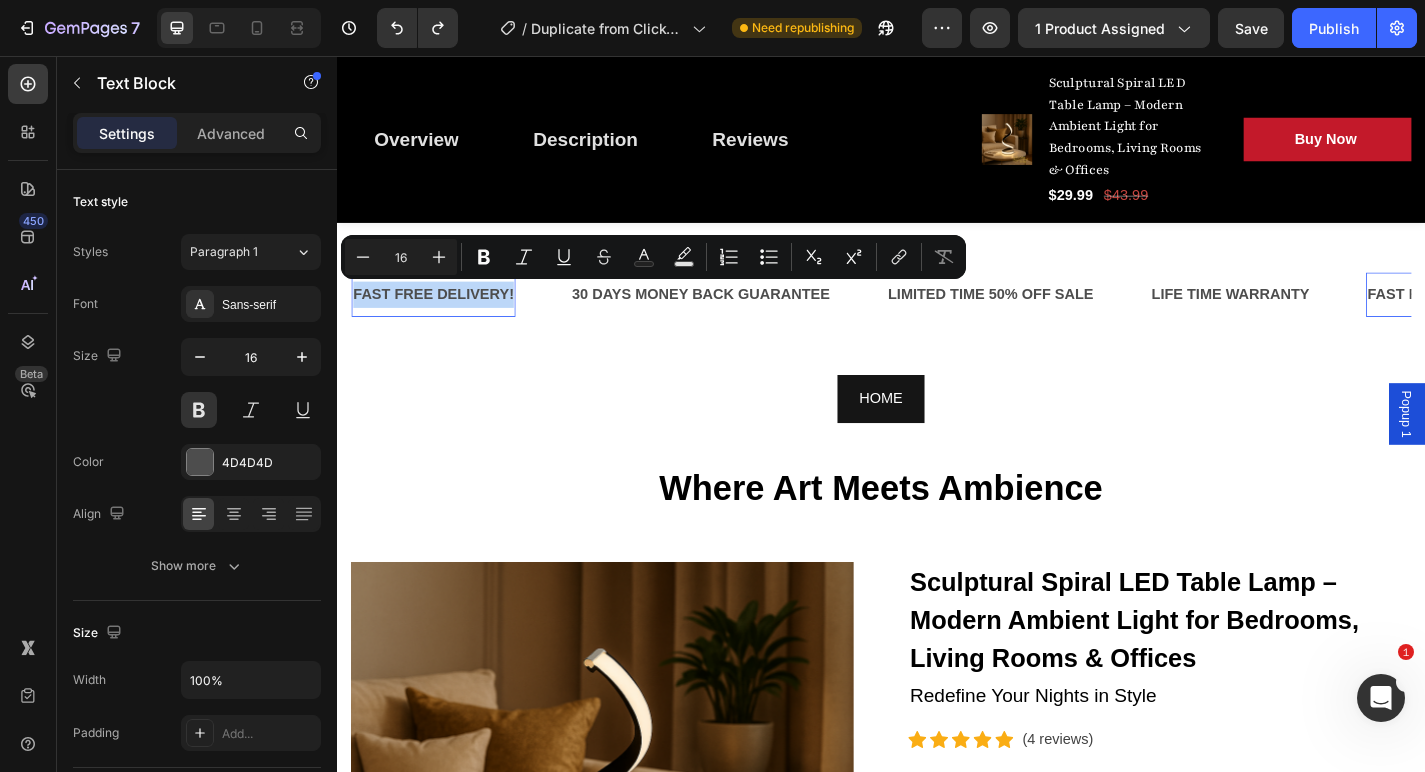 drag, startPoint x: 531, startPoint y: 325, endPoint x: 351, endPoint y: 317, distance: 180.17769 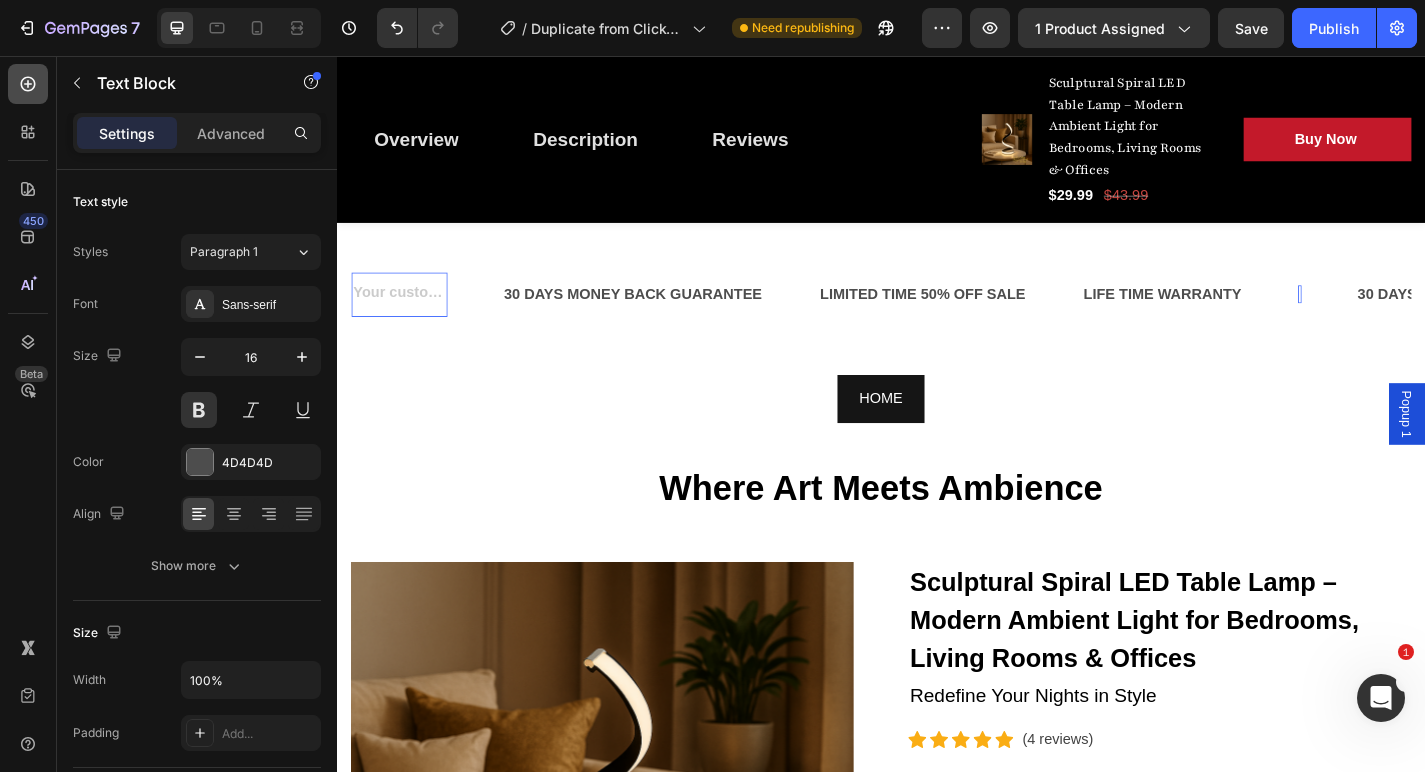 click 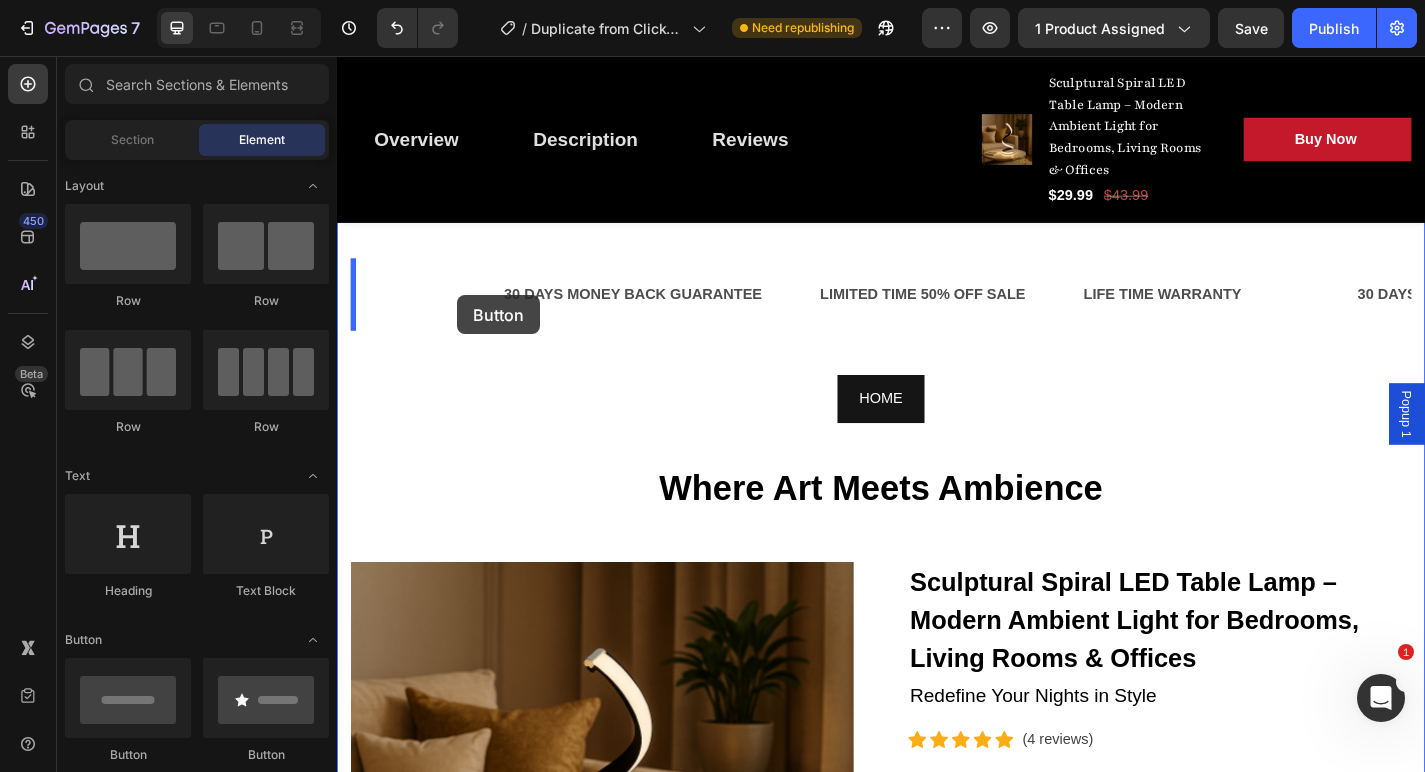 drag, startPoint x: 475, startPoint y: 762, endPoint x: 469, endPoint y: 320, distance: 442.0407 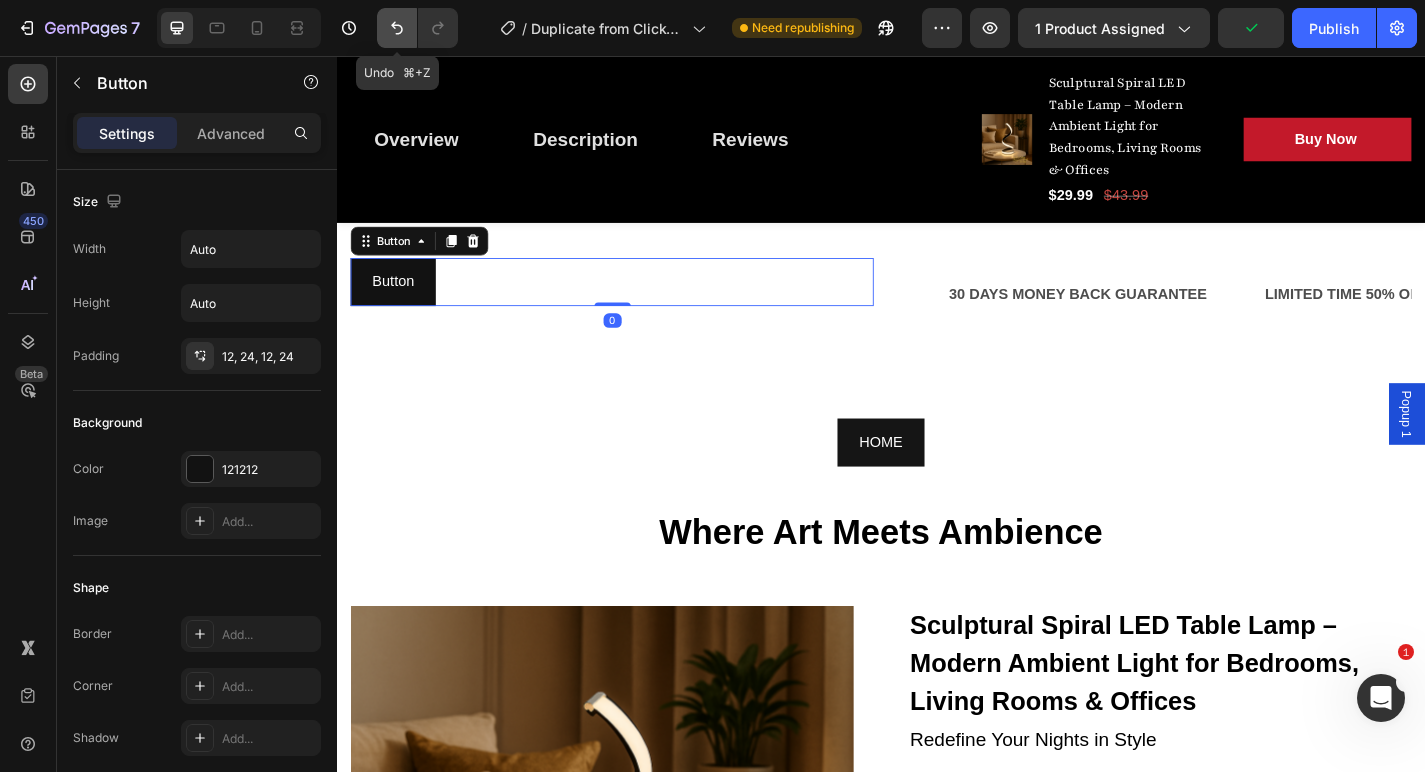 click 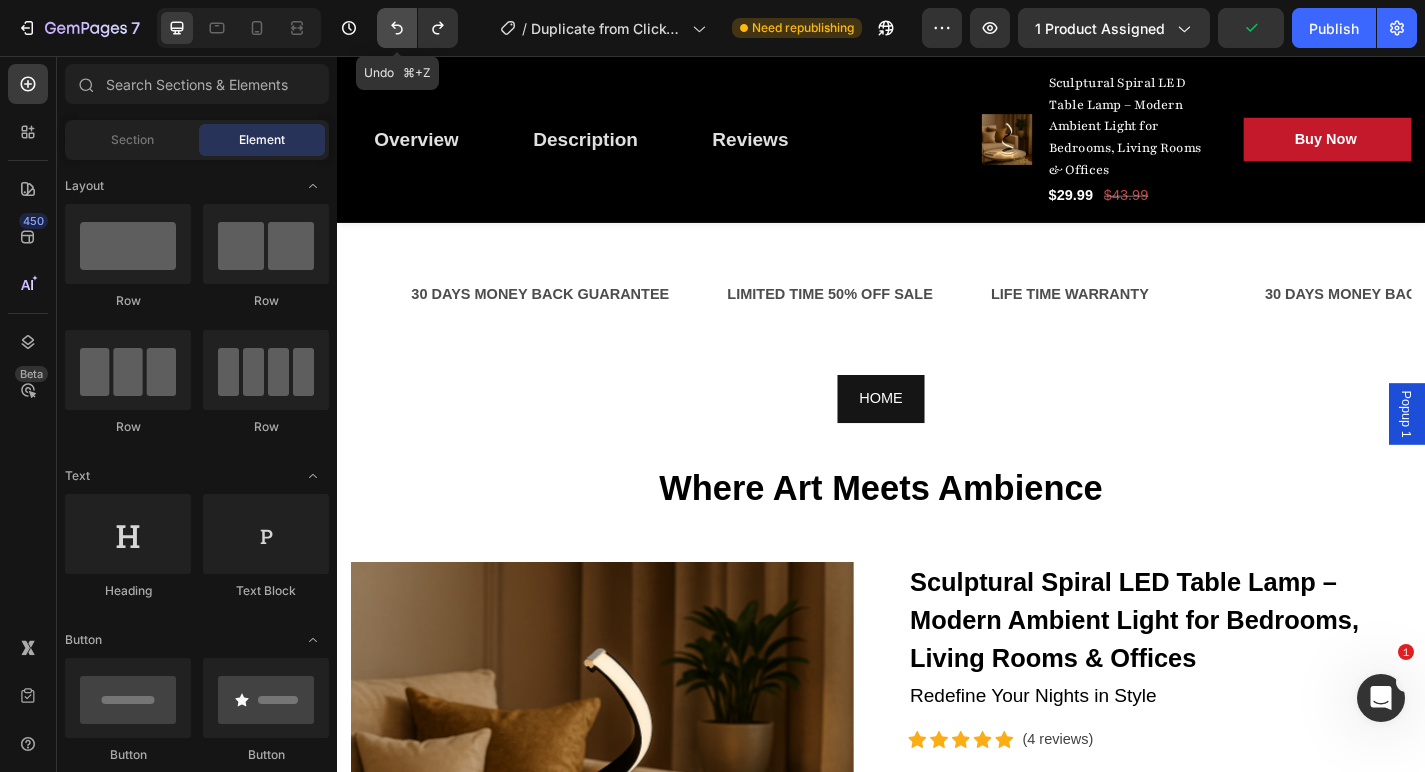 click 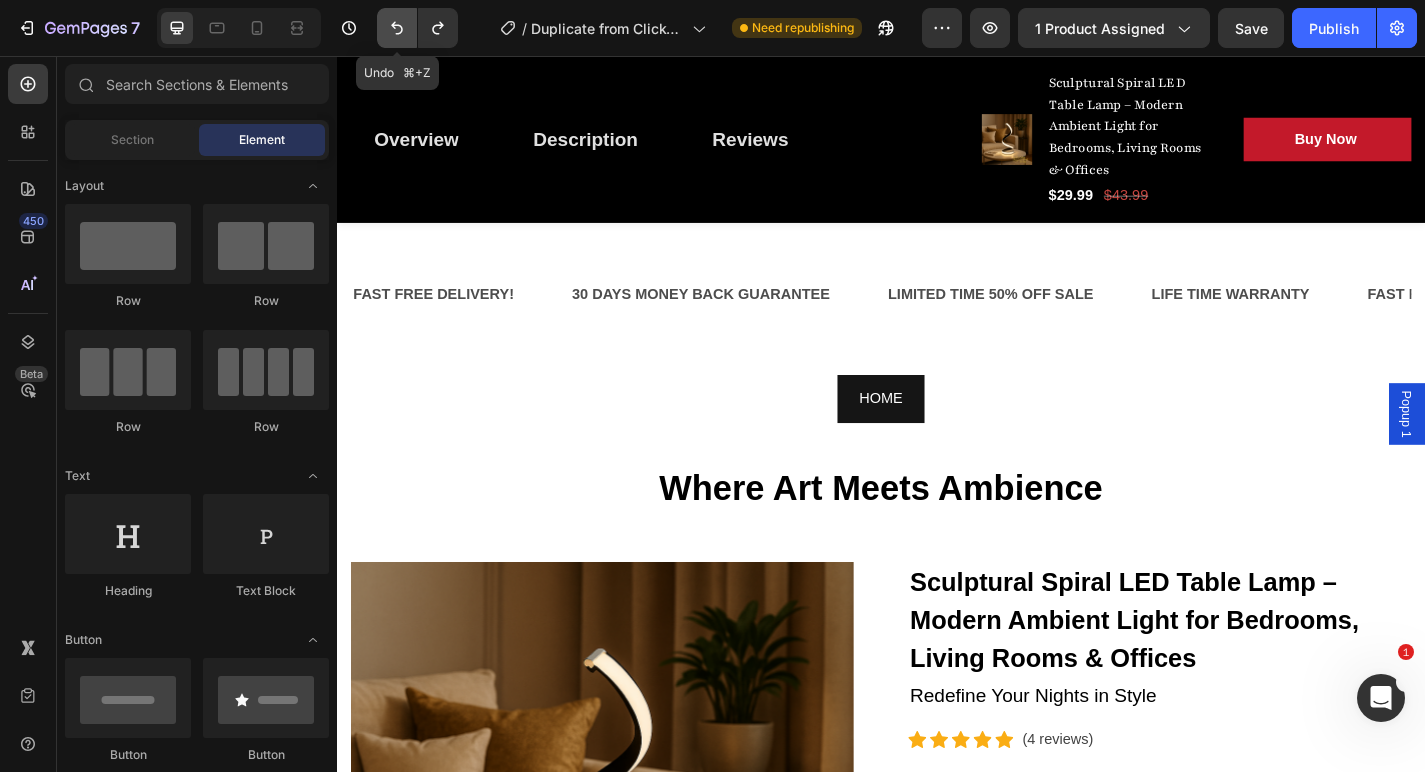 click 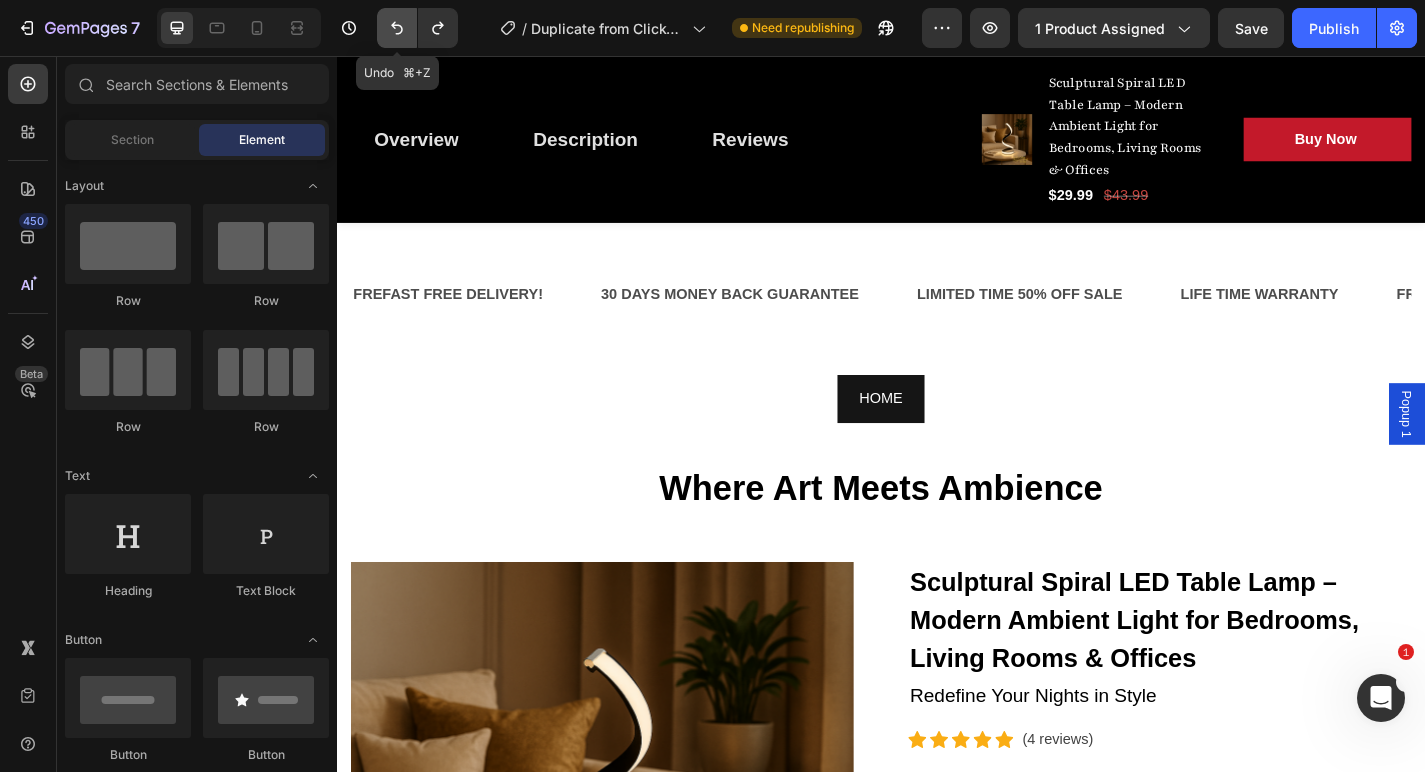 click 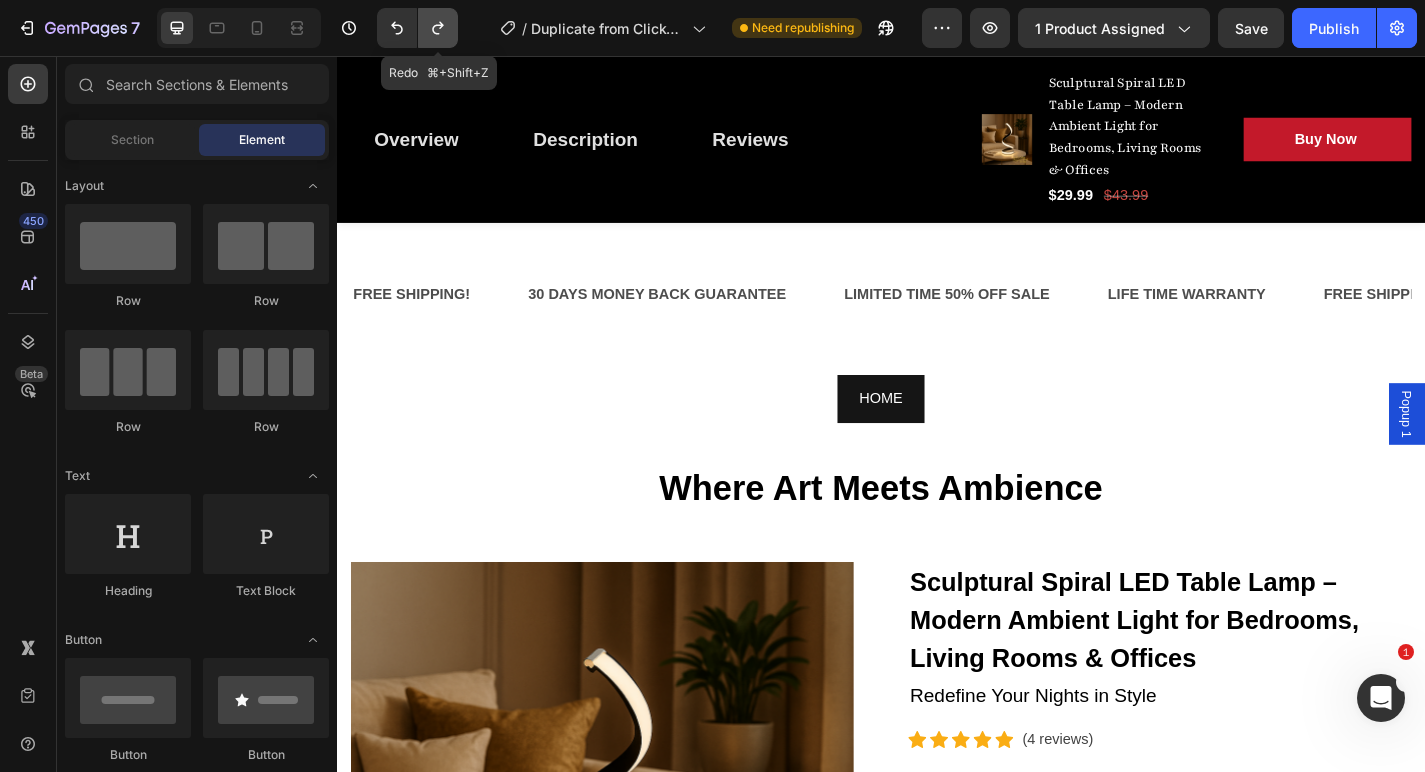 click 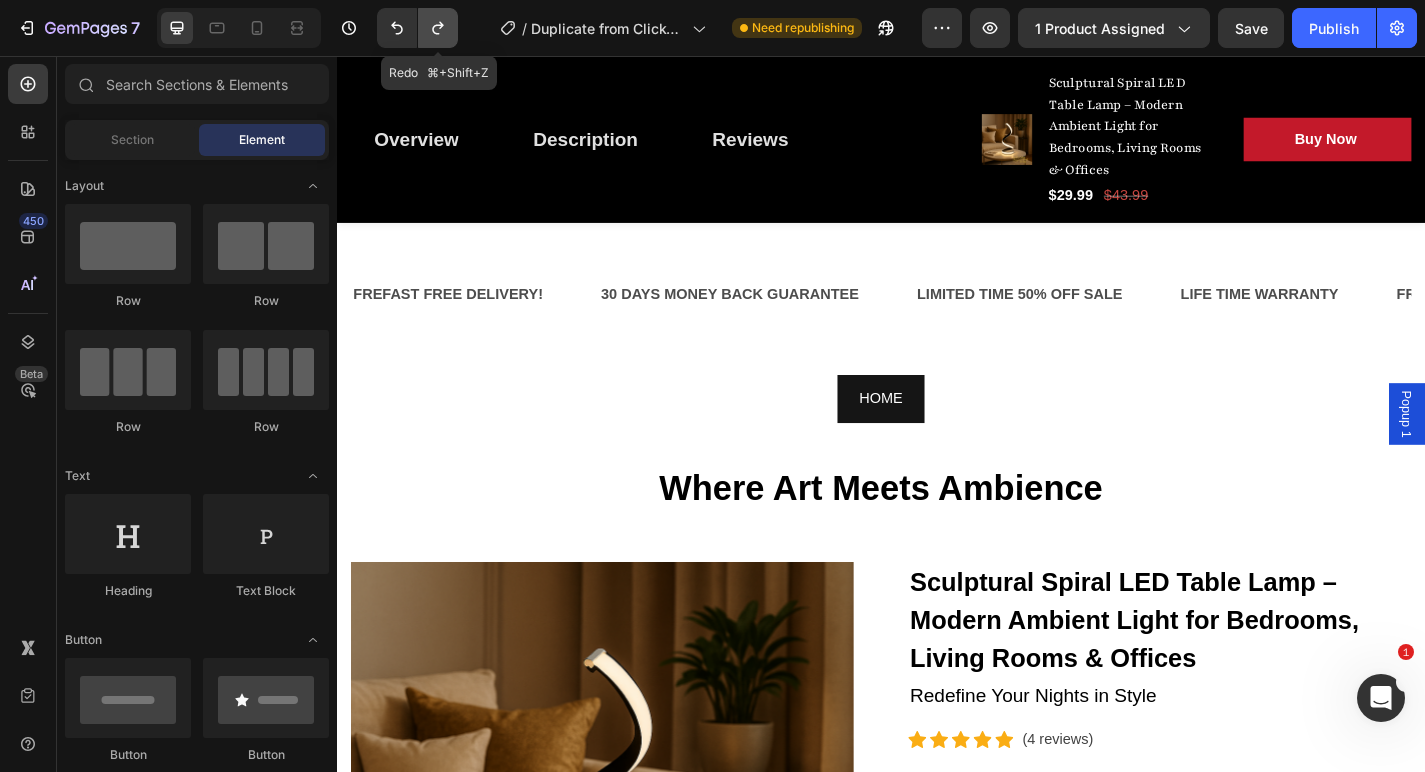 click 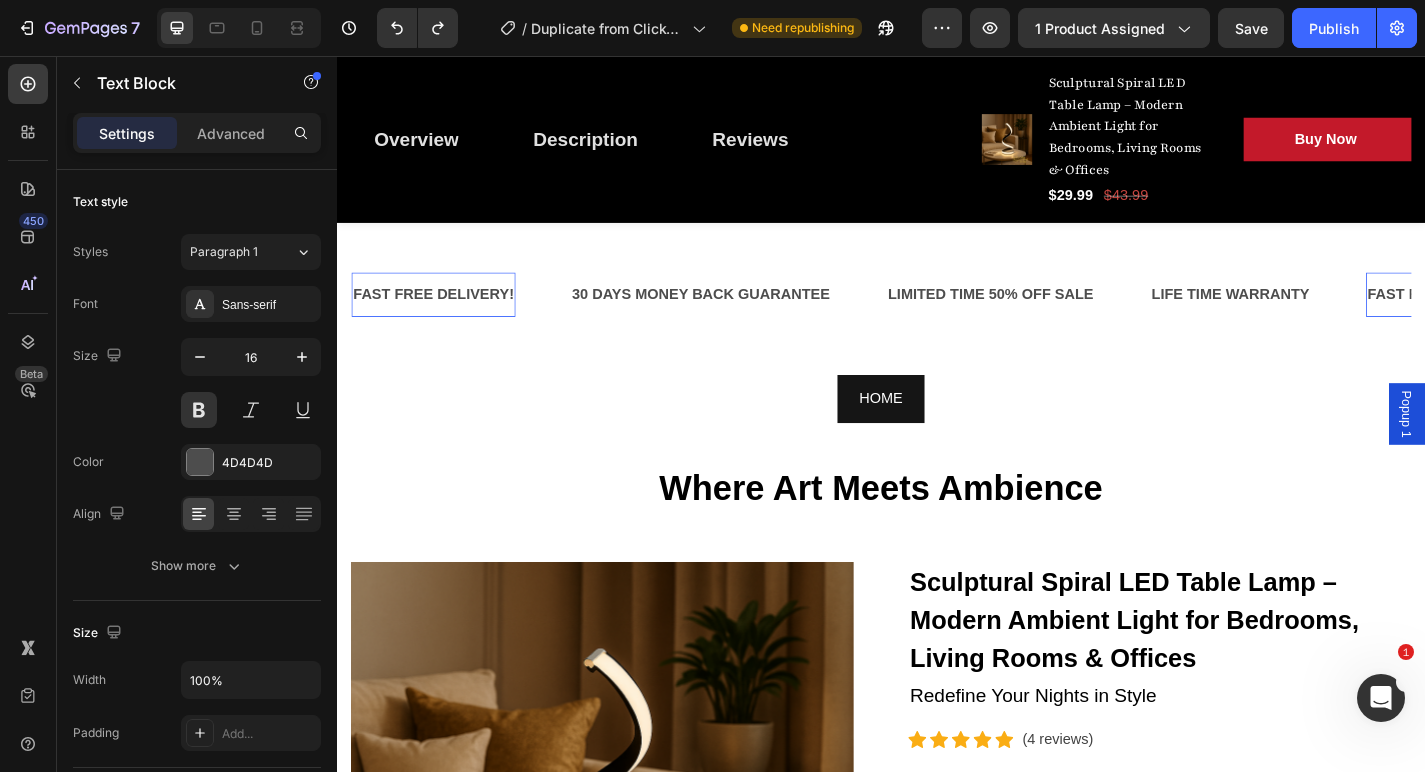 click on "FAST FREE DELIVERY!" at bounding box center [443, 319] 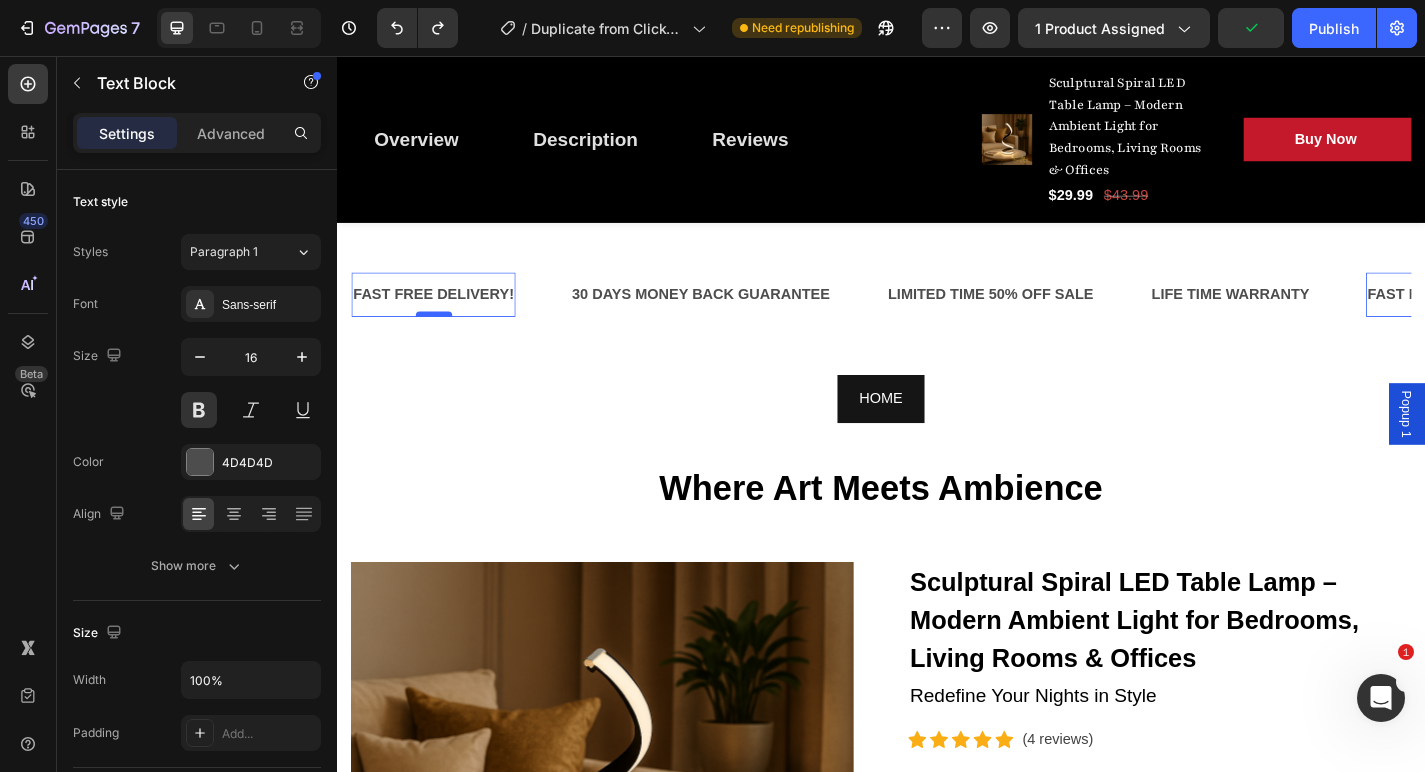 click at bounding box center (444, 341) 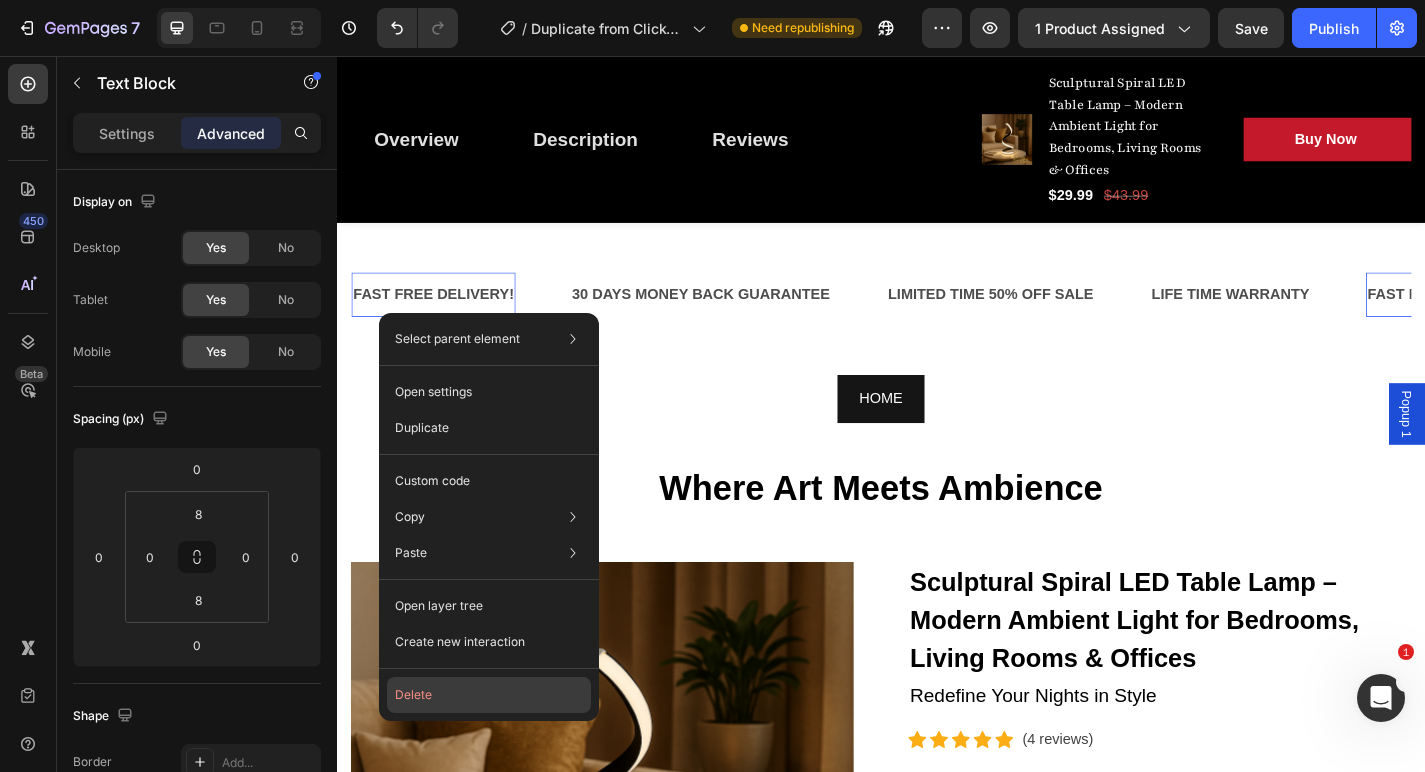 click on "Delete" 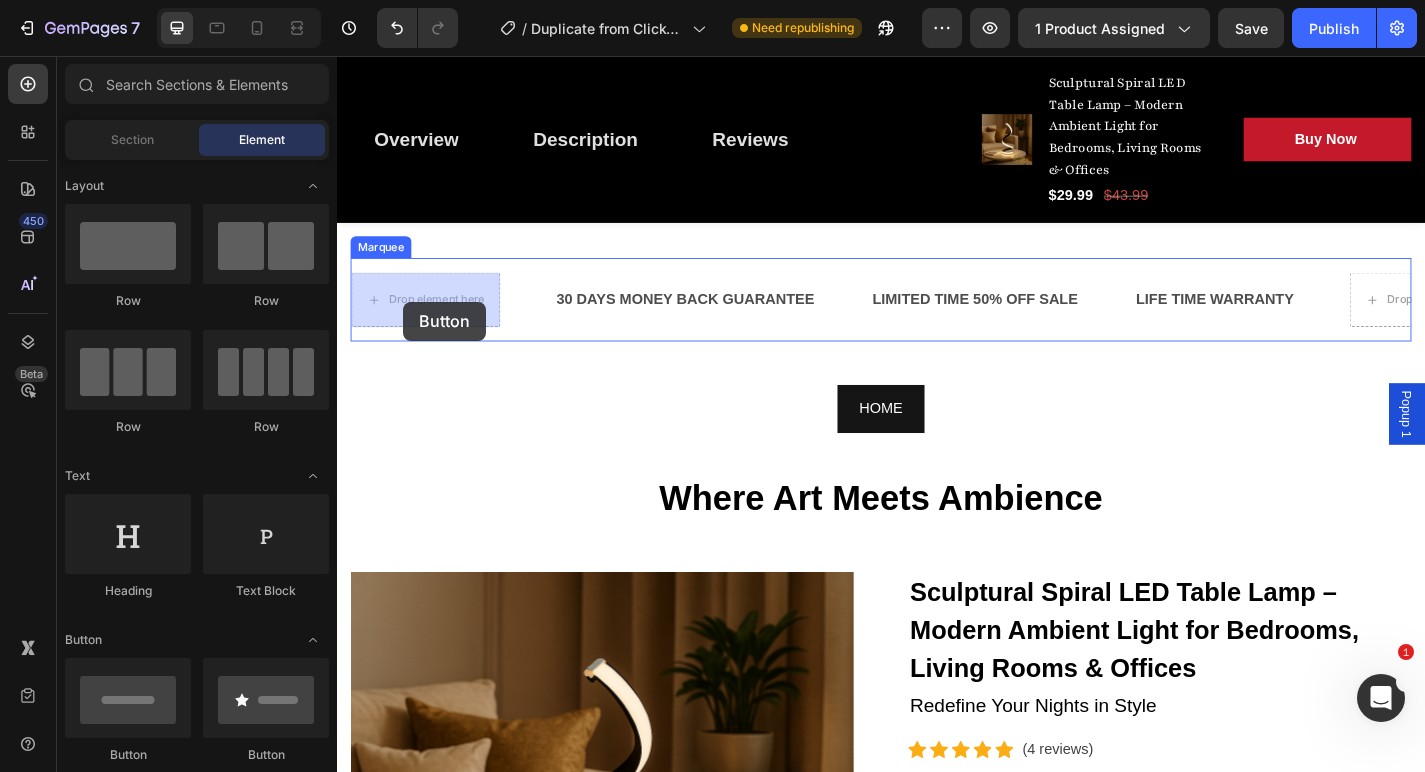 drag, startPoint x: 457, startPoint y: 744, endPoint x: 409, endPoint y: 328, distance: 418.76007 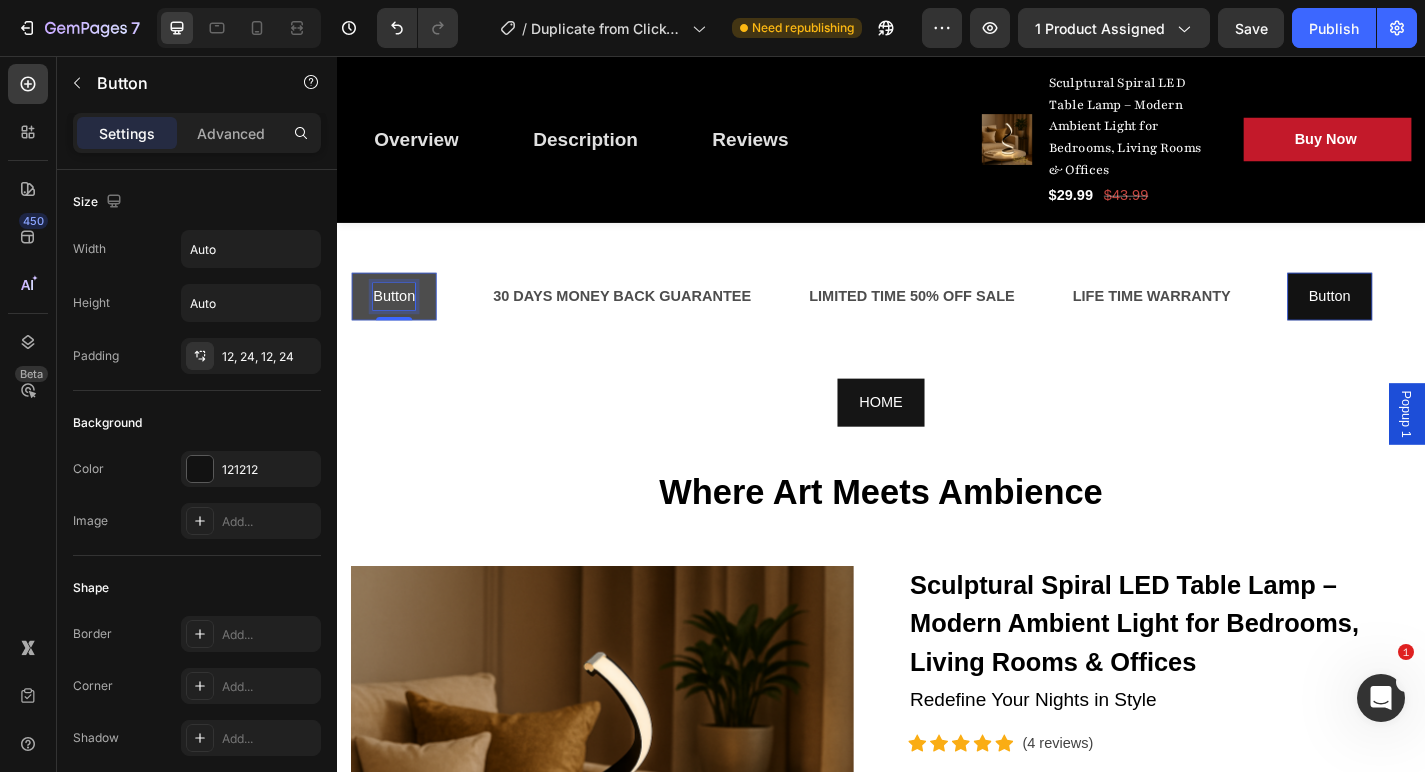 click on "Button" at bounding box center (400, 321) 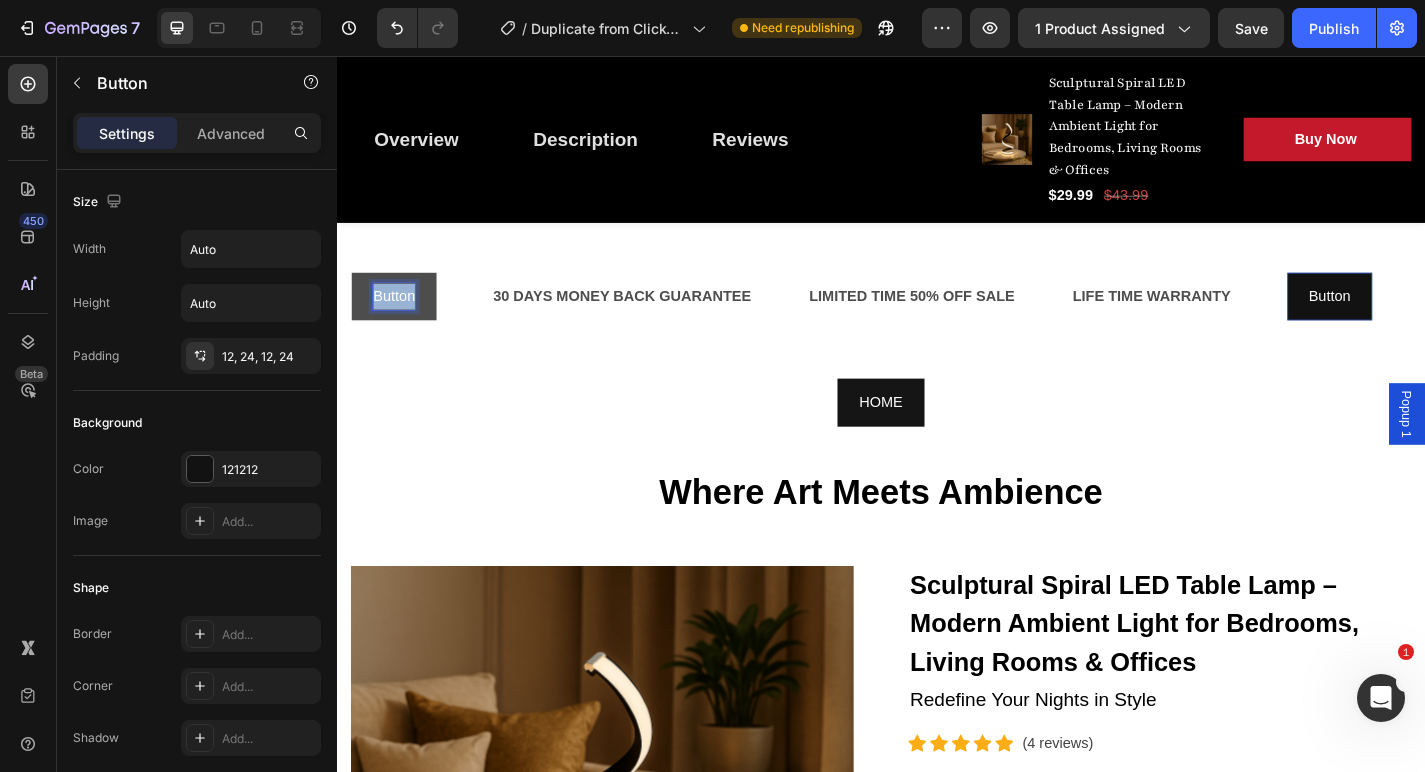 click on "Button" at bounding box center [400, 321] 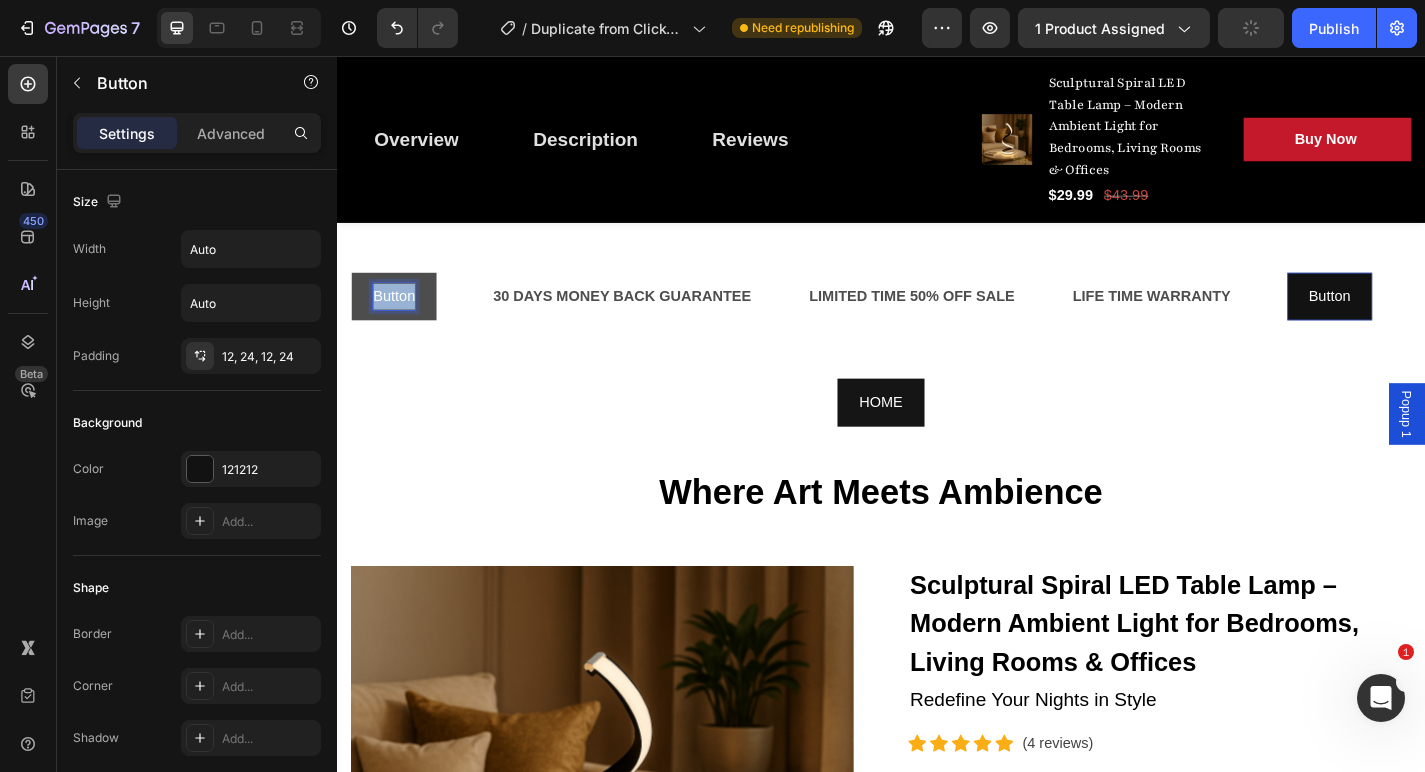 click on "Button" at bounding box center [400, 321] 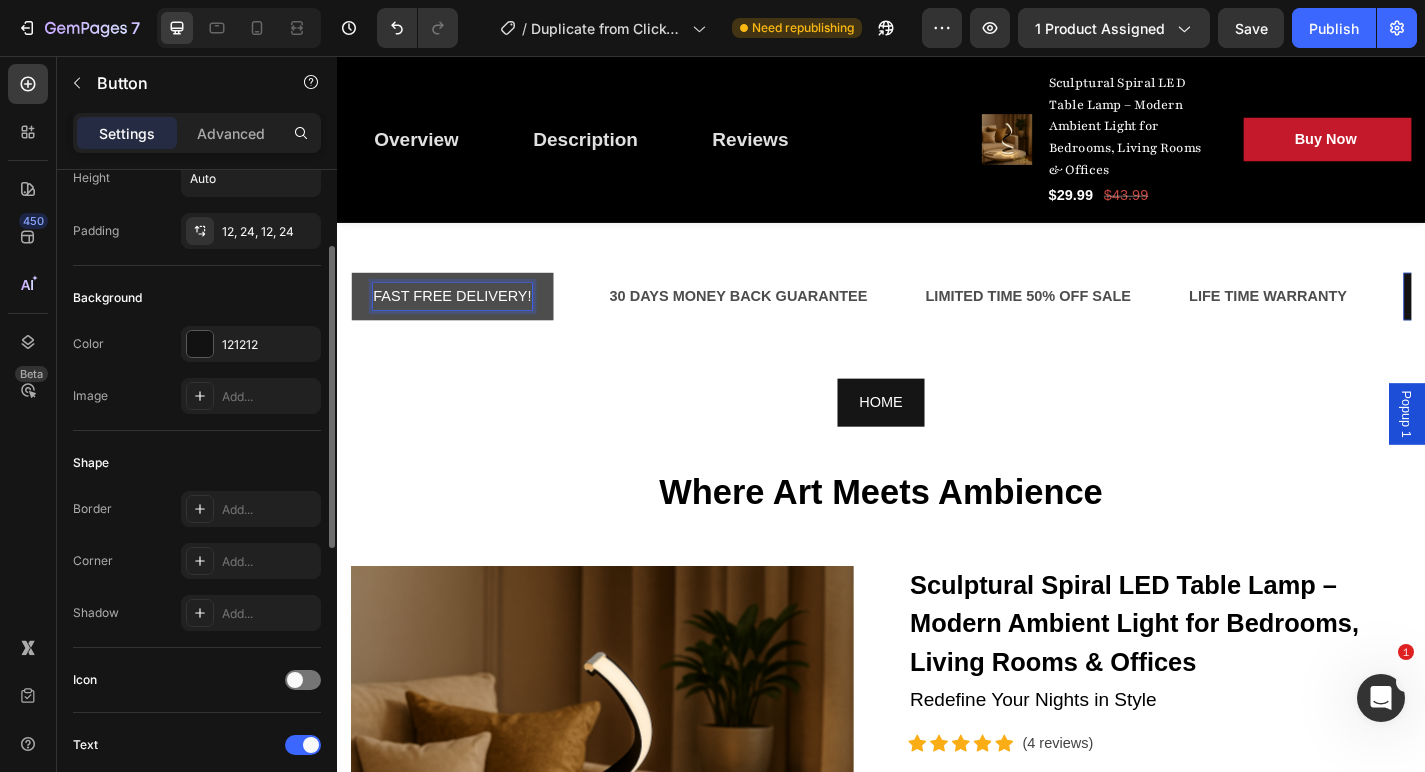 scroll, scrollTop: 138, scrollLeft: 0, axis: vertical 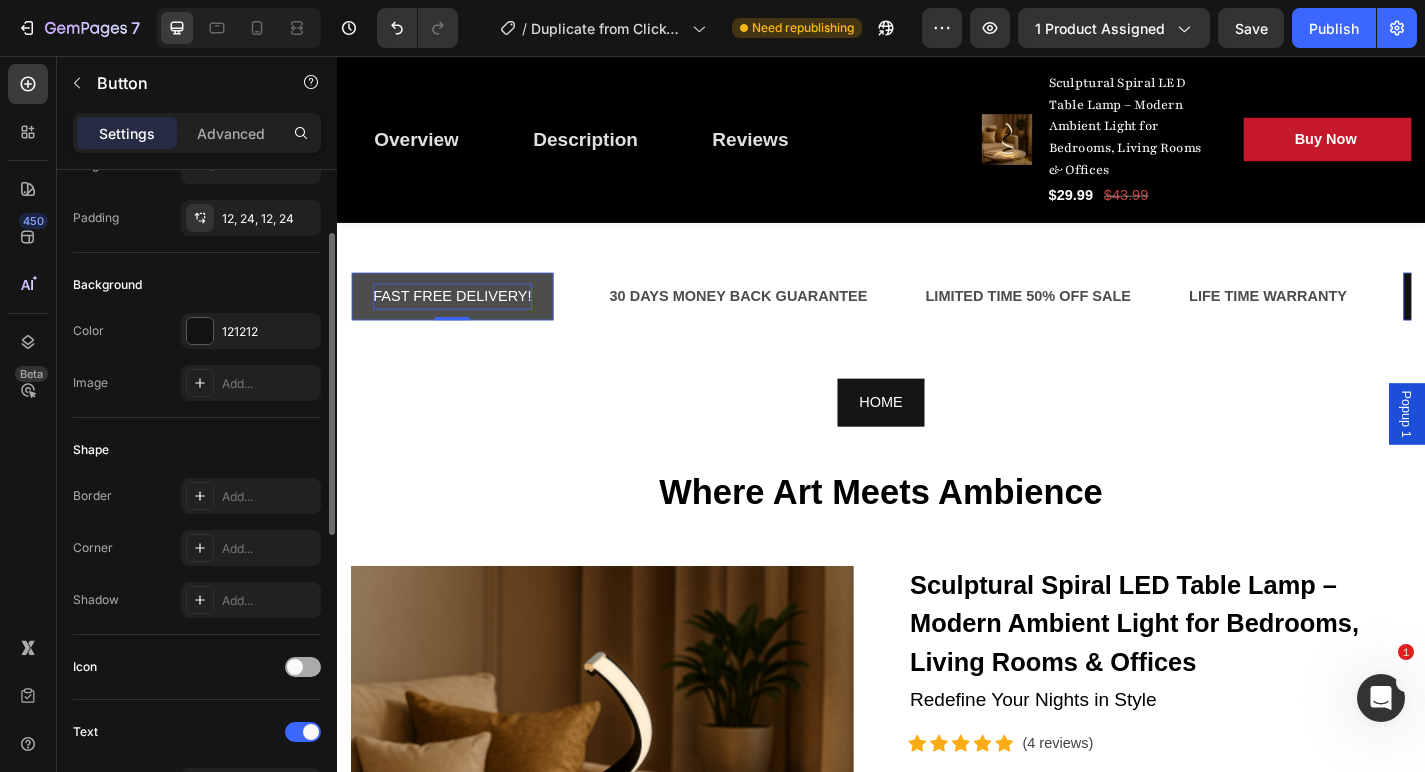 click at bounding box center [295, 667] 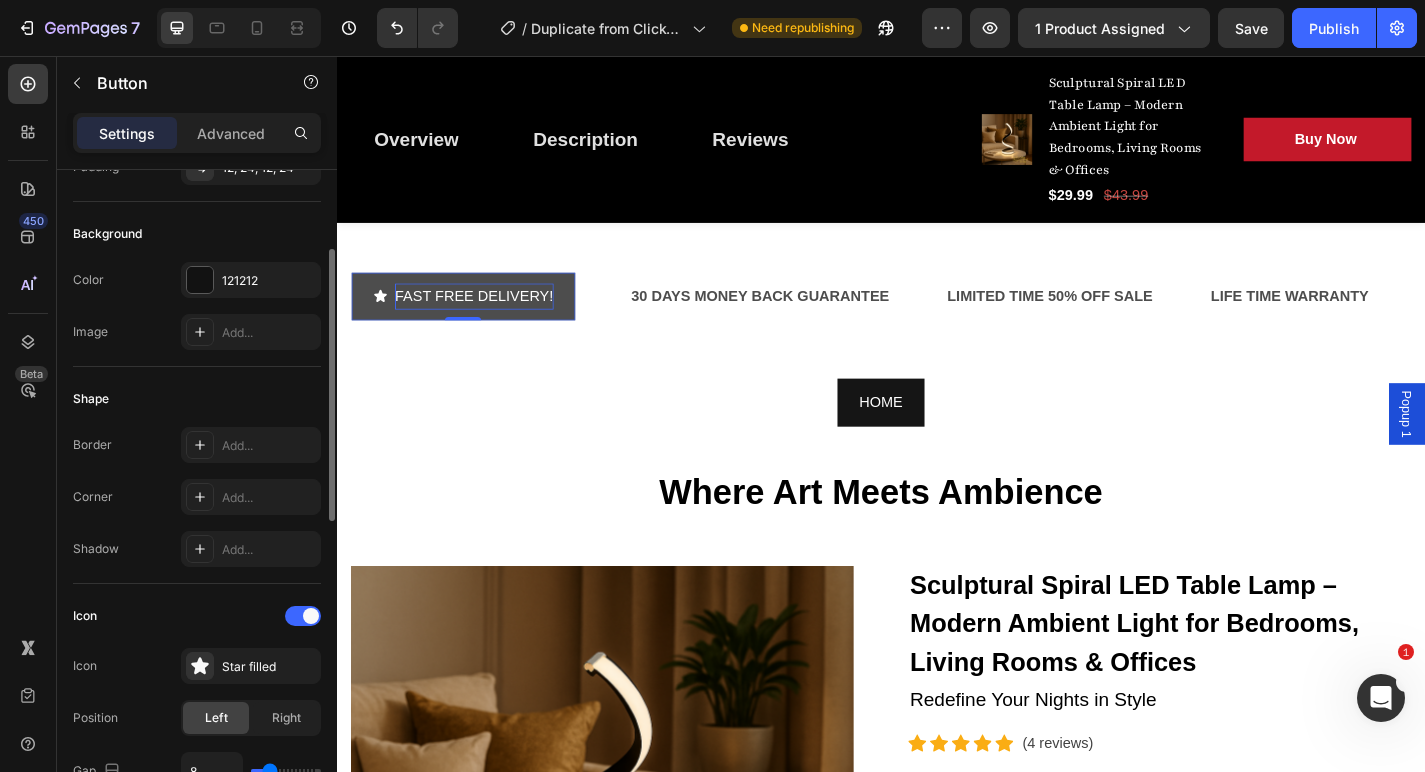 scroll, scrollTop: 190, scrollLeft: 0, axis: vertical 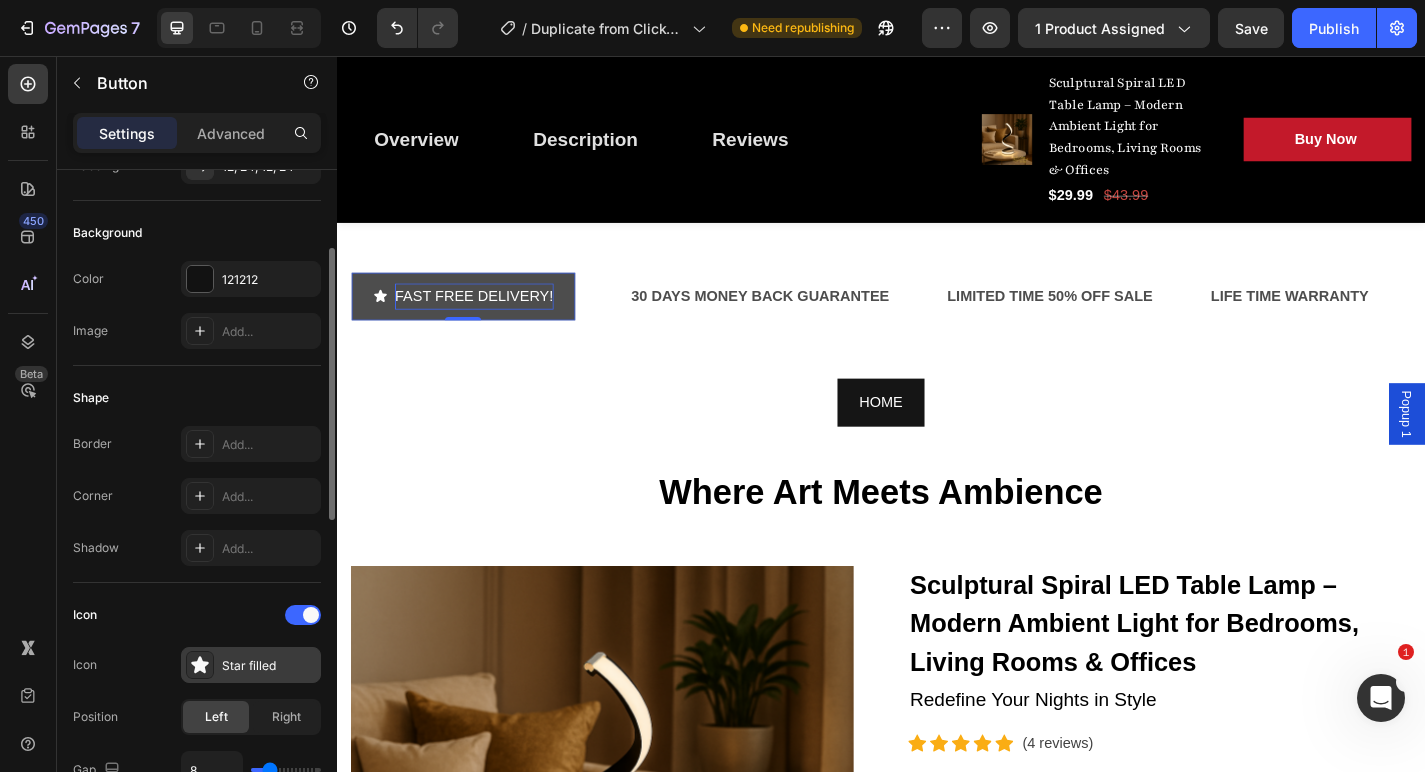 click on "Star filled" at bounding box center (269, 666) 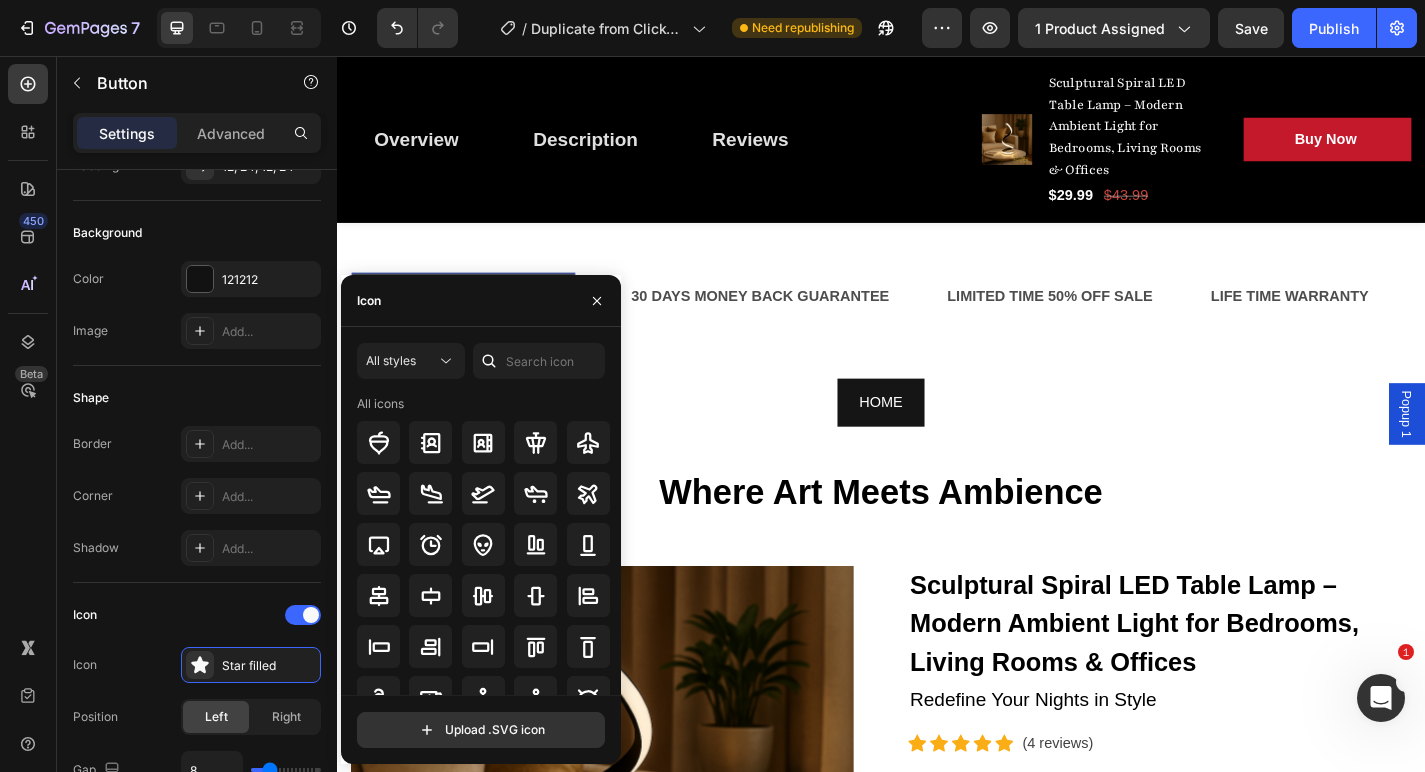 click on "Icon" at bounding box center [481, 301] 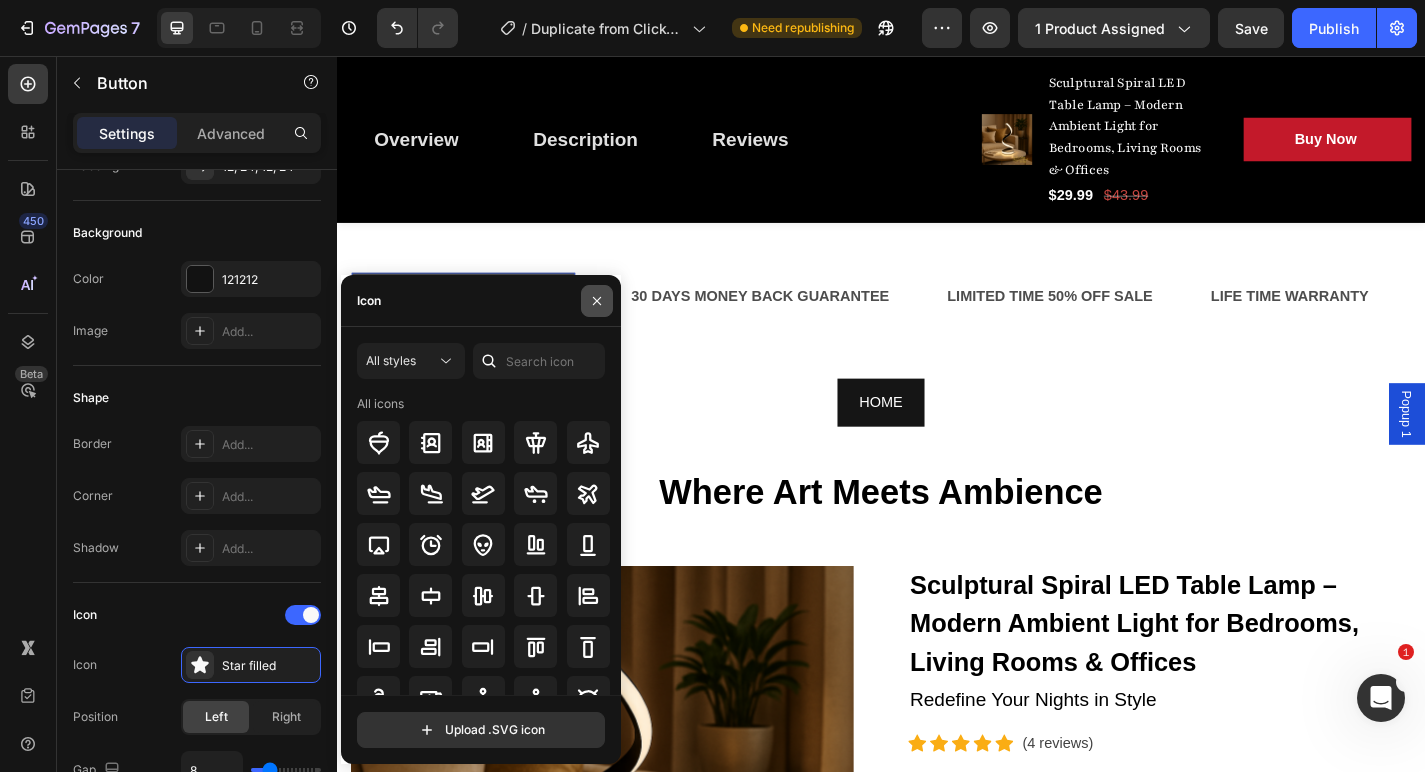 click 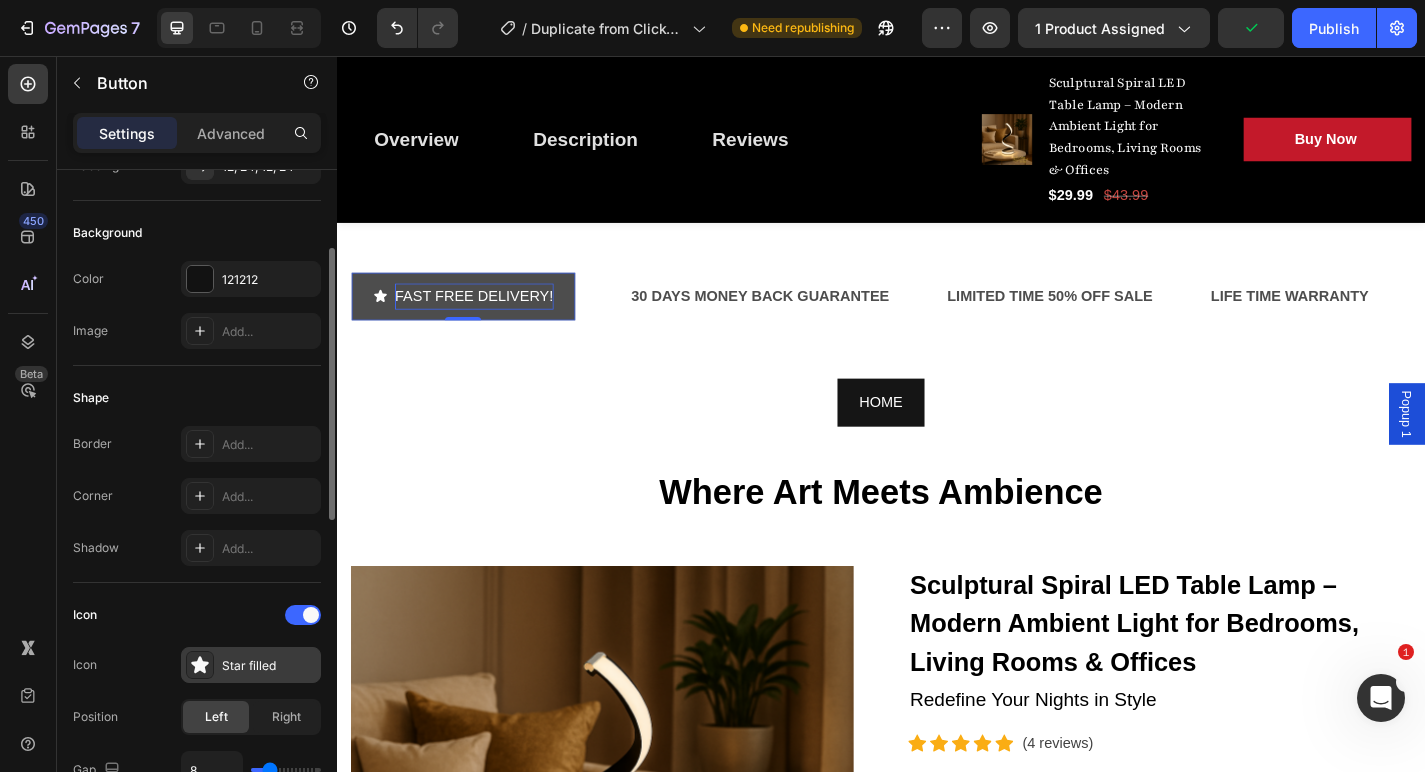 click on "Star filled" at bounding box center [251, 665] 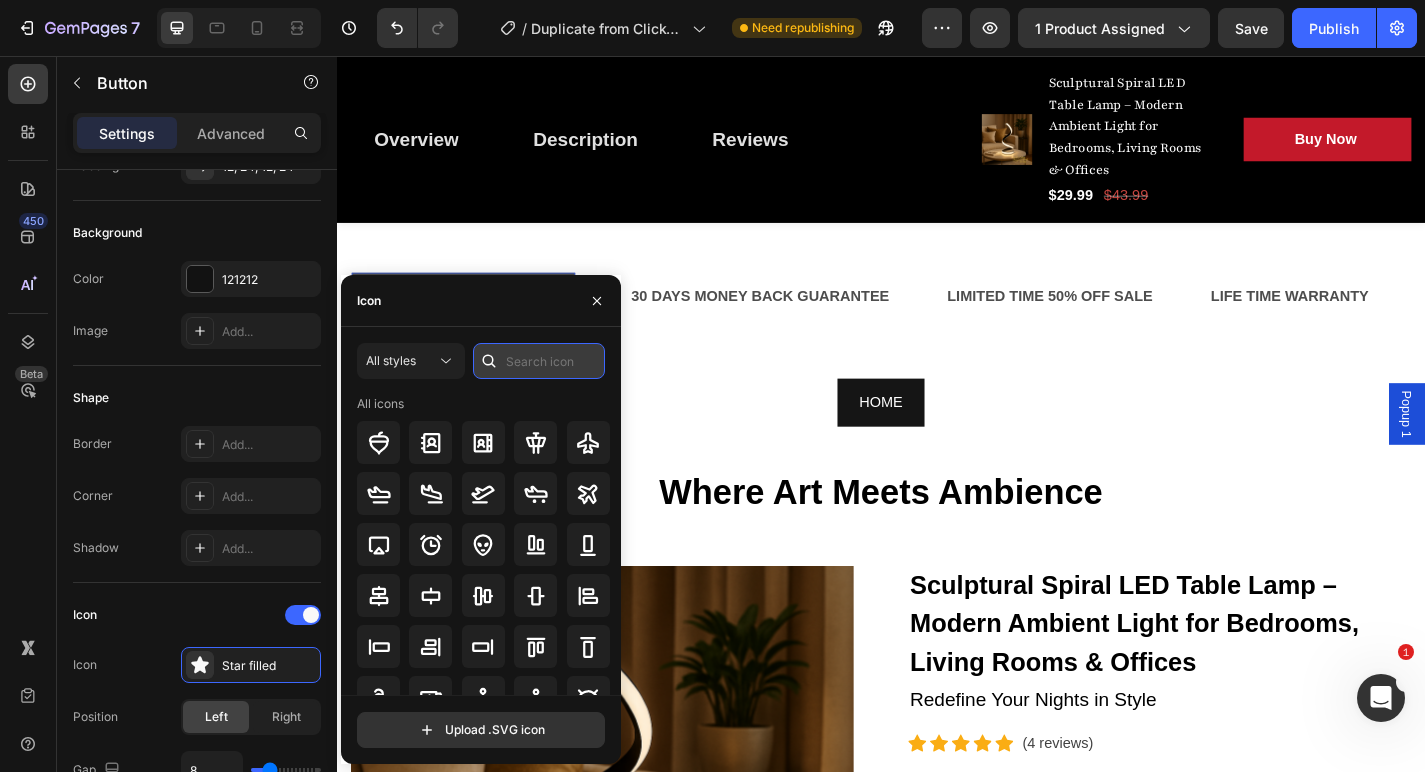 click at bounding box center [539, 361] 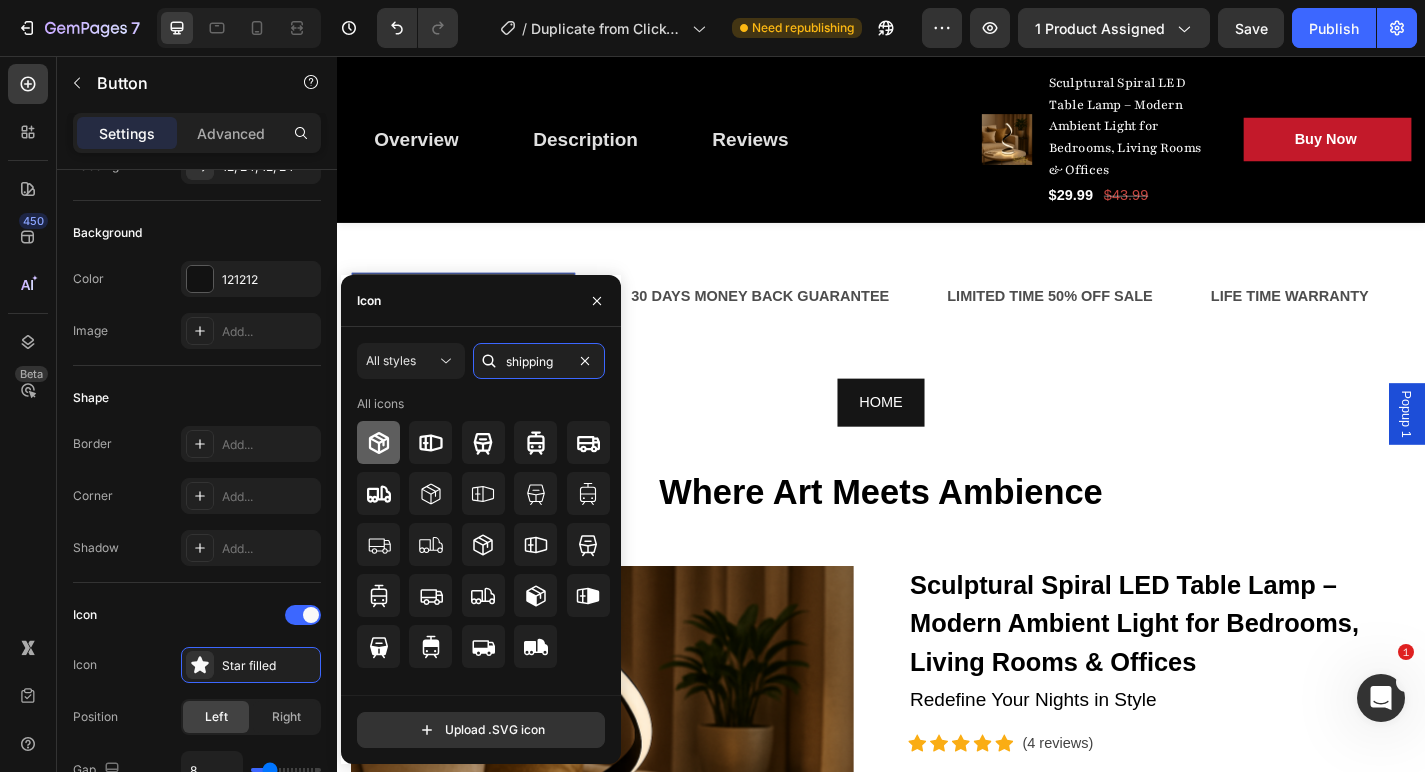 type on "shipping" 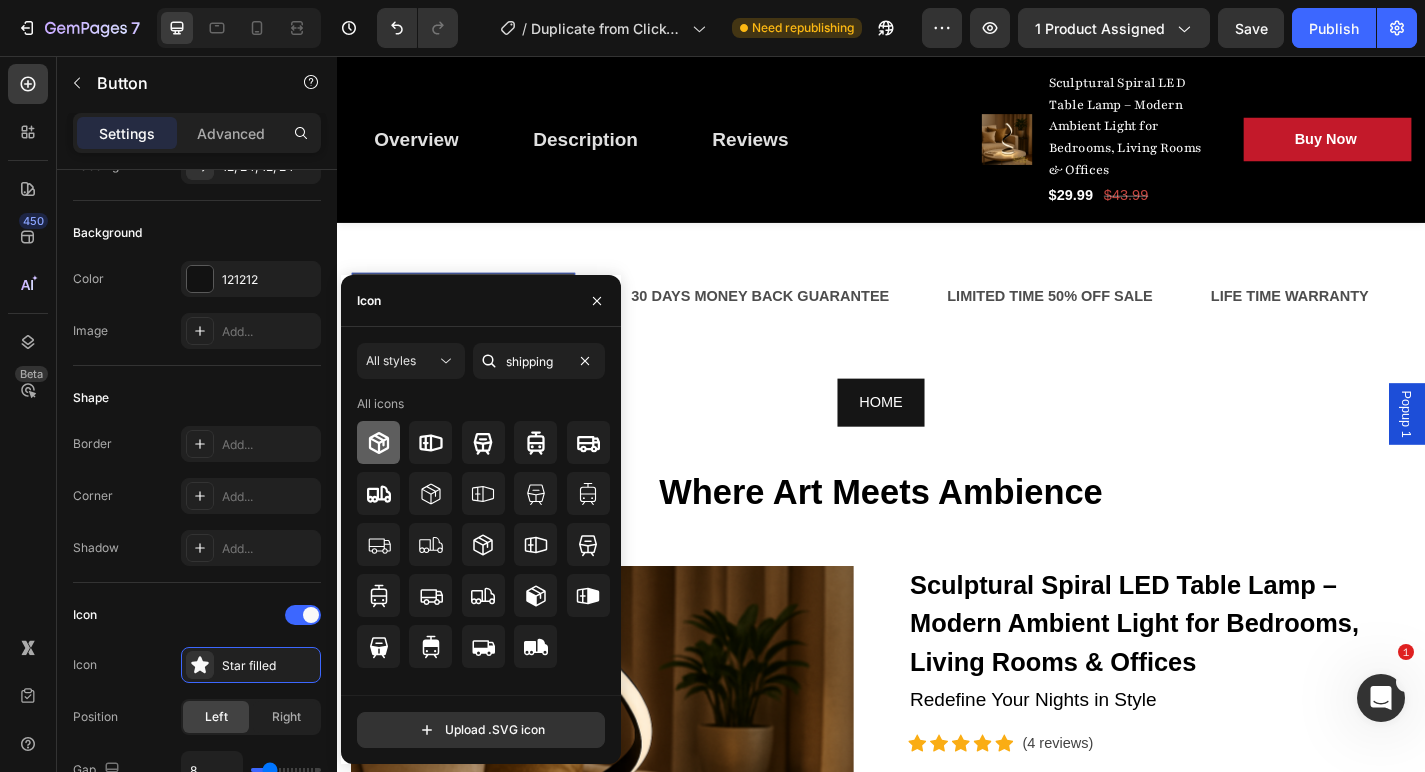 click 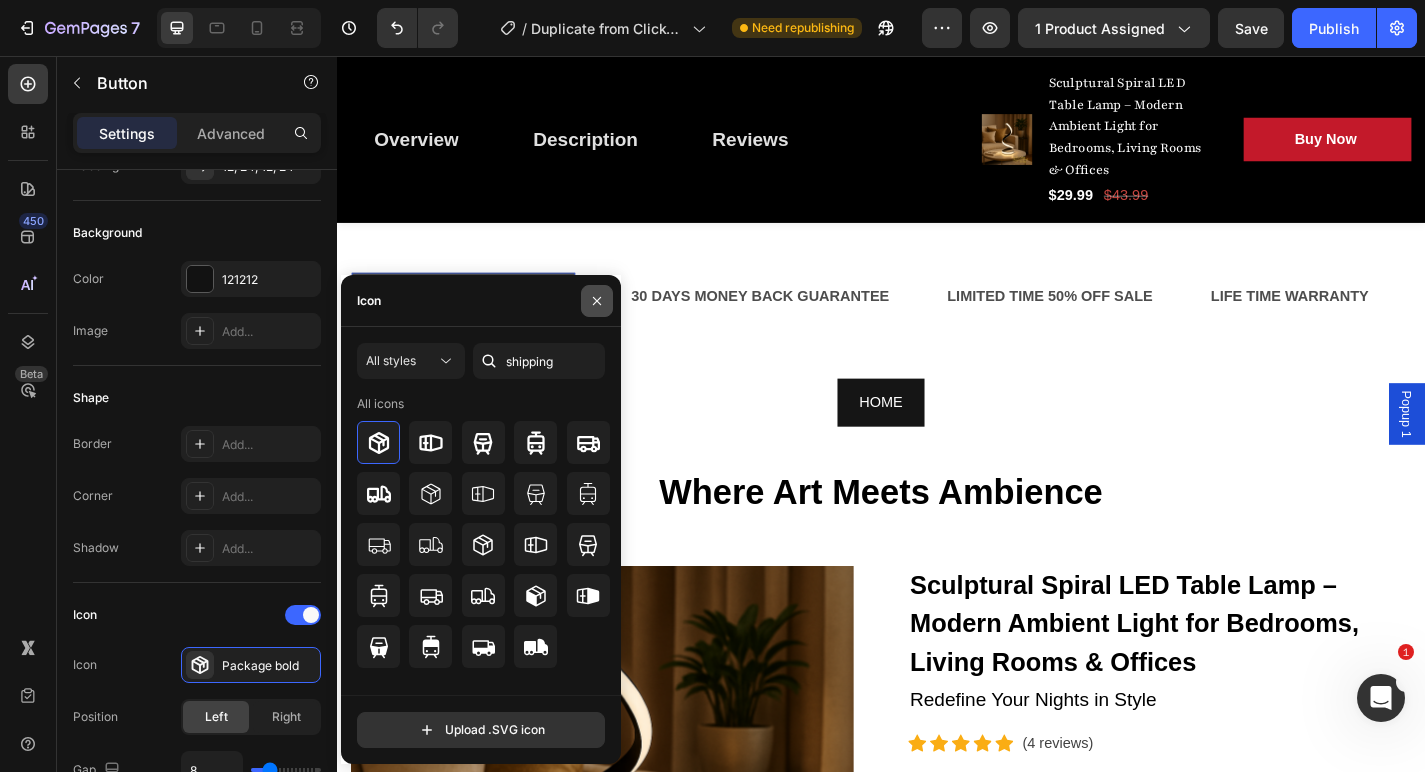 click 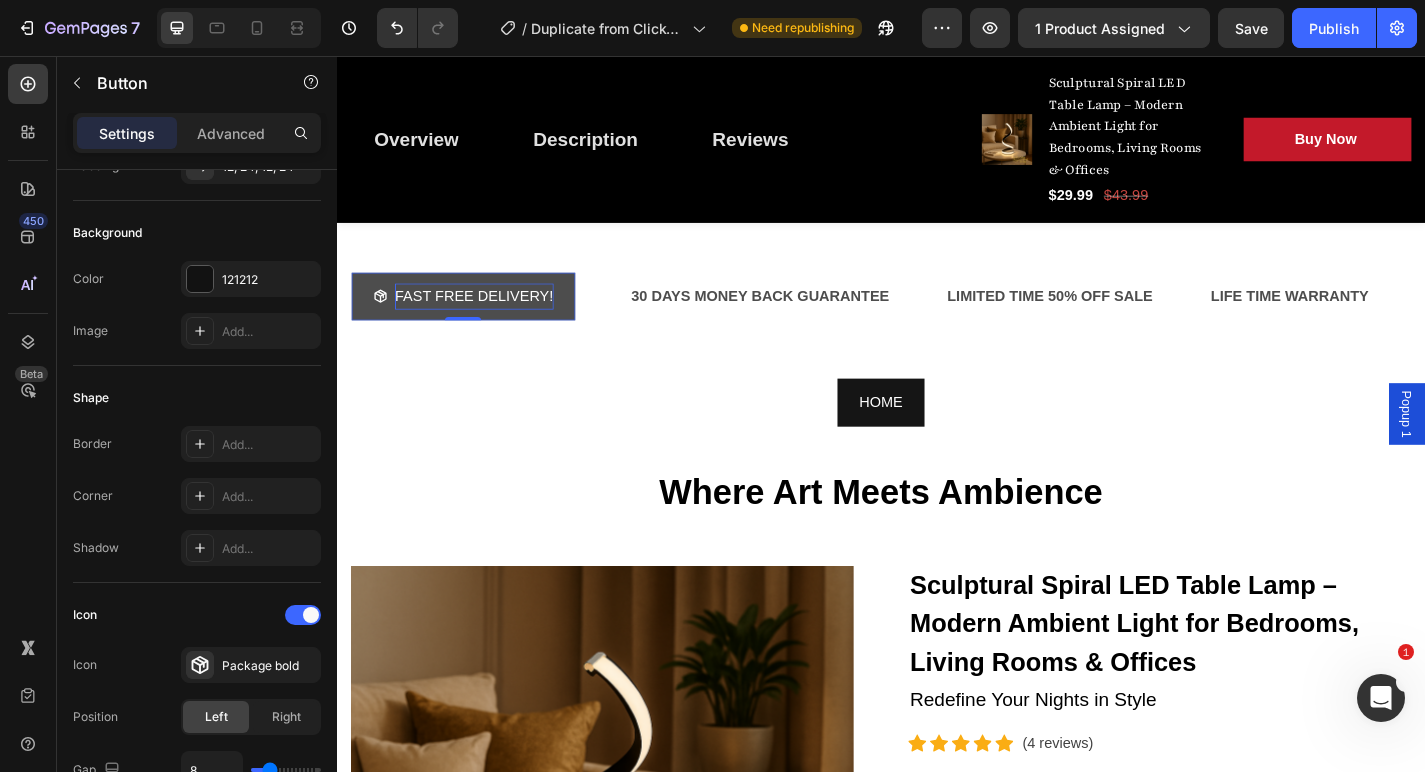 click on "FAST FREE DELIVERY!" at bounding box center (476, 321) 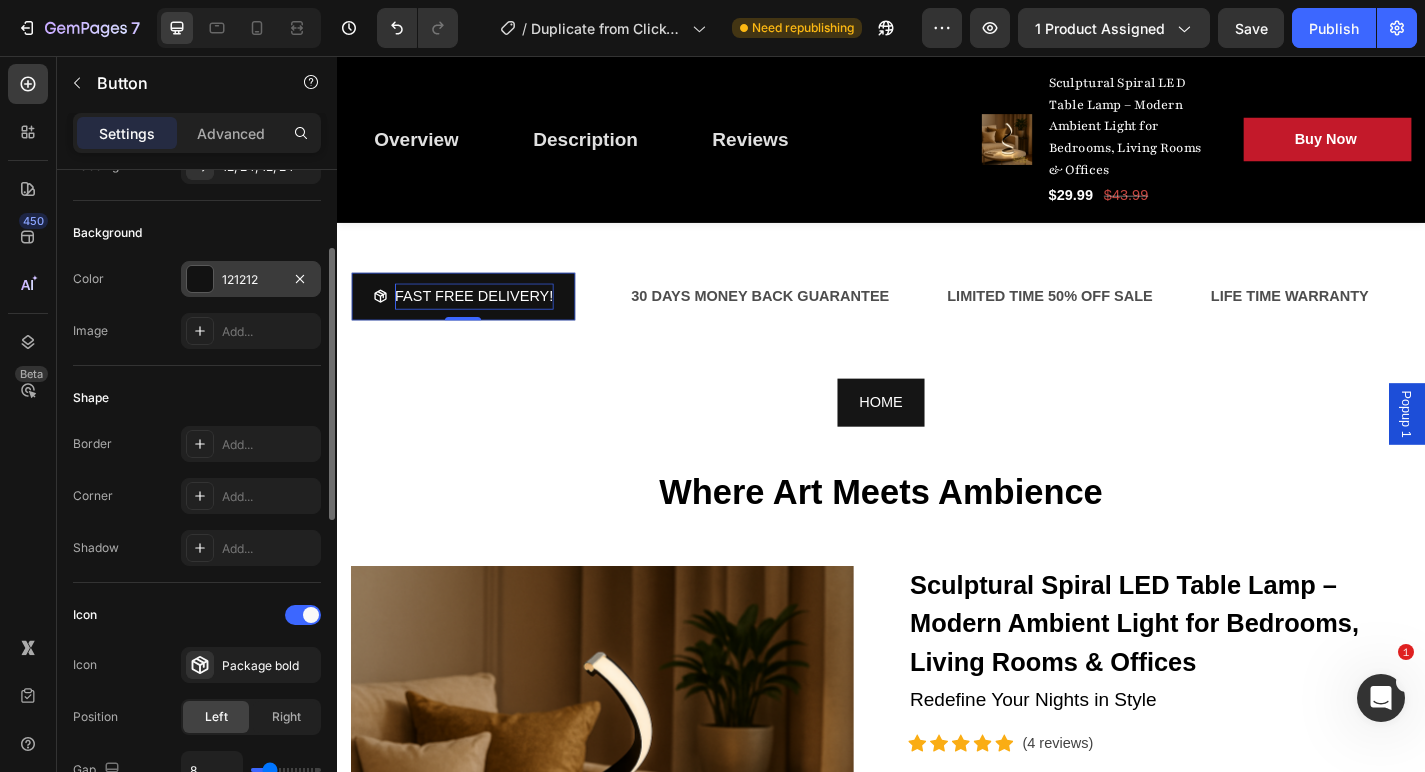 click at bounding box center [200, 279] 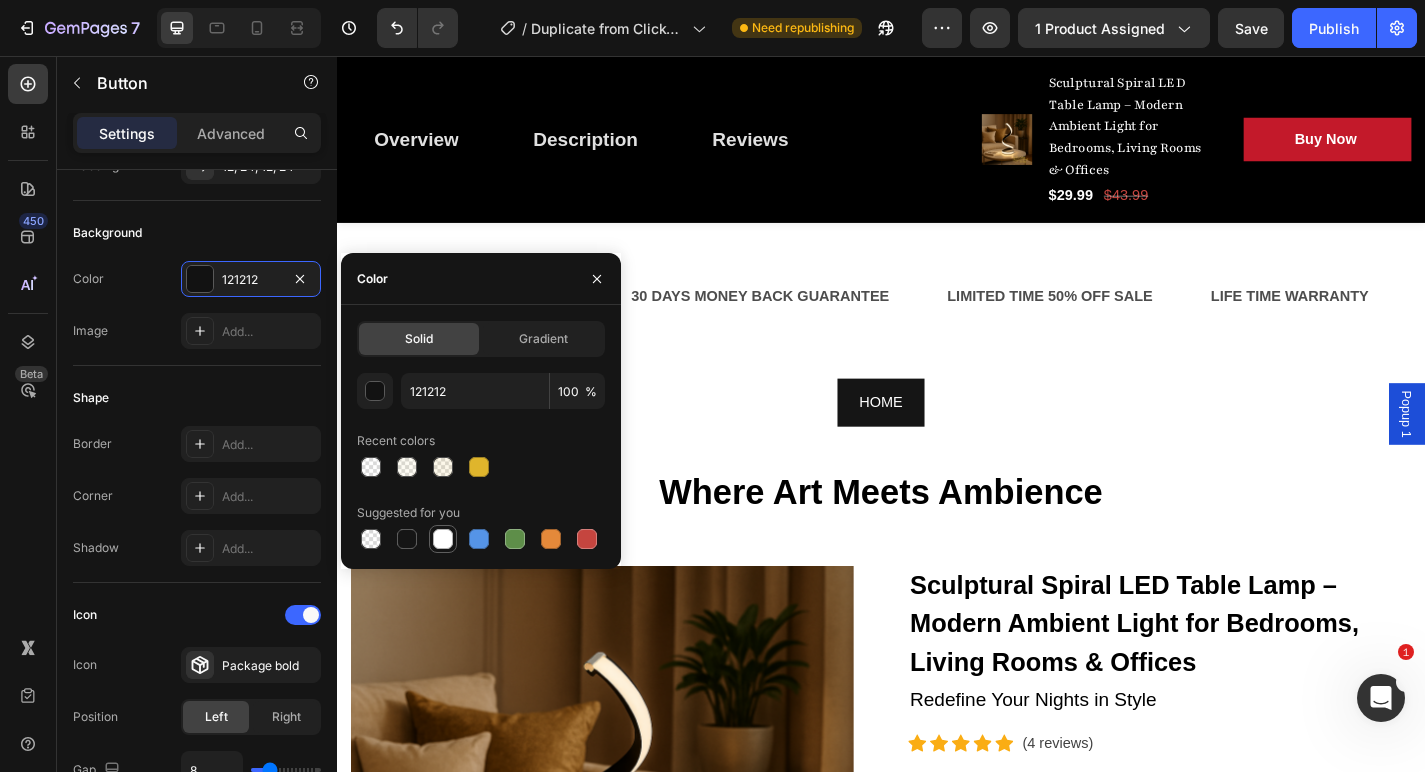 click at bounding box center (443, 539) 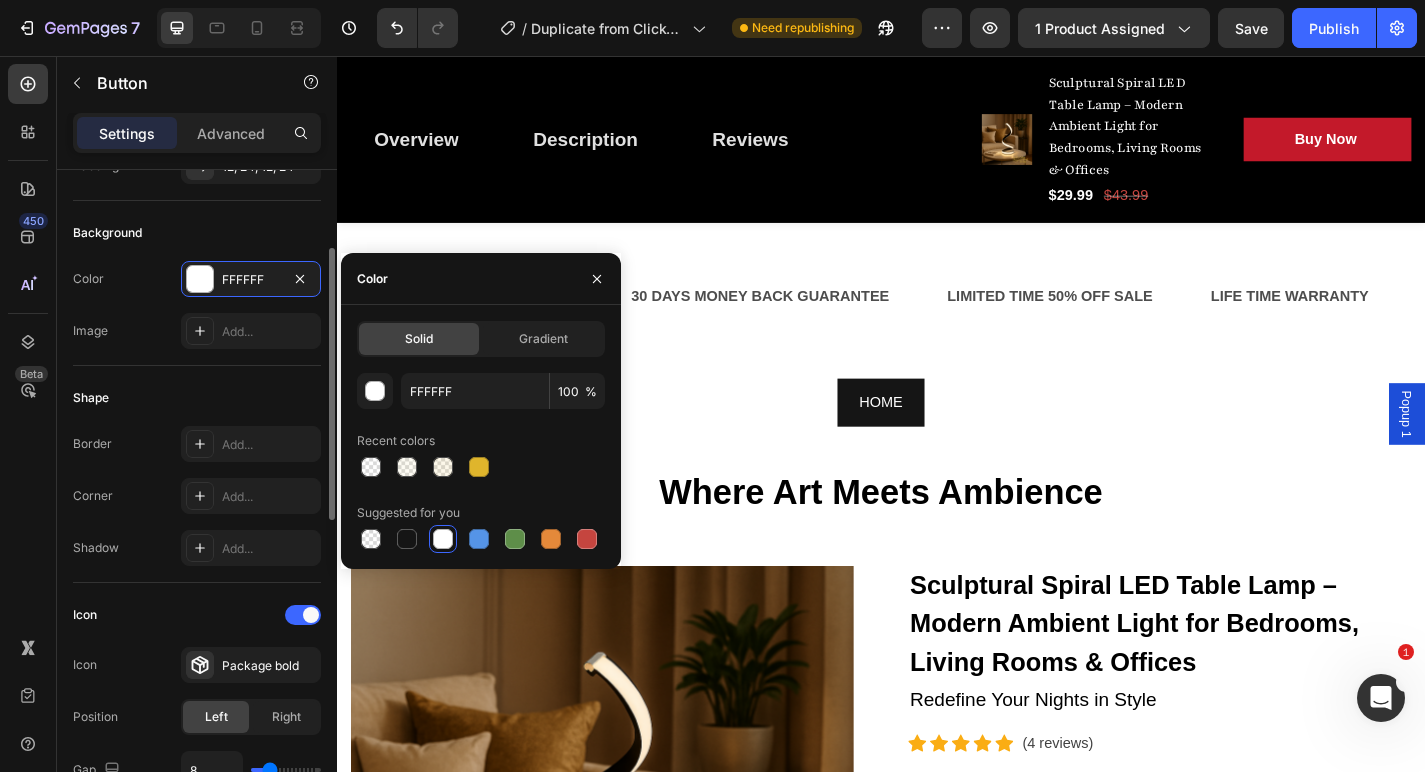 click on "Shape" at bounding box center [197, 398] 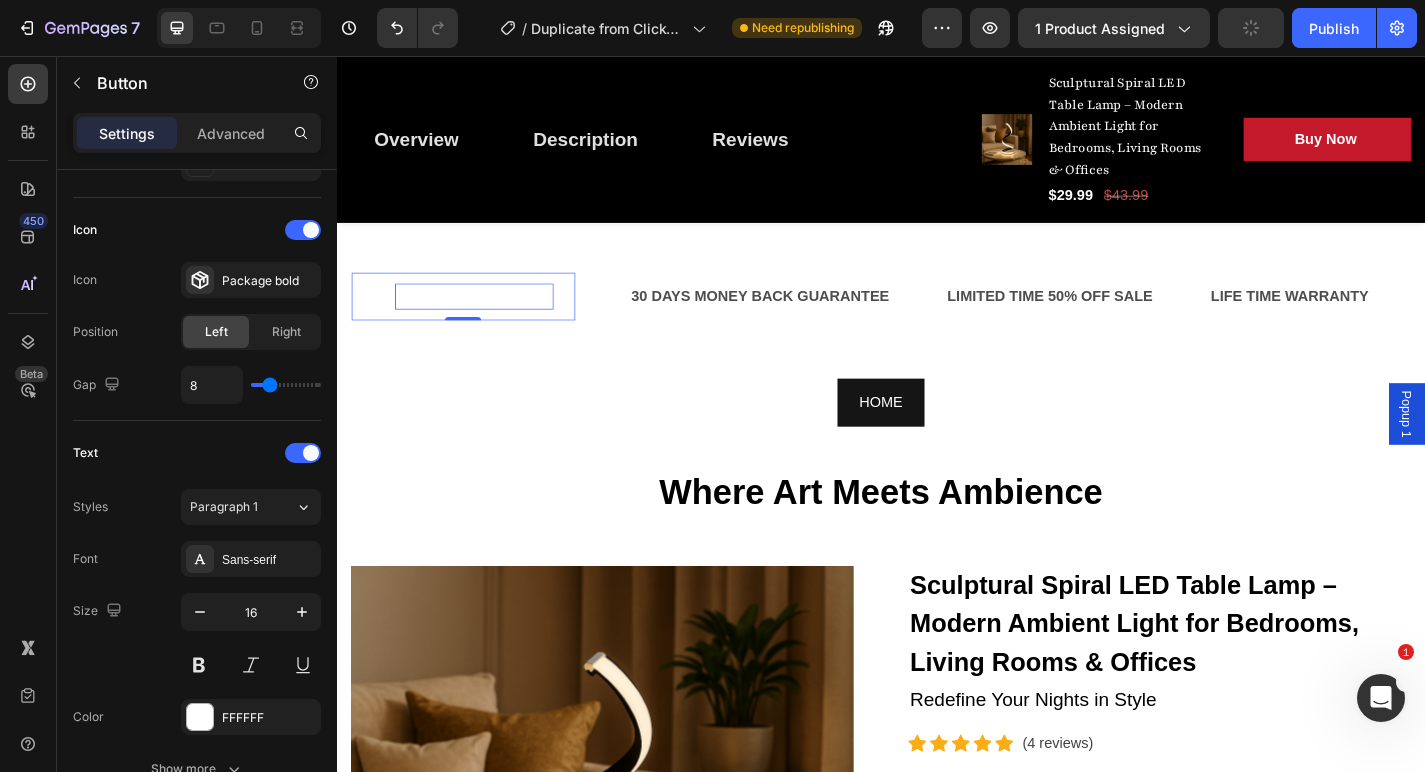 scroll, scrollTop: 933, scrollLeft: 0, axis: vertical 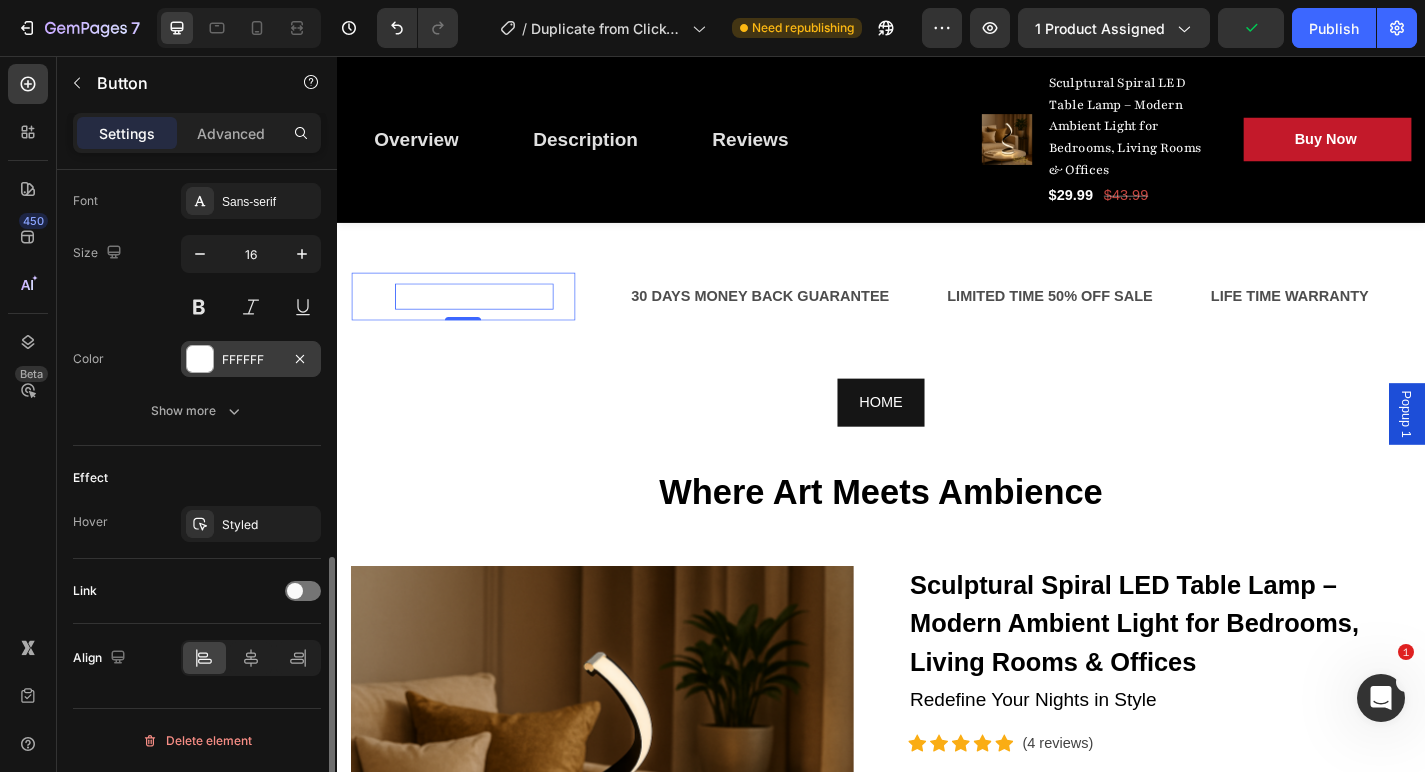 click at bounding box center [200, 359] 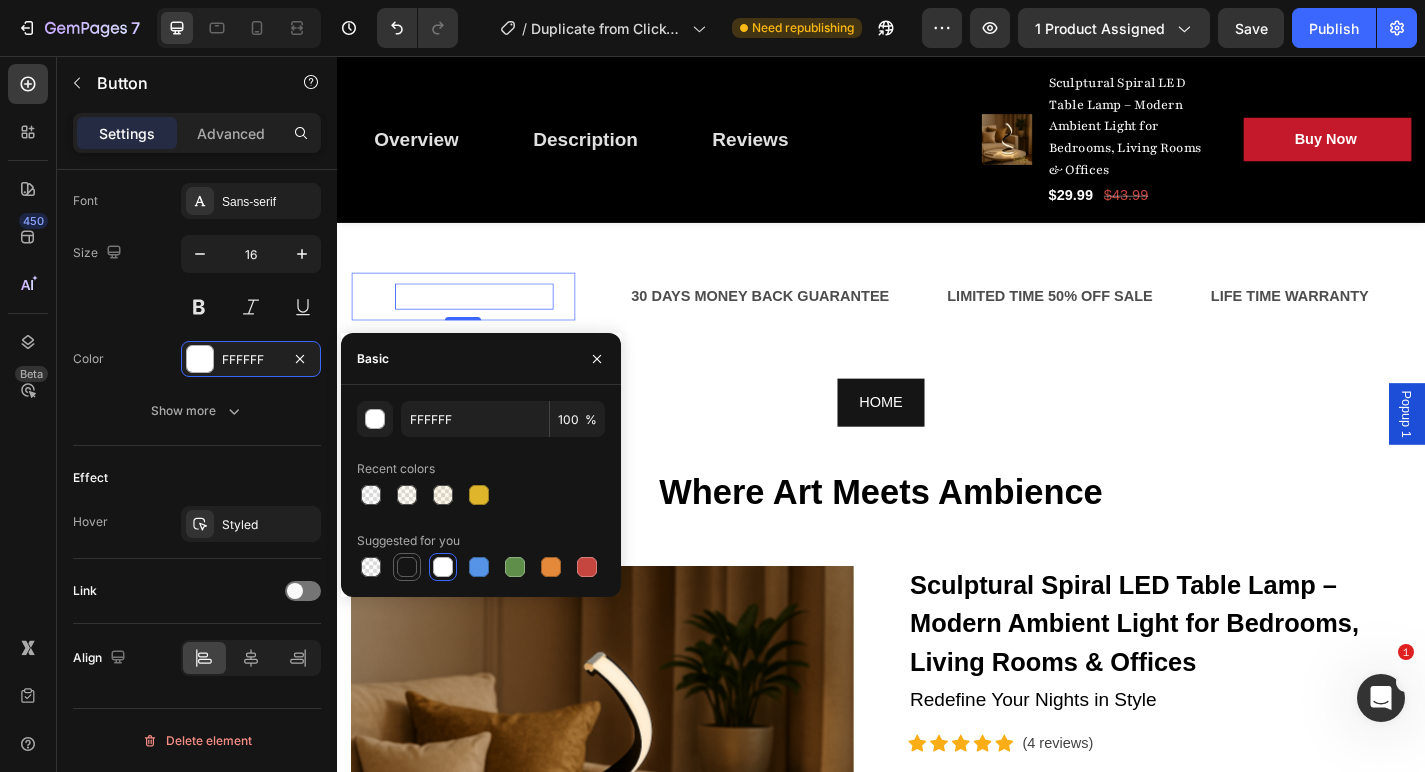 click at bounding box center (407, 567) 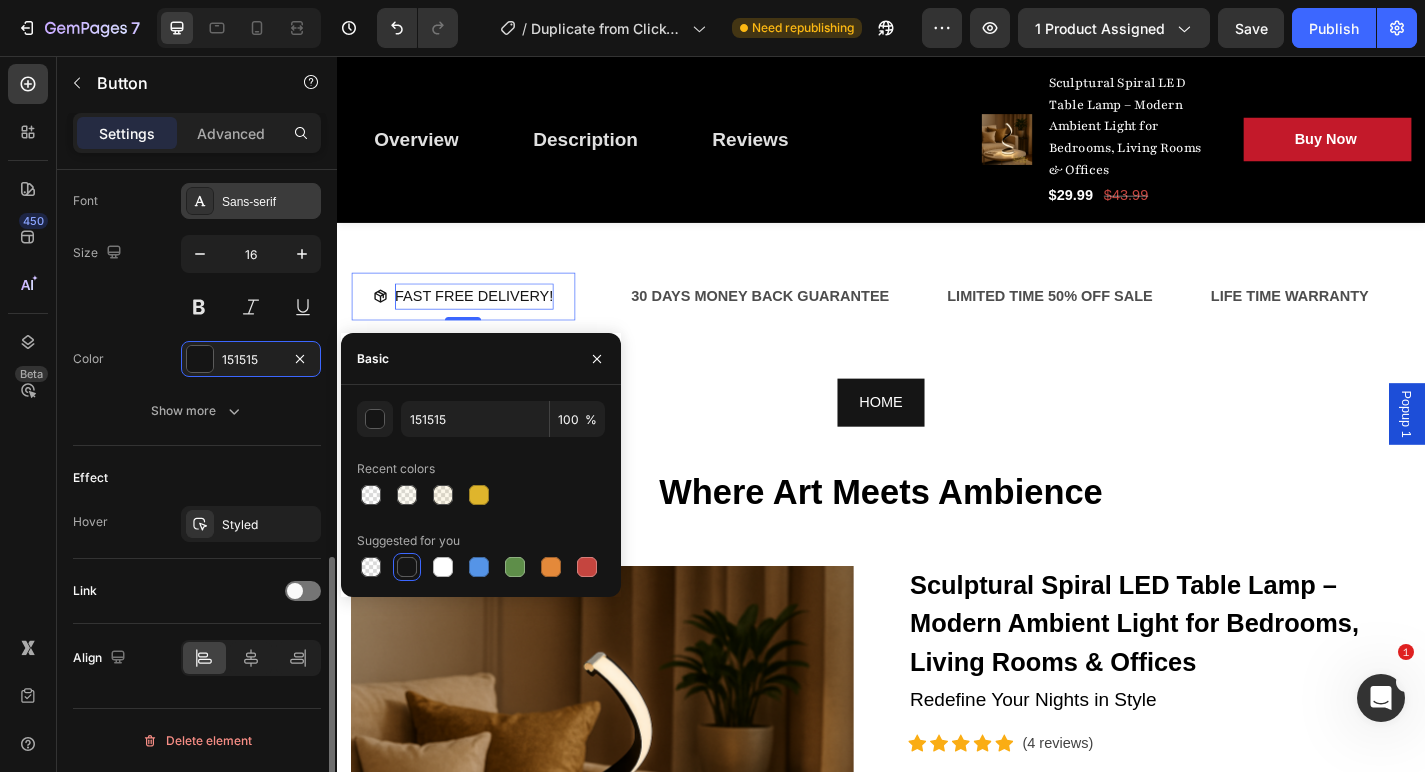 click on "Sans-serif" at bounding box center (269, 202) 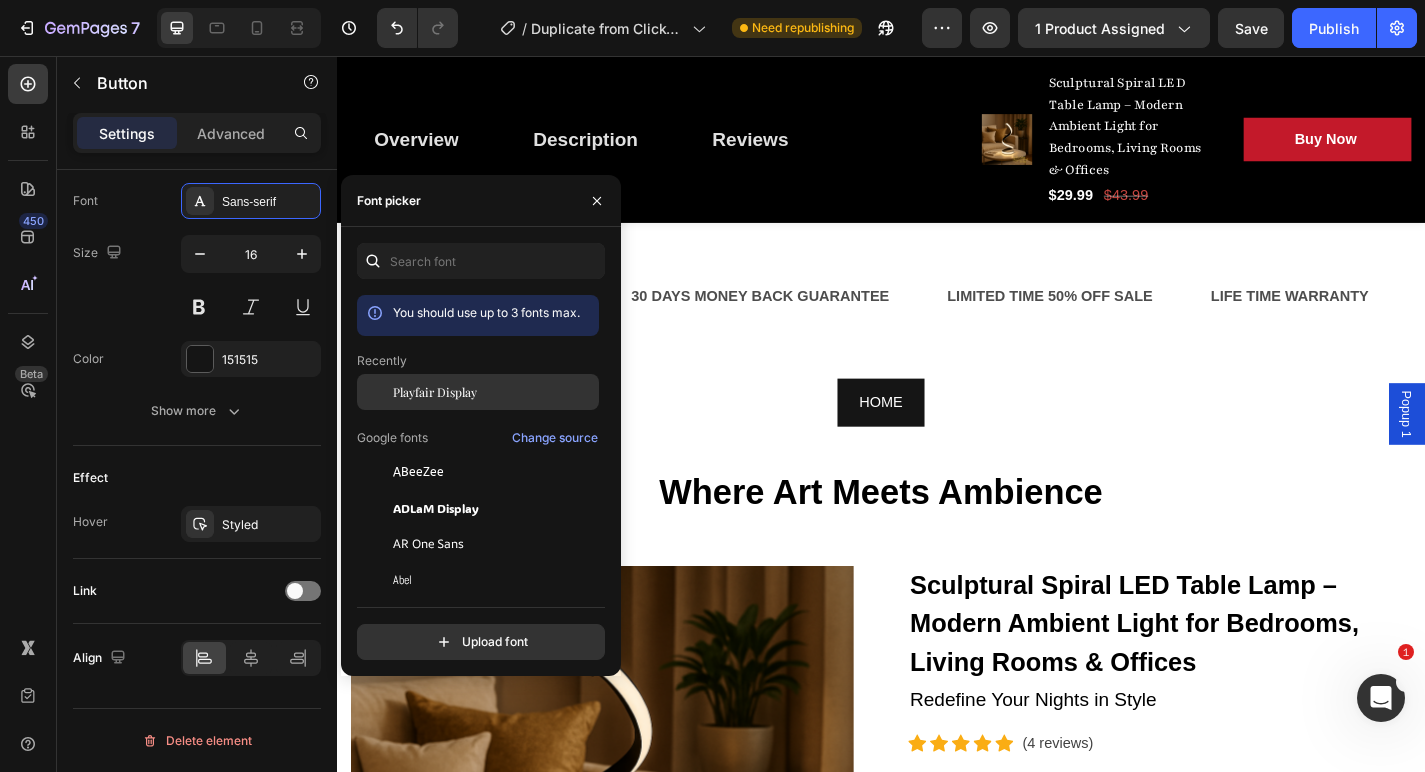 click on "Playfair Display" at bounding box center [435, 392] 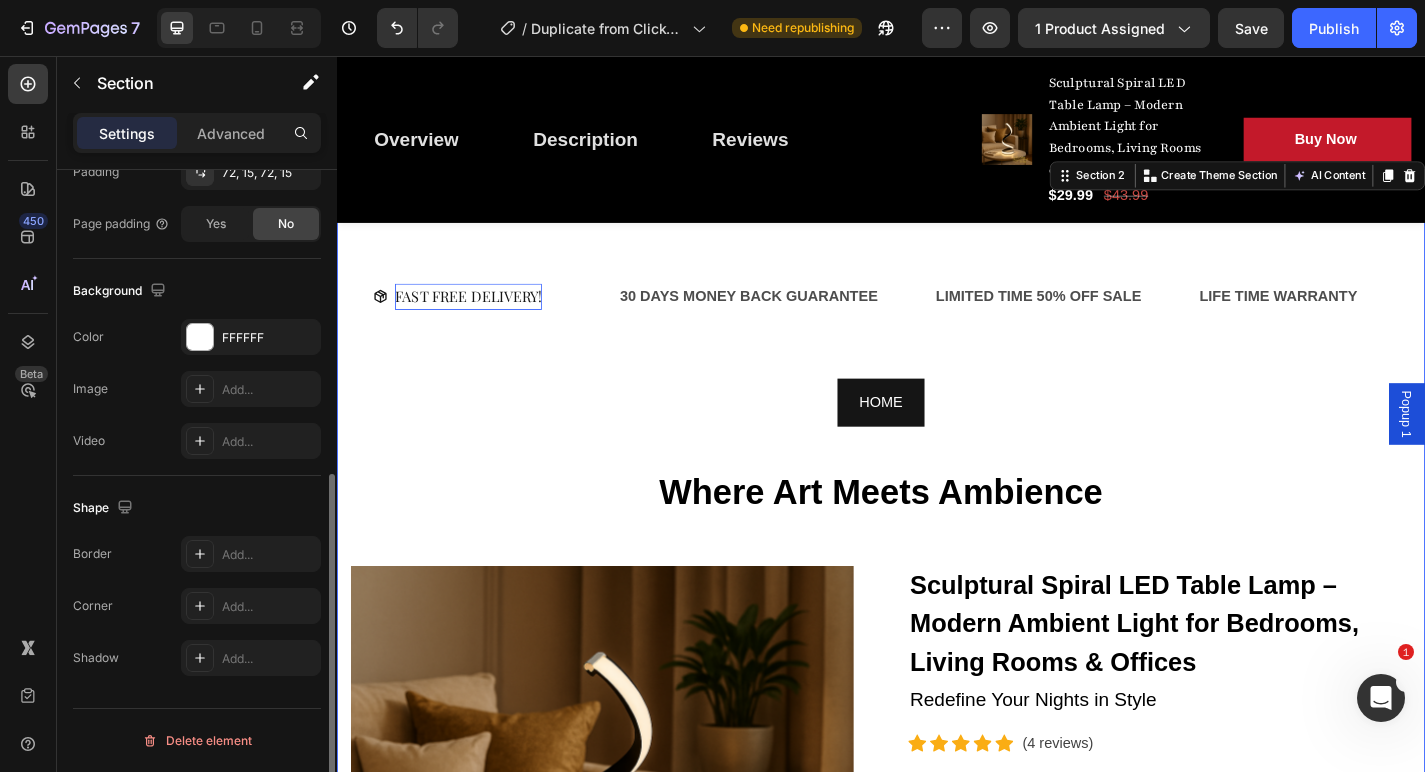 click on "FAST FREE DELIVERY! Button 30 DAYS MONEY BACK GUARANTEE Text Block LIMITED TIME 50% OFF SALE Text Block LIFE TIME WARRANTY Text Block
FAST FREE DELIVERY! Button 30 DAYS MONEY BACK GUARANTEE Text Block LIMITED TIME 50% OFF SALE Text Block LIFE TIME WARRANTY Text Block Marquee" at bounding box center (937, 345) 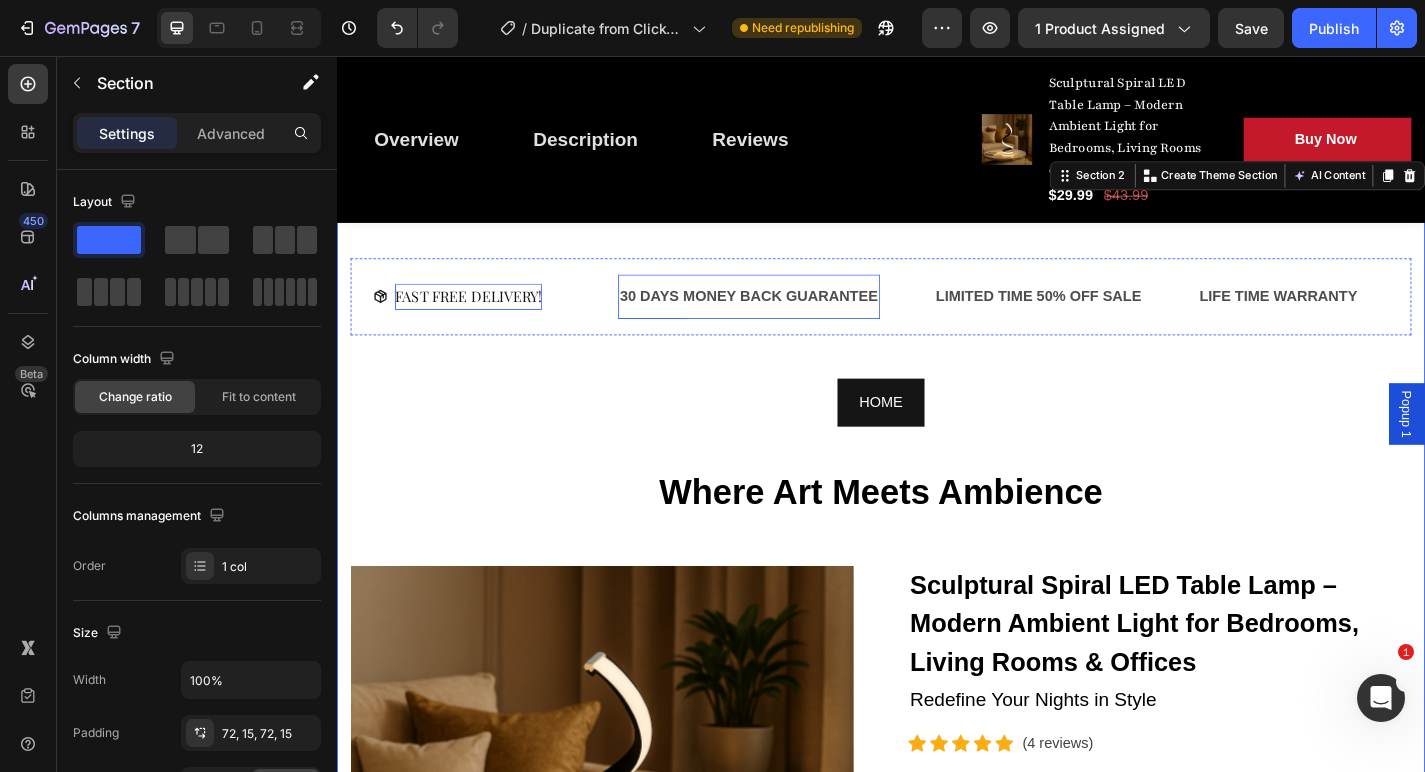 click on "30 DAYS MONEY BACK GUARANTEE" at bounding box center (791, 321) 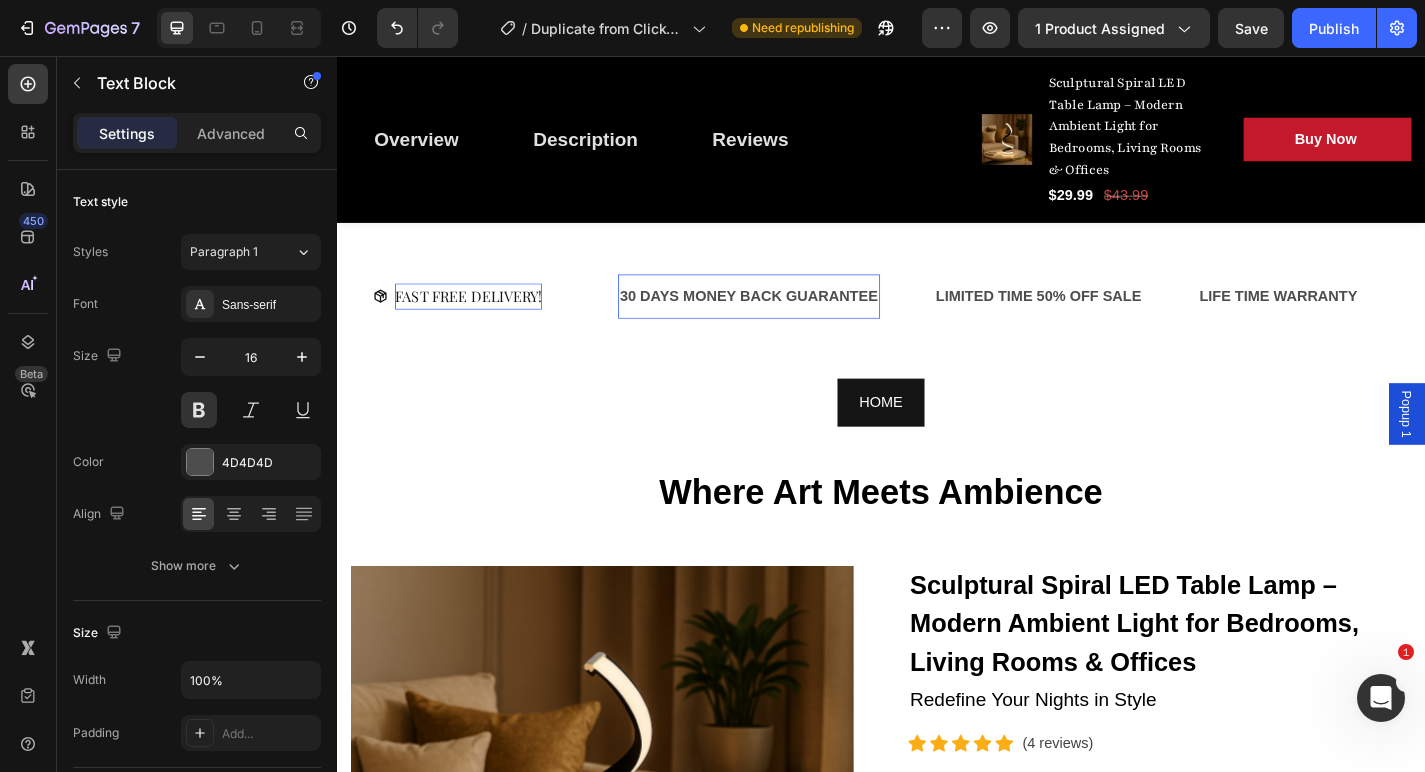 click on "30 DAYS MONEY BACK GUARANTEE" at bounding box center (791, 321) 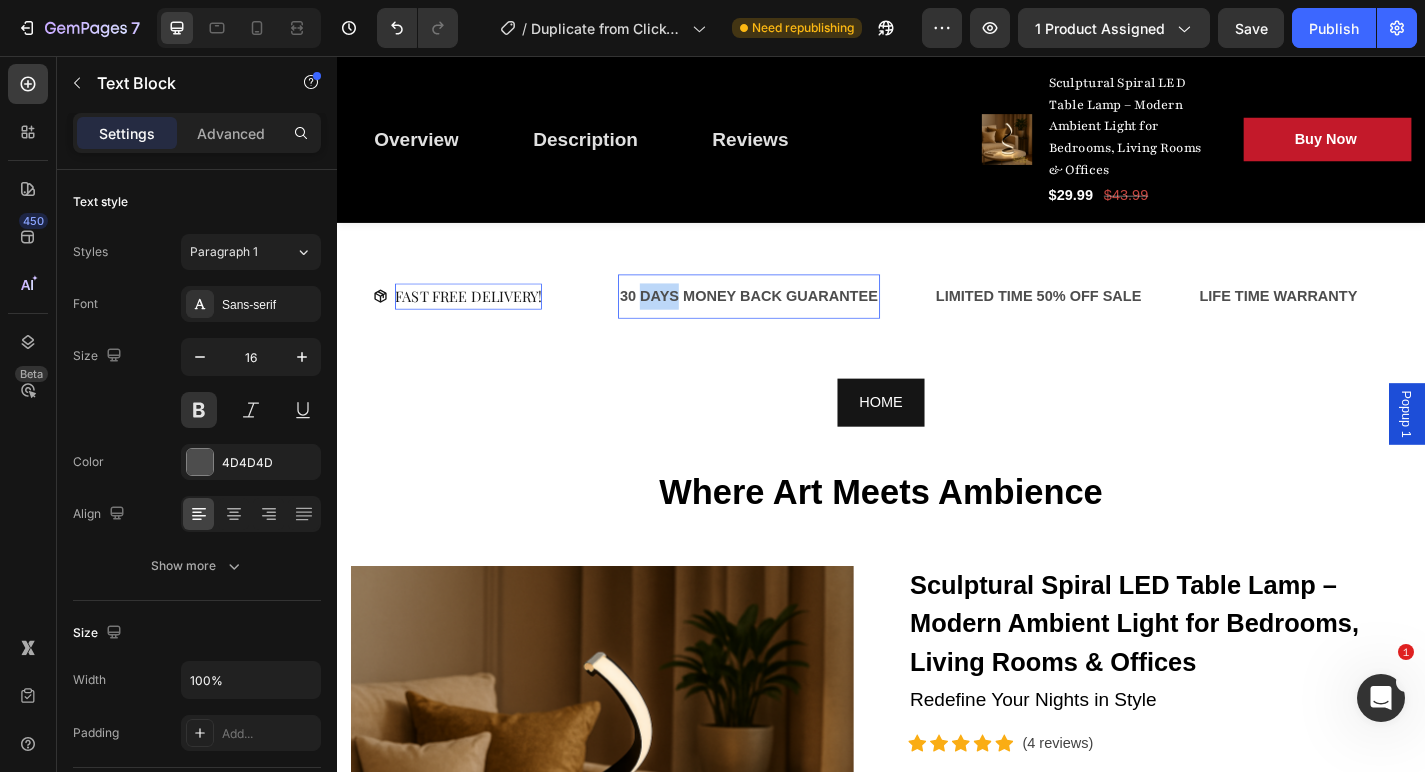 click on "30 DAYS MONEY BACK GUARANTEE" at bounding box center [791, 321] 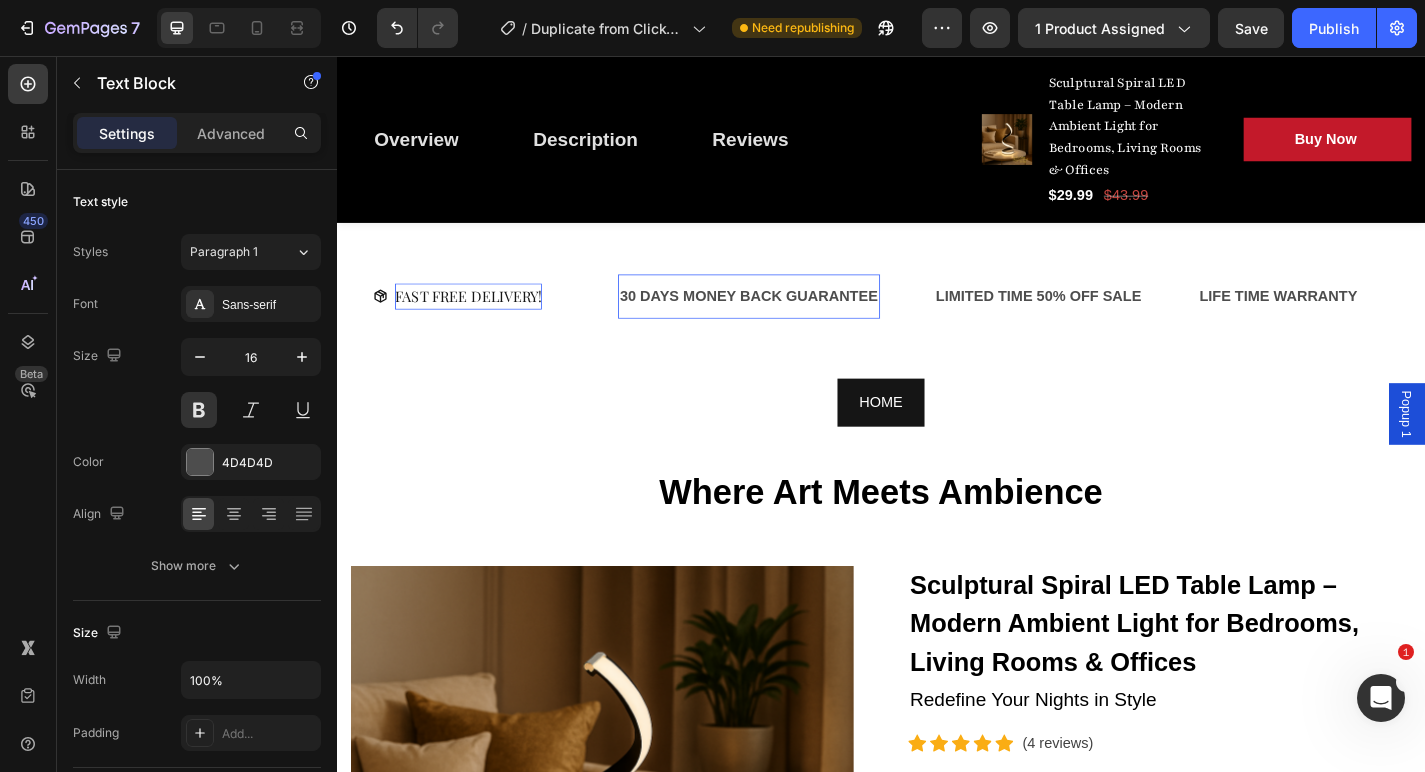 click on "30 DAYS MONEY BACK GUARANTEE" at bounding box center [791, 321] 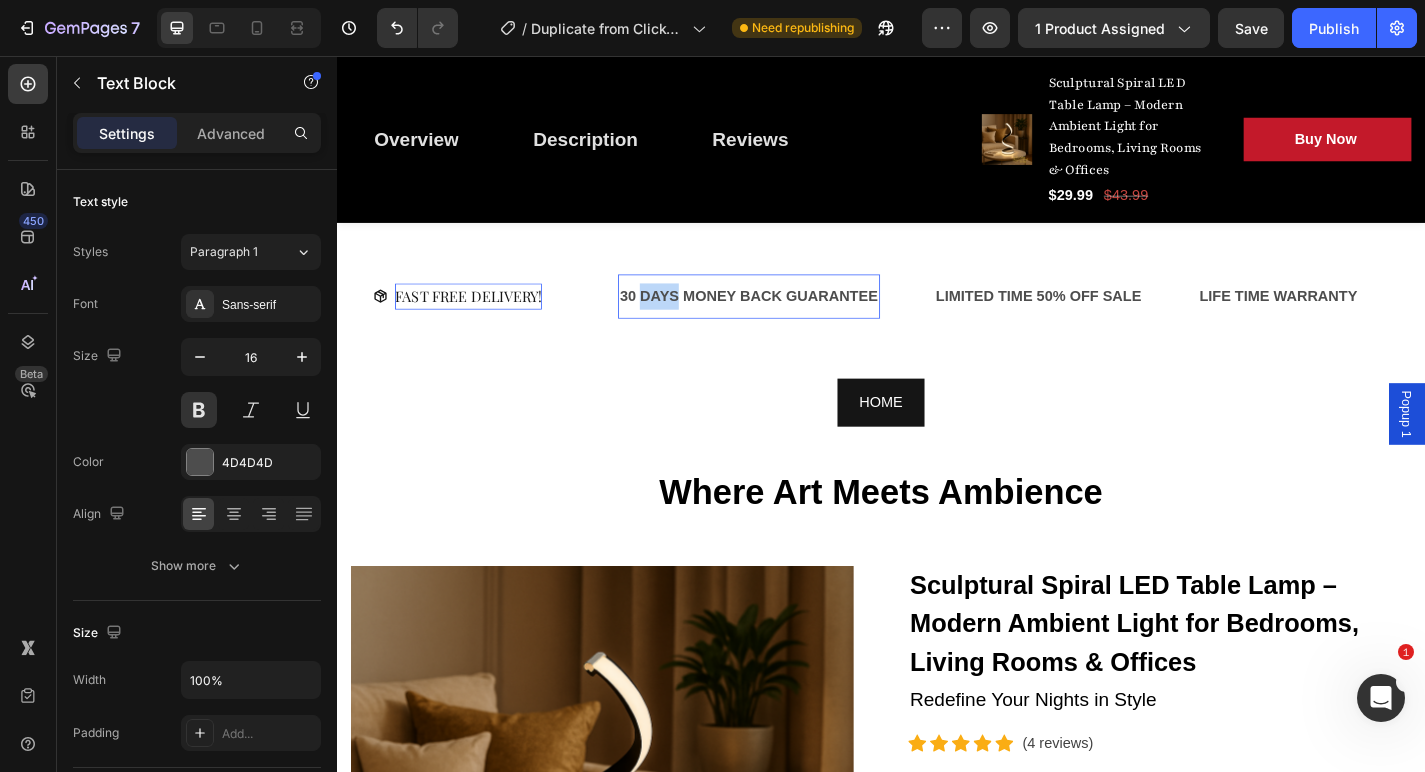 click on "30 DAYS MONEY BACK GUARANTEE" at bounding box center (791, 321) 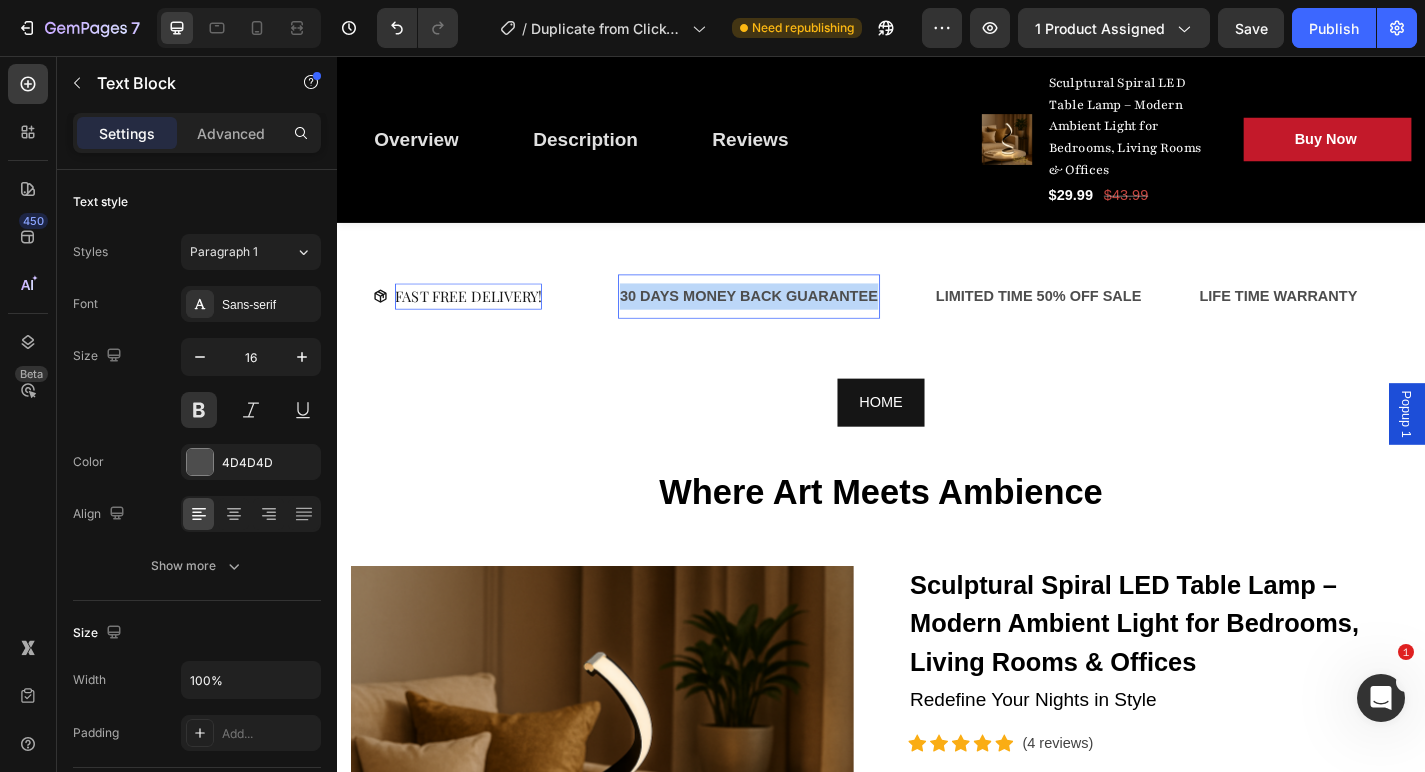 click on "30 DAYS MONEY BACK GUARANTEE" at bounding box center [791, 321] 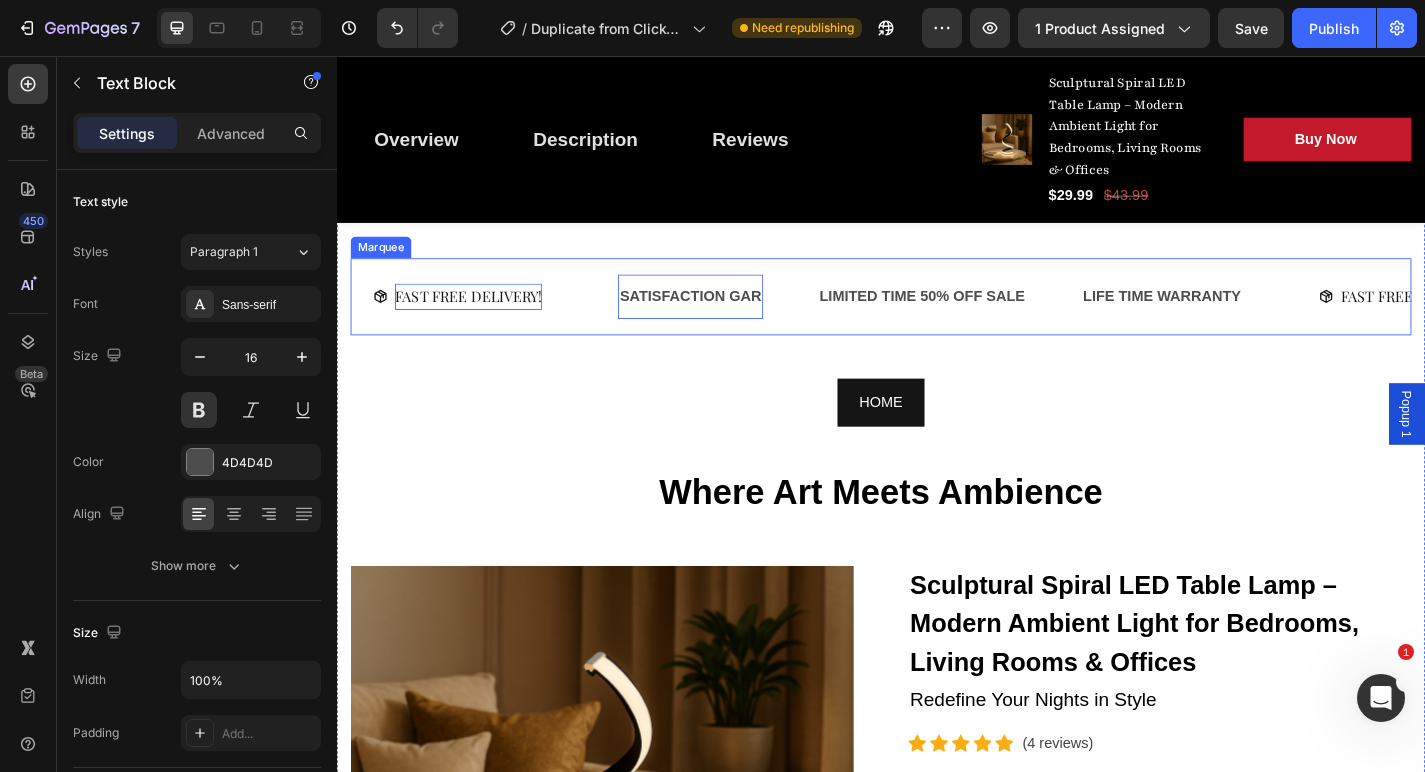 click on "SATISFACTION GAR Text Block   0" at bounding box center (757, 321) 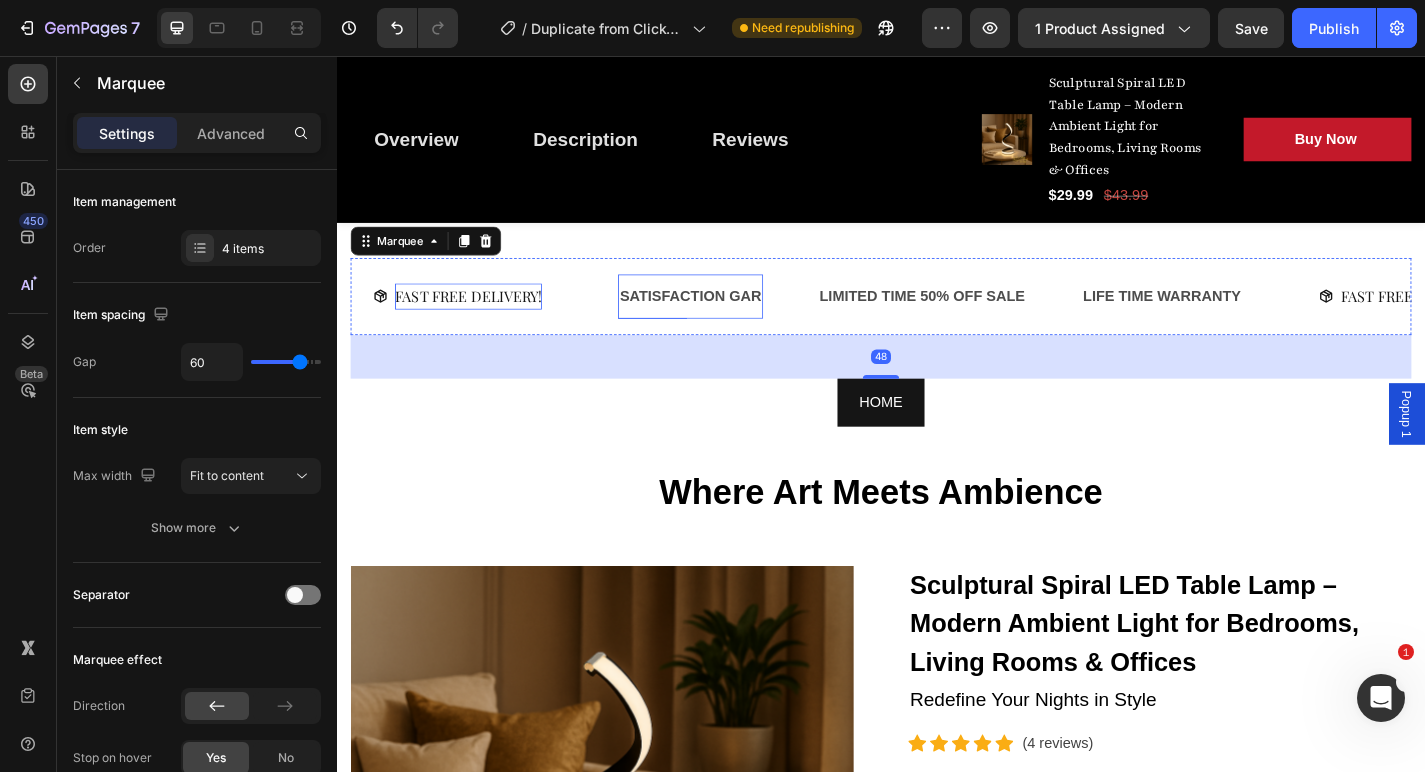 click on "SATISFACTION GAR" at bounding box center [727, 321] 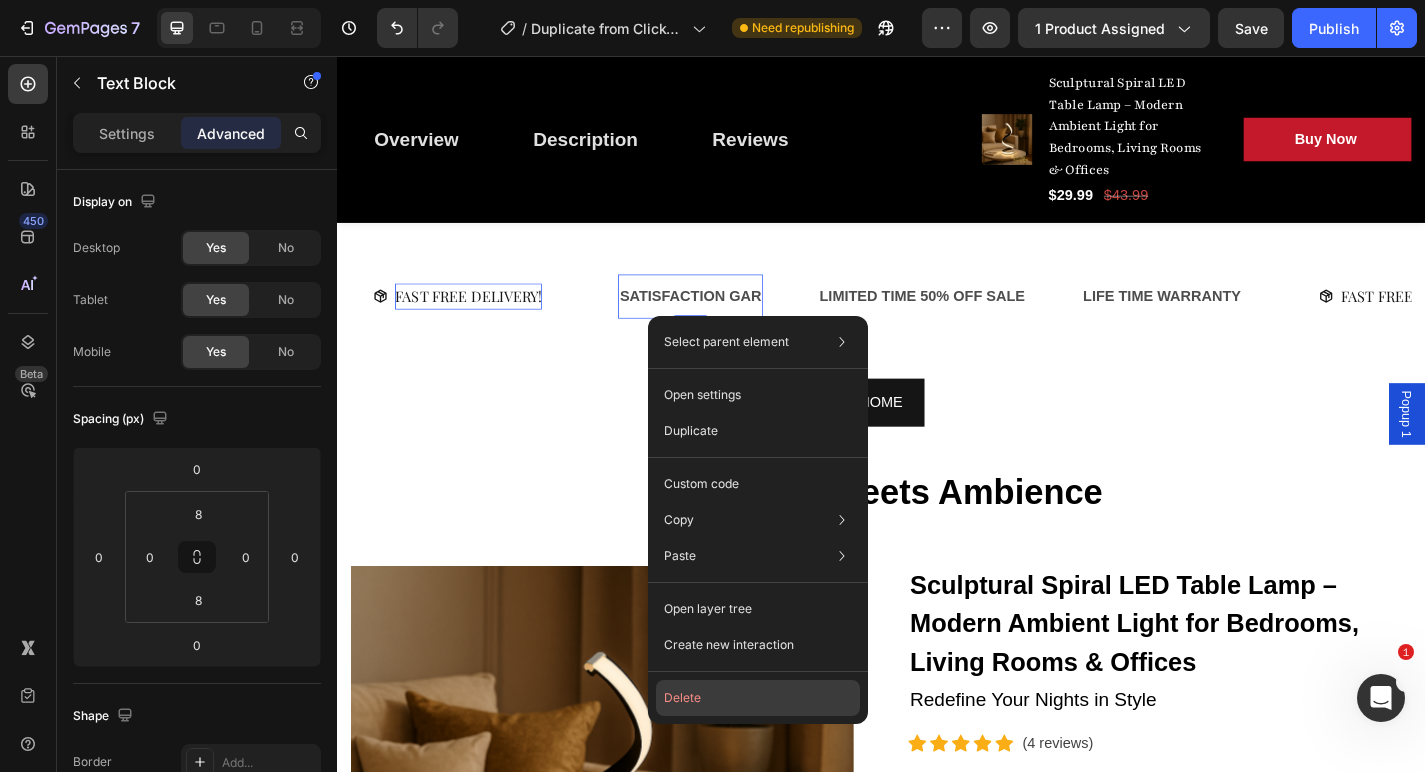 click on "Delete" 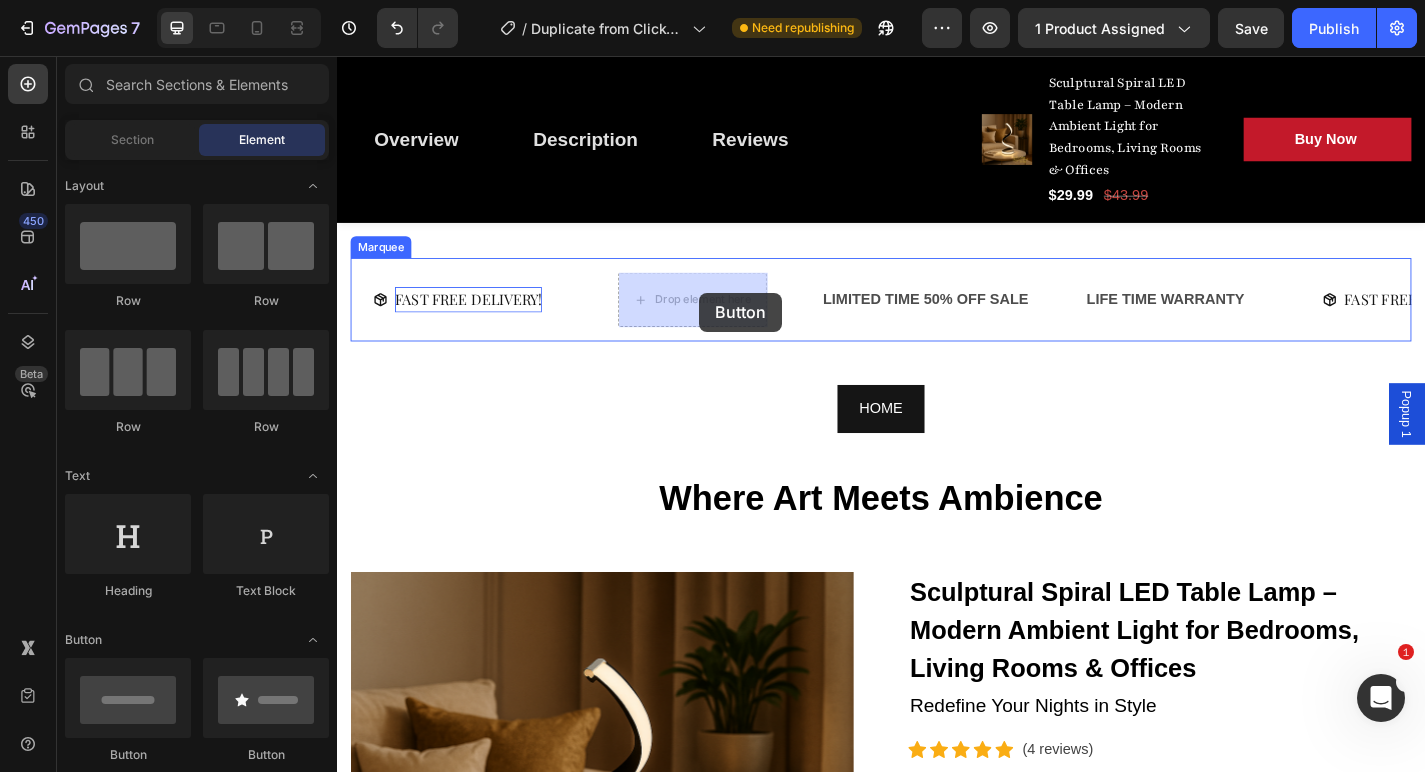 drag, startPoint x: 475, startPoint y: 773, endPoint x: 735, endPoint y: 316, distance: 525.7842 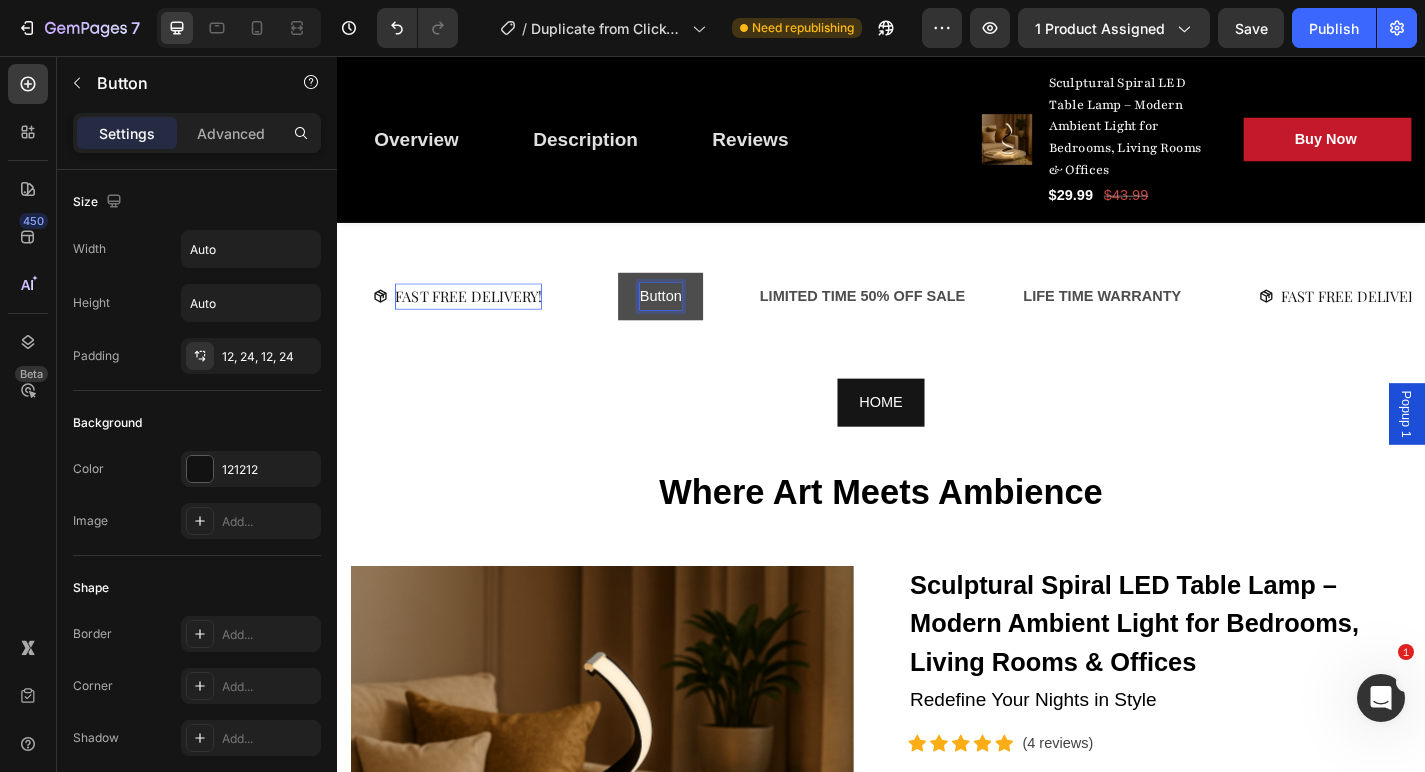 click on "Button" at bounding box center (694, 321) 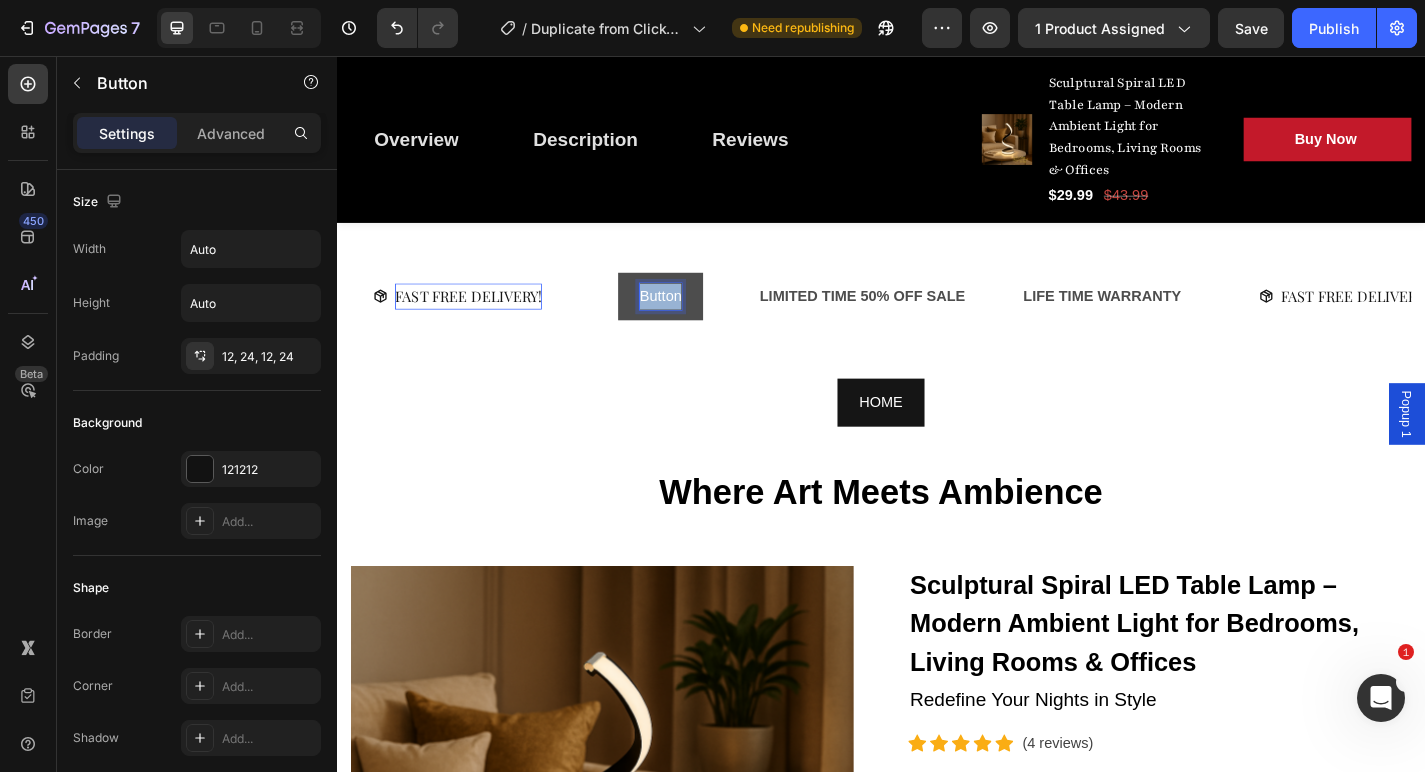 click on "Button" at bounding box center (694, 321) 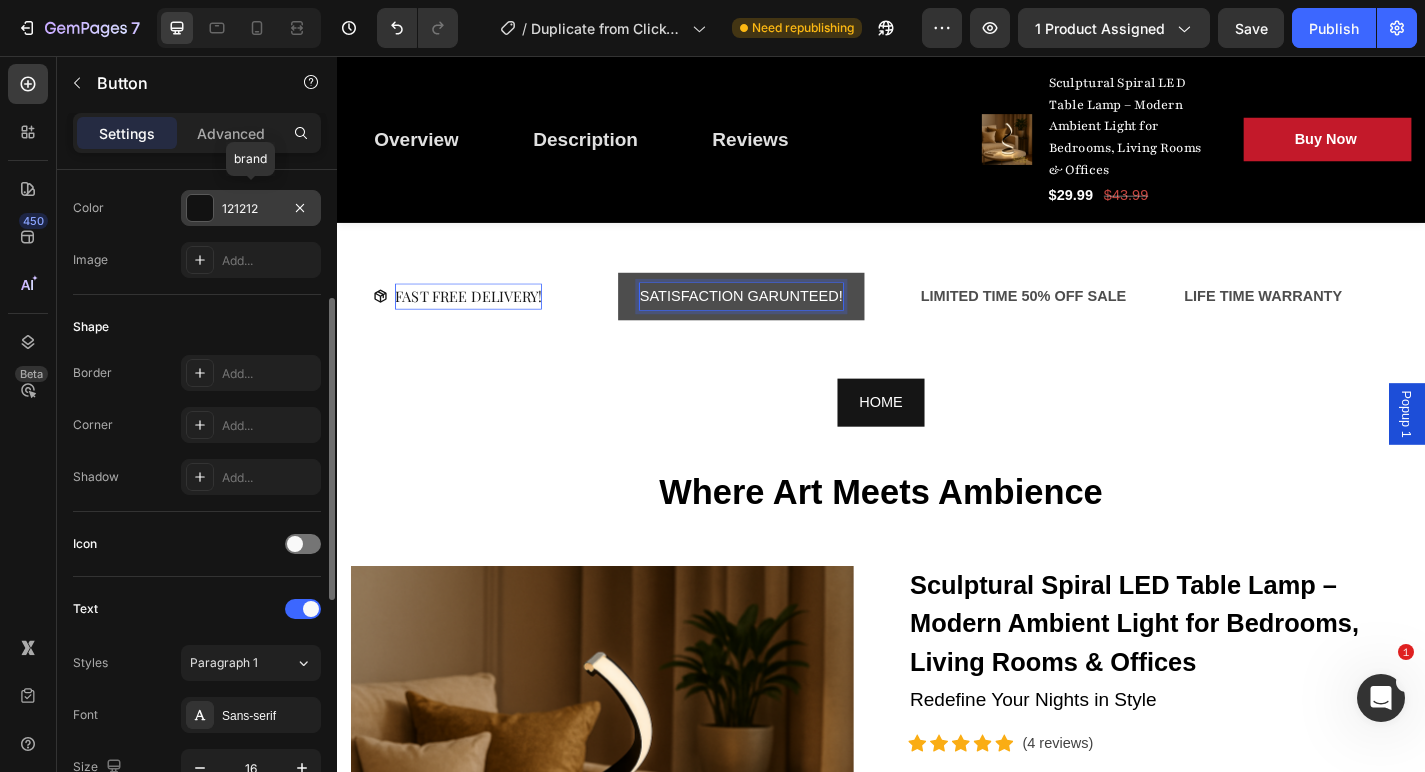 scroll, scrollTop: 267, scrollLeft: 0, axis: vertical 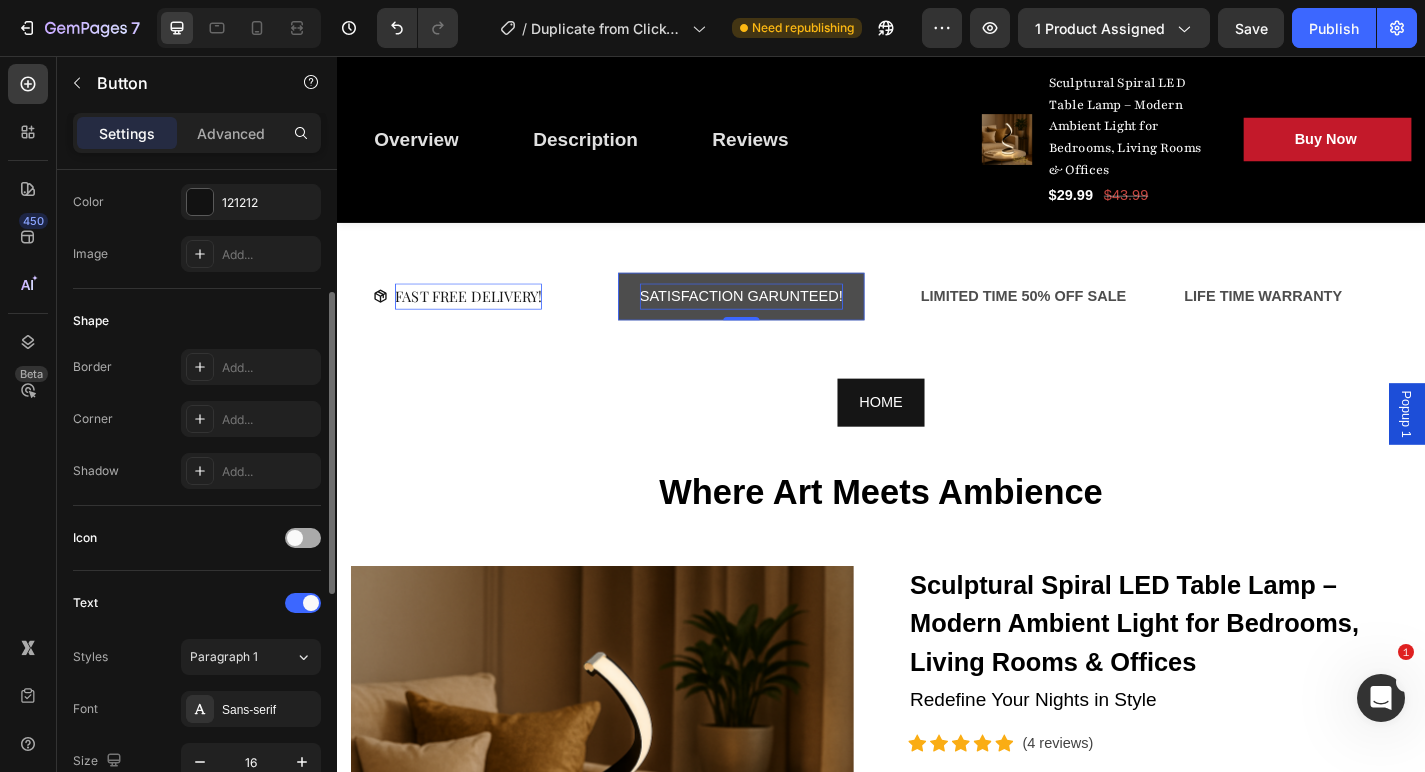 click at bounding box center [303, 538] 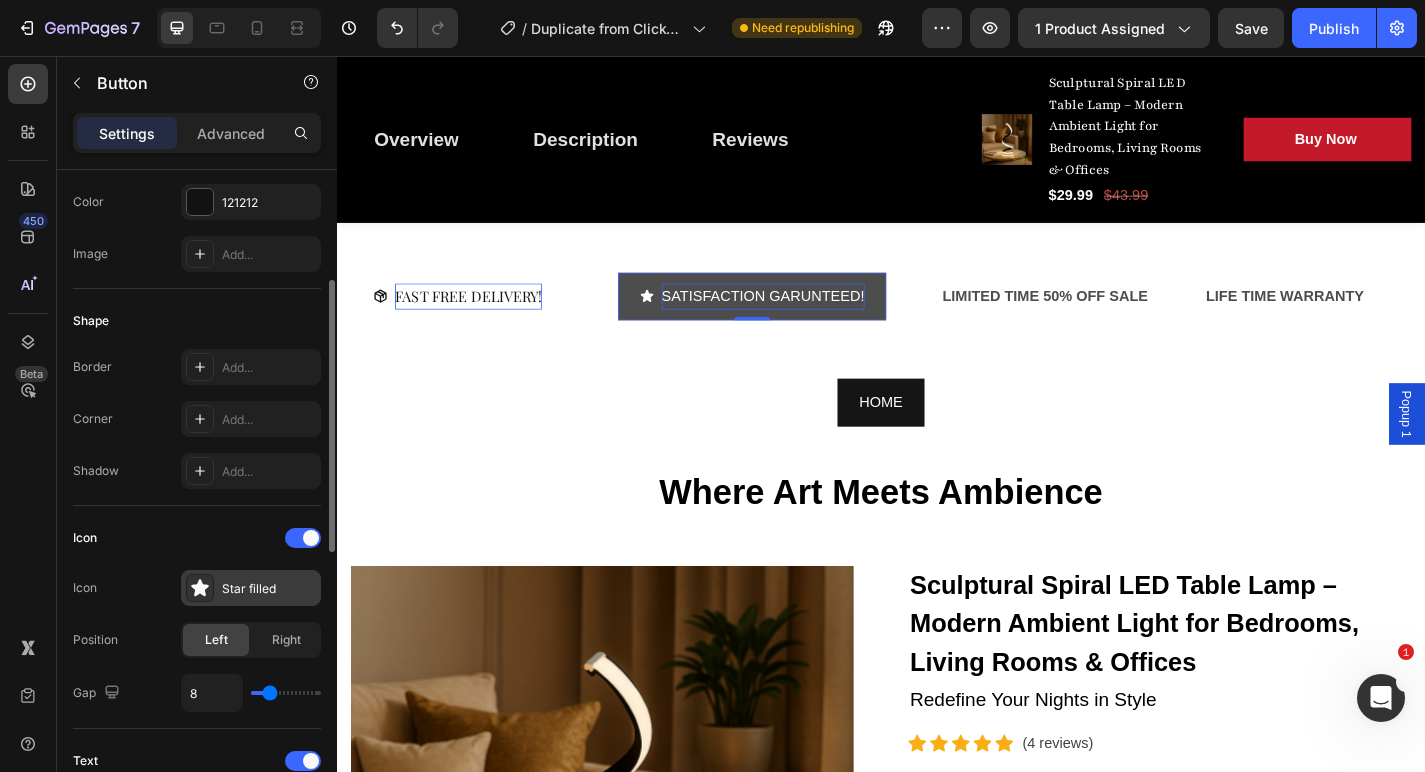 click on "Star filled" at bounding box center (269, 589) 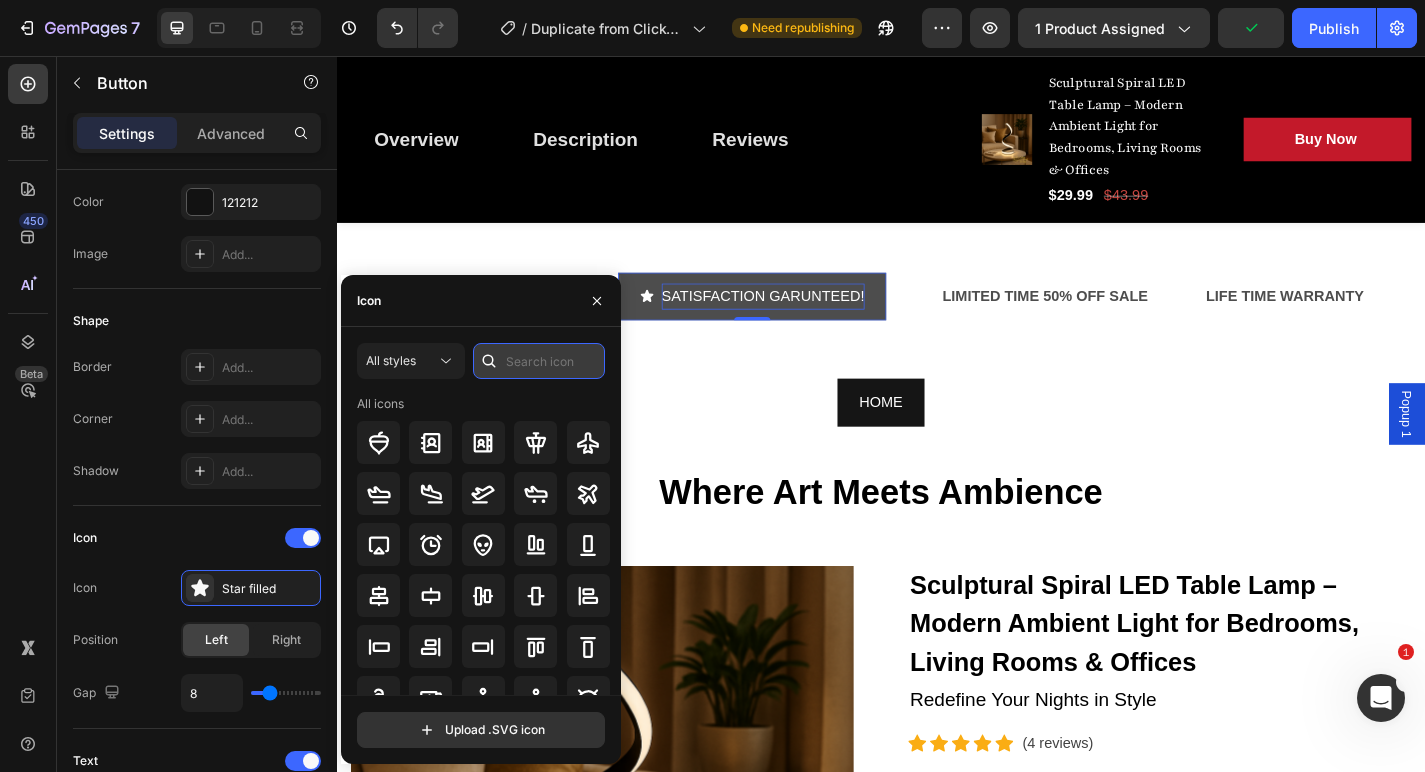 click at bounding box center (539, 361) 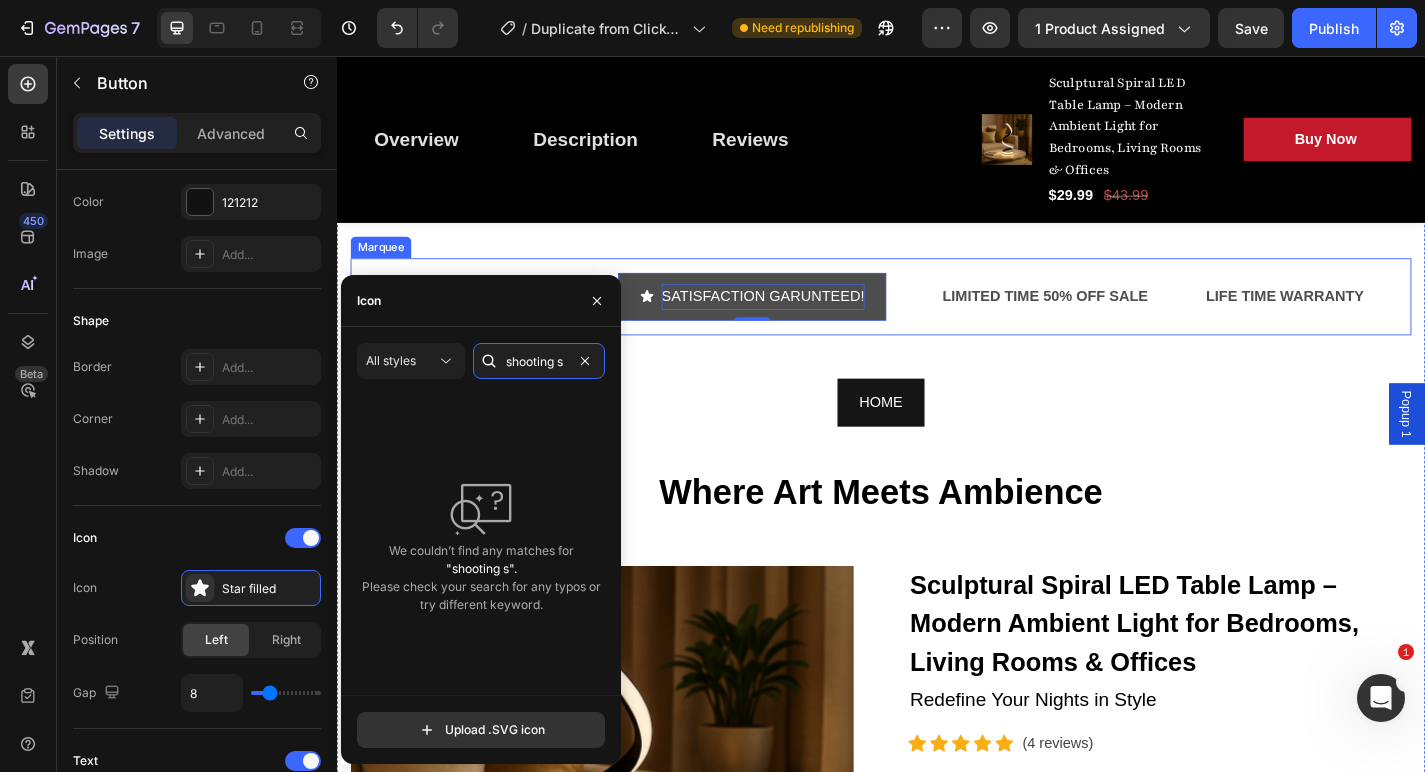 type on "shooting" 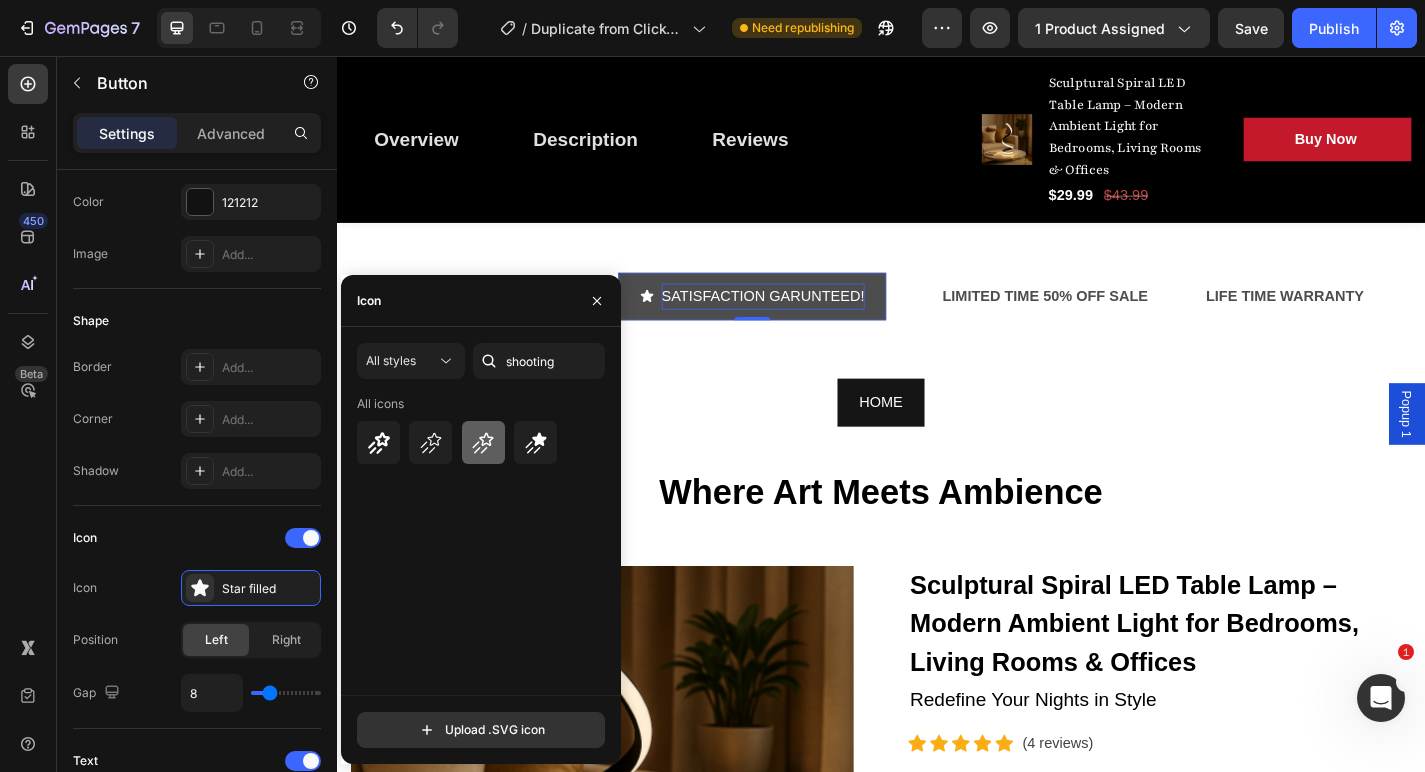 click 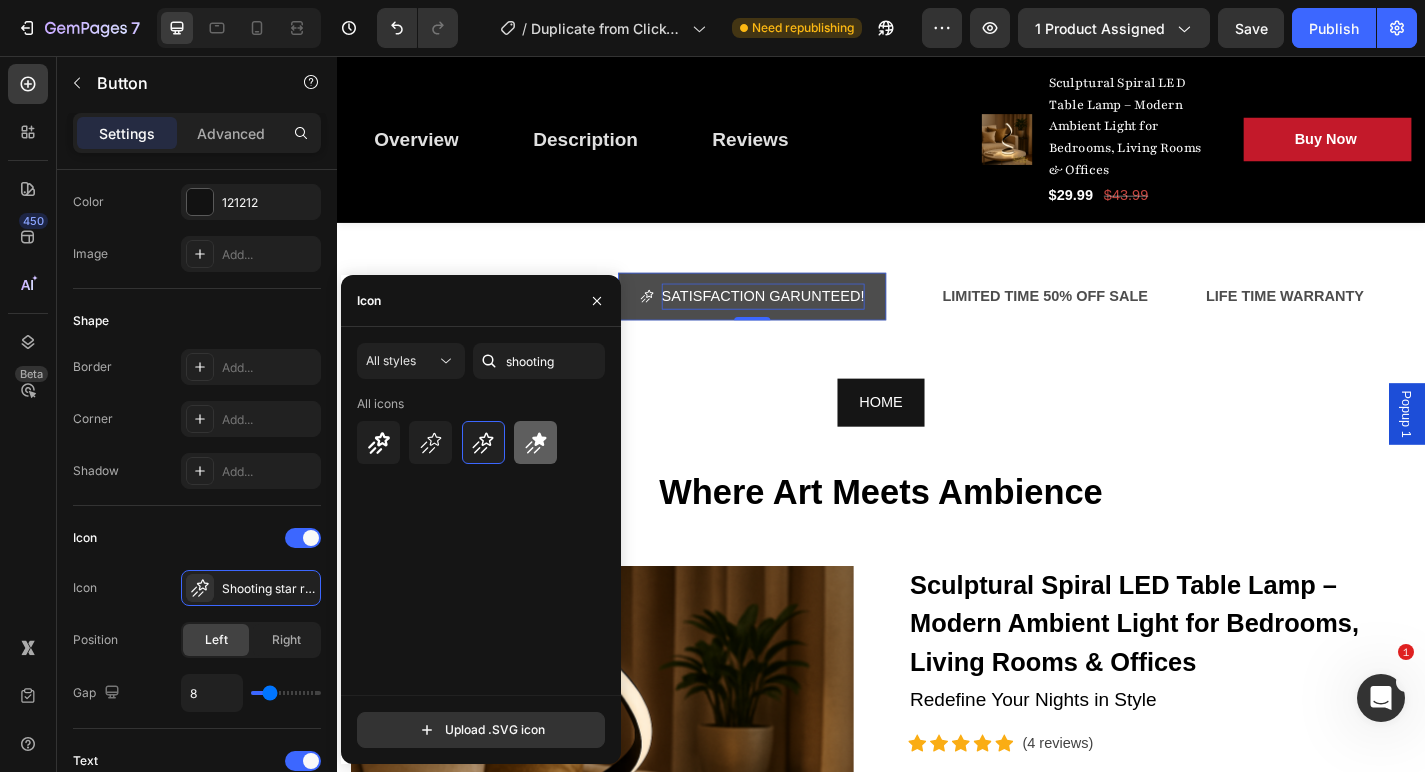 click 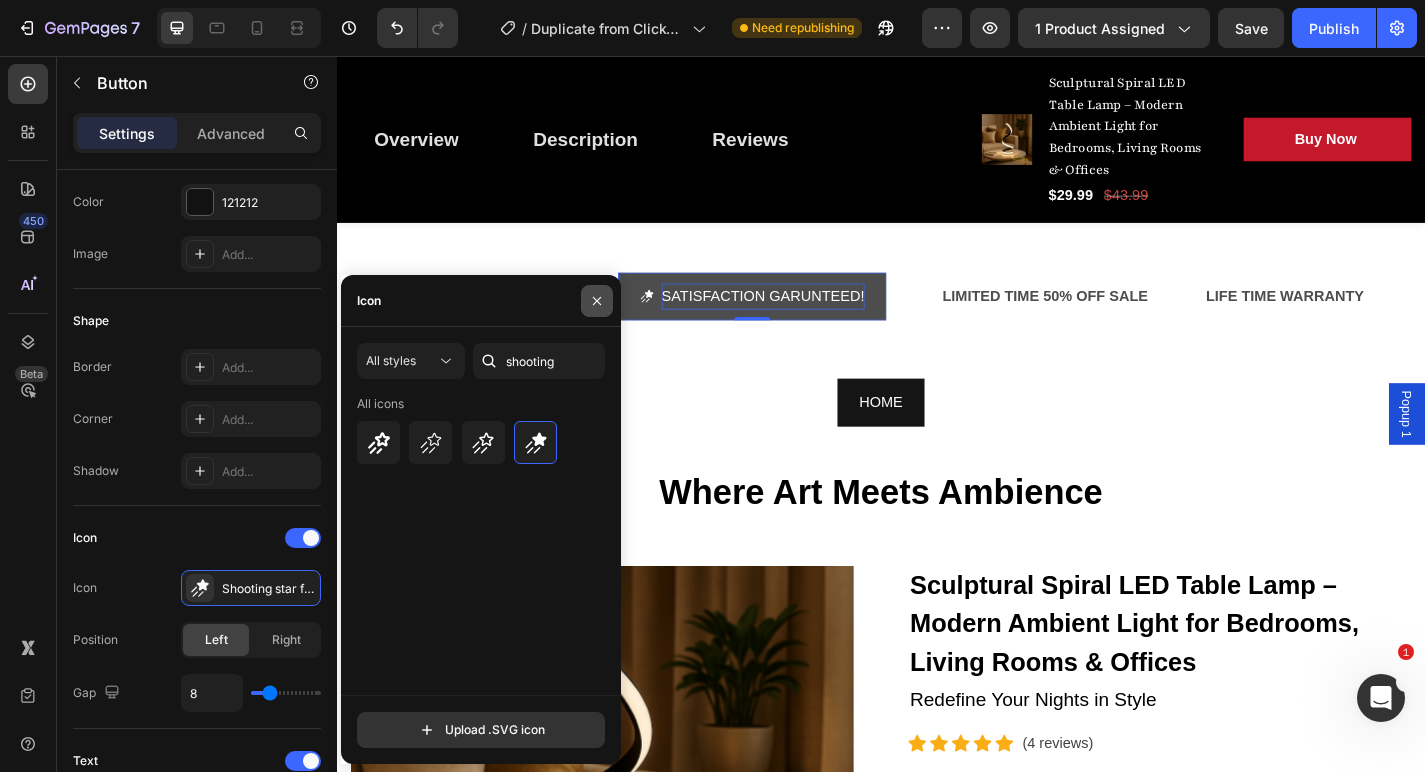 click 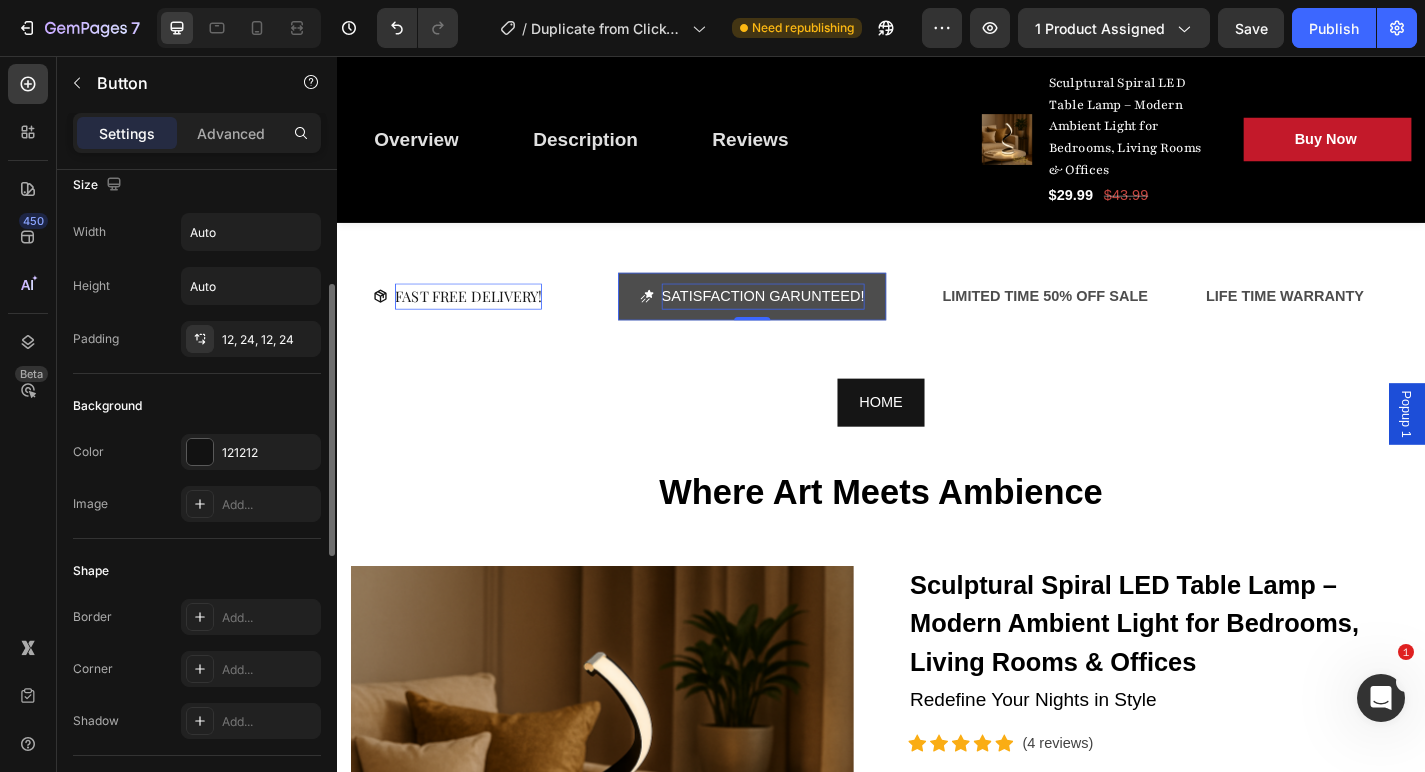 scroll, scrollTop: 0, scrollLeft: 0, axis: both 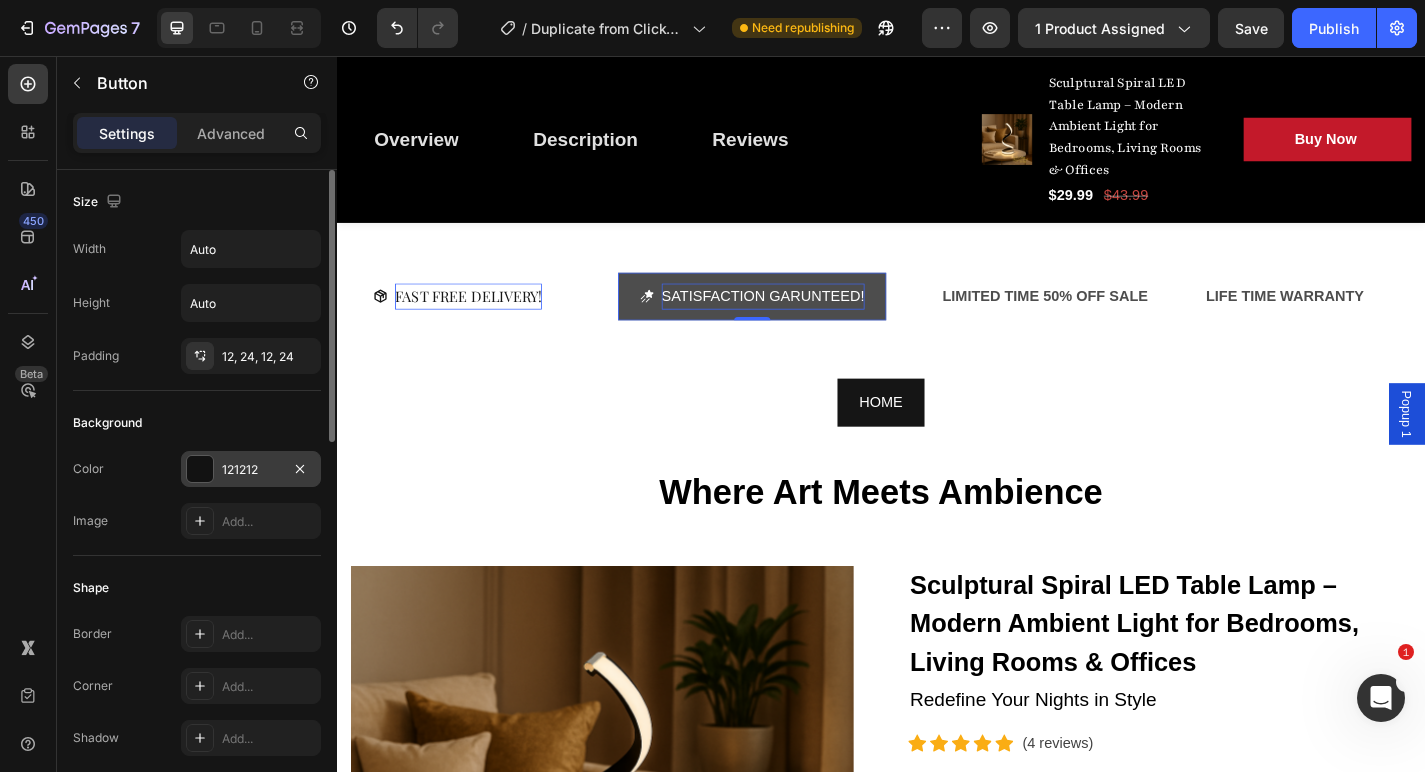 click on "121212" at bounding box center [251, 470] 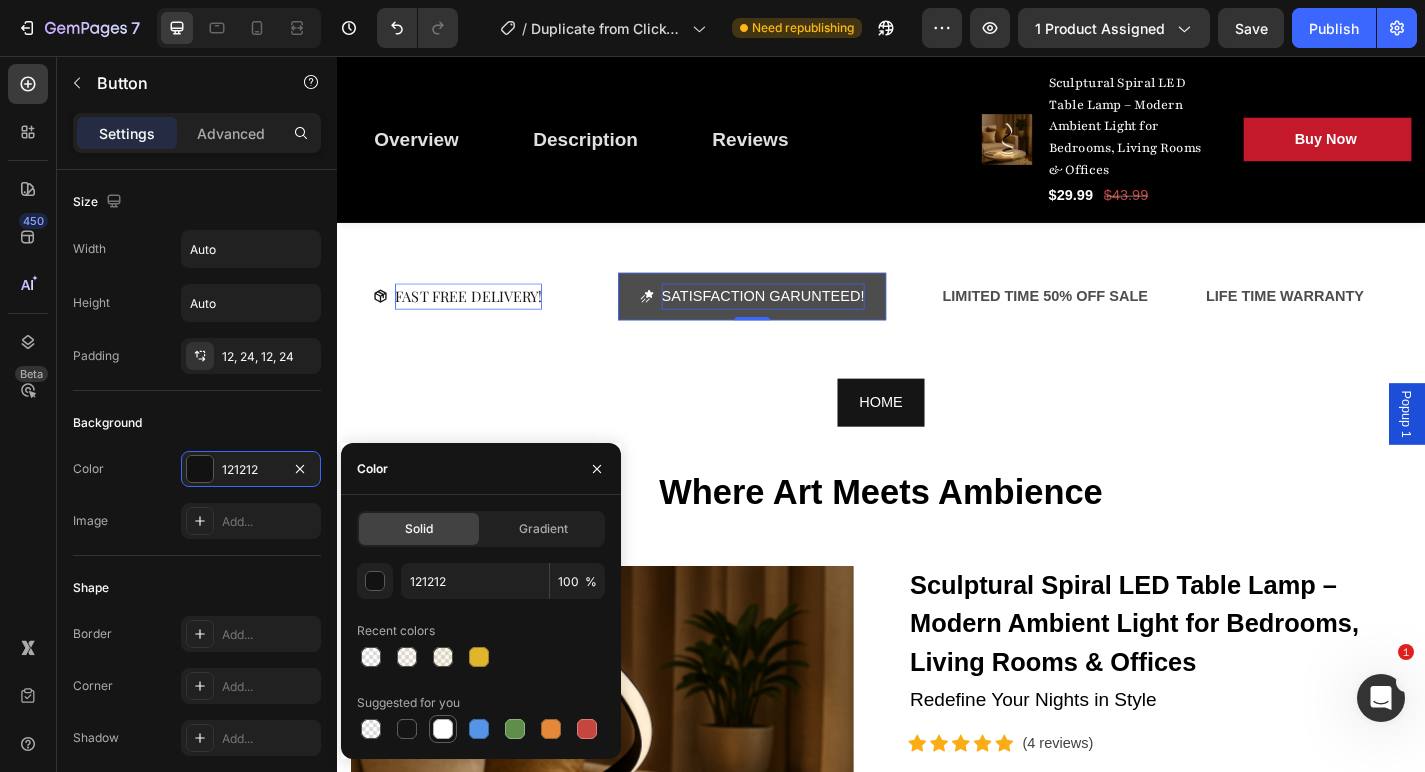click at bounding box center [443, 729] 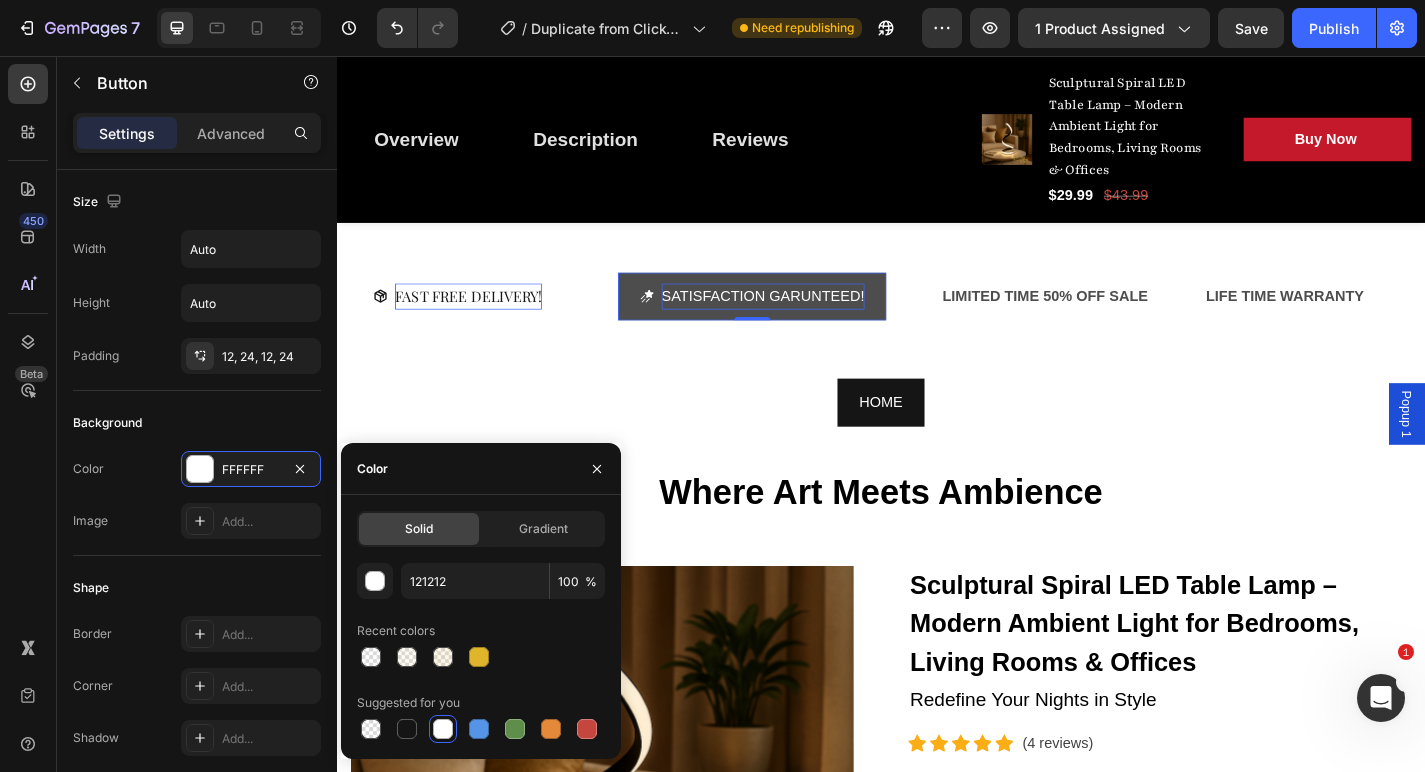 type on "FFFFFF" 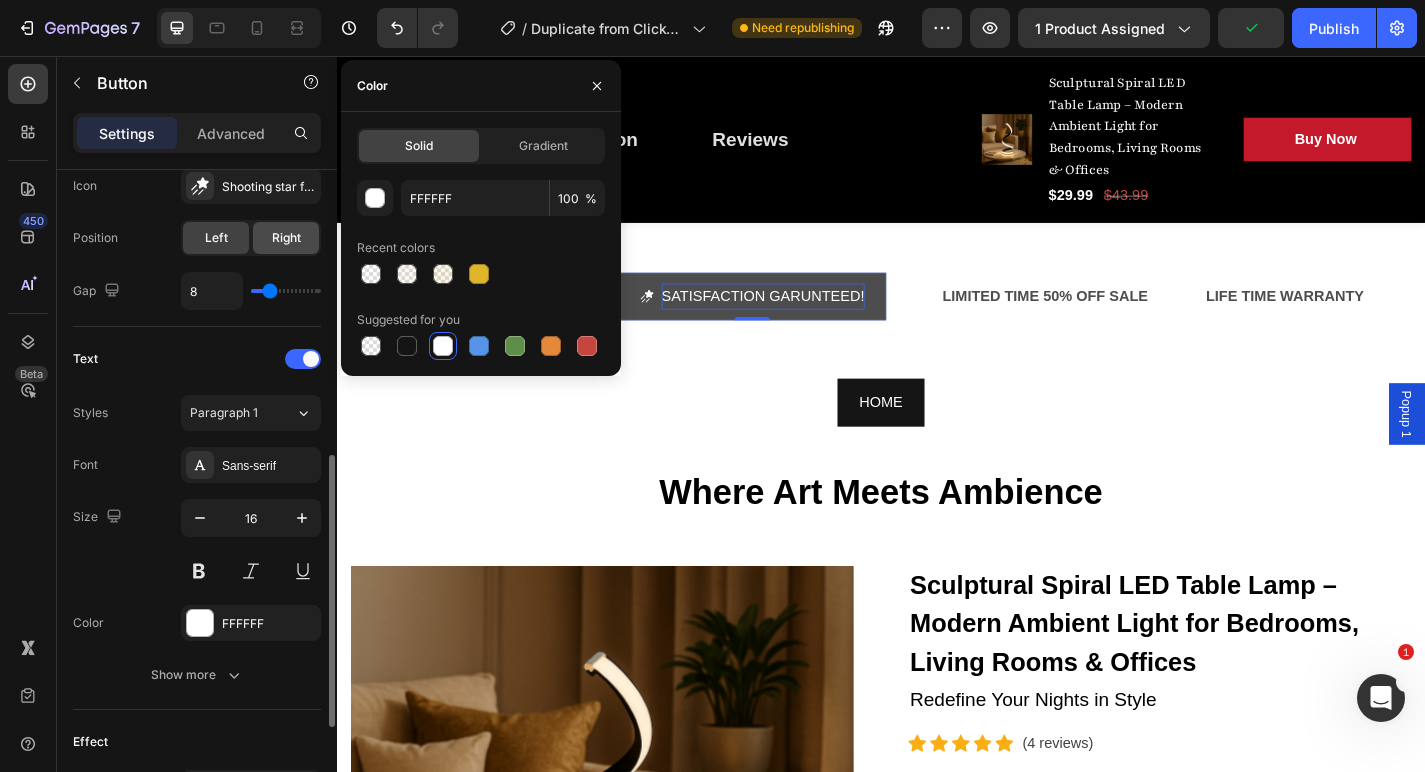 scroll, scrollTop: 693, scrollLeft: 0, axis: vertical 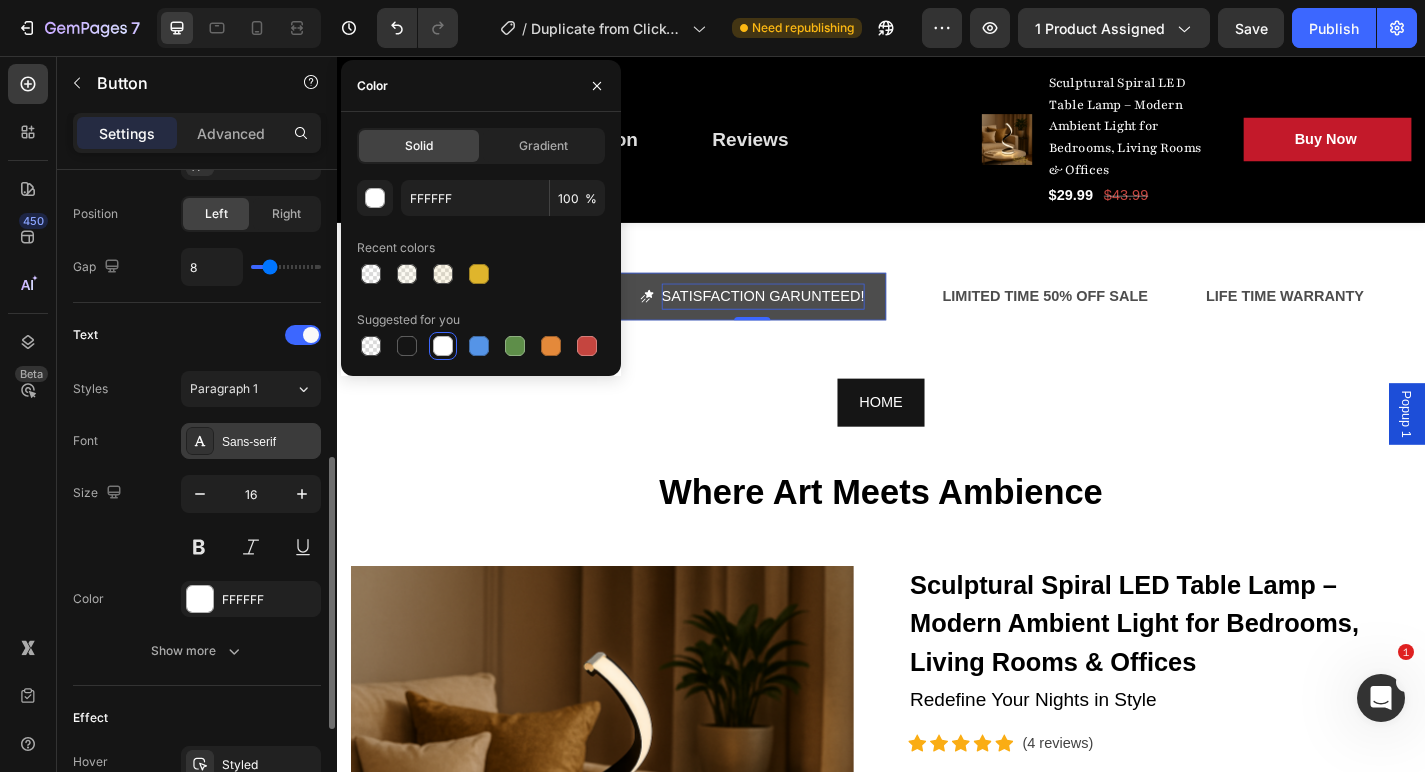 click on "Sans-serif" at bounding box center [269, 442] 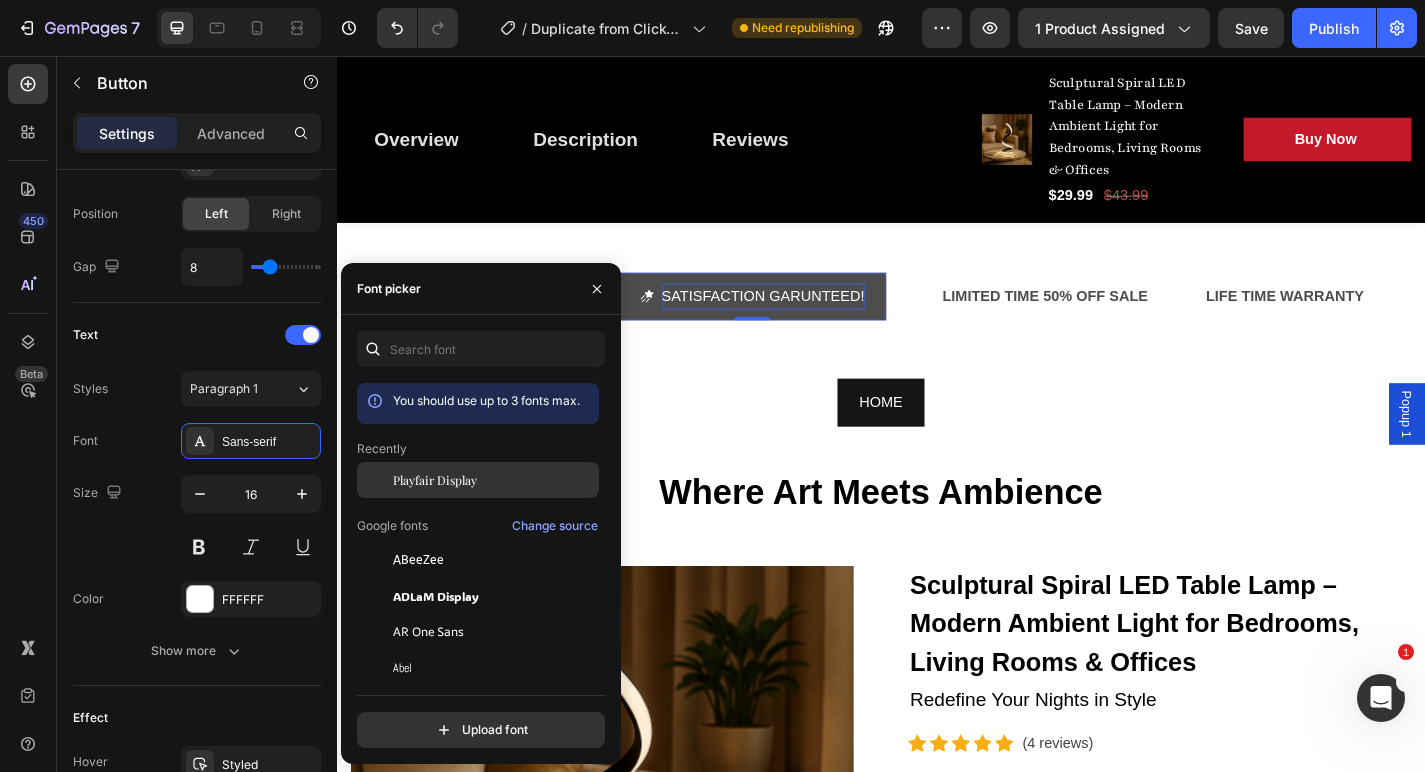 click on "Playfair Display" 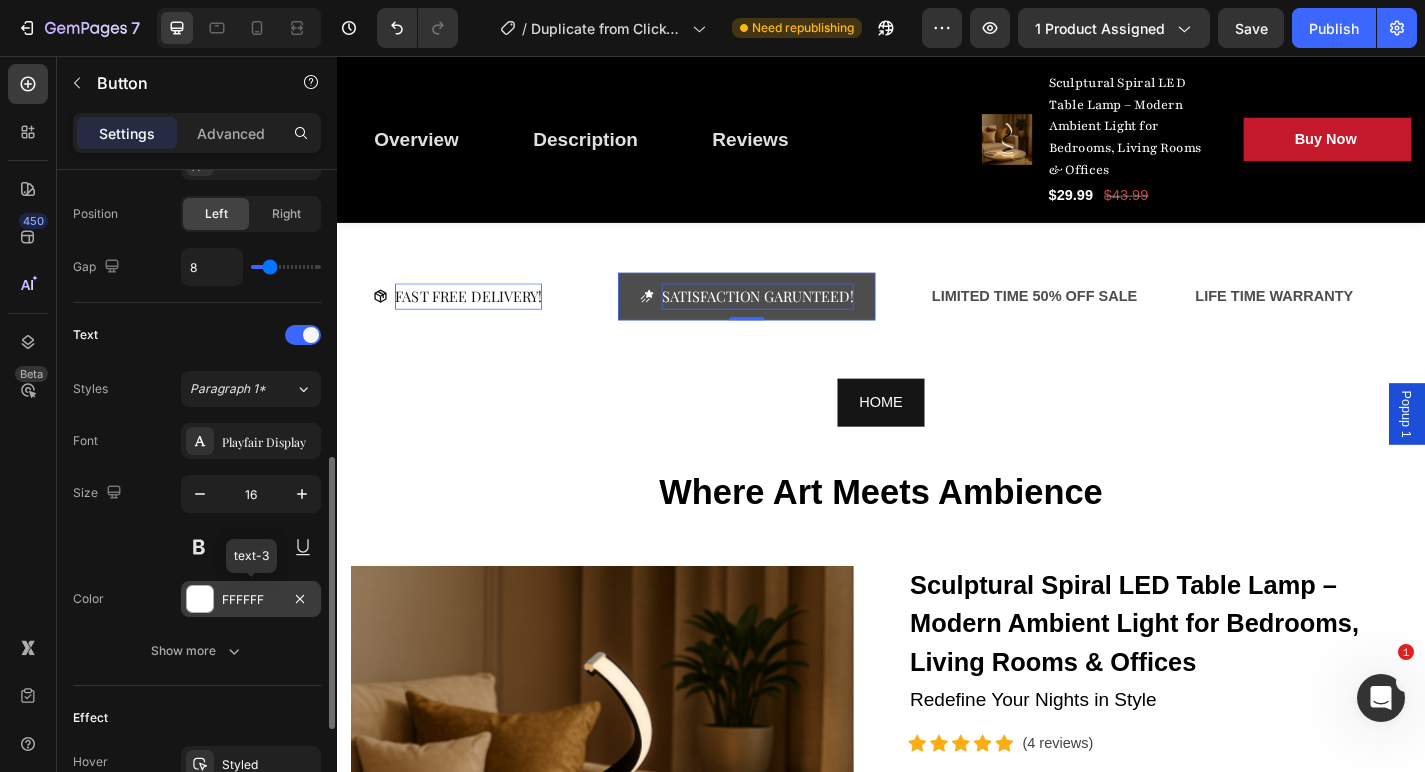 click on "FFFFFF" at bounding box center (251, 600) 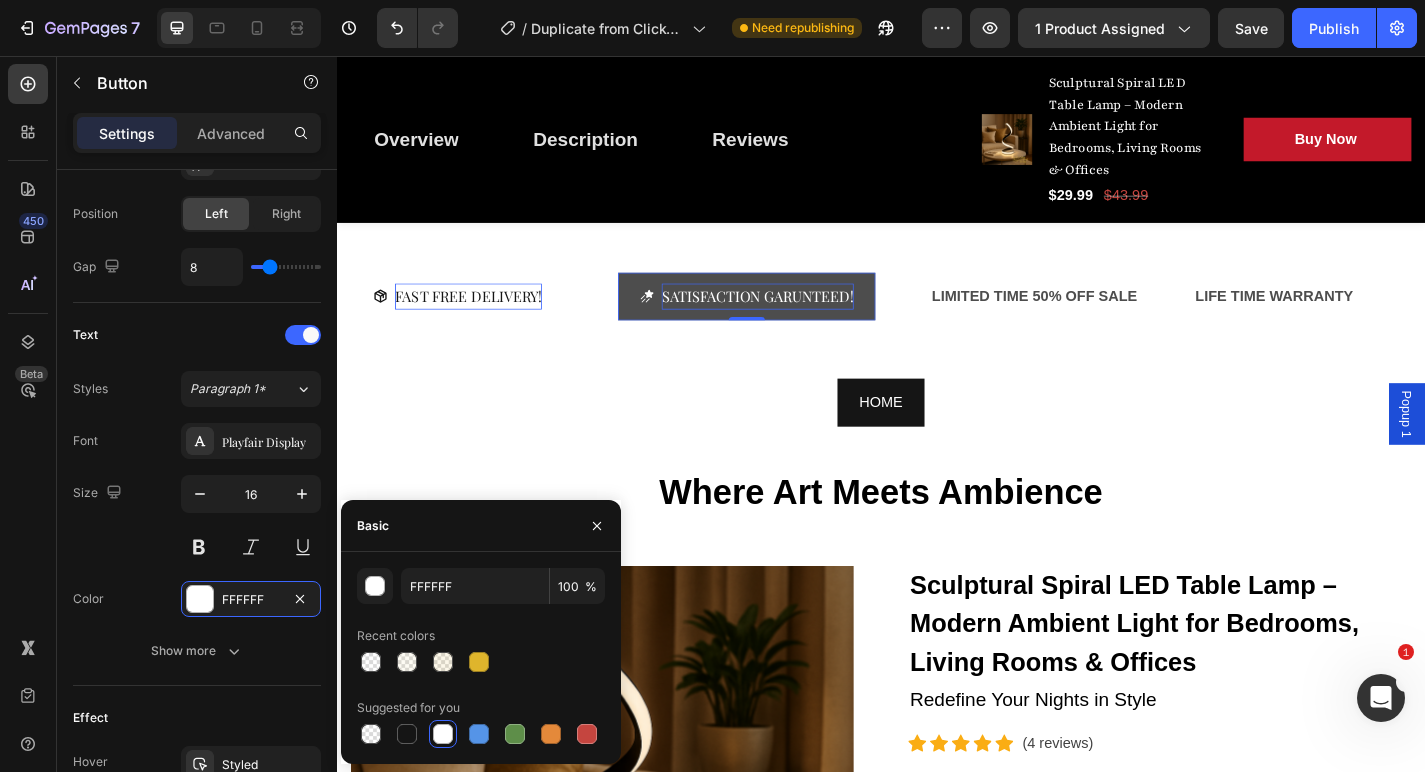 click 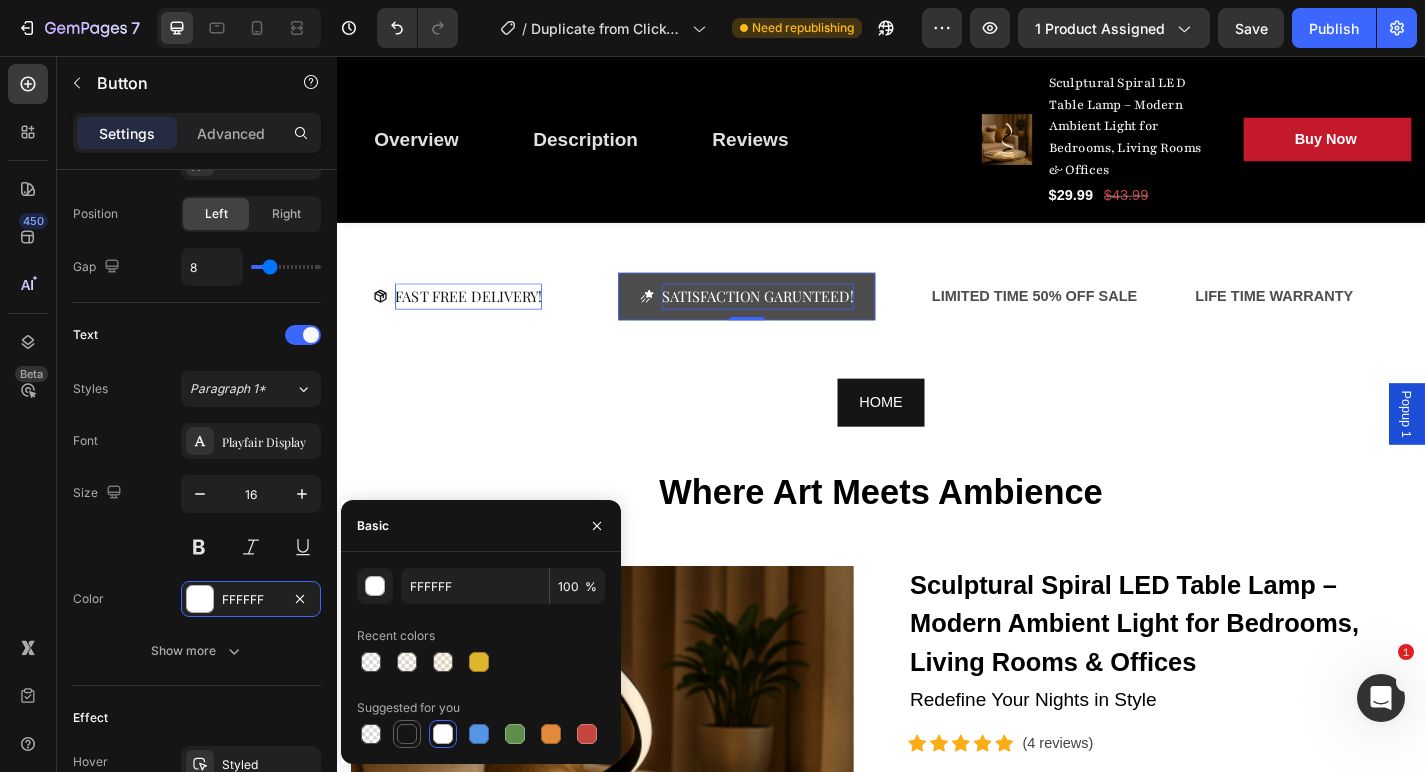 click at bounding box center (407, 734) 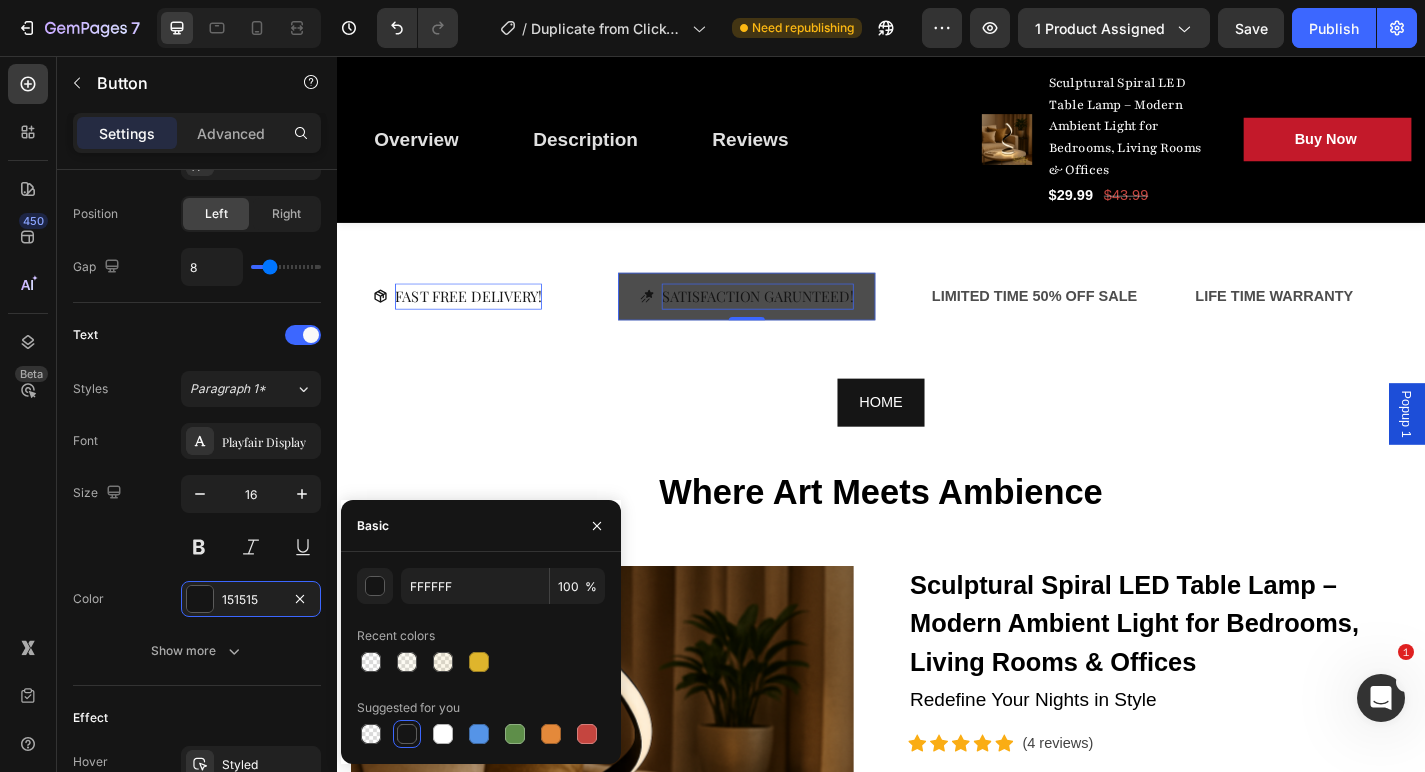 type on "151515" 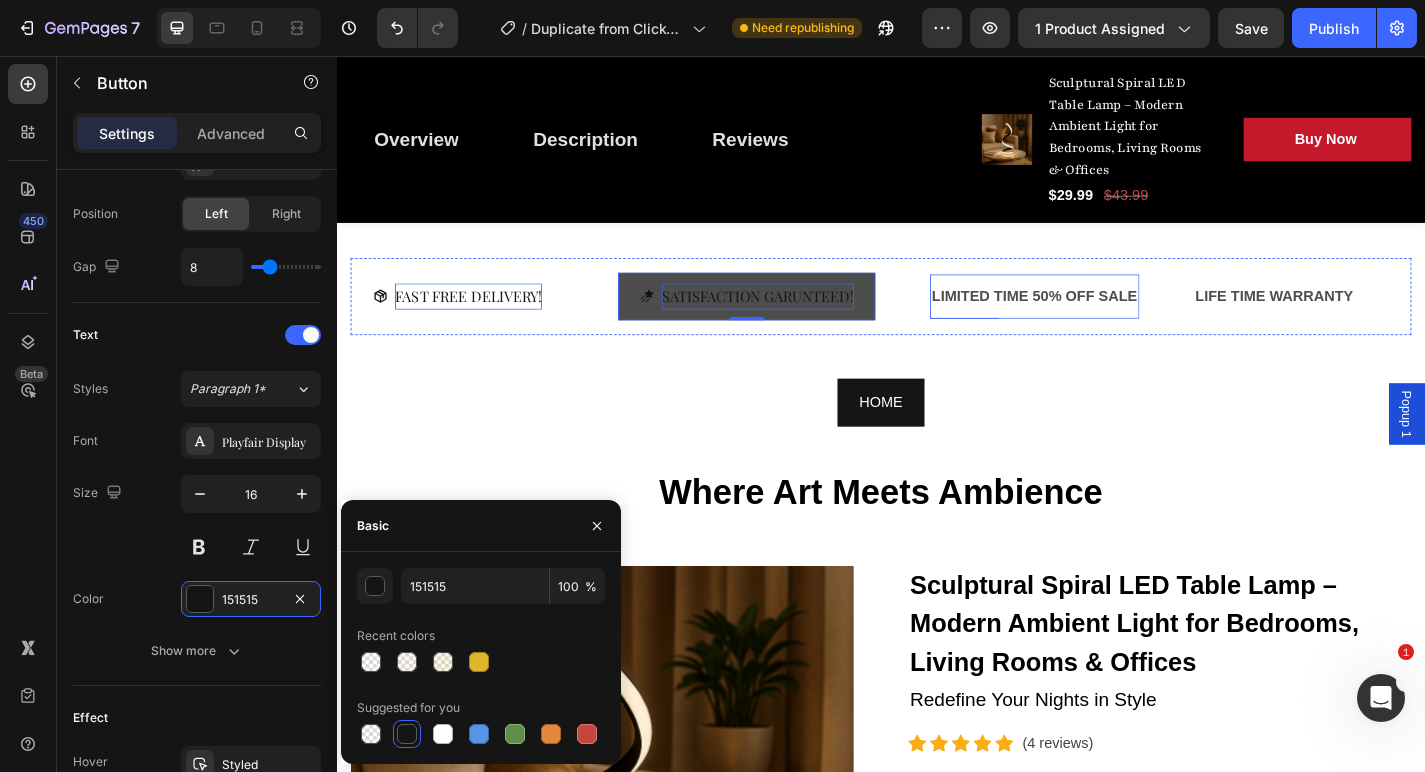 click on "LIMITED TIME 50% OFF SALE" at bounding box center (1106, 321) 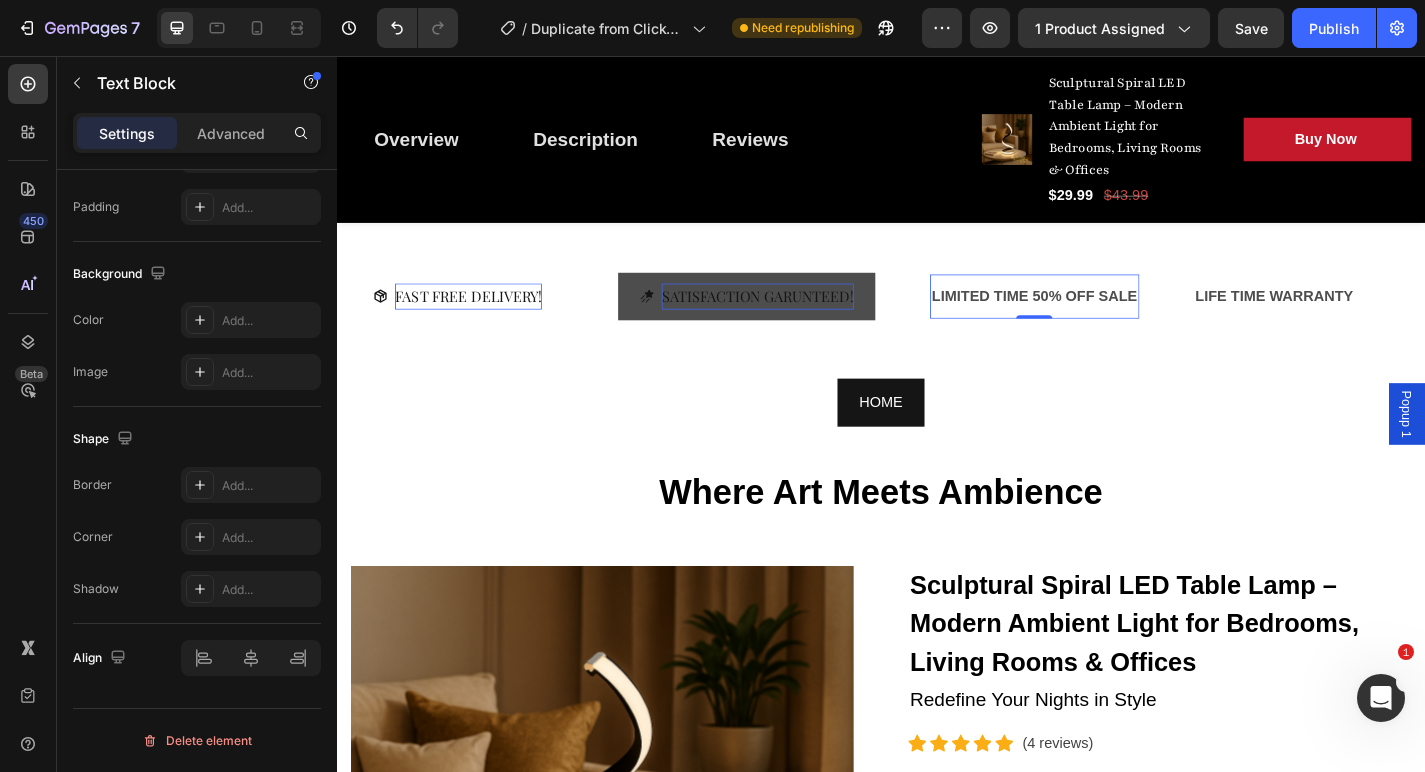 scroll, scrollTop: 0, scrollLeft: 0, axis: both 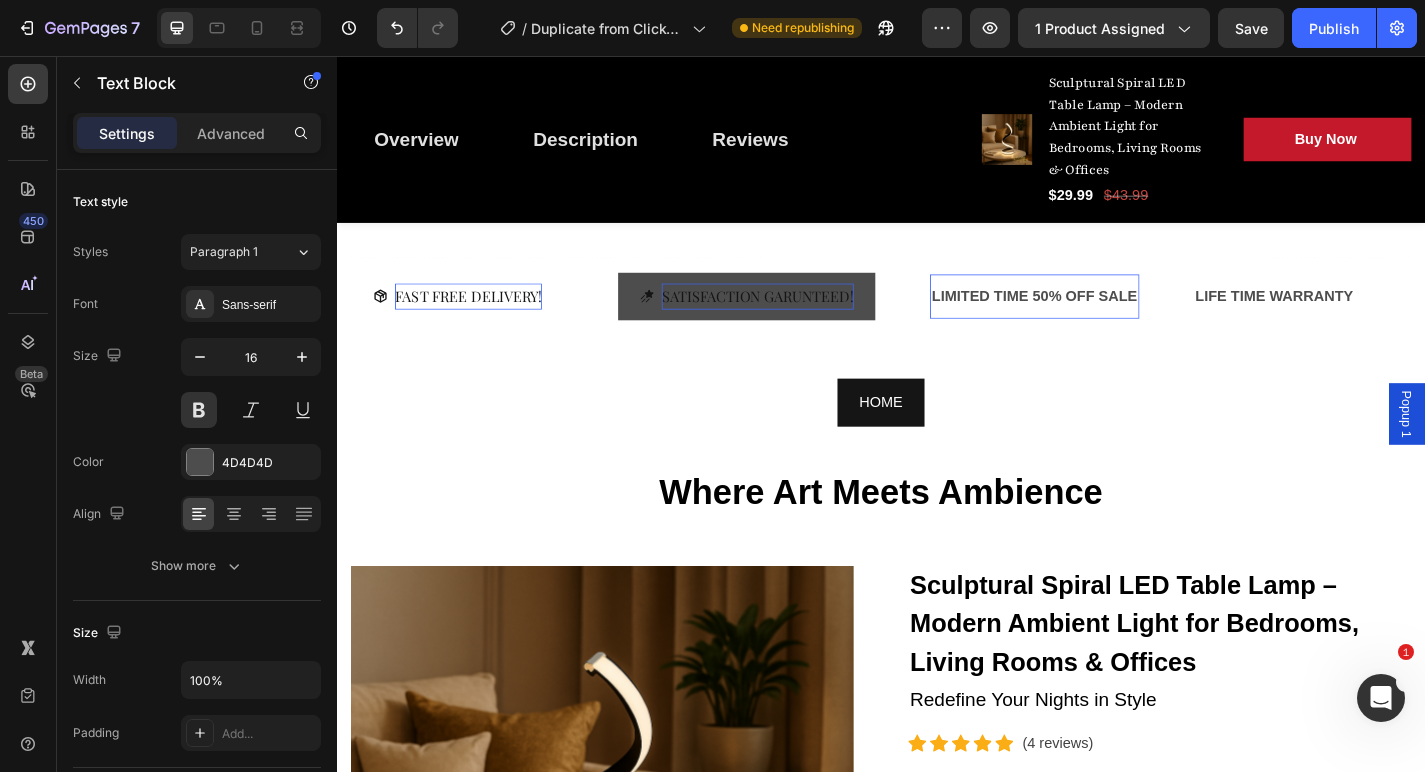 click on "LIMITED TIME 50% OFF SALE" at bounding box center (1106, 321) 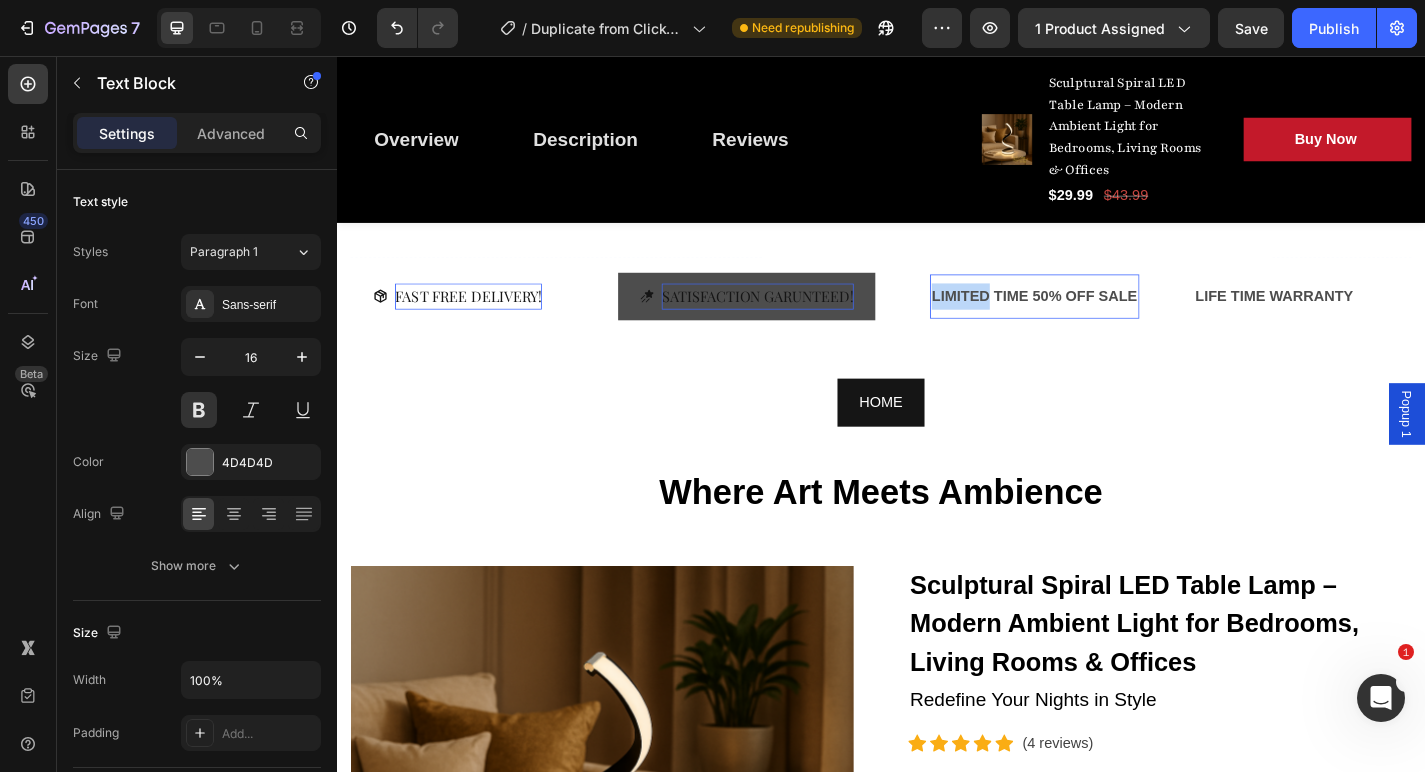 click on "LIMITED TIME 50% OFF SALE" at bounding box center [1106, 321] 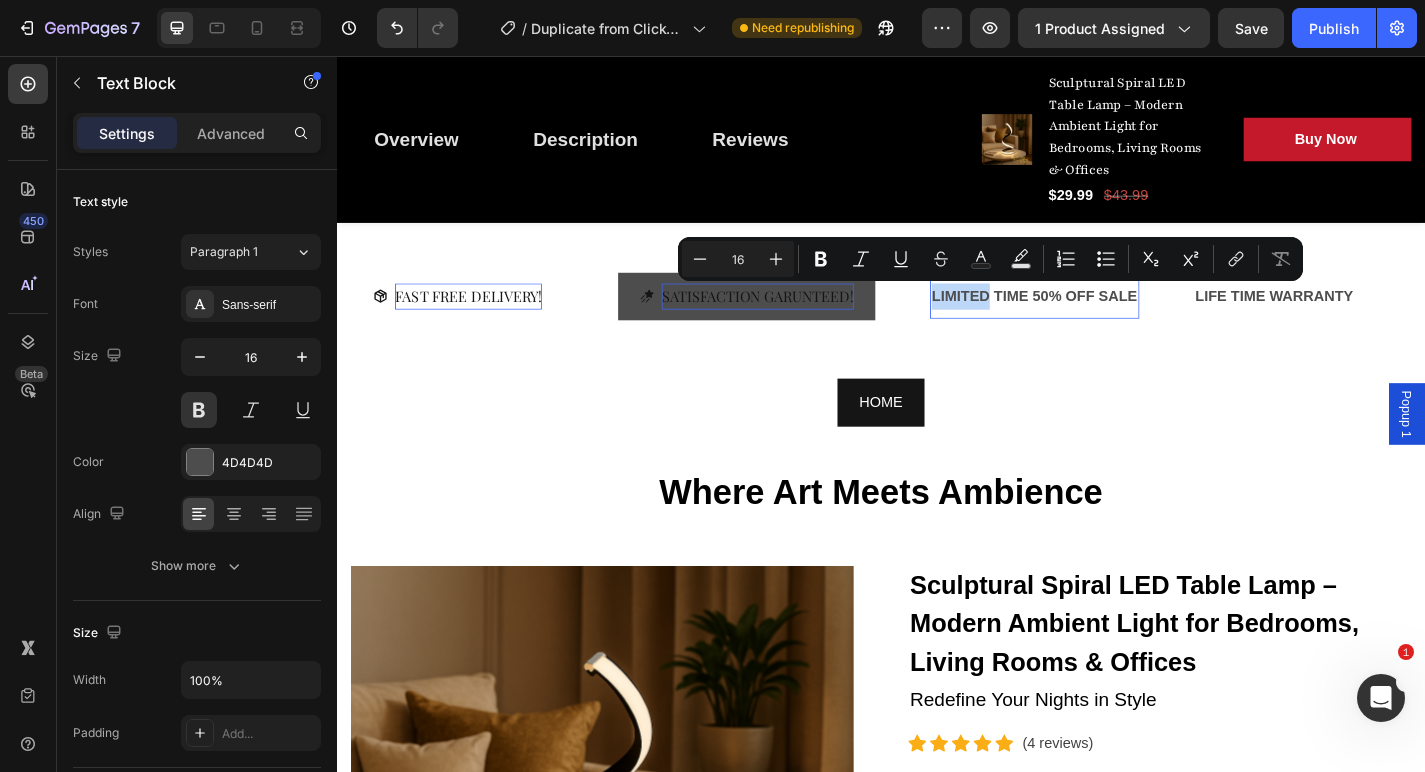 click on "LIMITED TIME 50% OFF SALE" at bounding box center [1106, 321] 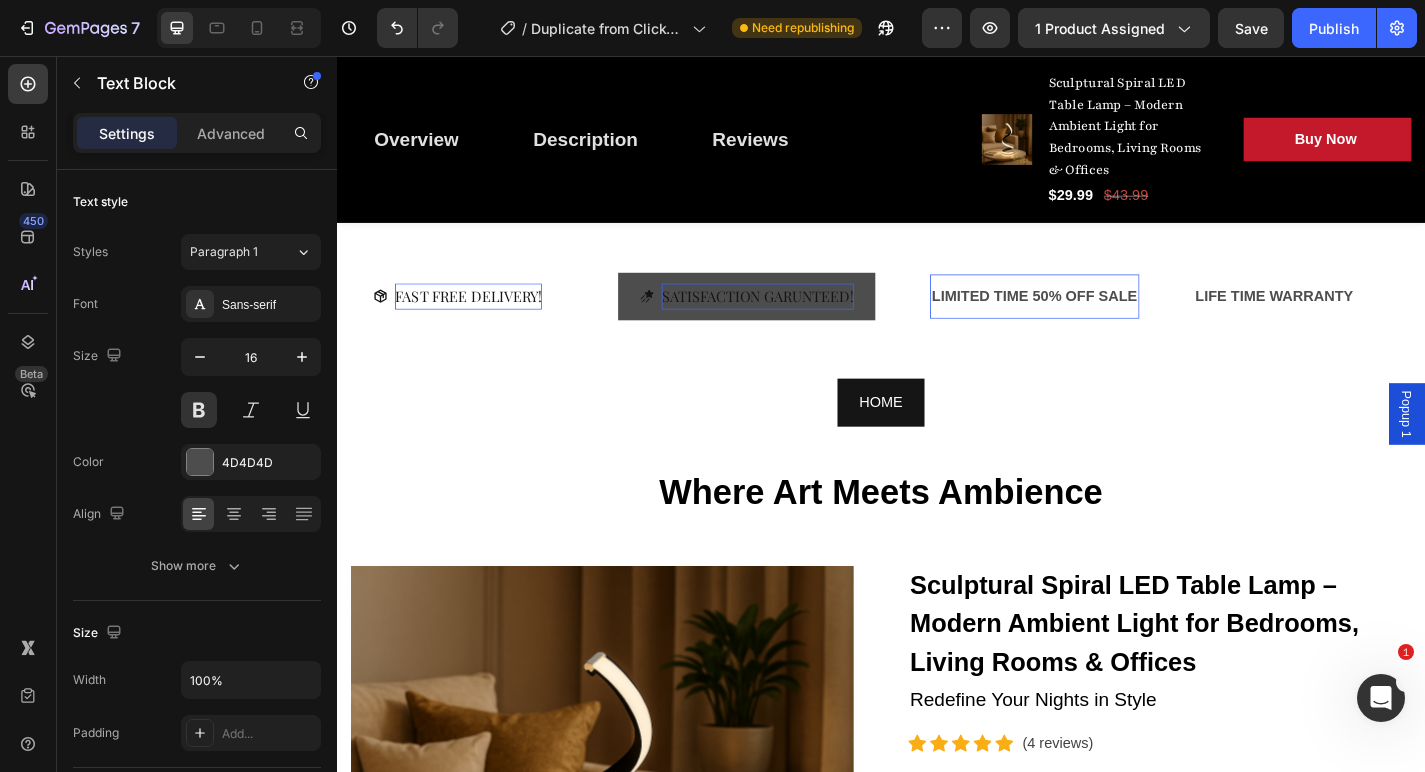 click on "LIMITED TIME 50% OFF SALE" at bounding box center (1106, 321) 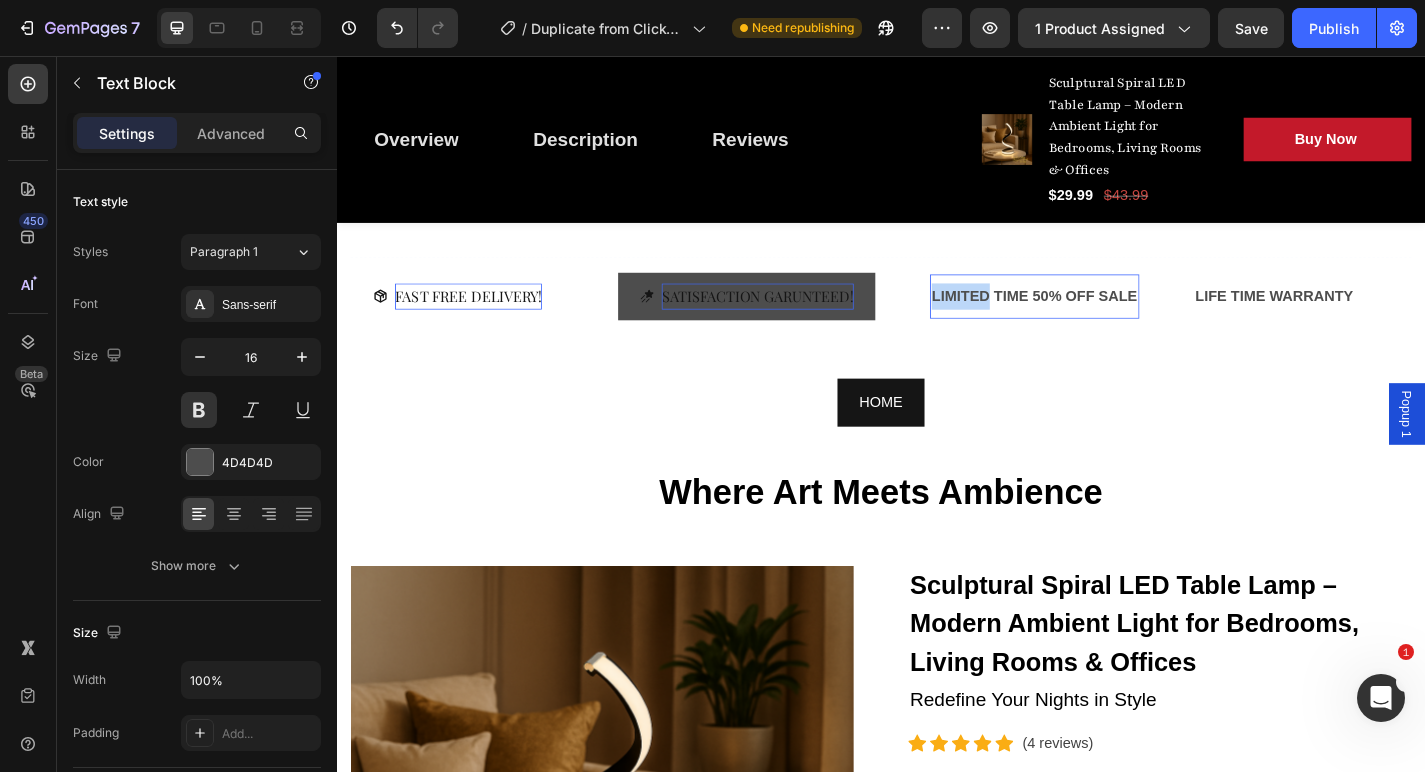click on "LIMITED TIME 50% OFF SALE" at bounding box center (1106, 321) 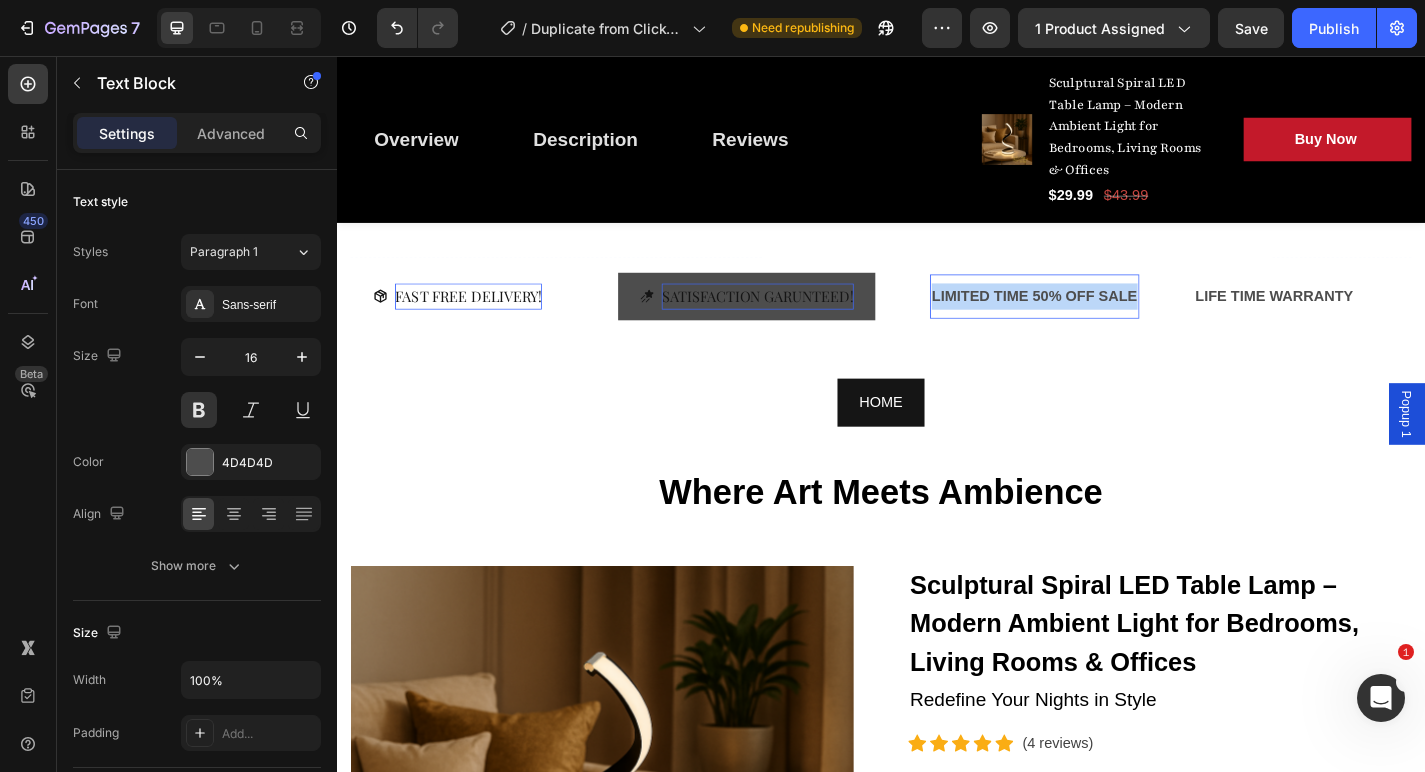 click on "LIMITED TIME 50% OFF SALE" at bounding box center [1106, 321] 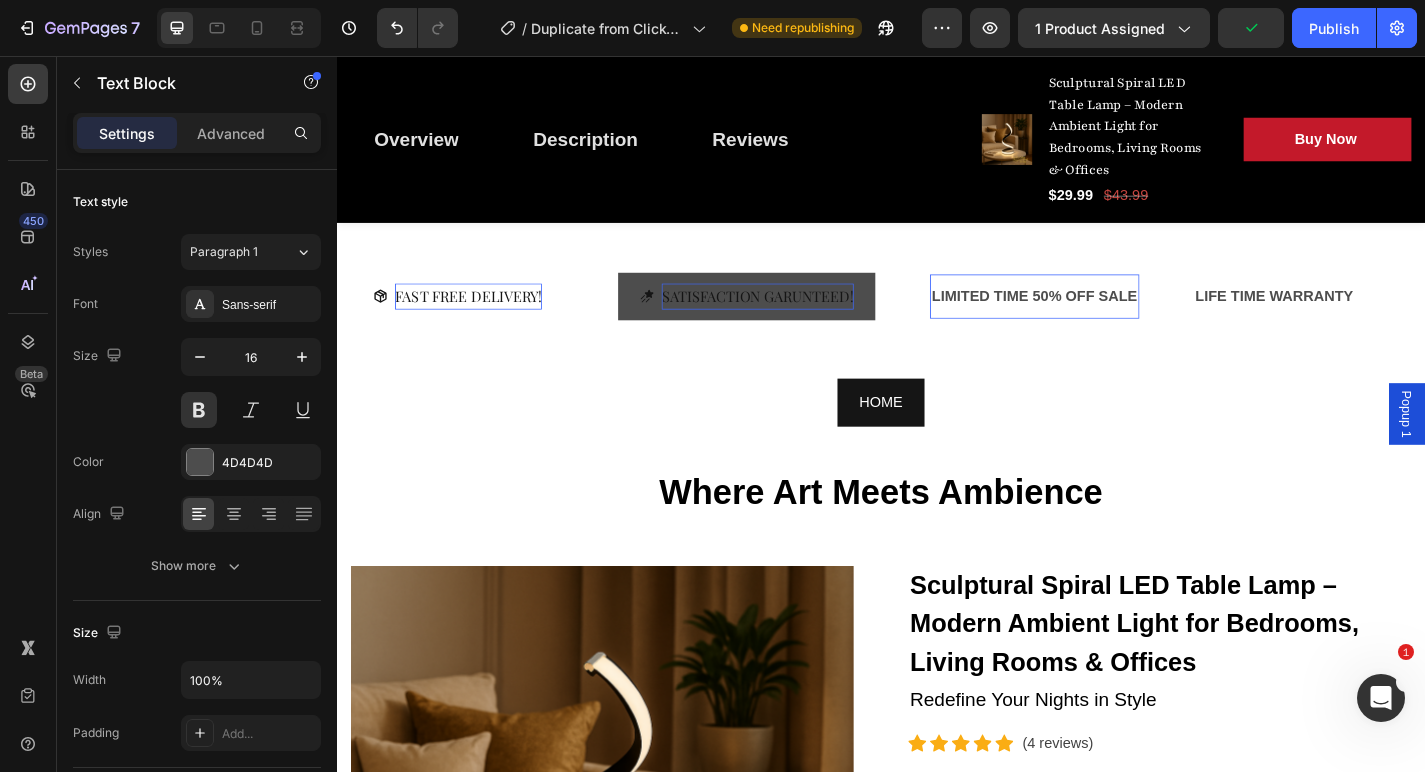 click on "LIMITED TIME 50% OFF SALE Text Block   0" at bounding box center [1106, 321] 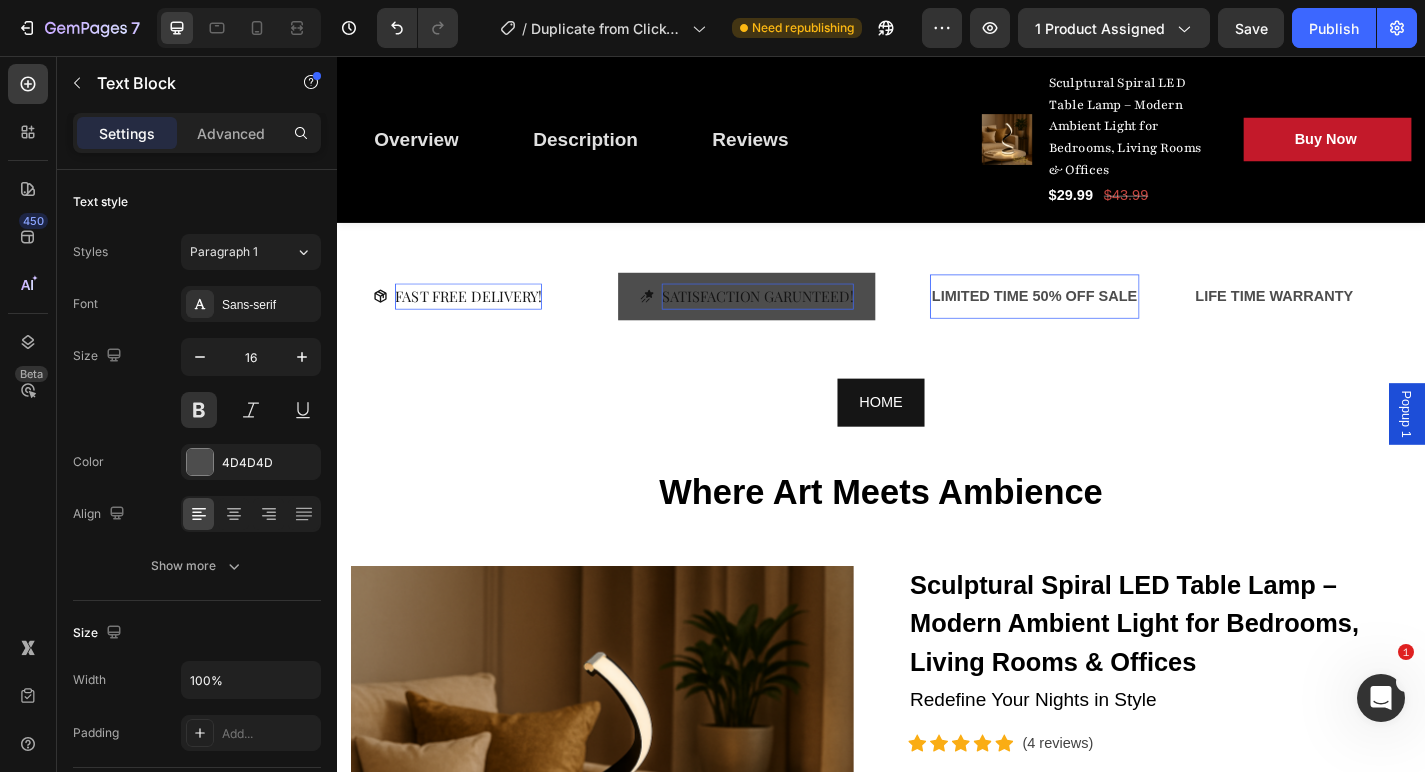click on "LIMITED TIME 50% OFF SALE" at bounding box center [1106, 321] 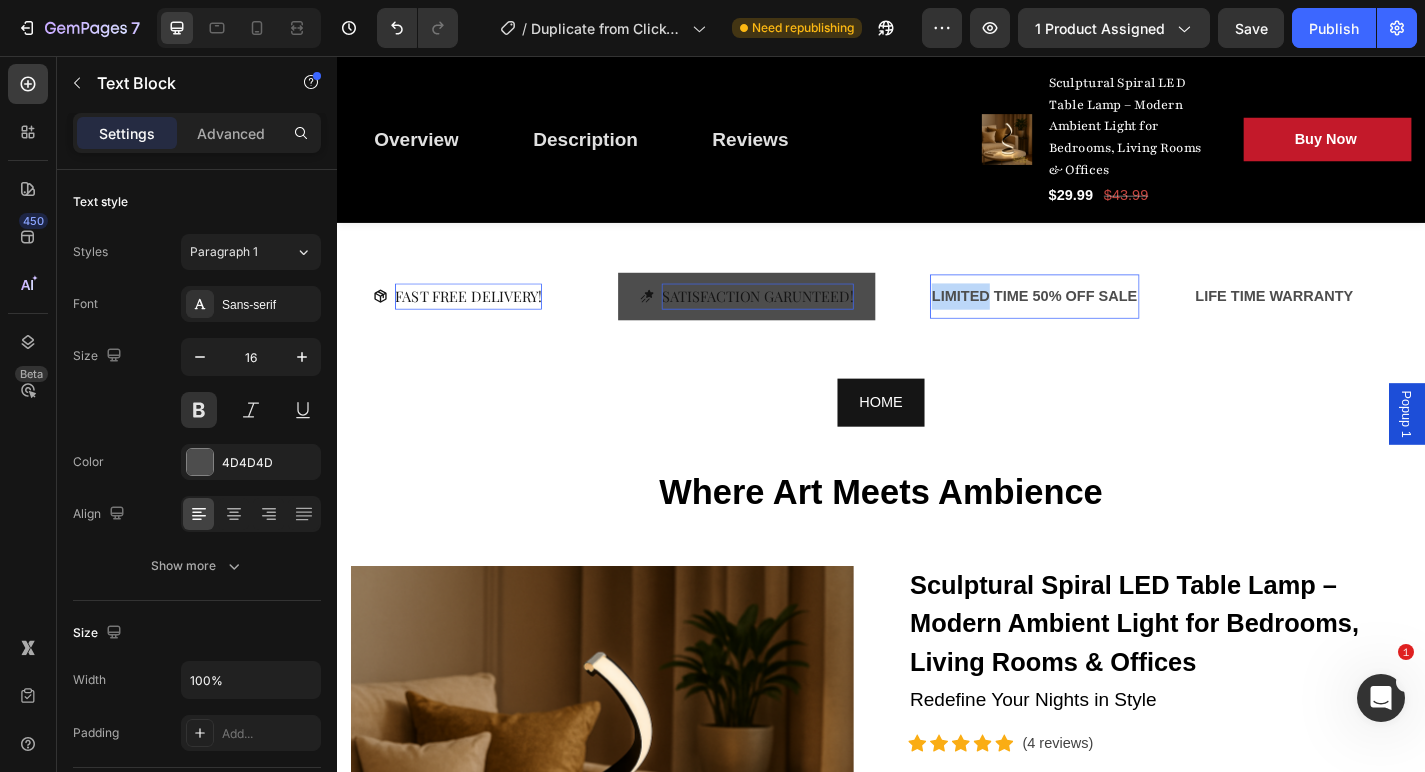 click on "LIMITED TIME 50% OFF SALE" at bounding box center (1106, 321) 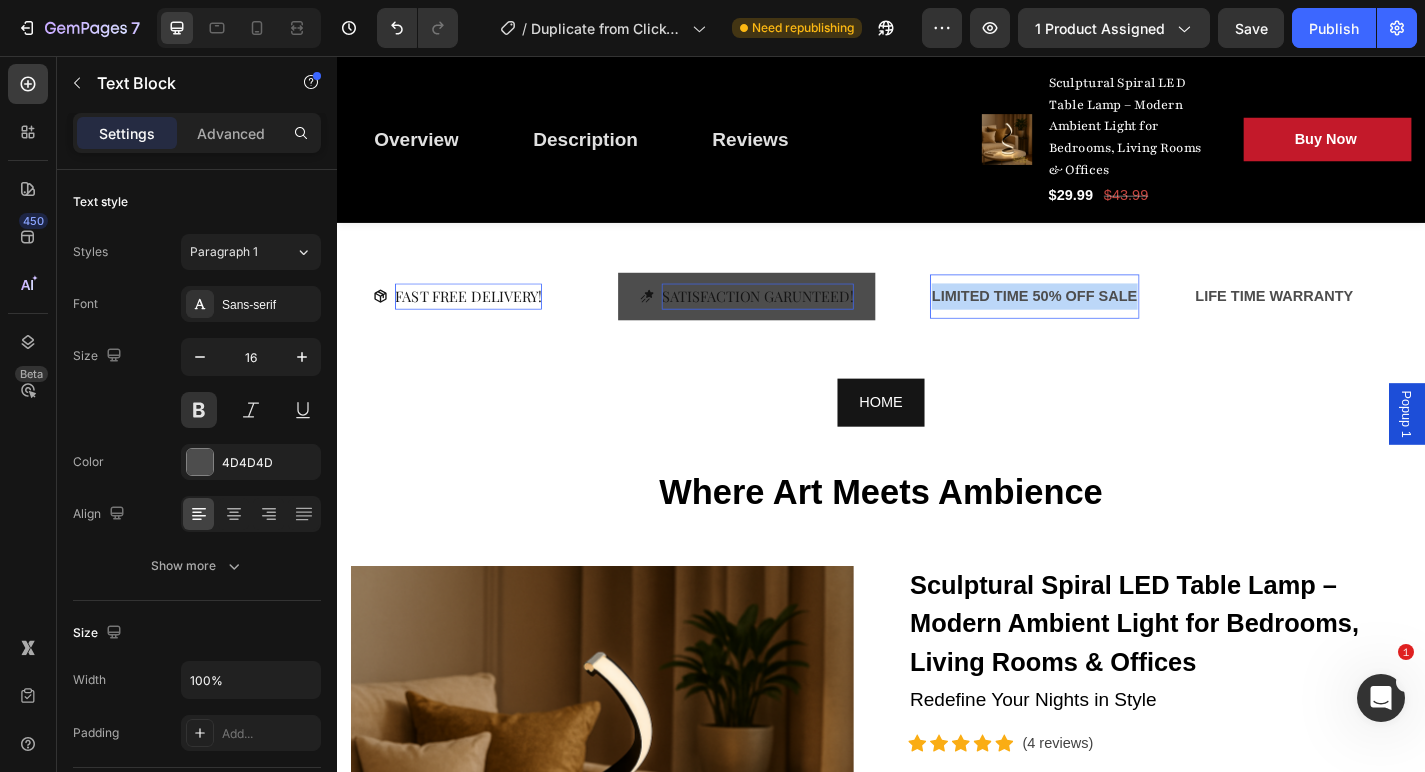 click on "LIMITED TIME 50% OFF SALE" at bounding box center (1106, 321) 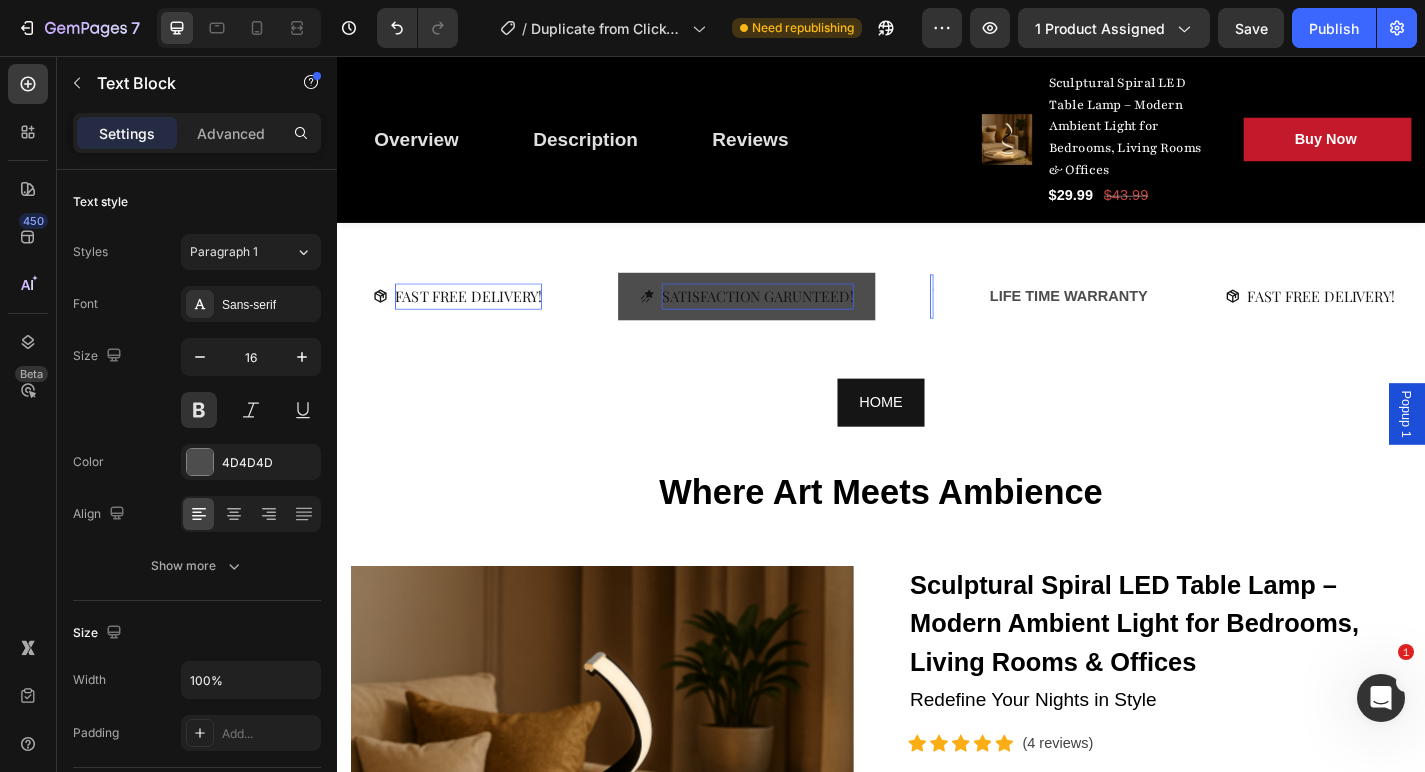 type 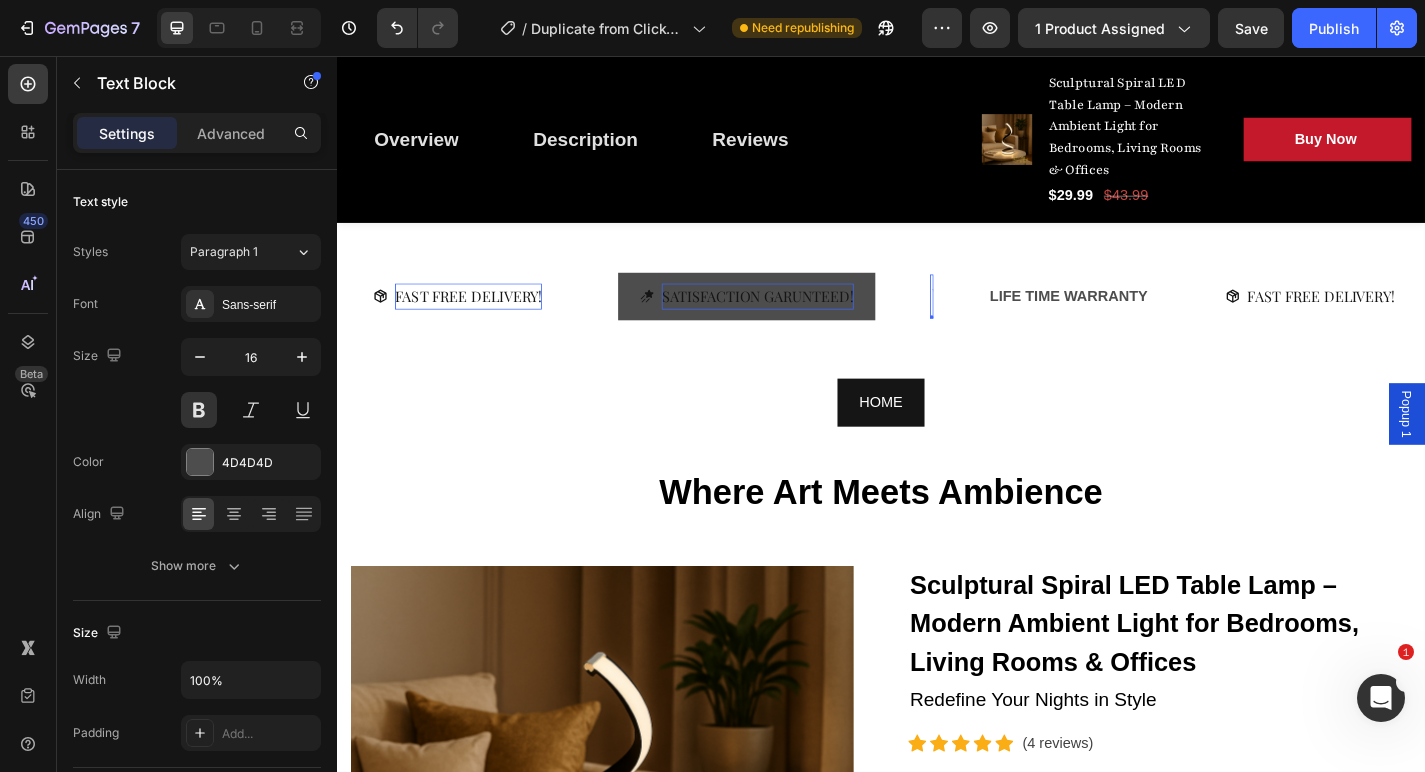 click on "Text Block   0" at bounding box center [993, 321] 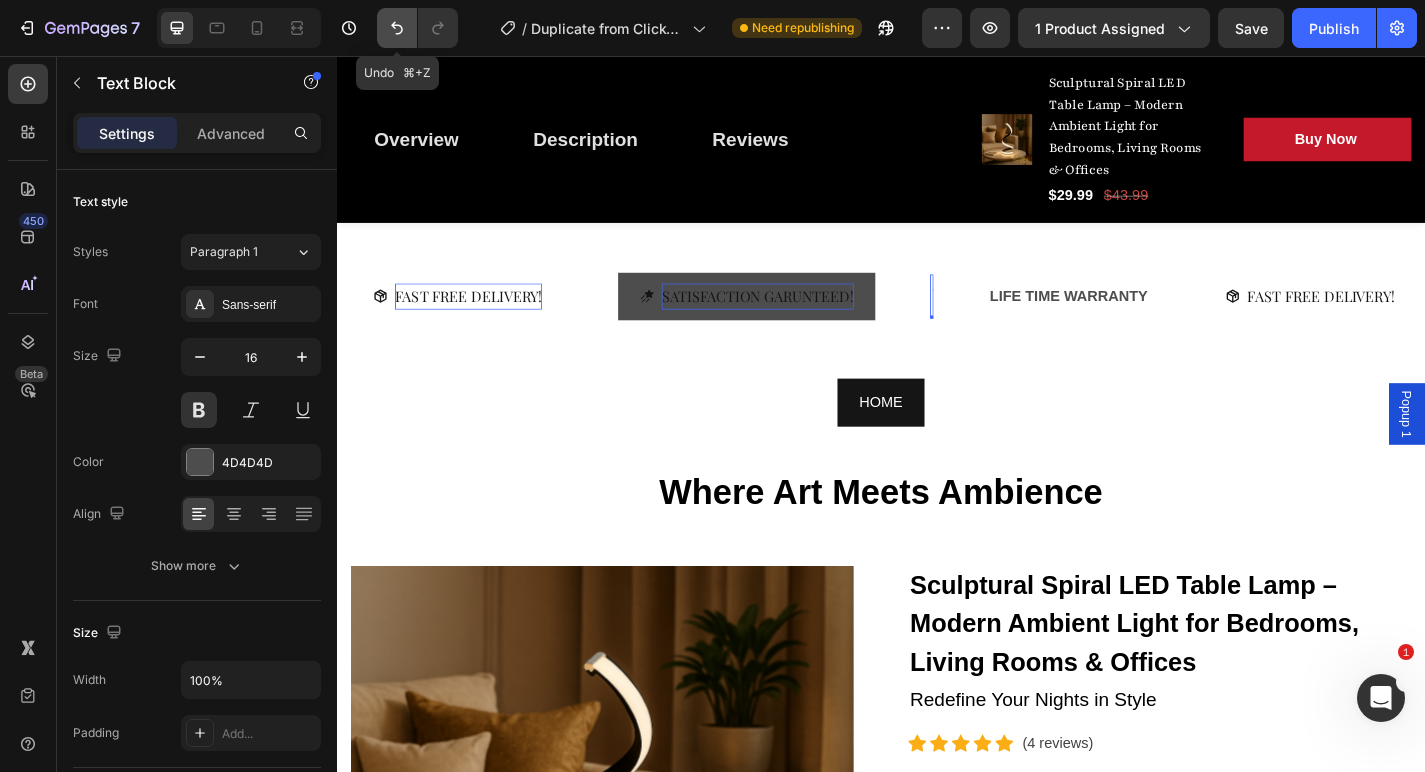 click 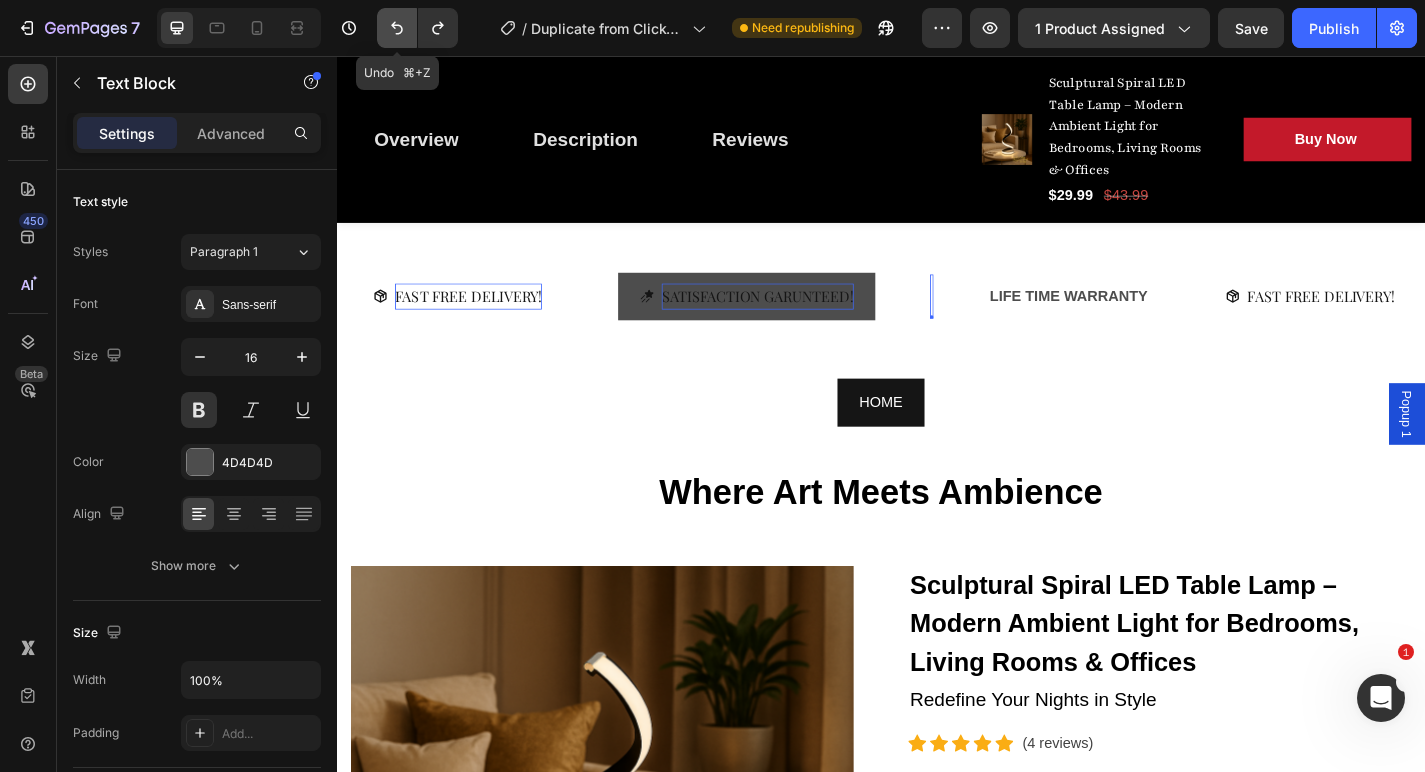 click 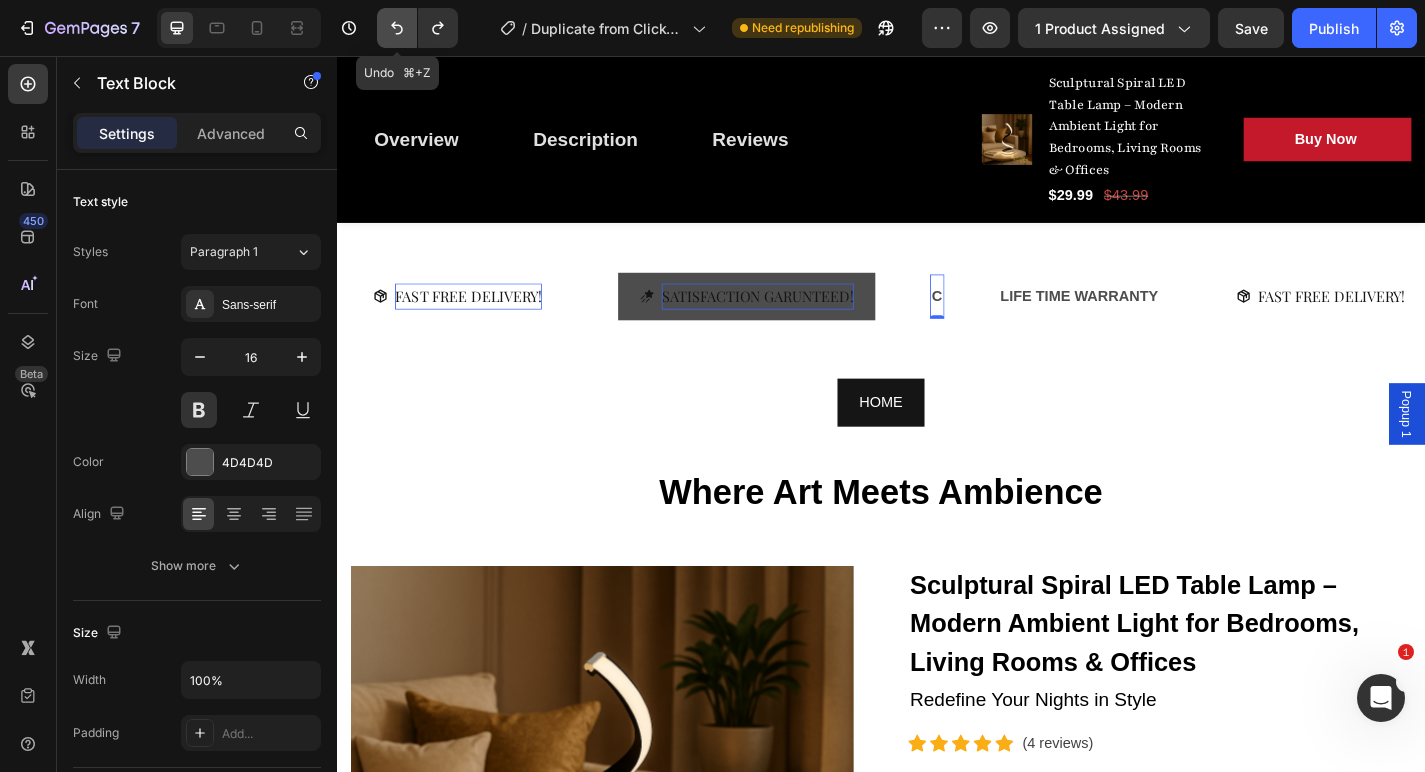 click 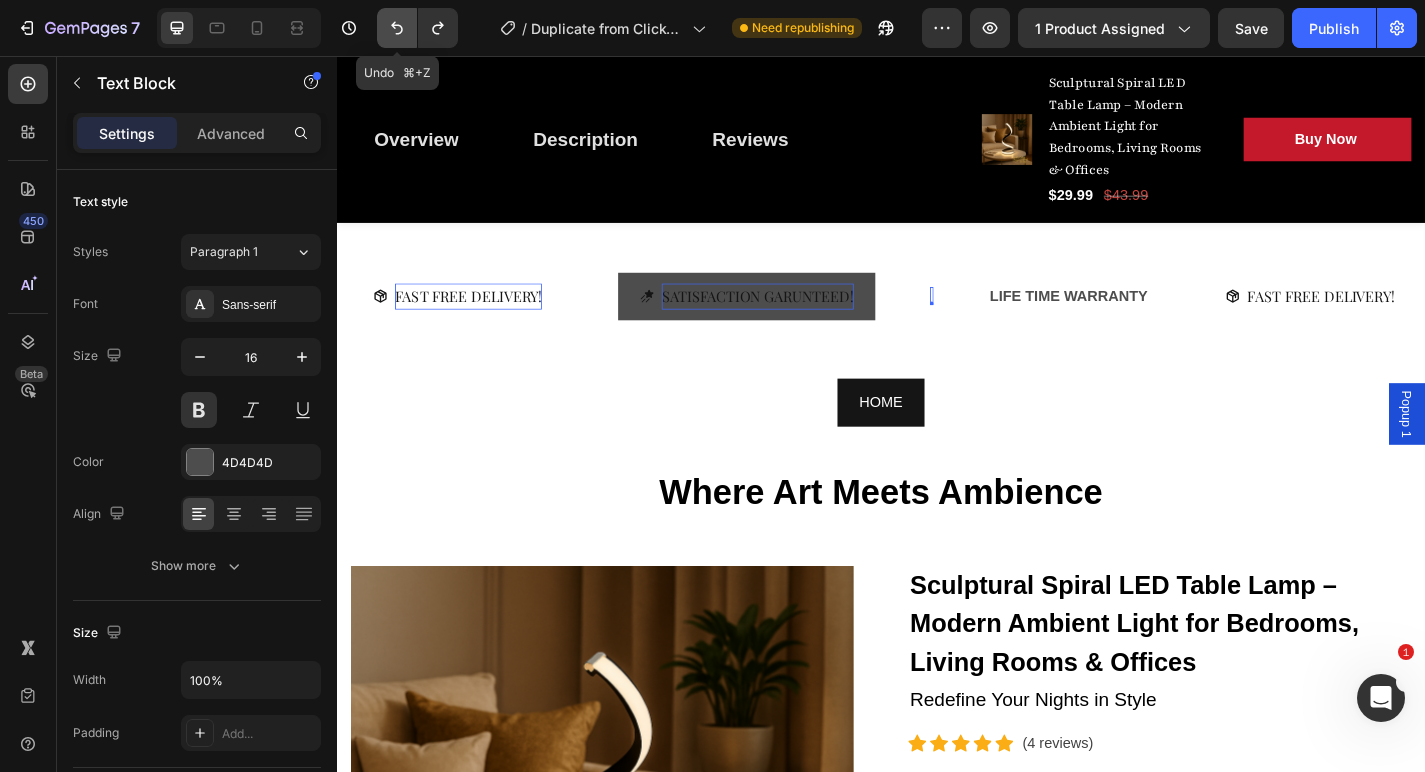 click 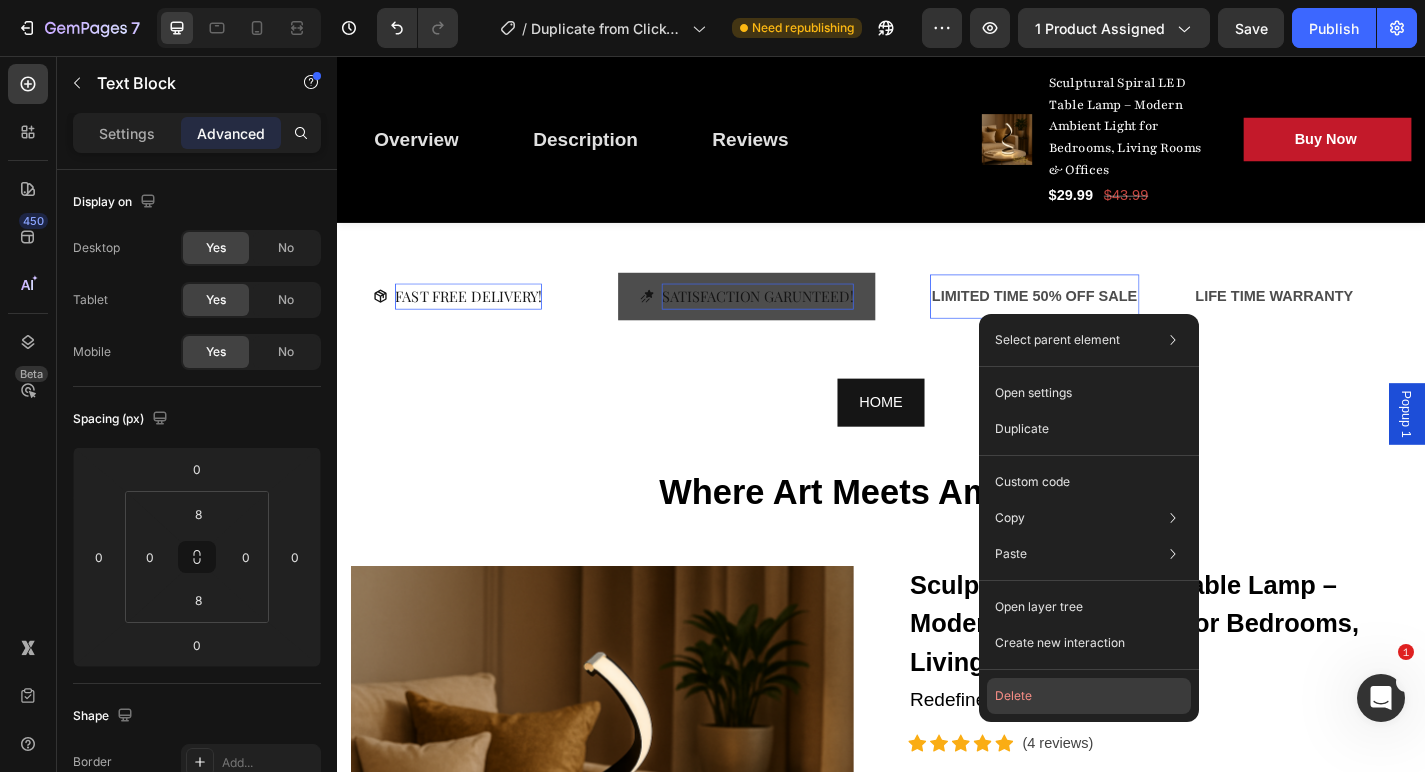 click on "Delete" 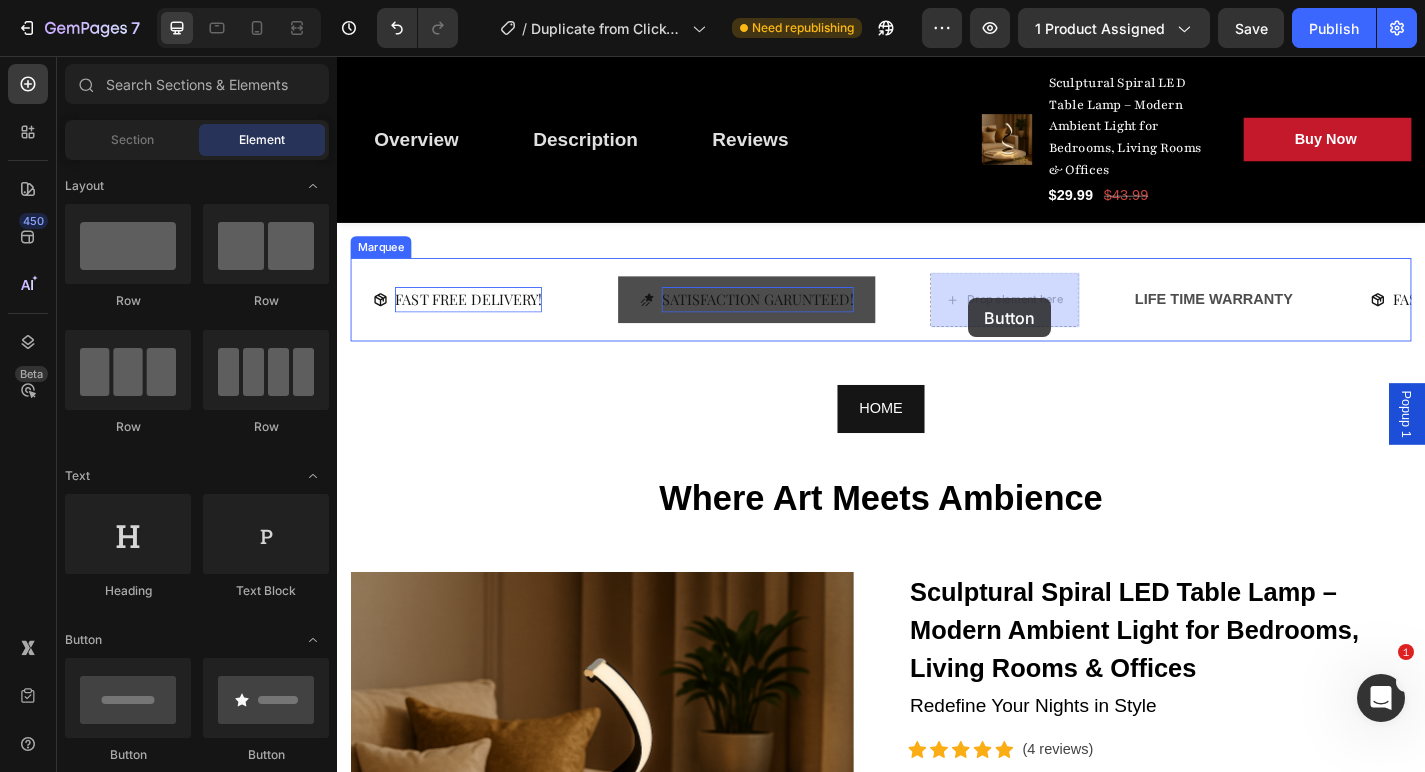 drag, startPoint x: 466, startPoint y: 780, endPoint x: 1033, endPoint y: 323, distance: 728.2431 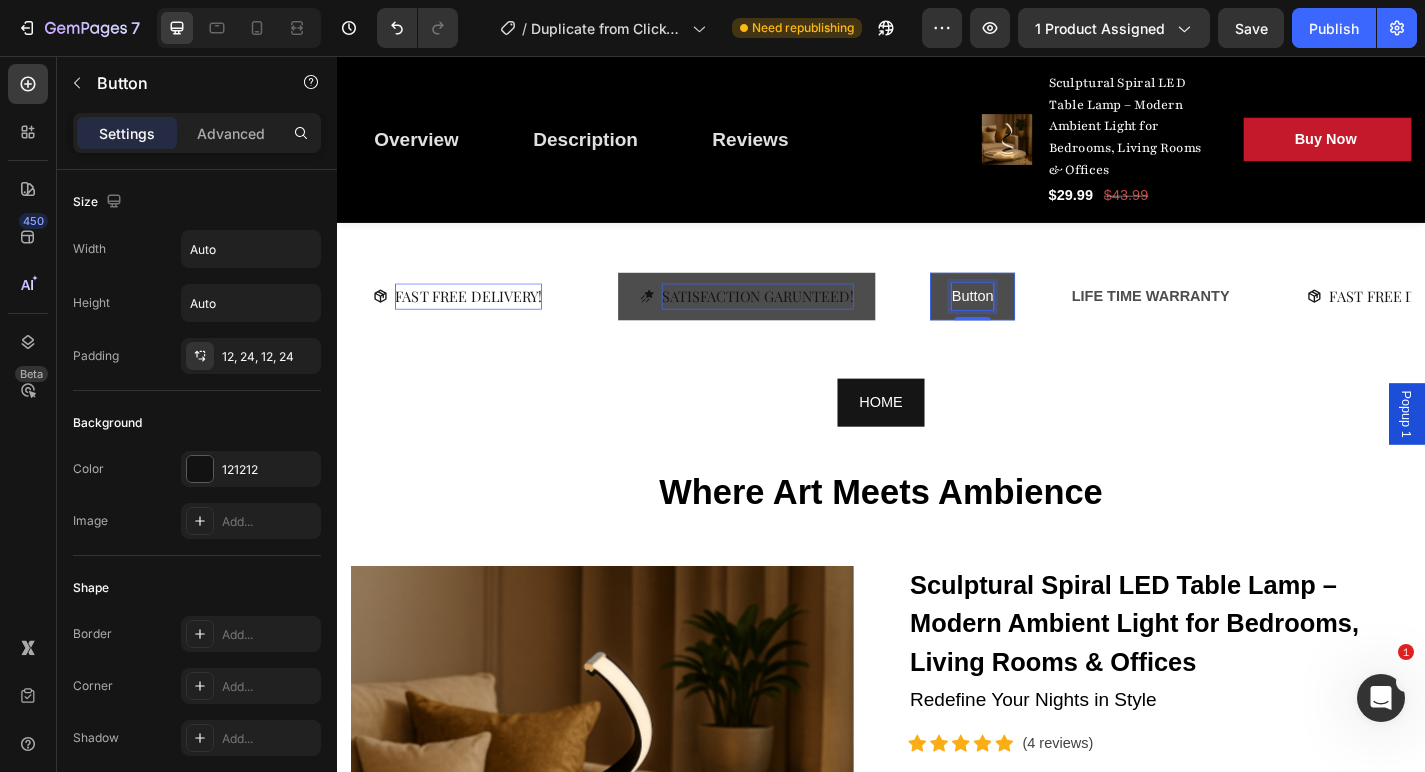 click on "Button" at bounding box center [1038, 321] 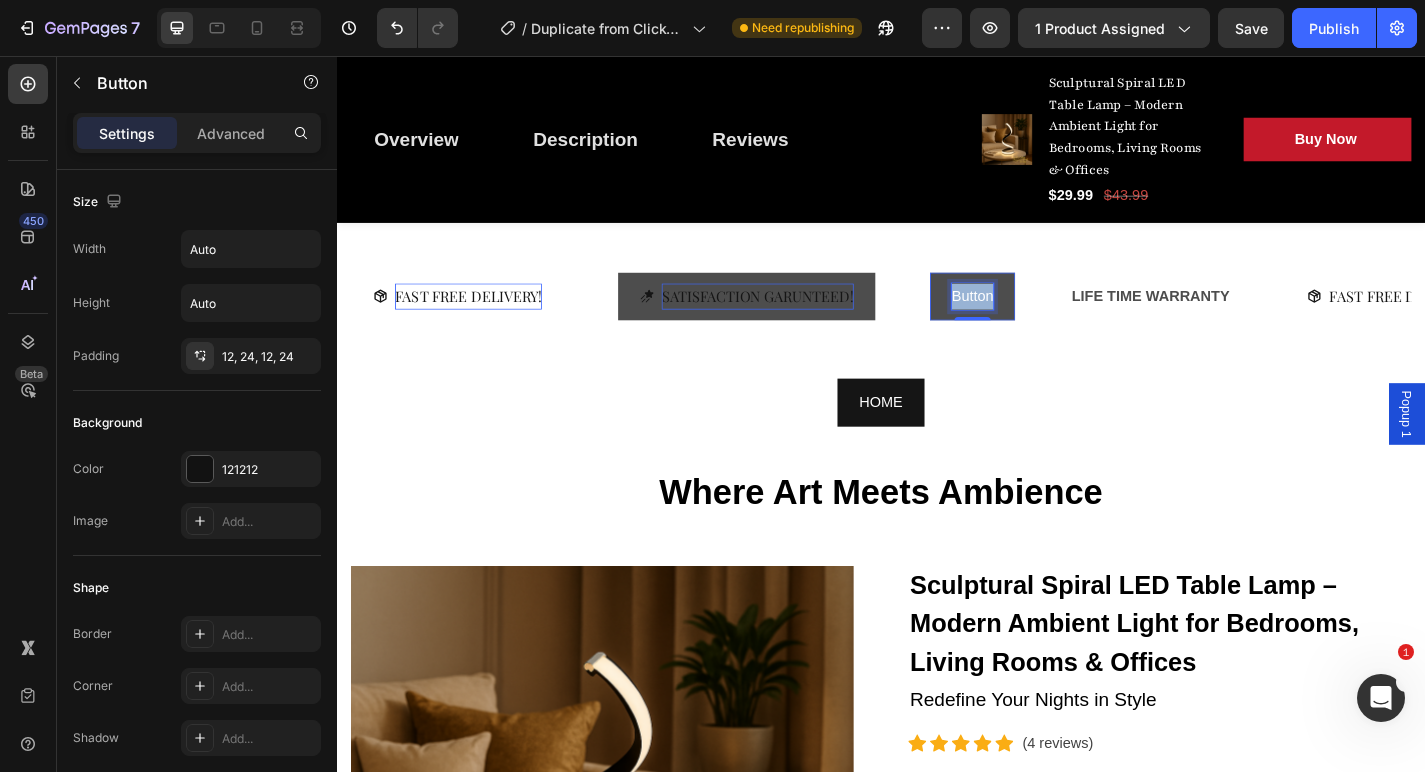 click on "Button" at bounding box center [1038, 321] 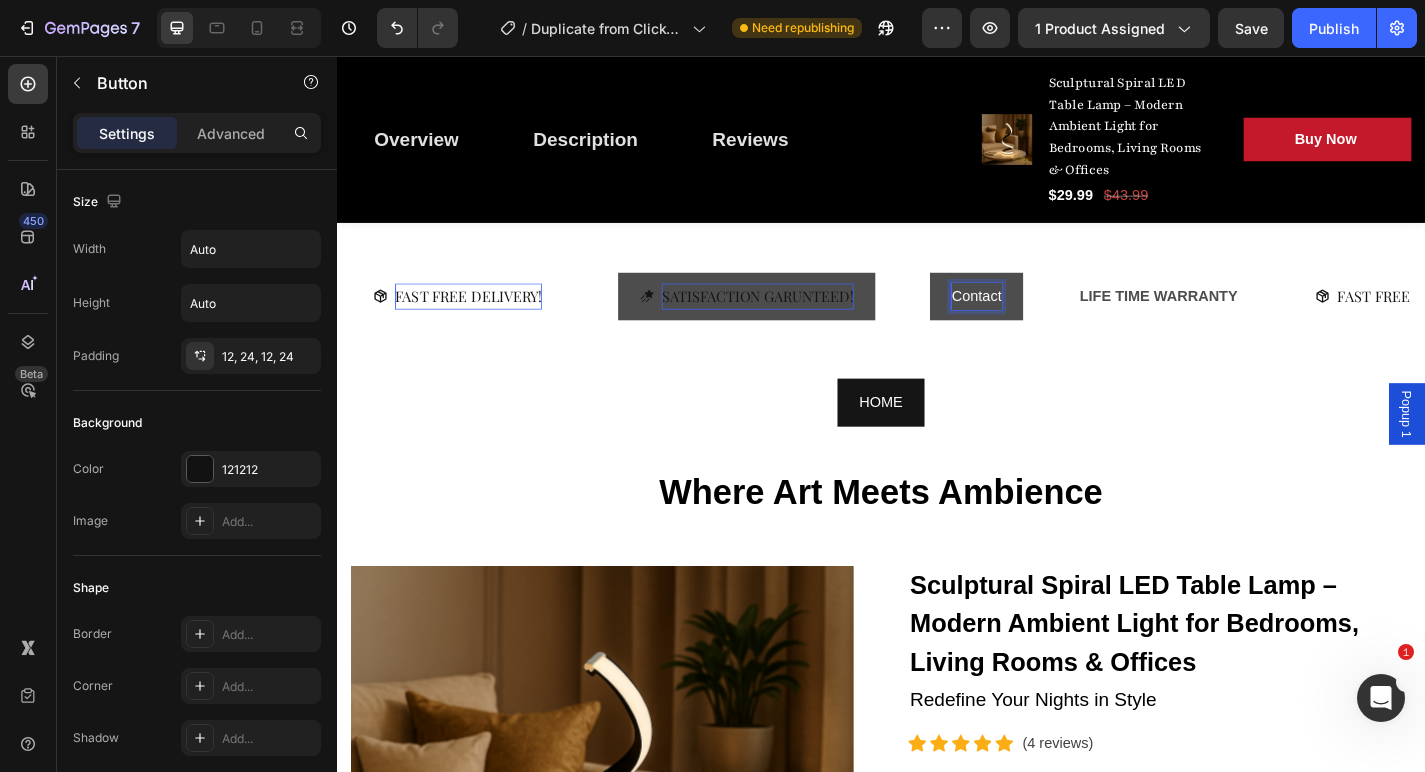 click on "Contact" at bounding box center (1042, 321) 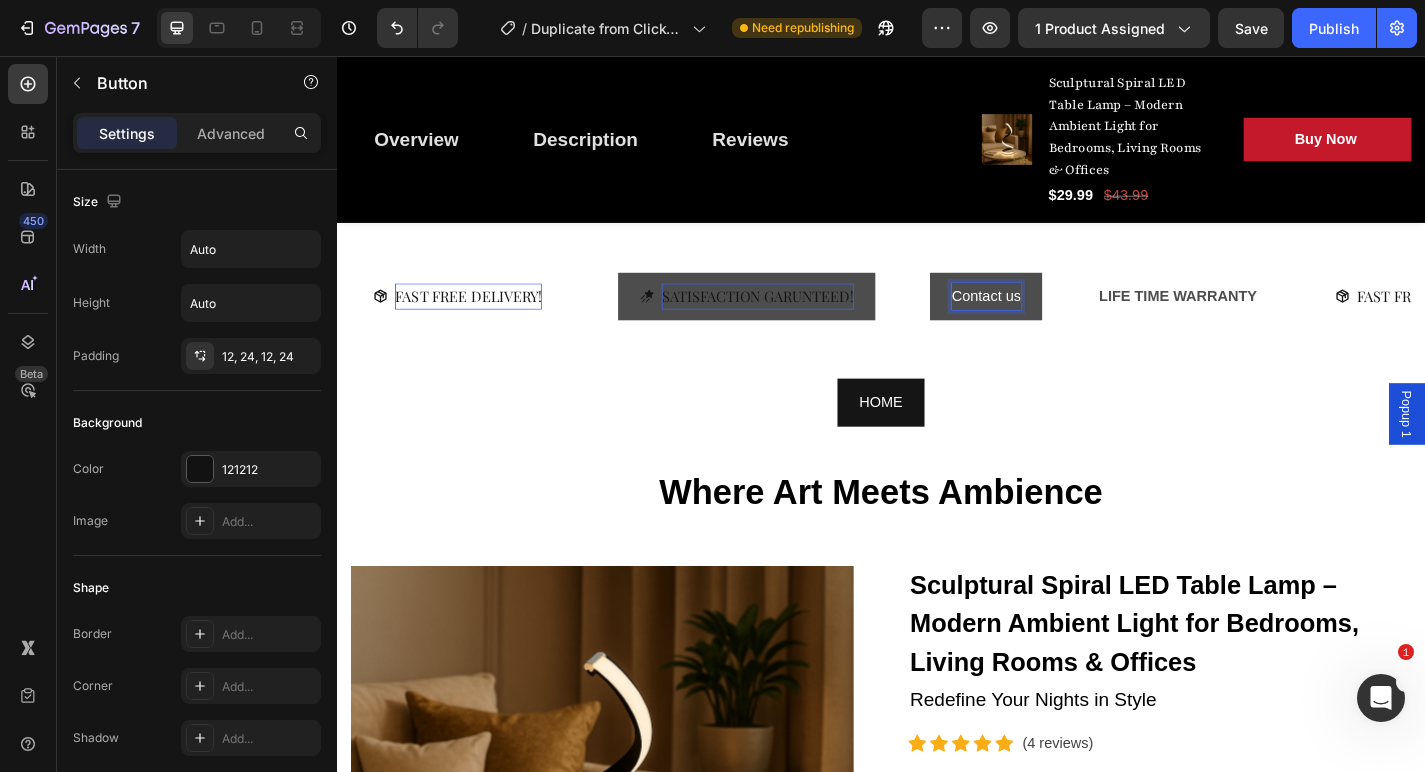 click on "Contact us" at bounding box center (1053, 321) 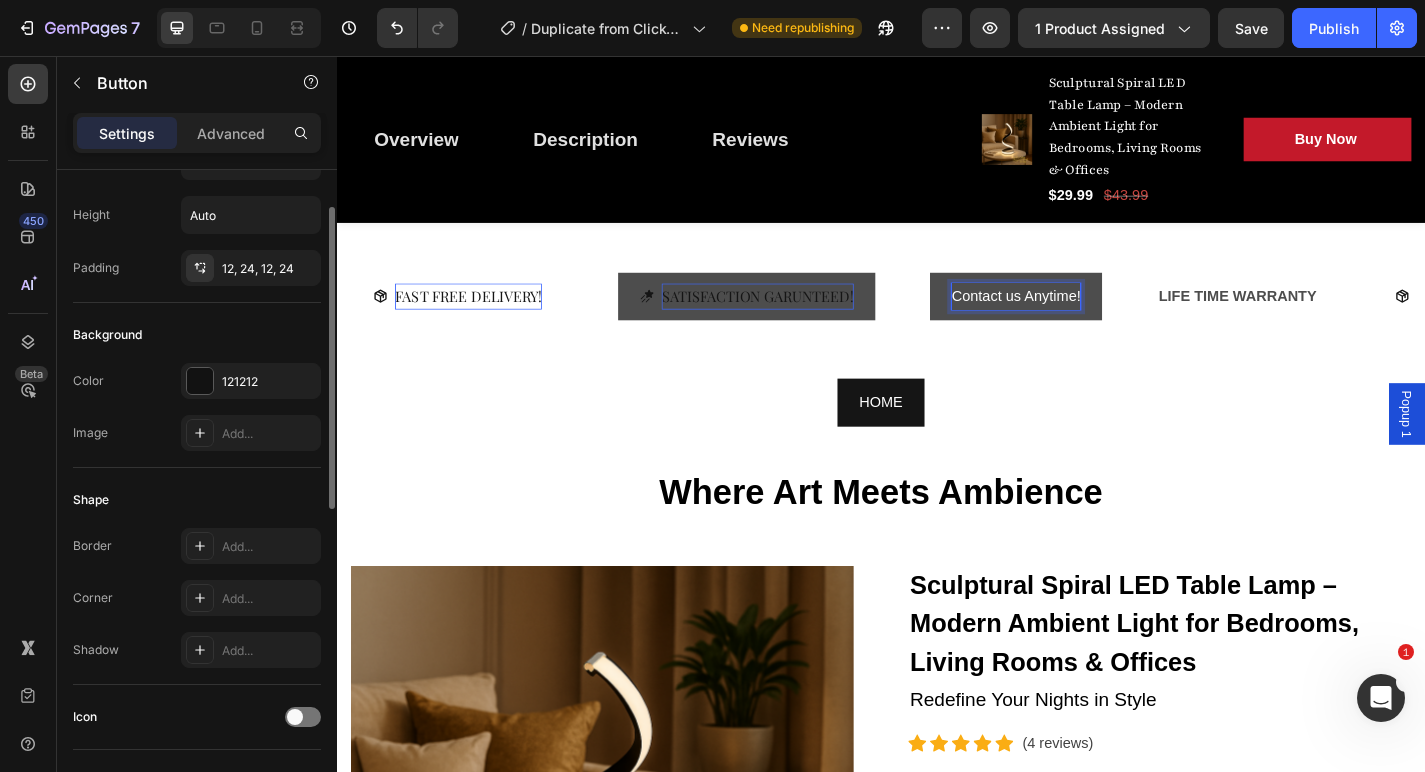 scroll, scrollTop: 112, scrollLeft: 0, axis: vertical 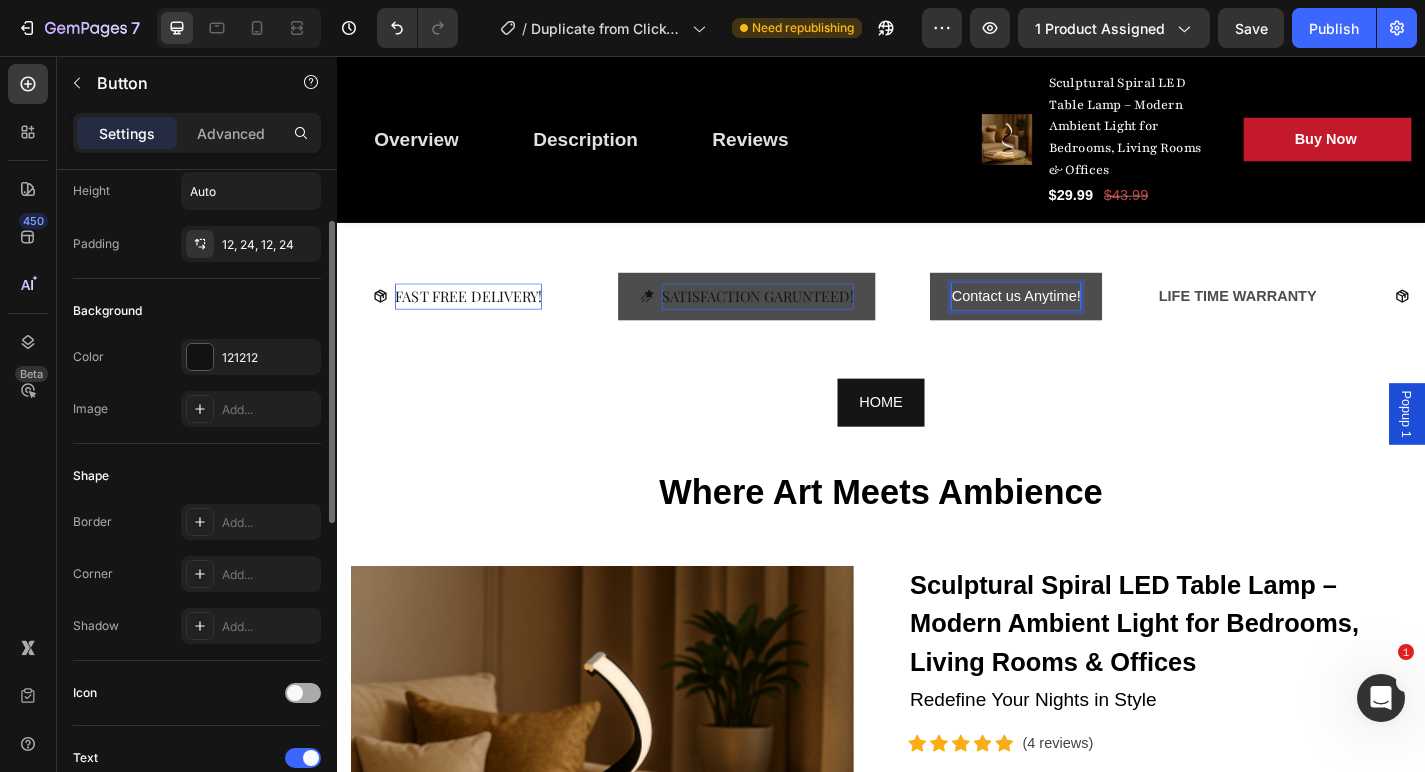 click at bounding box center [303, 693] 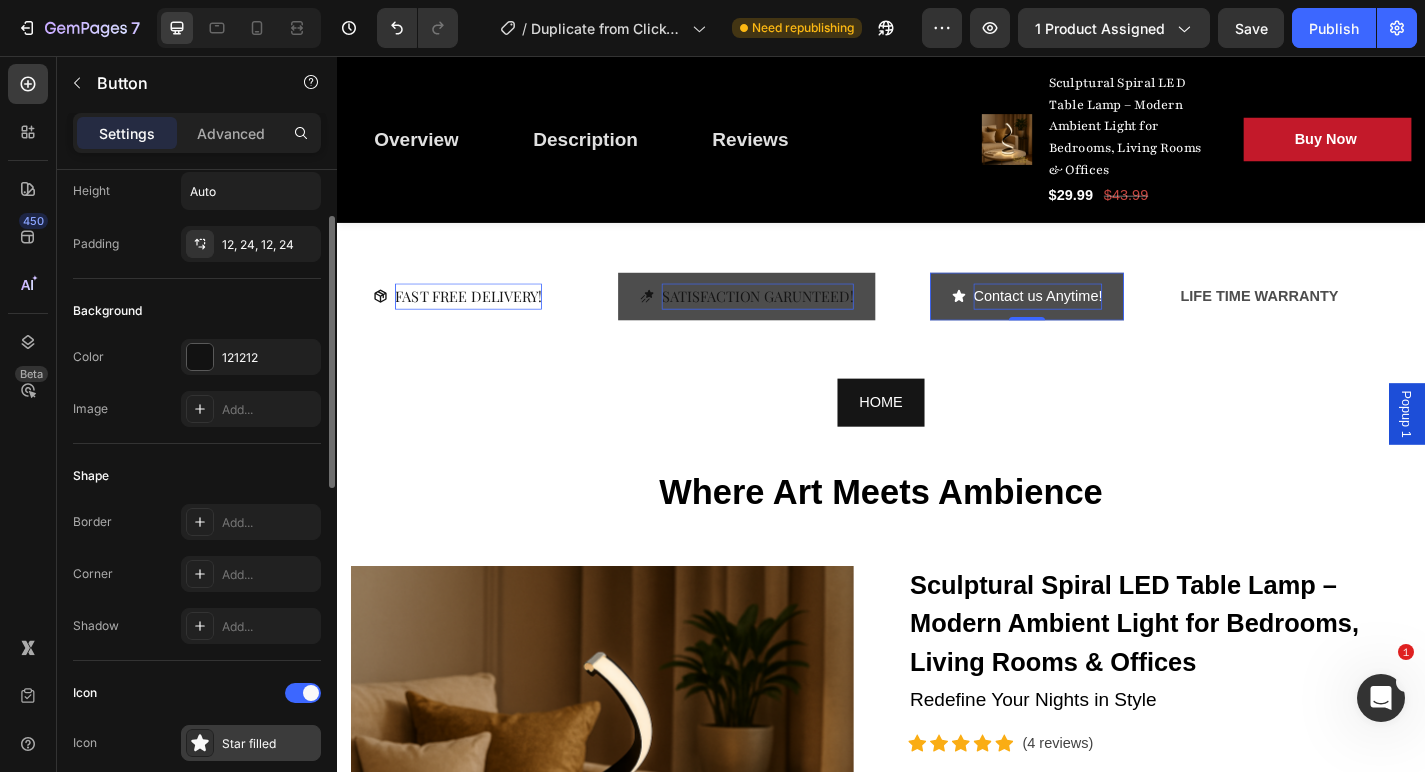 click on "Star filled" at bounding box center [251, 743] 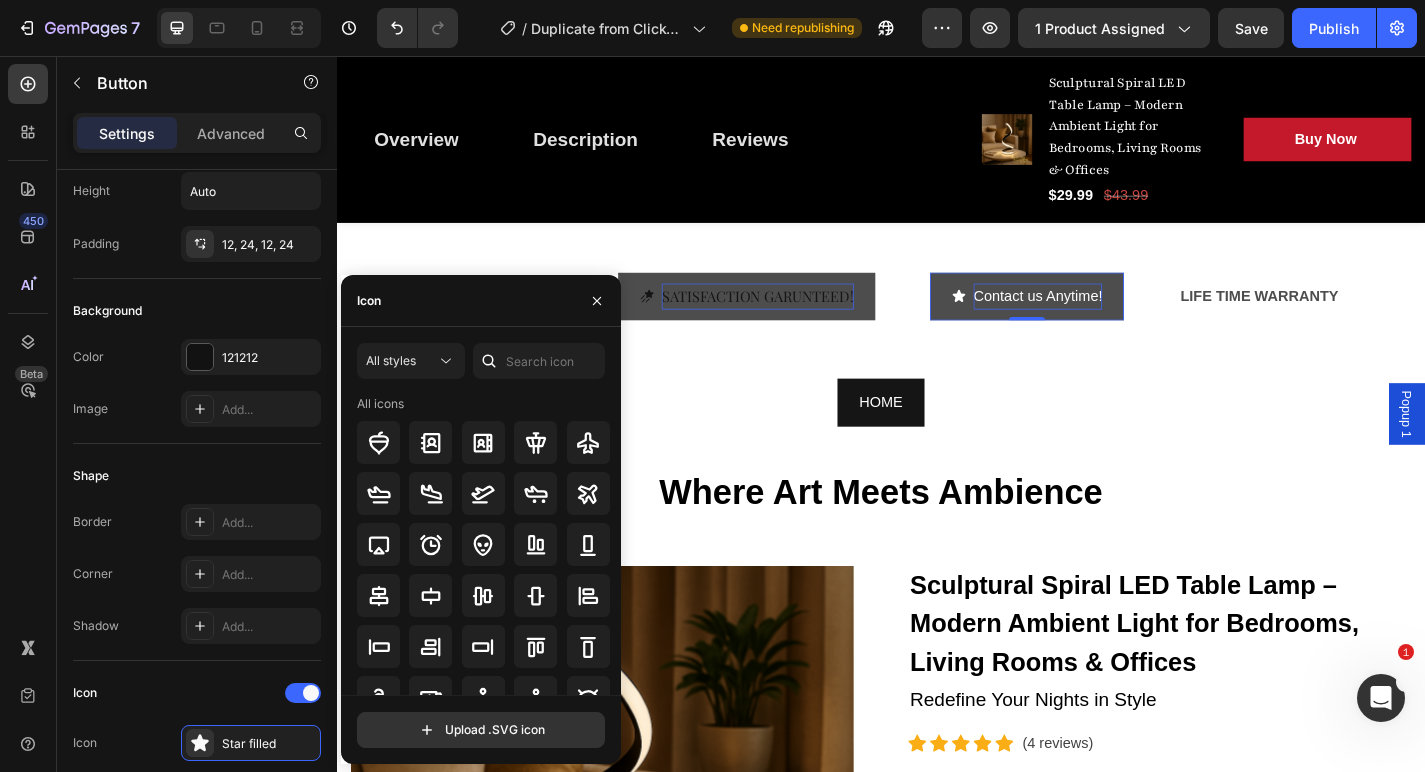 click 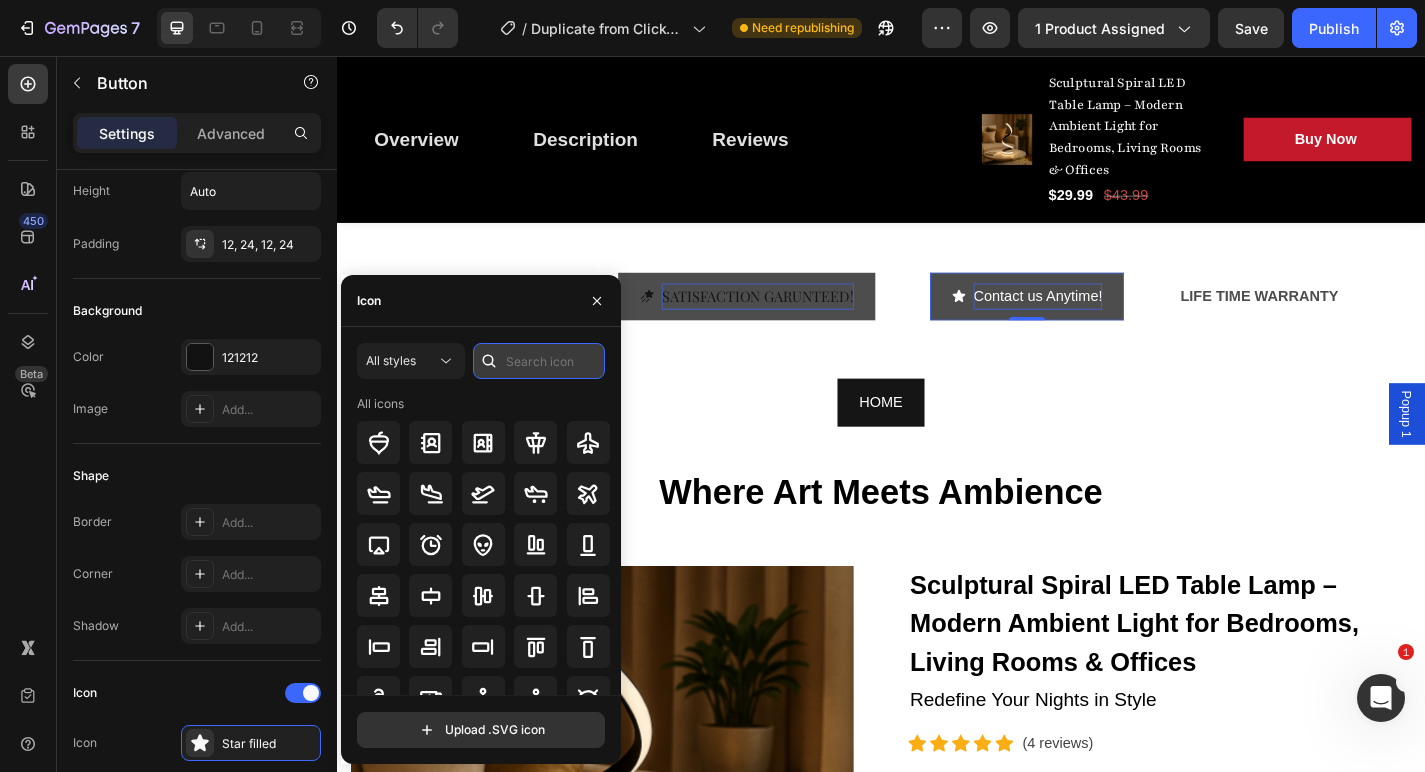 click at bounding box center (539, 361) 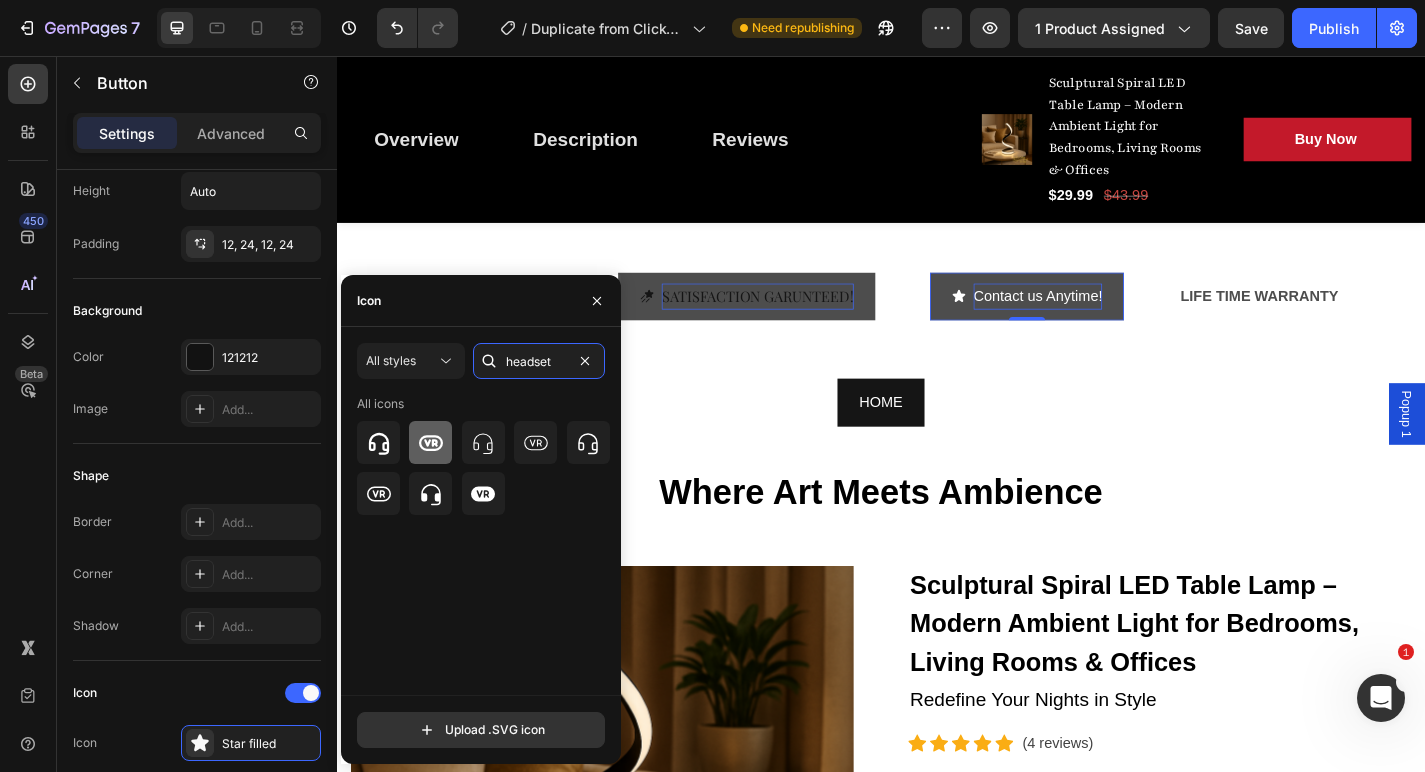 type on "headset" 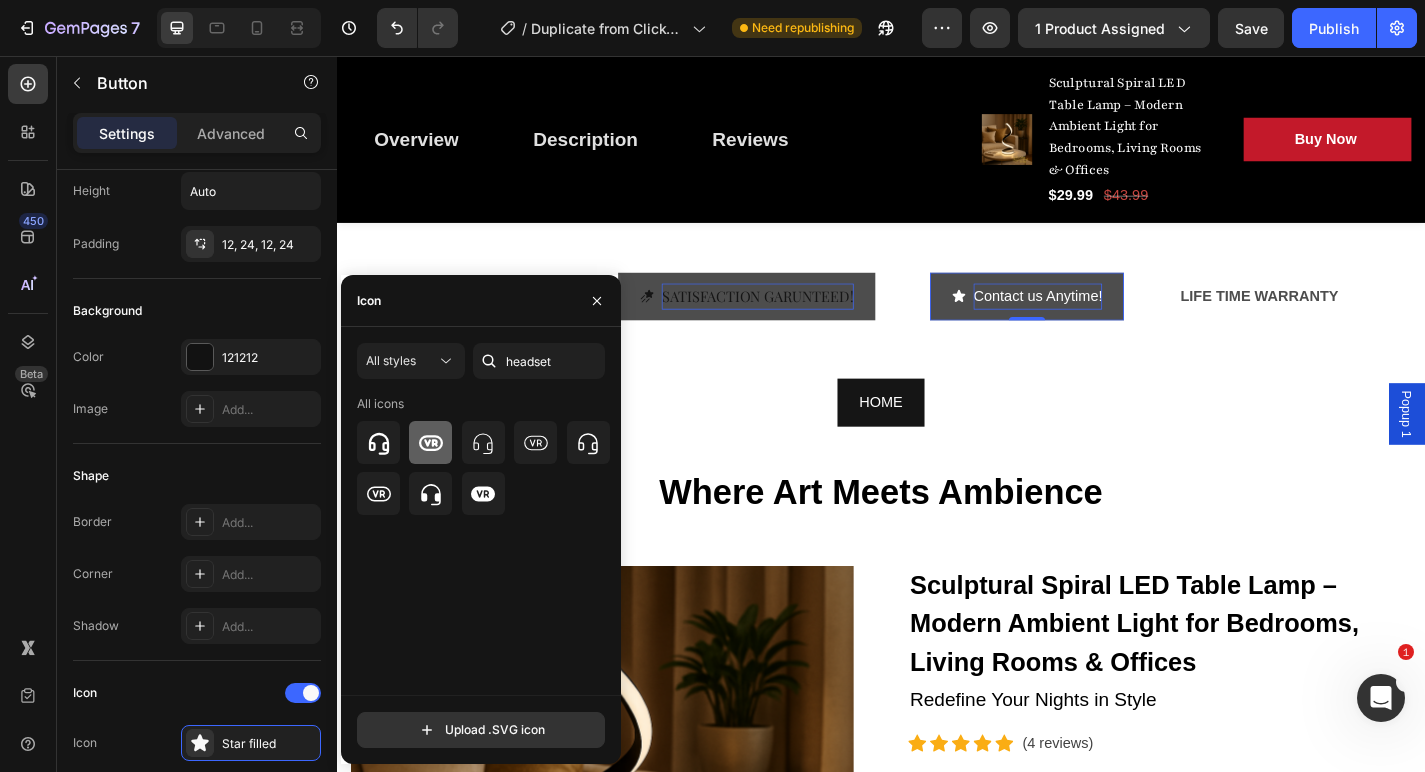 click 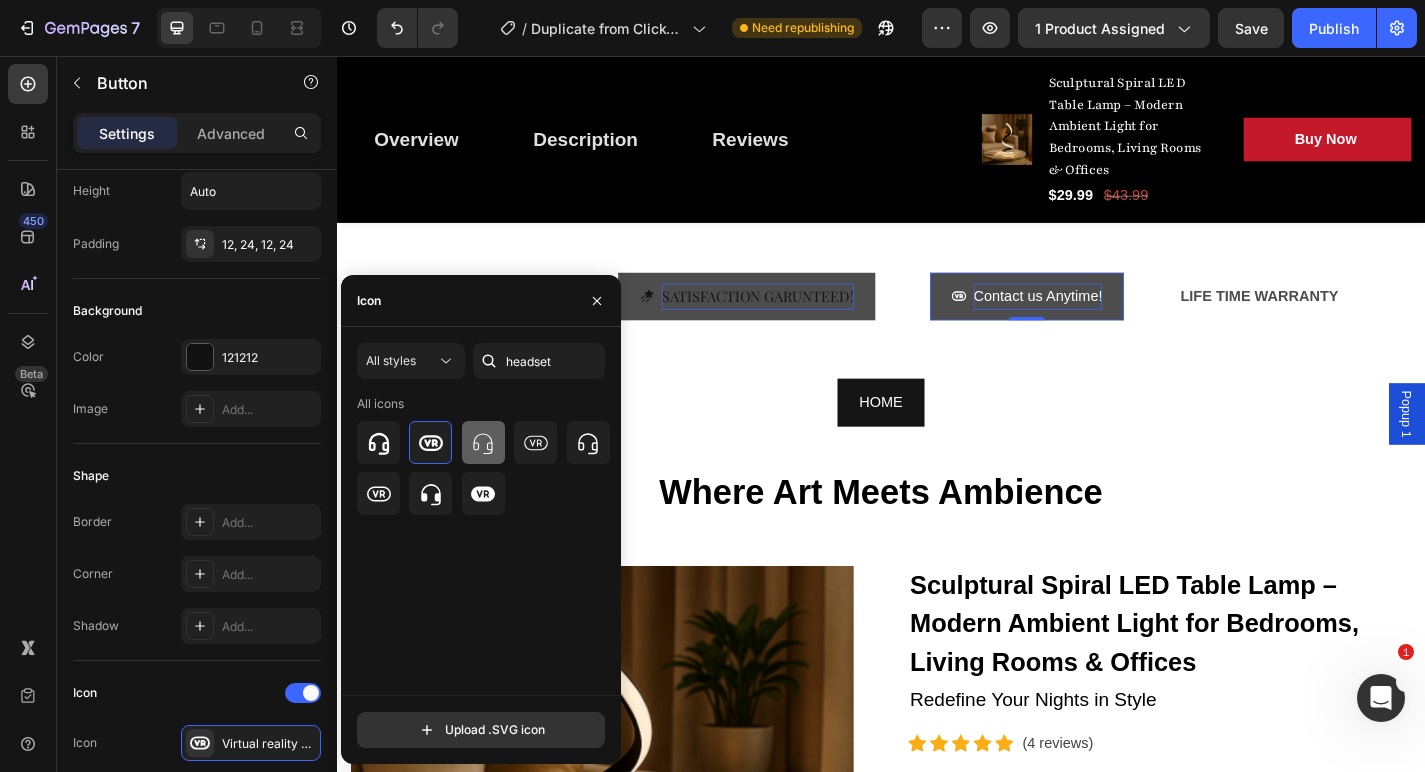 click 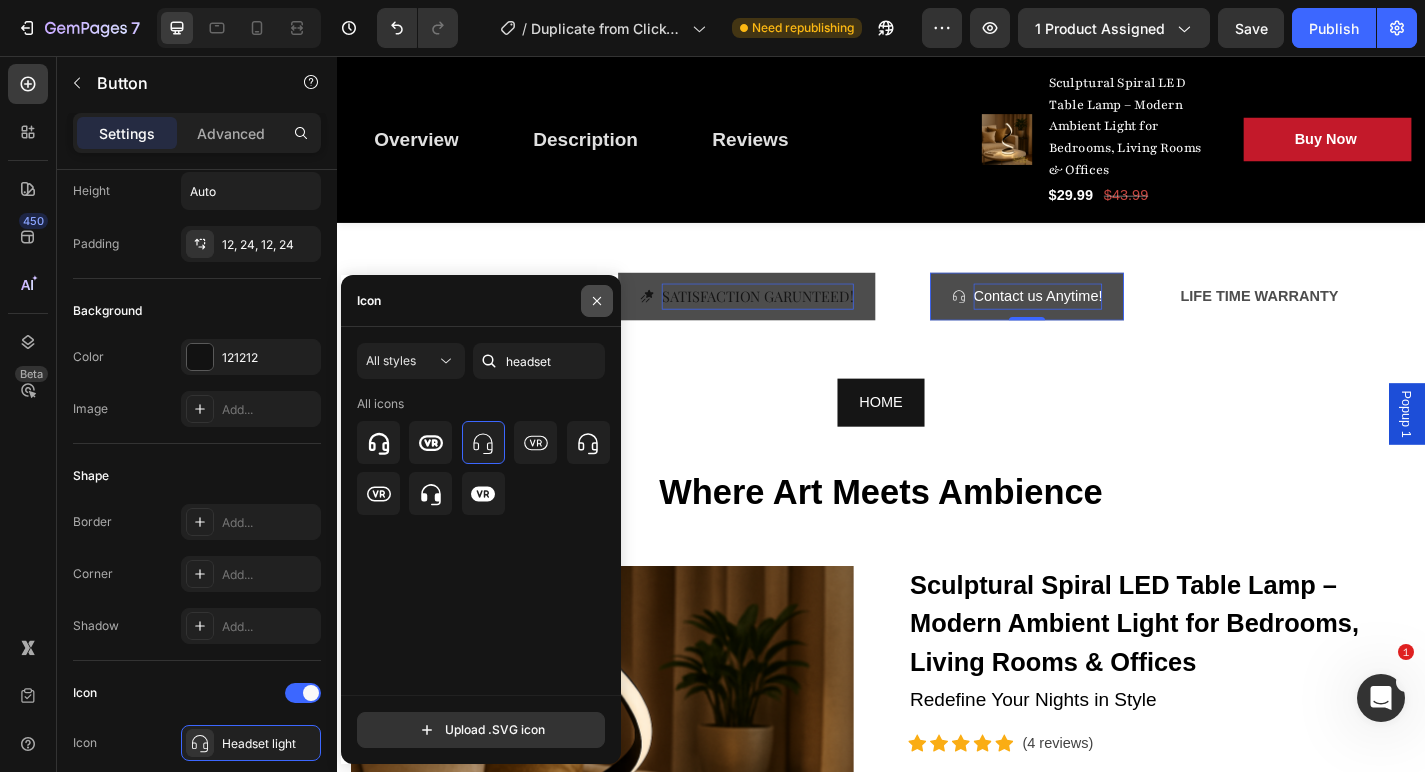 click 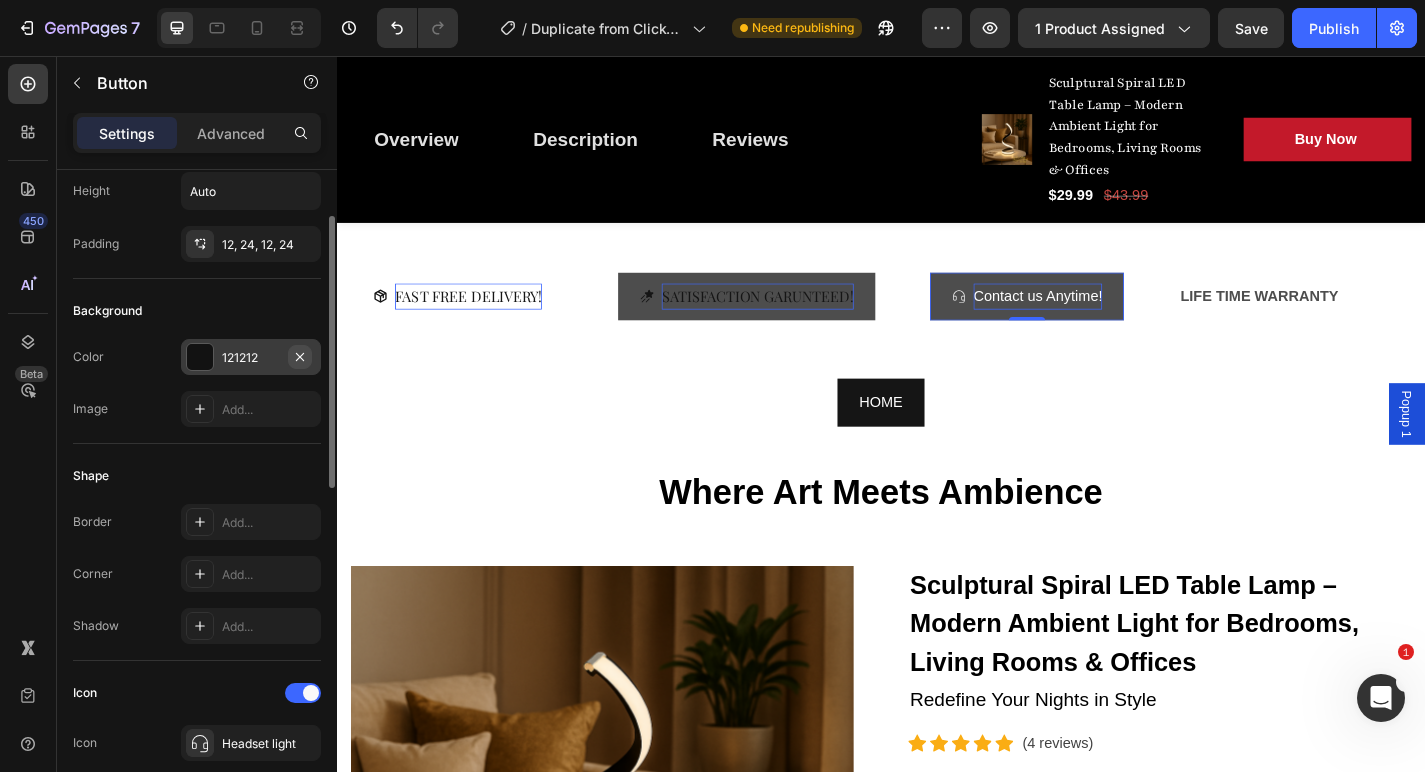 click 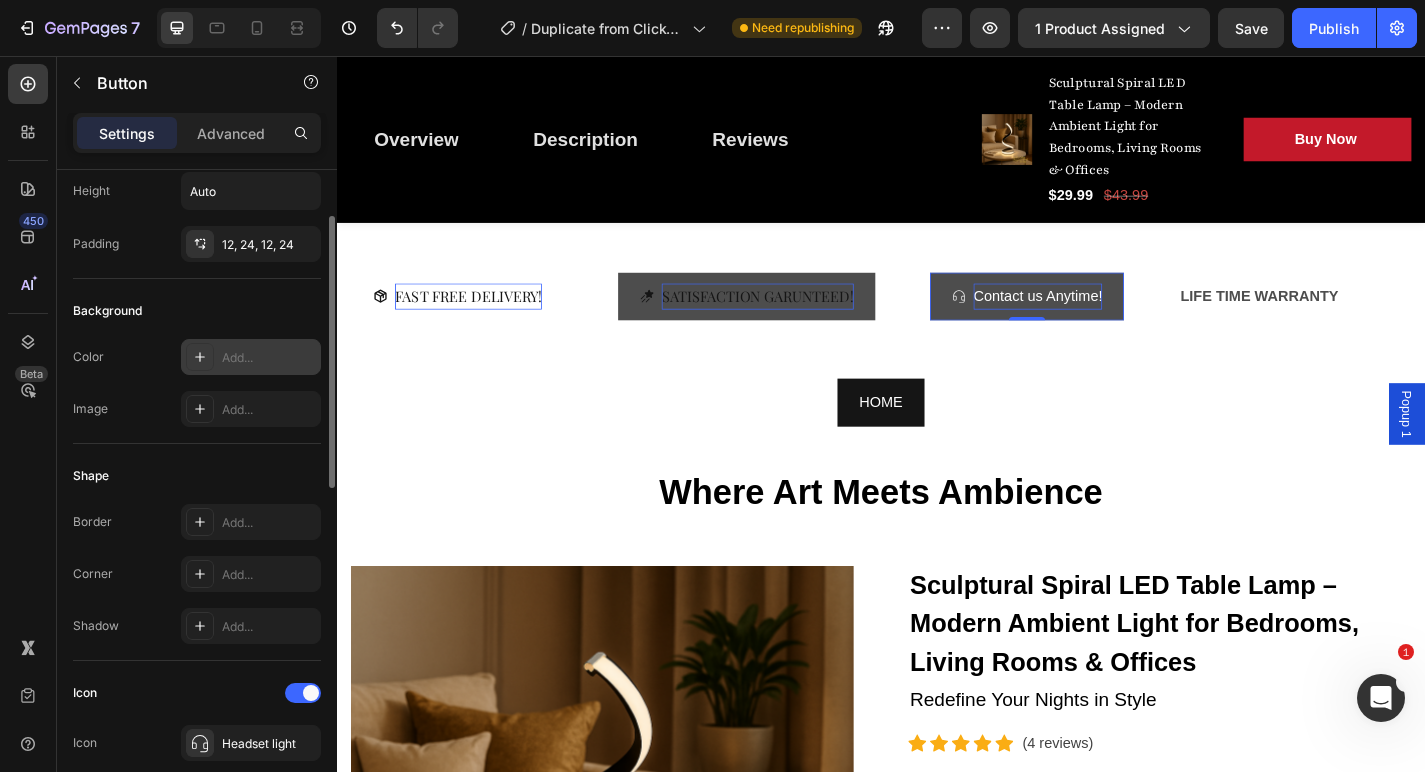 click on "Add..." at bounding box center [269, 358] 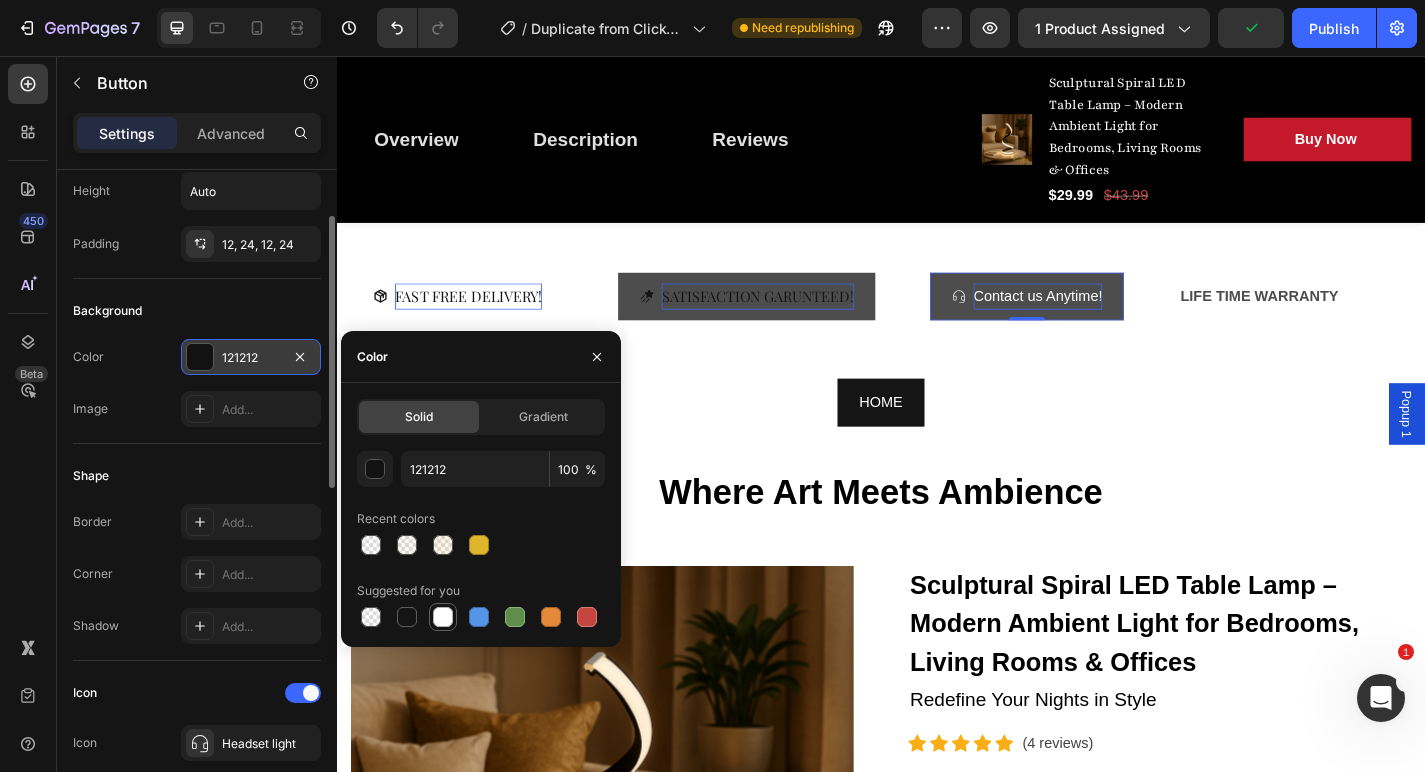 click at bounding box center (443, 617) 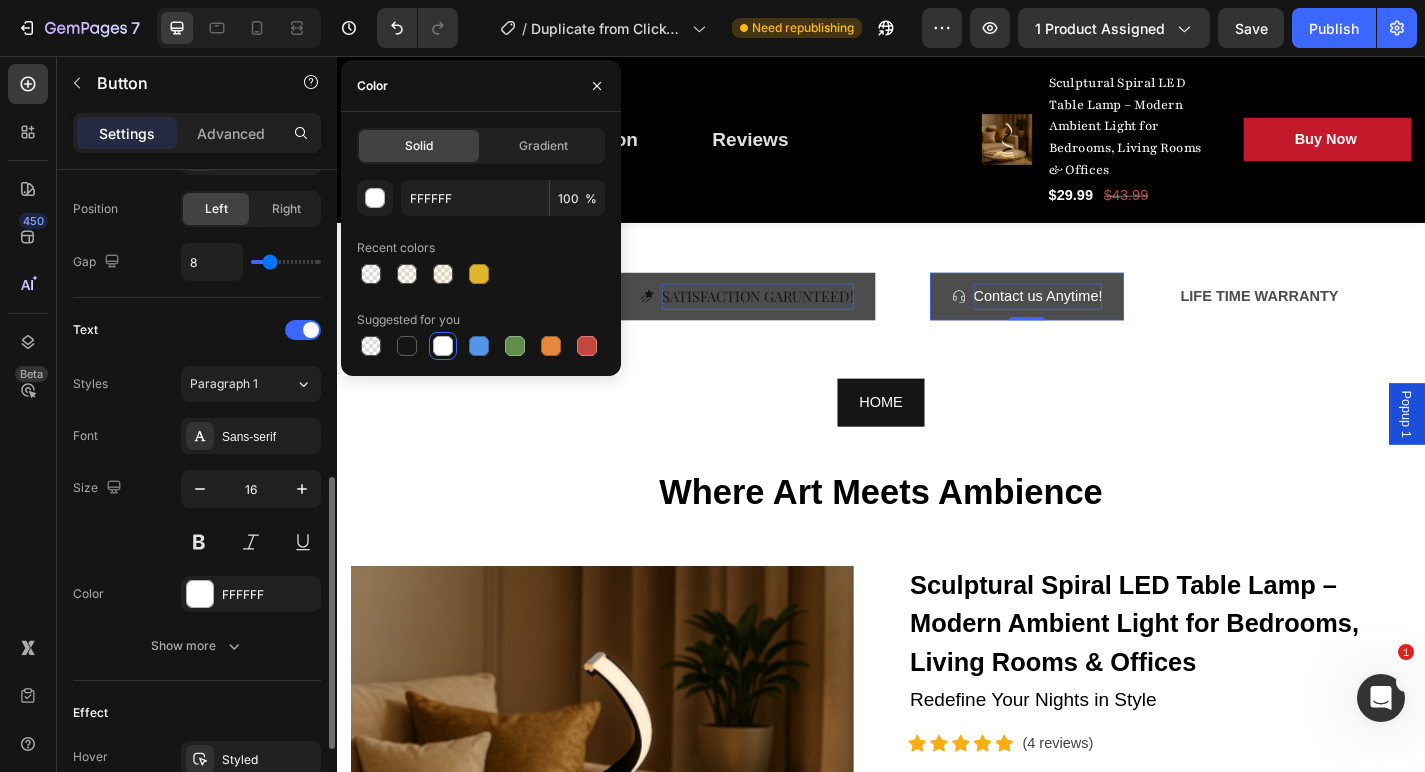 scroll, scrollTop: 711, scrollLeft: 0, axis: vertical 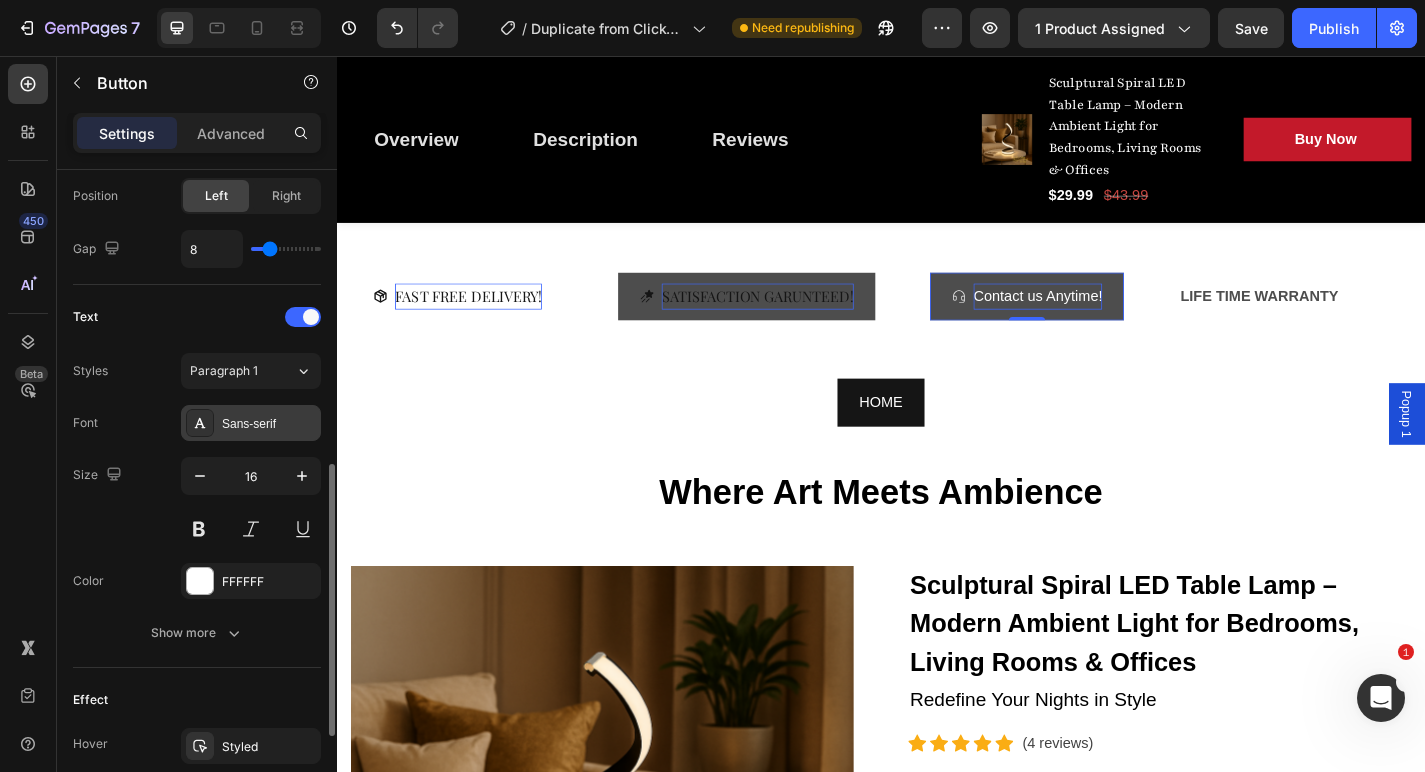 click on "Sans-serif" at bounding box center (269, 424) 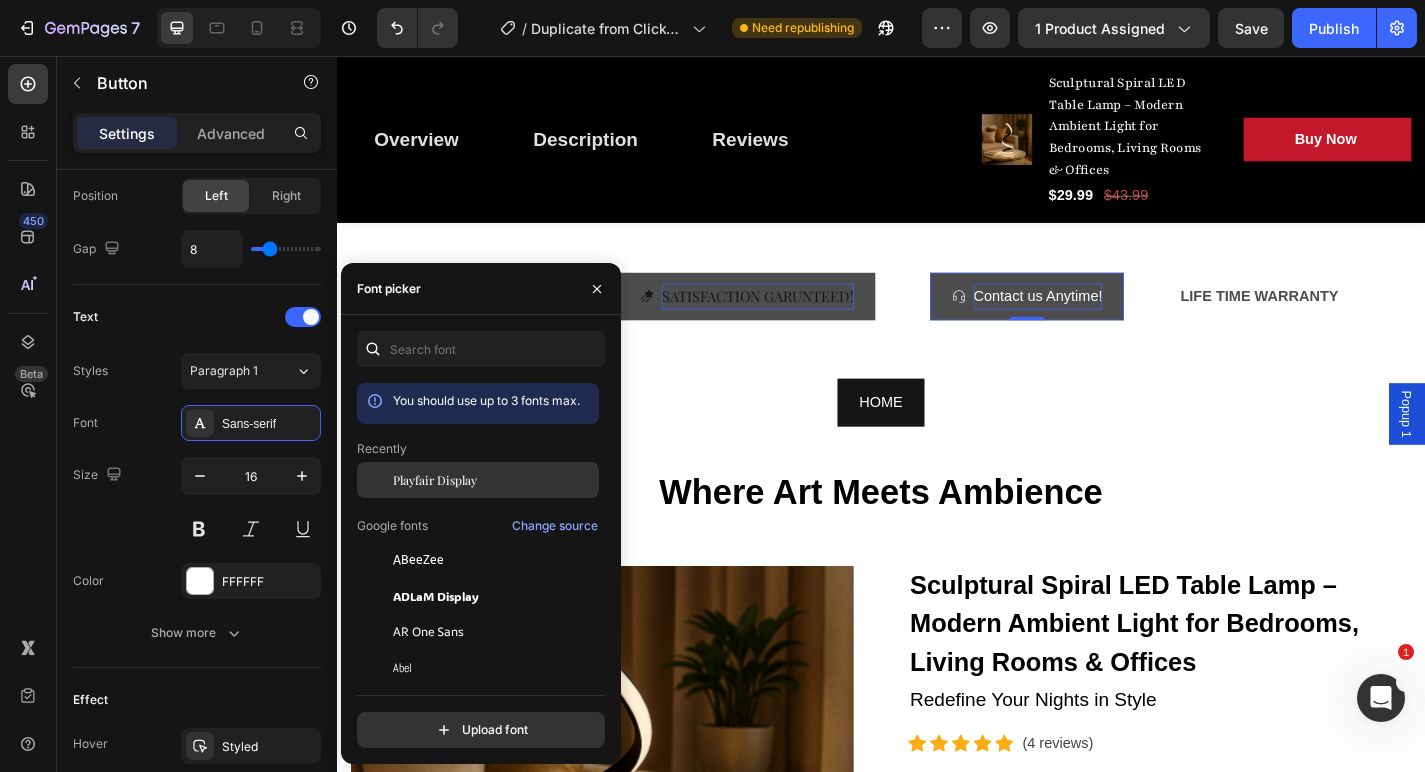 click on "Playfair Display" at bounding box center [435, 480] 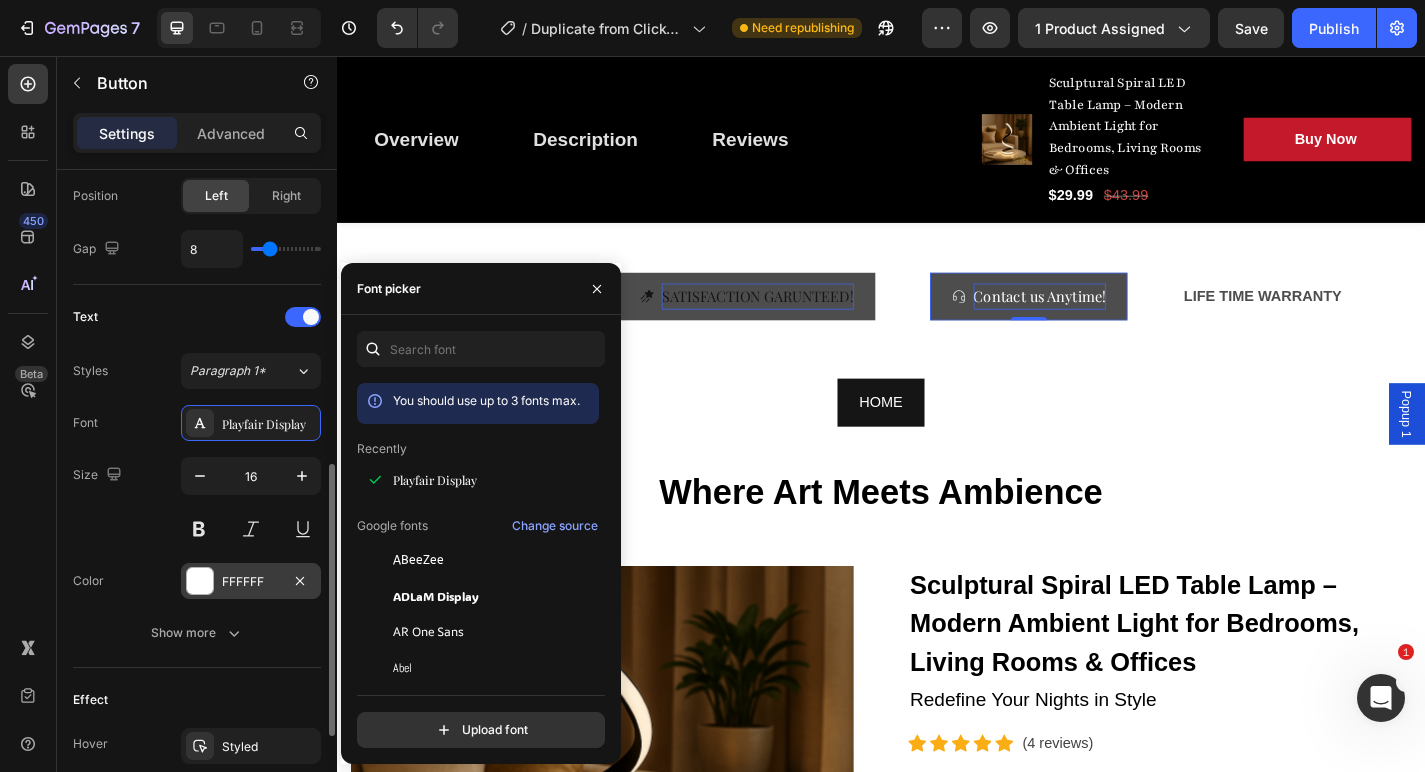 click on "FFFFFF" at bounding box center [251, 581] 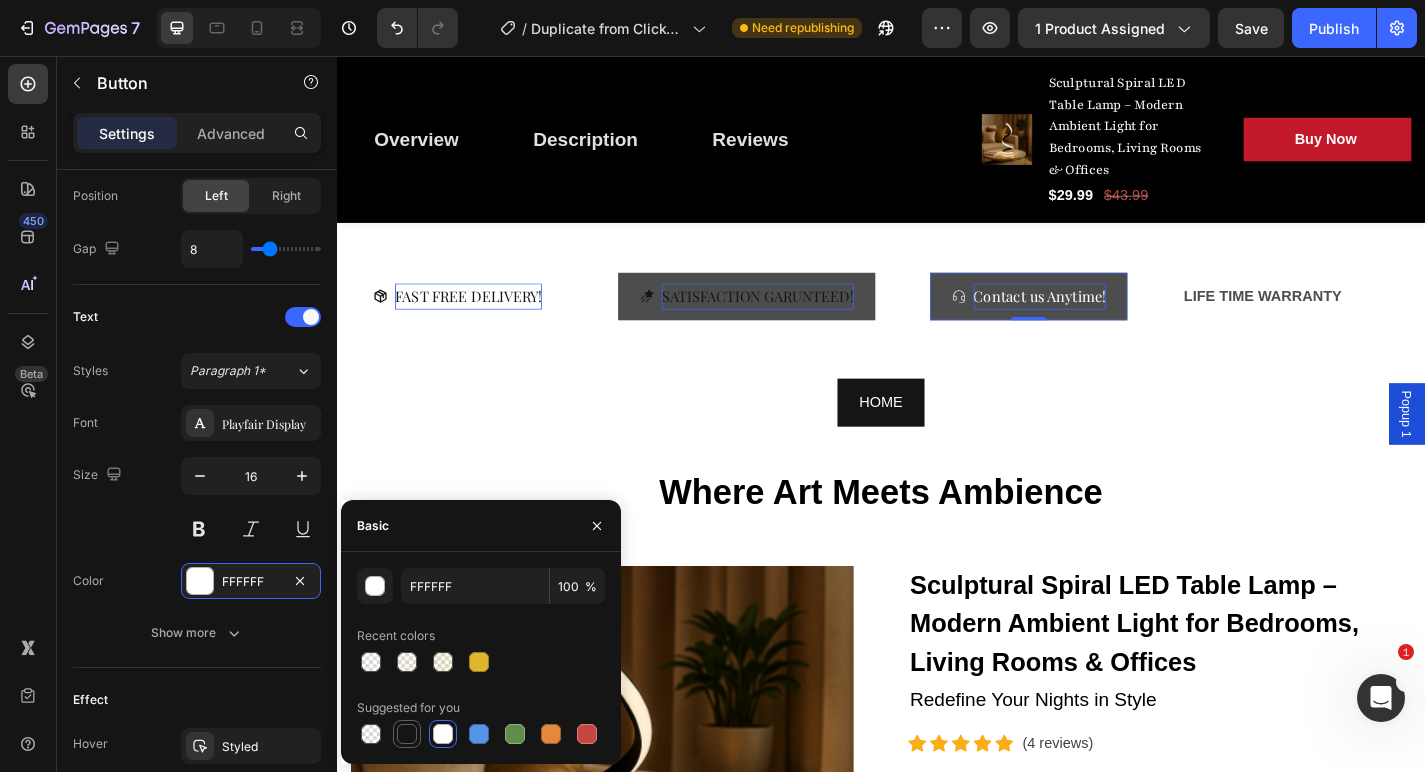 click at bounding box center (407, 734) 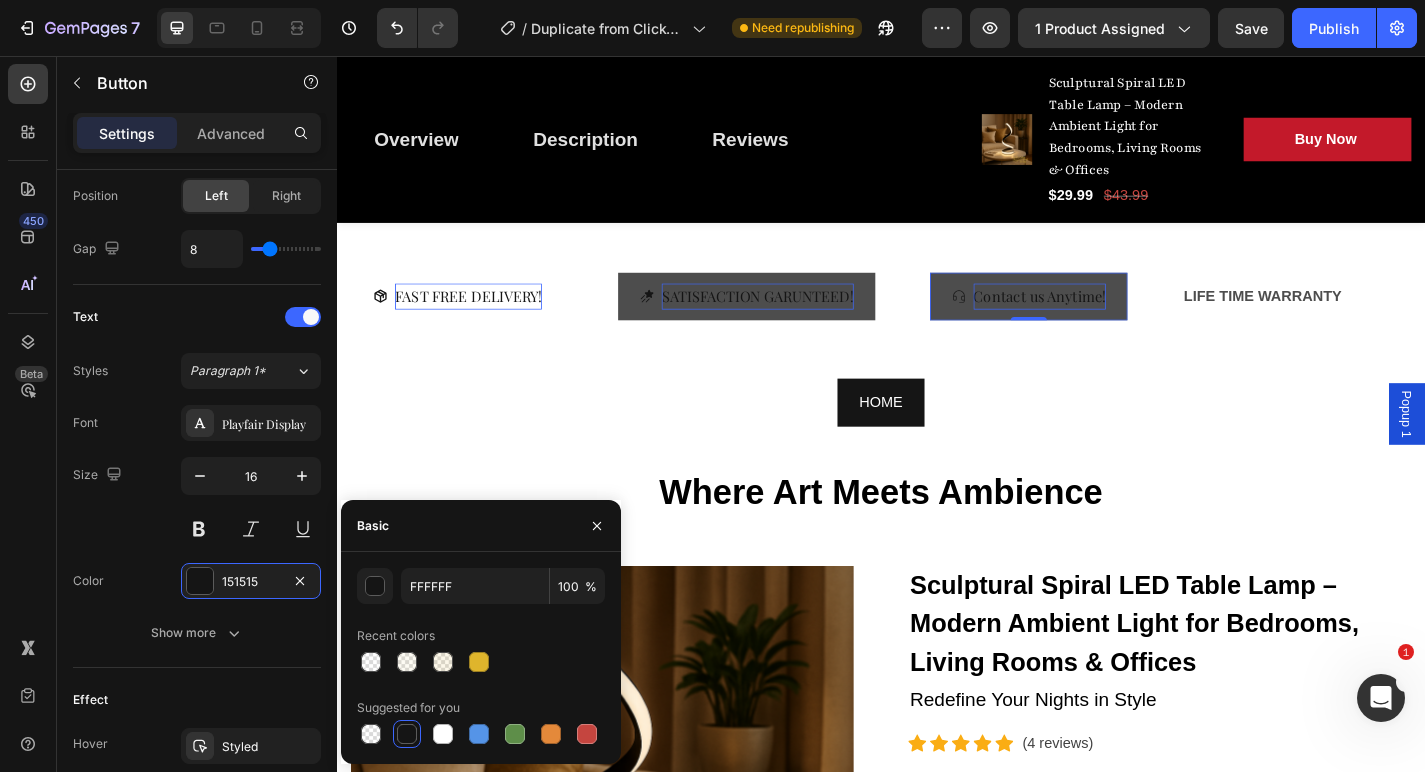 type on "151515" 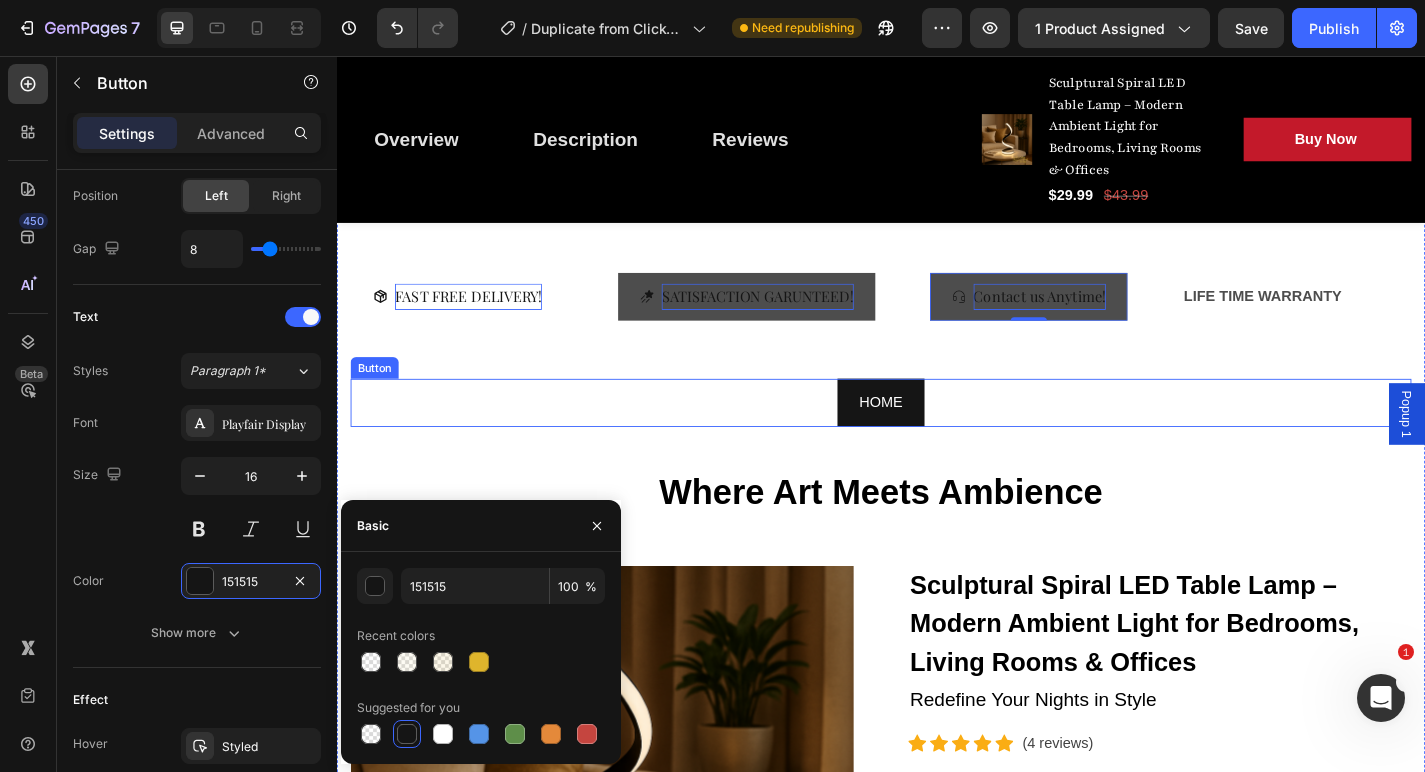 click on "FAST FREE DELIVERY! Button
SATISFACTION GARUNTEED! Button
Contact us Anytime! Button   0 LIFE TIME WARRANTY Text Block
FAST FREE DELIVERY! Button
SATISFACTION GARUNTEED! Button
Contact us Anytime! Button   0 LIFE TIME WARRANTY Text Block
FAST FREE DELIVERY! Button
SATISFACTION GARUNTEED! Button
Contact us Anytime! Button   0 LIFE TIME WARRANTY Text Block
FAST FREE DELIVERY! Button
SATISFACTION GARUNTEED! Button
Contact us Anytime! Button   0 LIFE TIME WARRANTY Text Block
FAST FREE DELIVERY! Button
SATISFACTION GARUNTEED! Button
Contact us Anytime! Button   0 LIFE TIME WARRANTY Text Block
FAST FREE DELIVERY! Button
SATISFACTION GARUNTEED! Button
Contact us Anytime! Button   0 LIFE TIME WARRANTY Text Block Marquee" at bounding box center [937, 345] 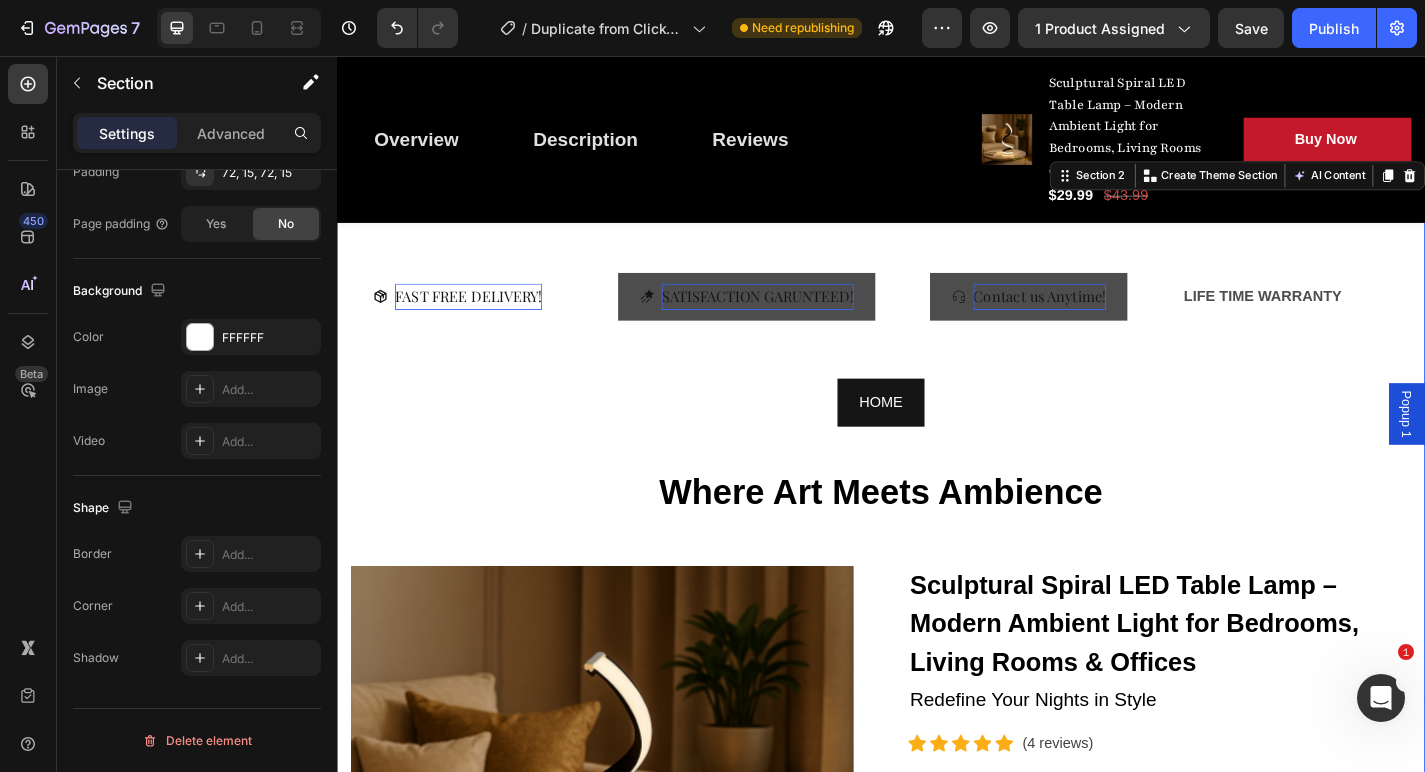 scroll, scrollTop: 0, scrollLeft: 0, axis: both 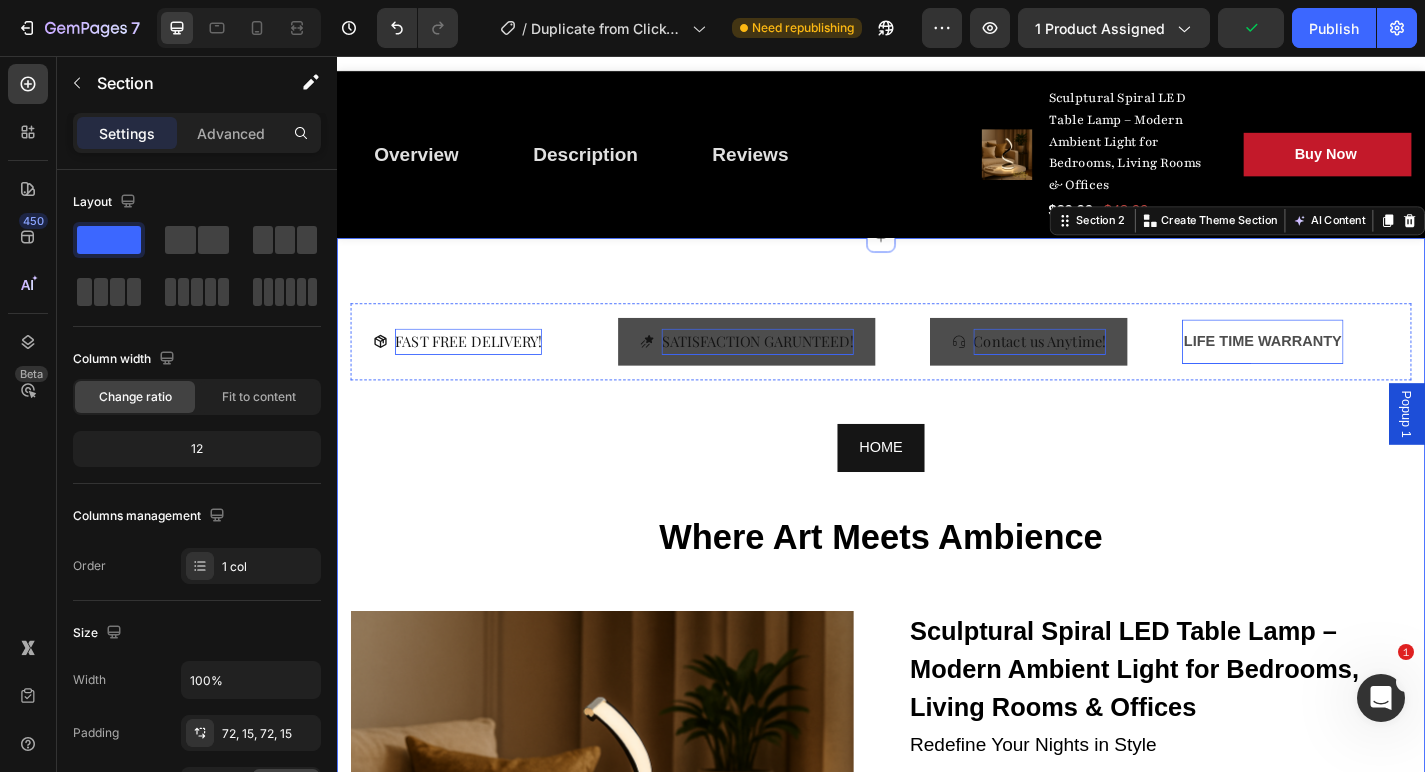 click on "LIFE TIME WARRANTY" at bounding box center [1358, 371] 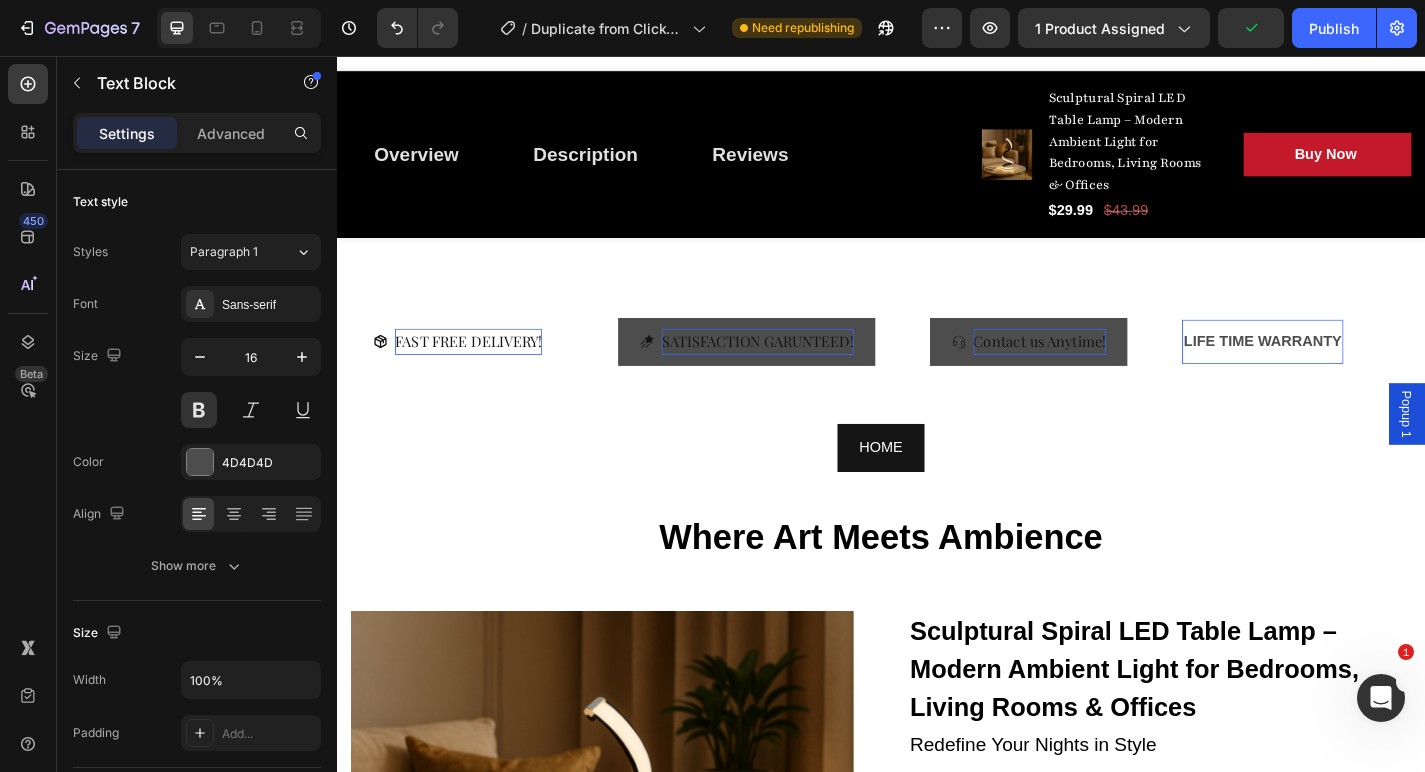click on "LIFE TIME WARRANTY" at bounding box center (1358, 371) 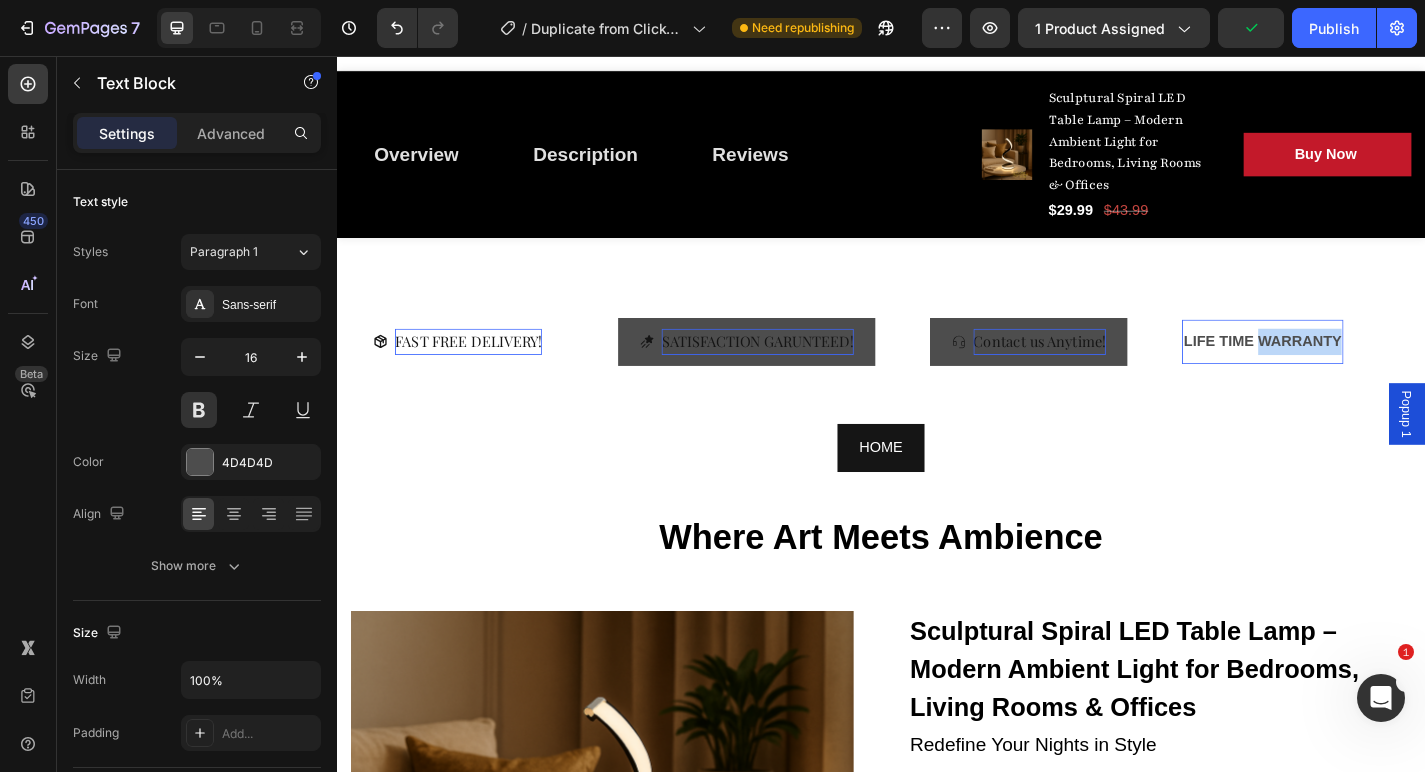 click on "LIFE TIME WARRANTY" at bounding box center (1358, 371) 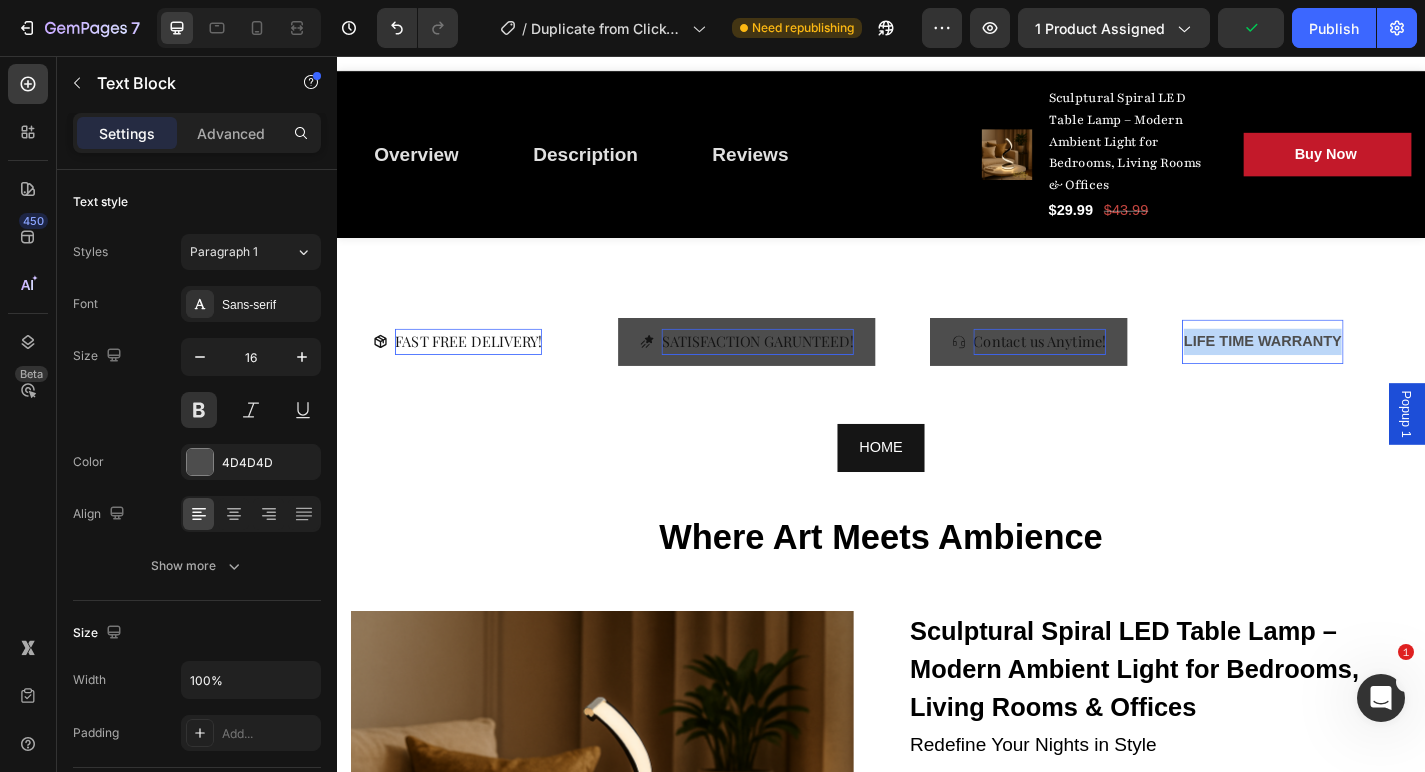 click on "LIFE TIME WARRANTY" at bounding box center [1358, 371] 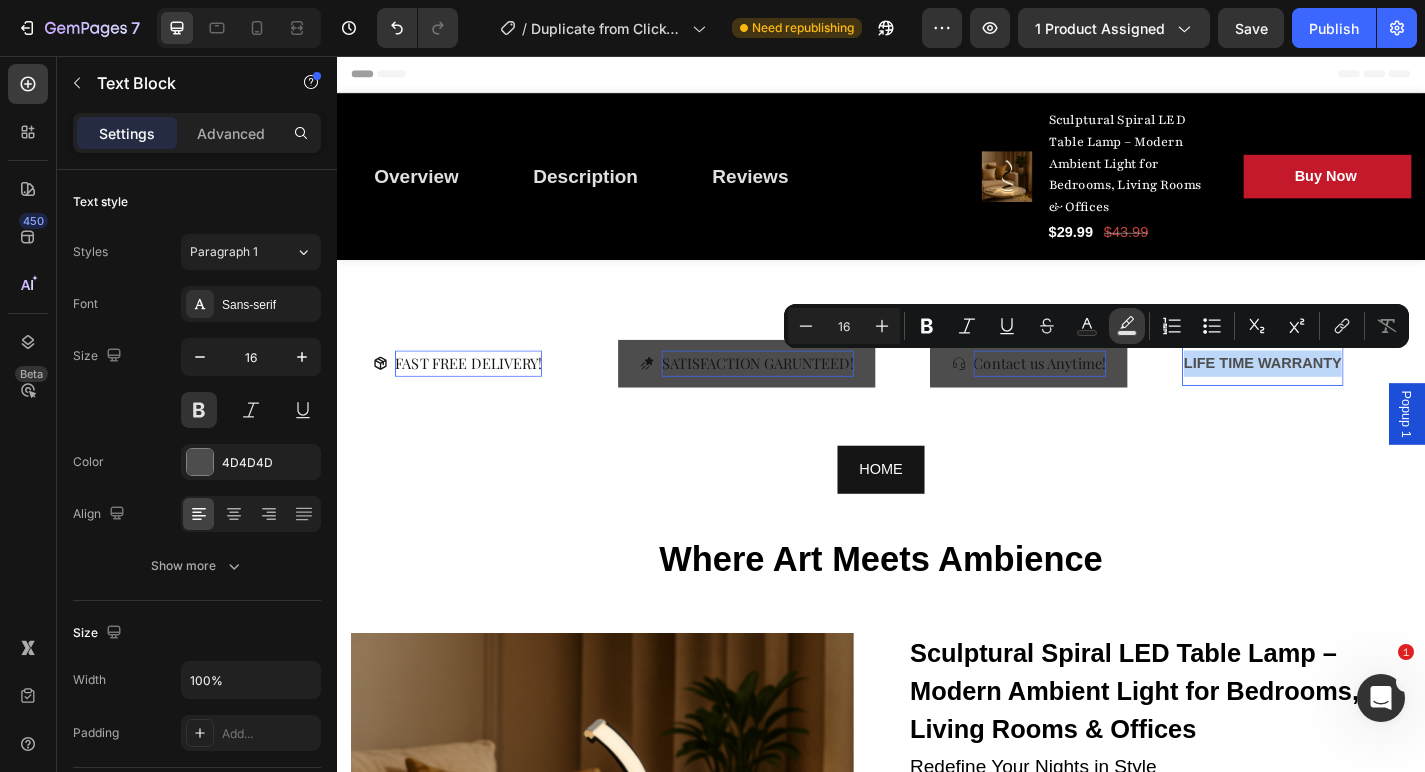 scroll, scrollTop: 0, scrollLeft: 0, axis: both 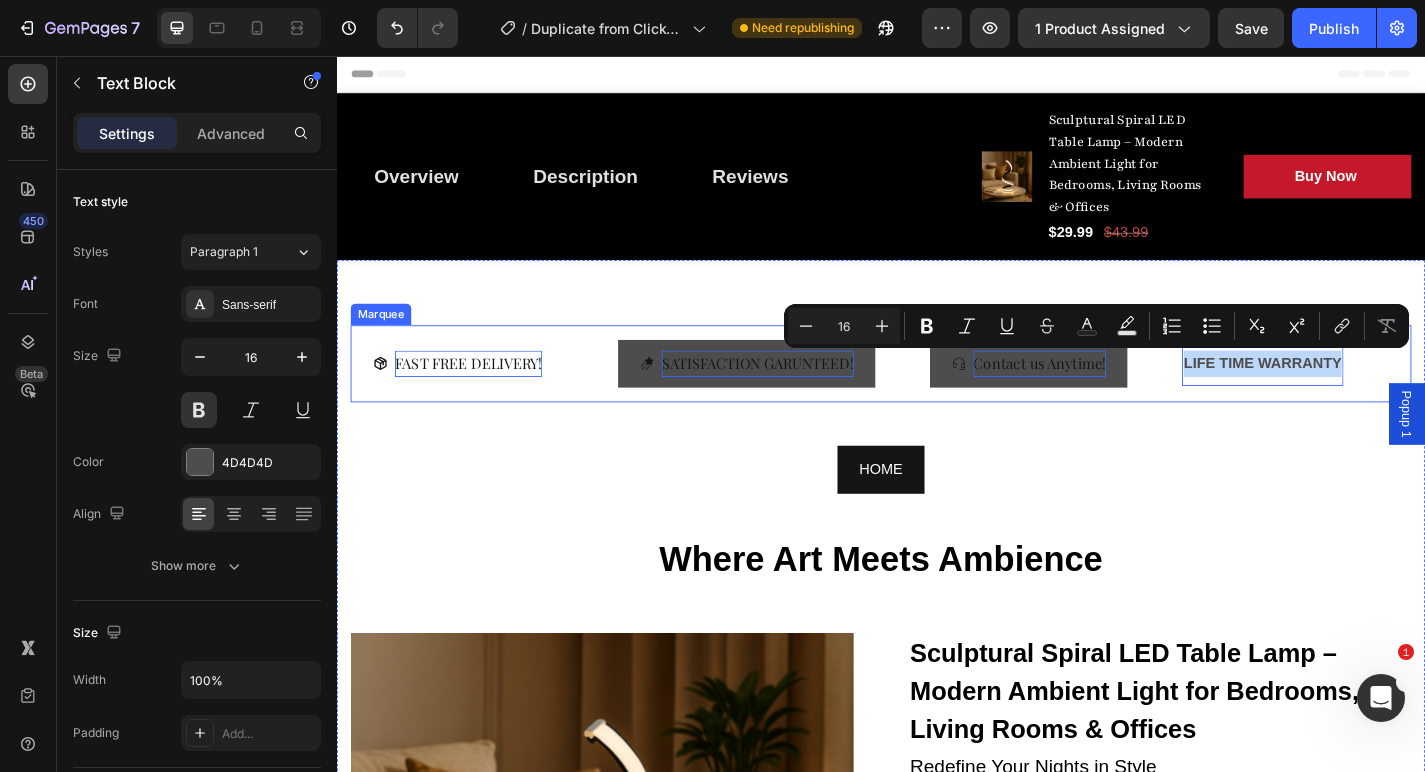 click on "FAST FREE DELIVERY! Button
SATISFACTION GARUNTEED! Button
Contact us Anytime! Button LIFE TIME WARRANTY Text Block   0
FAST FREE DELIVERY! Button
SATISFACTION GARUNTEED! Button
Contact us Anytime! Button LIFE TIME WARRANTY Text Block   0
FAST FREE DELIVERY! Button
SATISFACTION GARUNTEED! Button
Contact us Anytime! Button LIFE TIME WARRANTY Text Block   0
FAST FREE DELIVERY! Button
SATISFACTION GARUNTEED! Button
Contact us Anytime! Button LIFE TIME WARRANTY Text Block   0
FAST FREE DELIVERY! Button
SATISFACTION GARUNTEED! Button
Contact us Anytime! Button LIFE TIME WARRANTY Text Block   0
FAST FREE DELIVERY! Button
SATISFACTION GARUNTEED! Button
Contact us Anytime! Button LIFE TIME WARRANTY Text Block   0 Marquee" at bounding box center (937, 395) 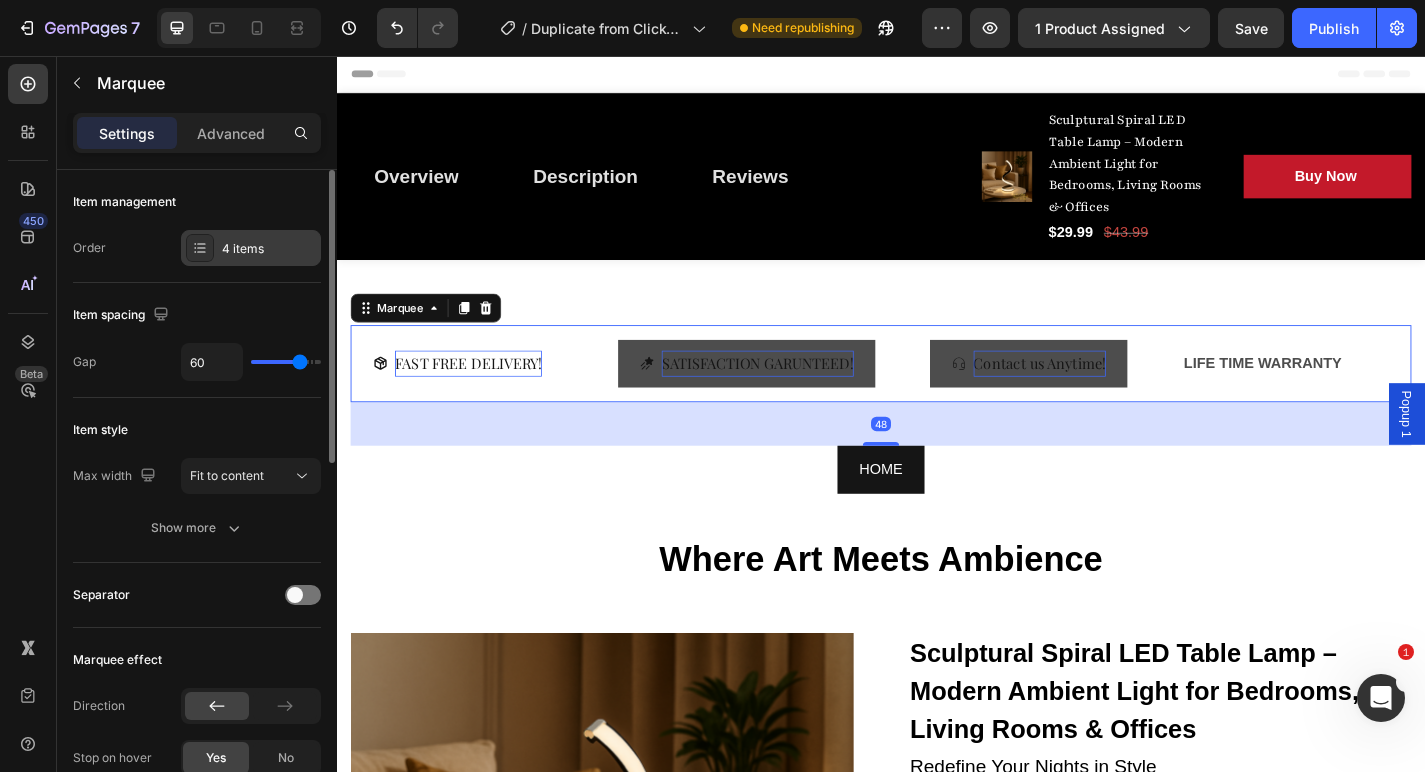 click on "4 items" at bounding box center (269, 249) 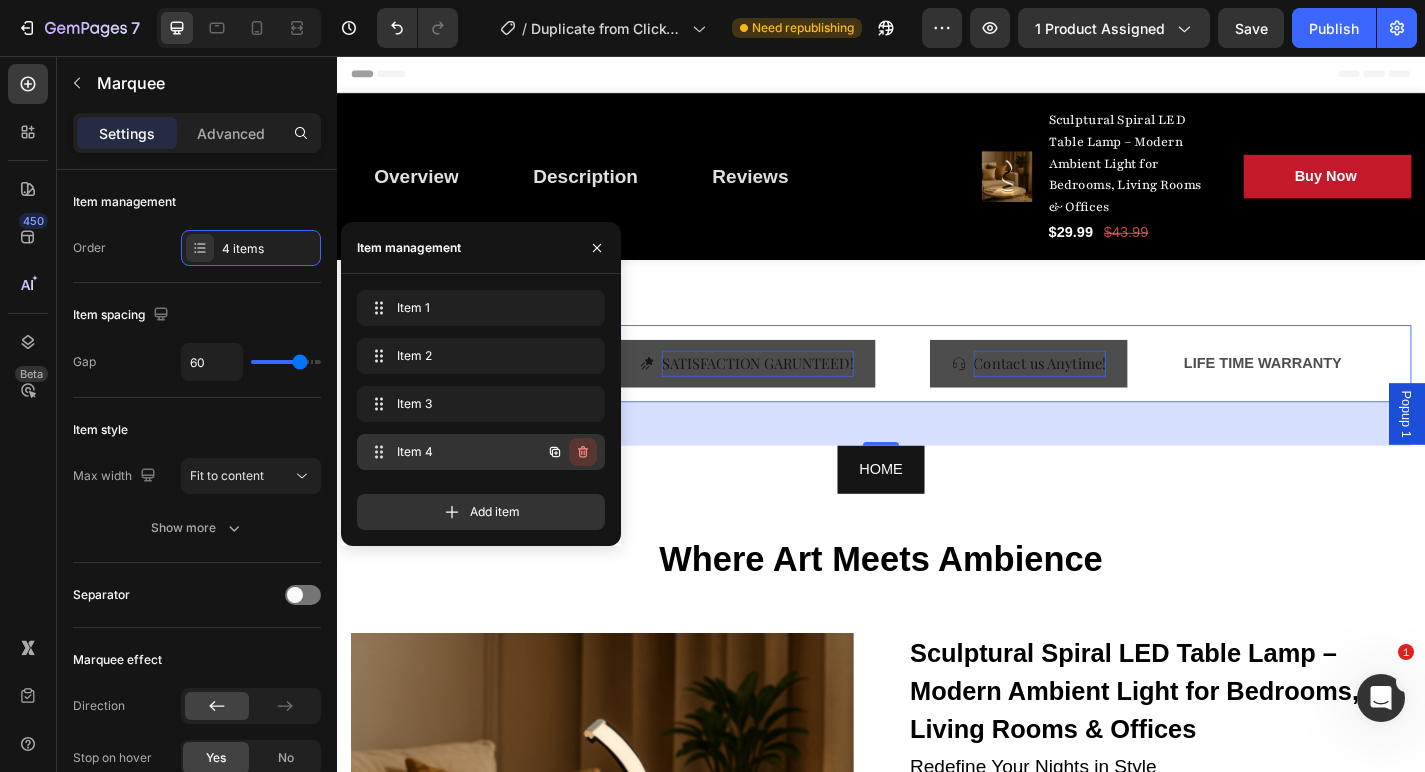 click 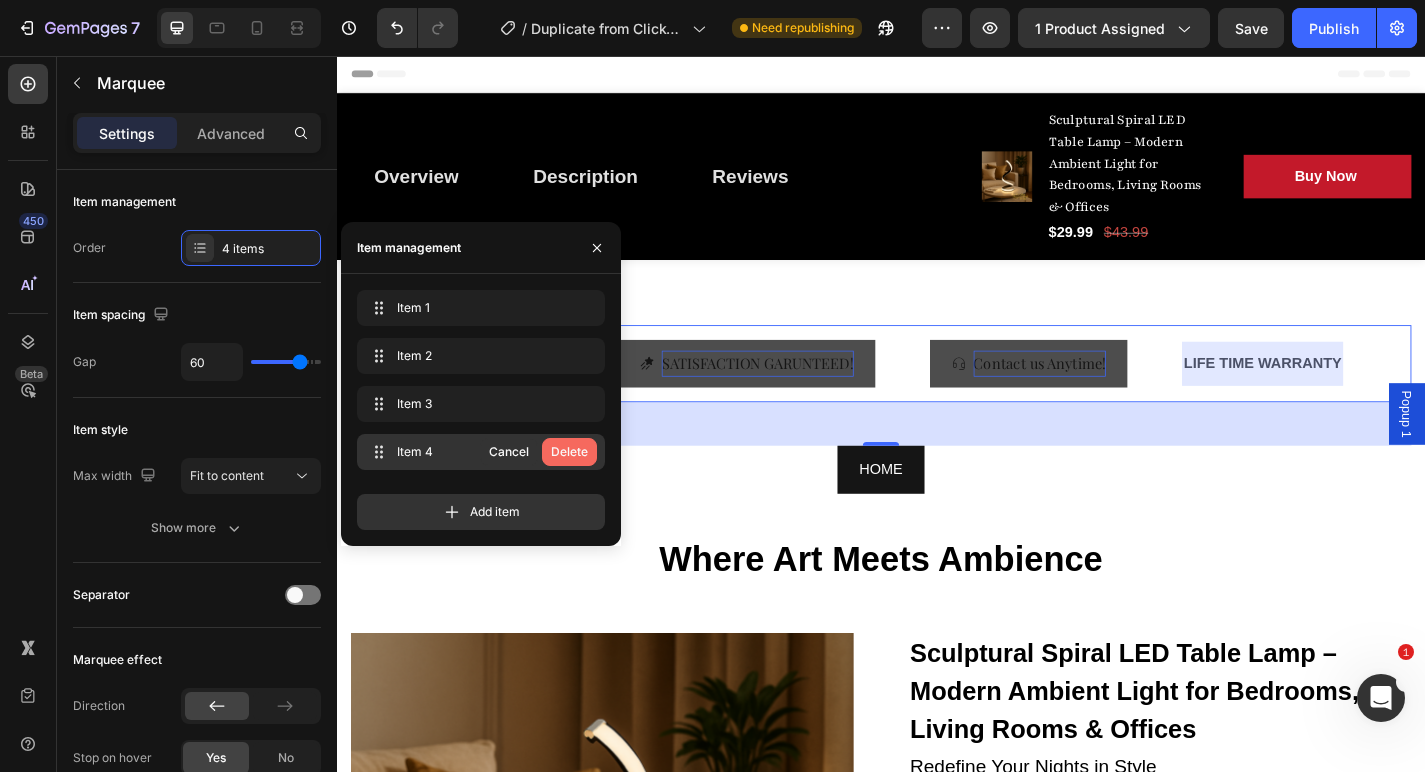 click on "Delete" at bounding box center (569, 452) 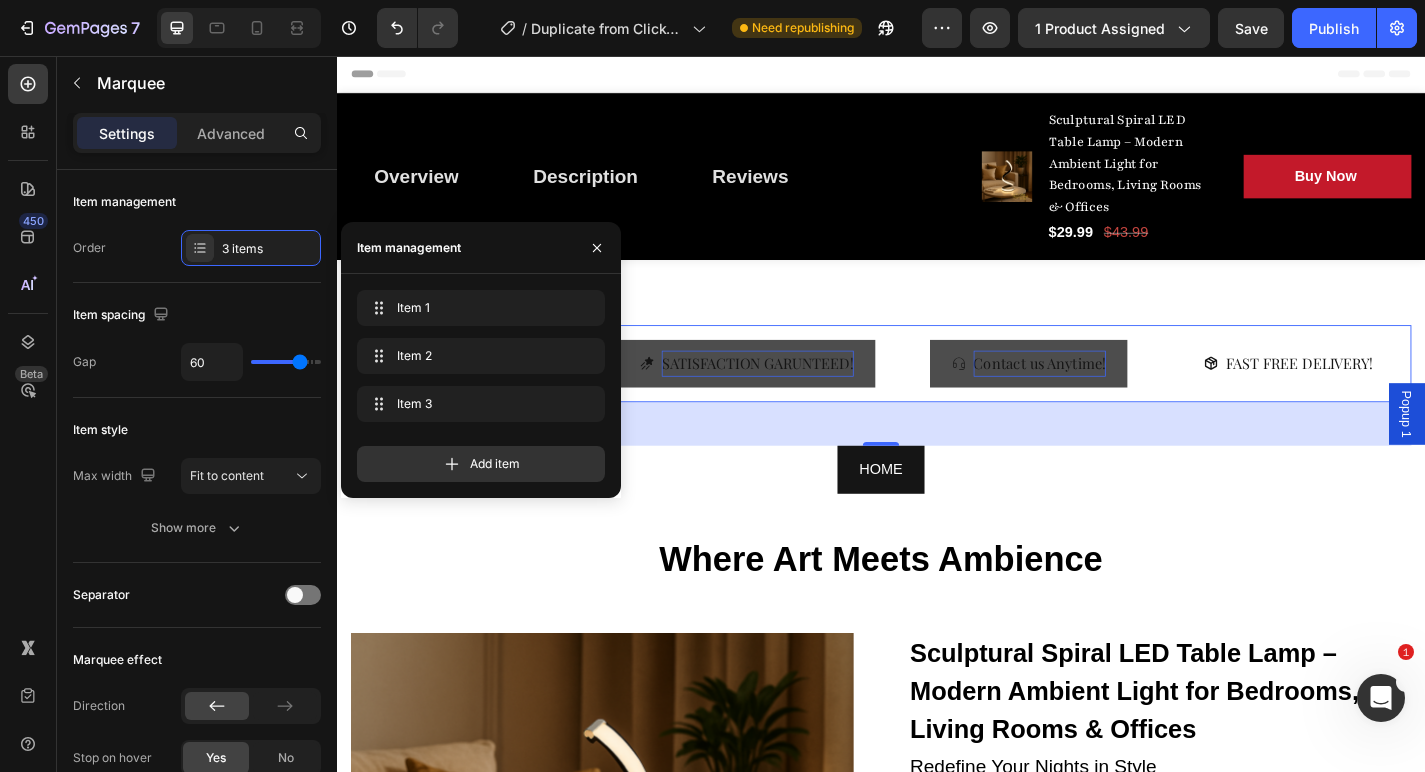 click on "48" at bounding box center (937, 462) 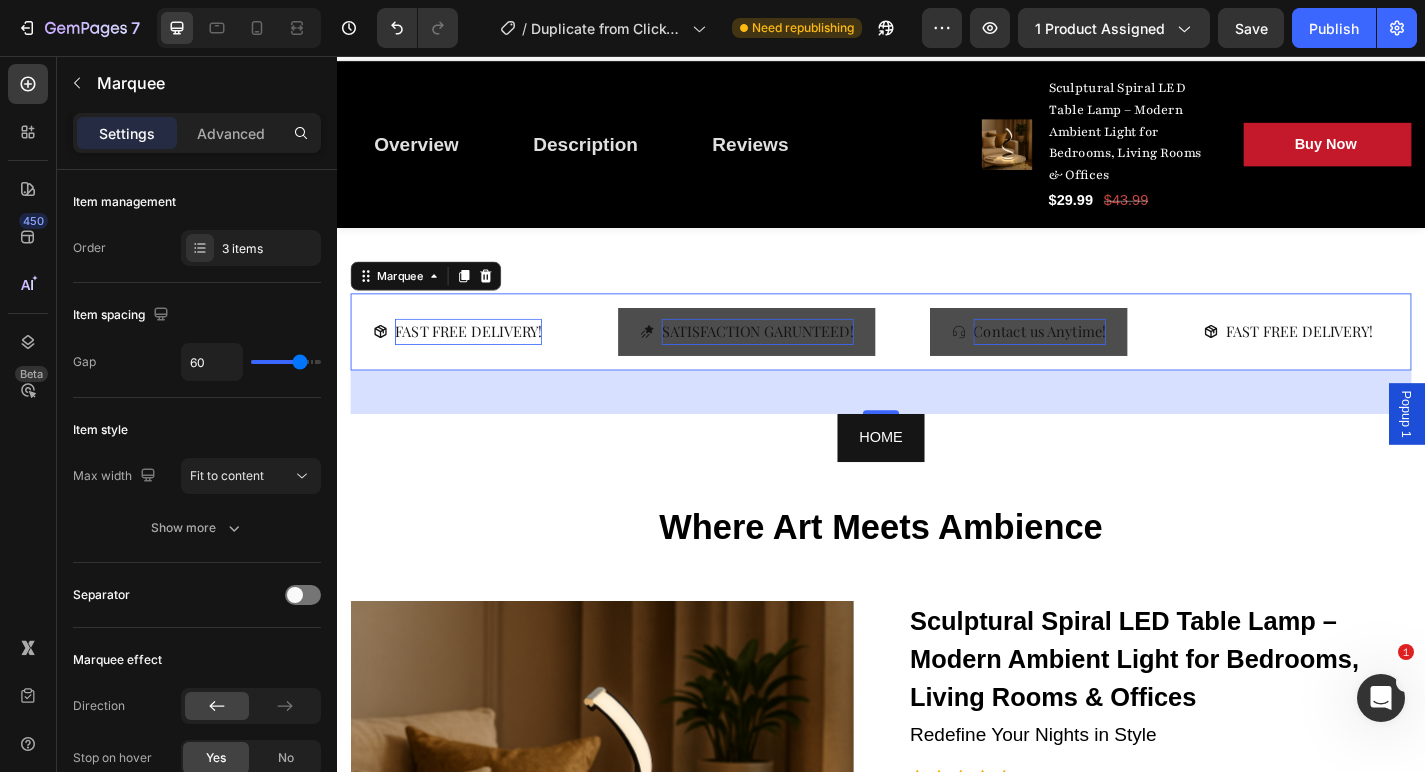 scroll, scrollTop: 39, scrollLeft: 0, axis: vertical 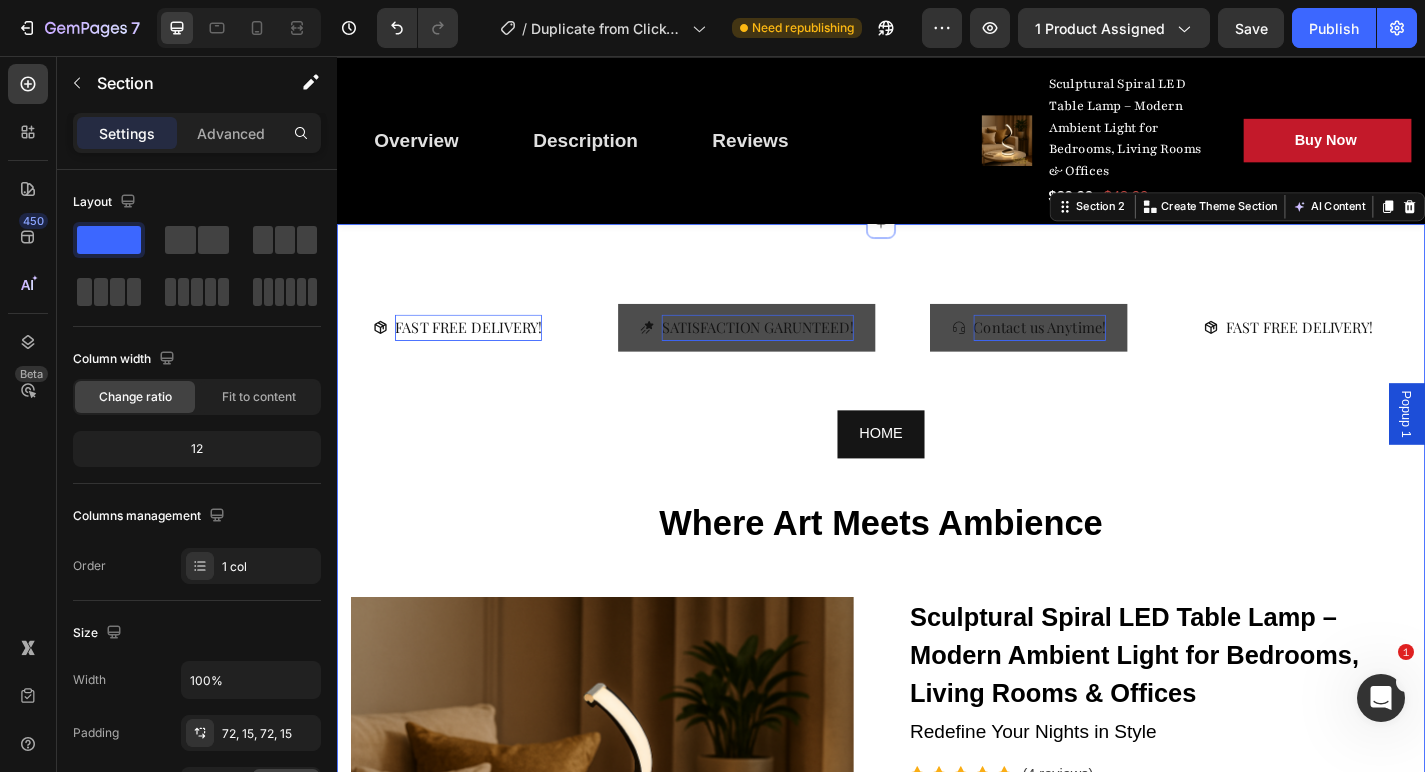 click on "HOME Button" at bounding box center (937, 497) 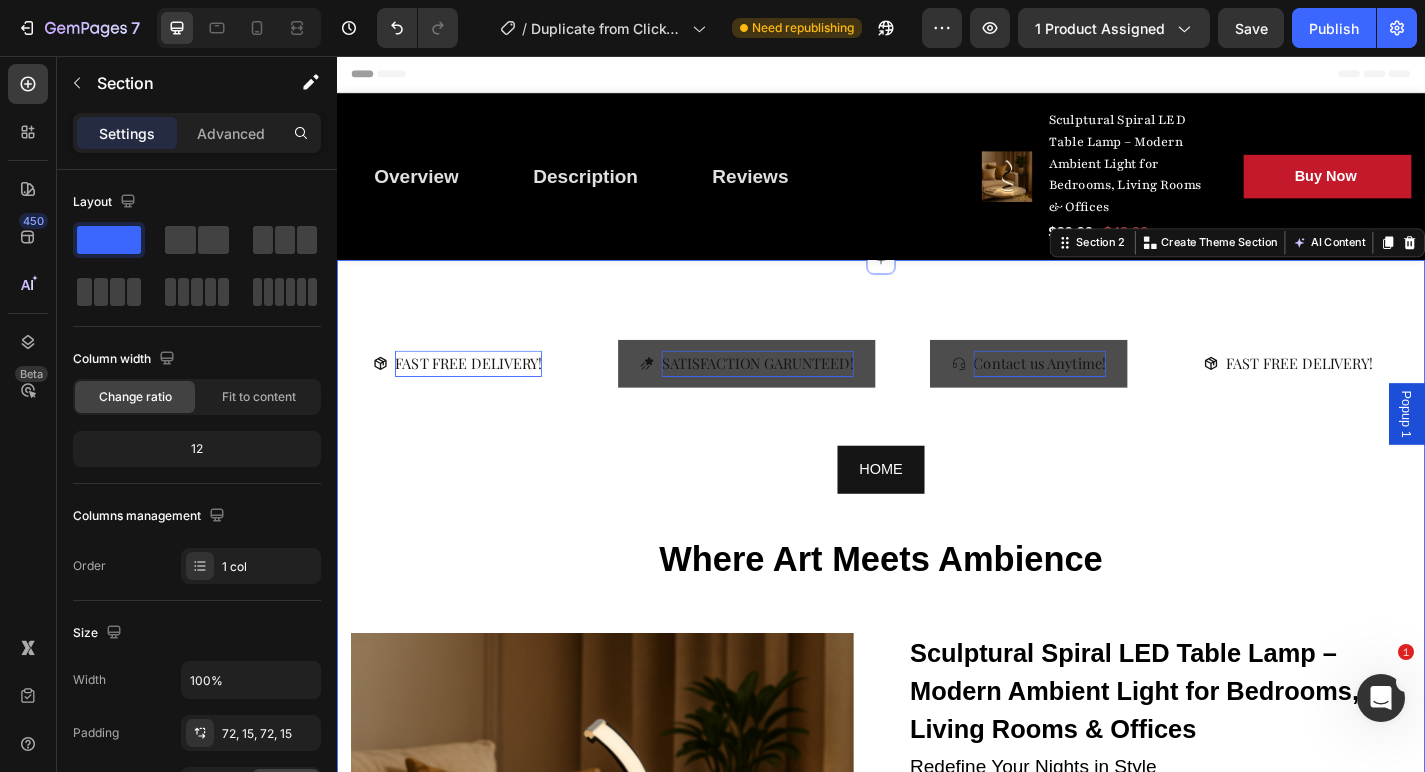 scroll, scrollTop: 0, scrollLeft: 0, axis: both 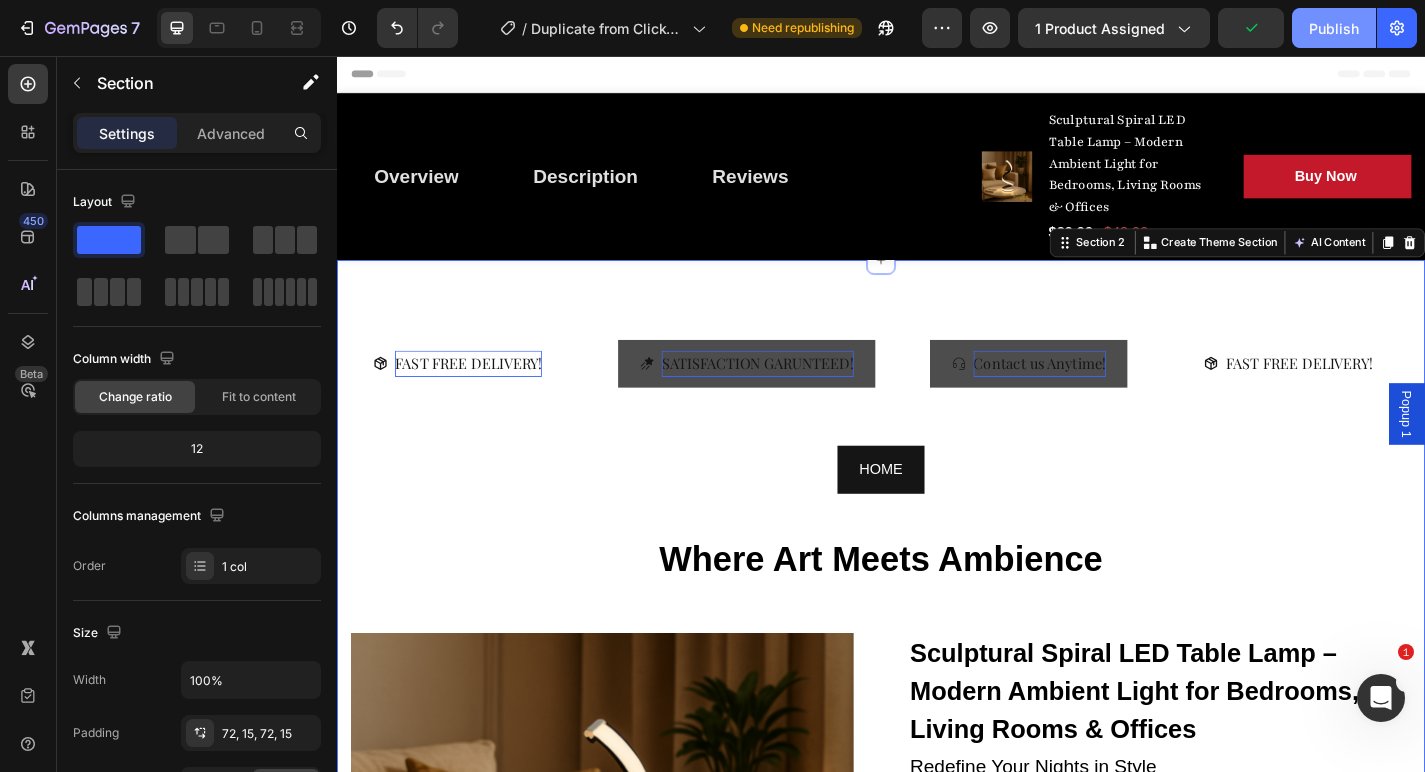 click on "Publish" at bounding box center (1334, 28) 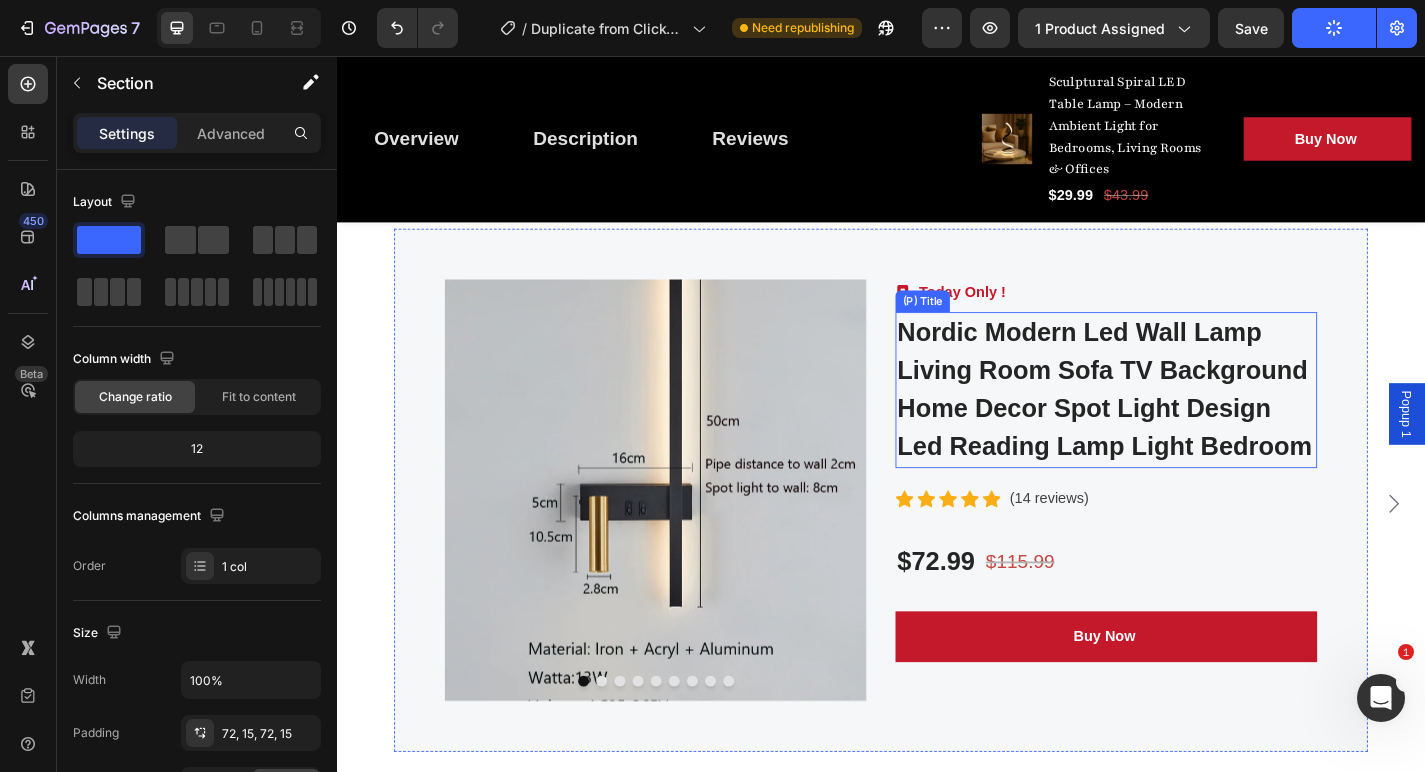 scroll, scrollTop: 5043, scrollLeft: 0, axis: vertical 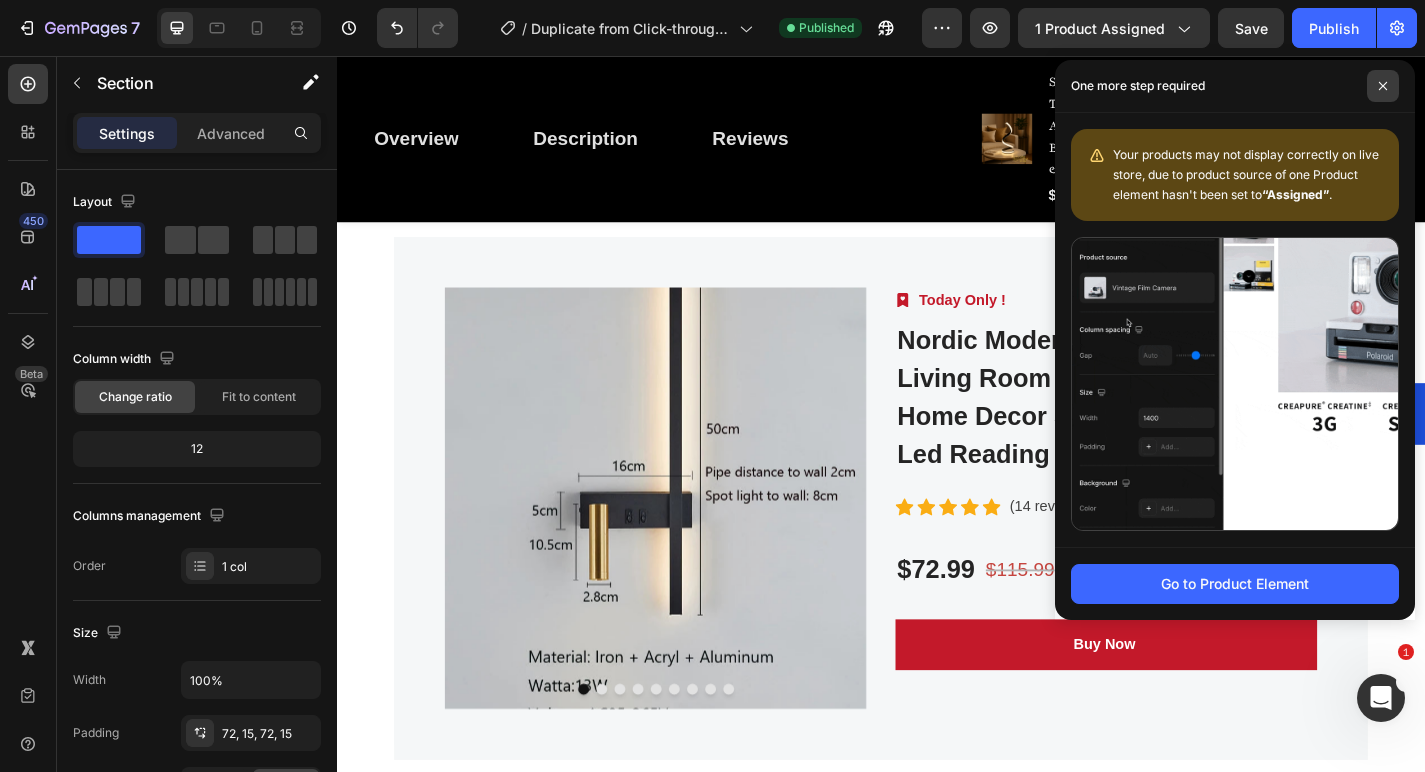 click at bounding box center (1383, 86) 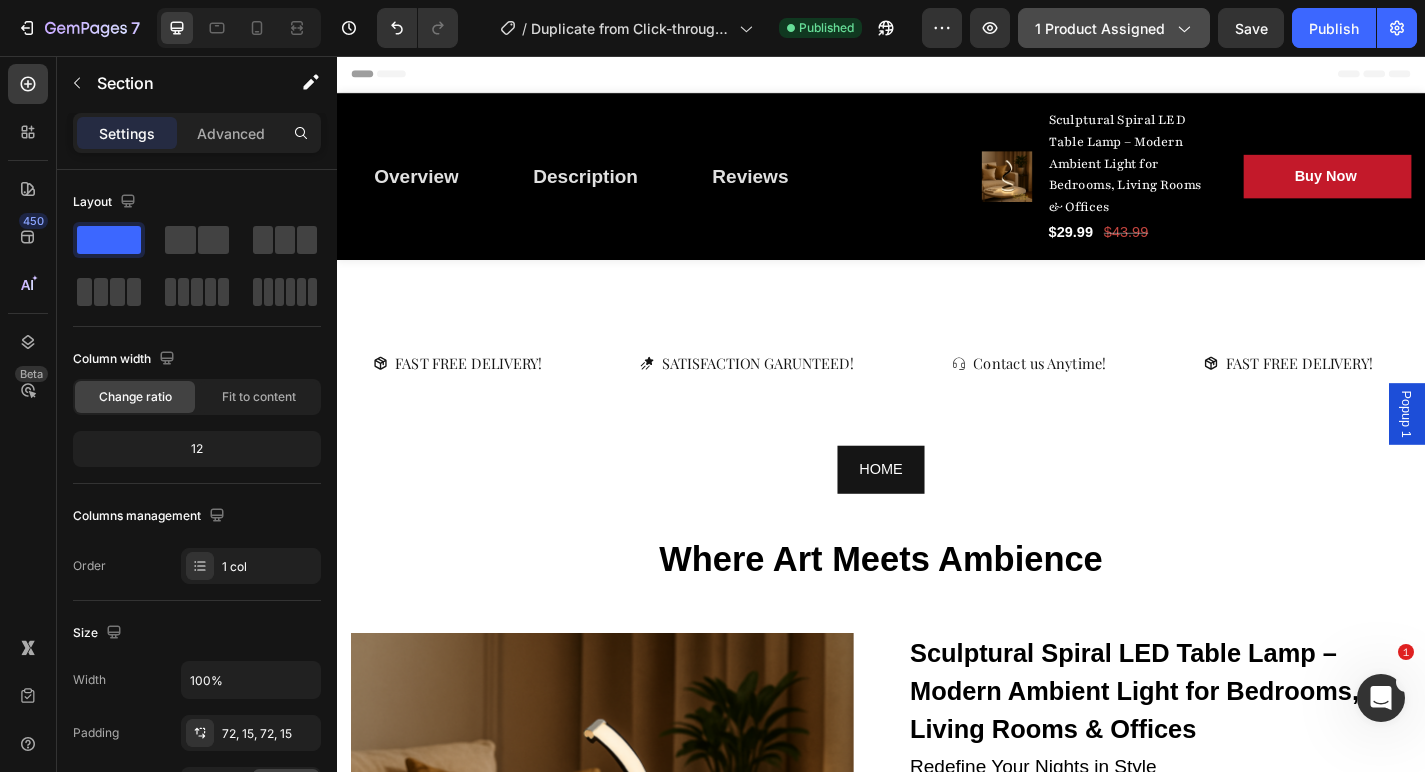 scroll, scrollTop: 0, scrollLeft: 0, axis: both 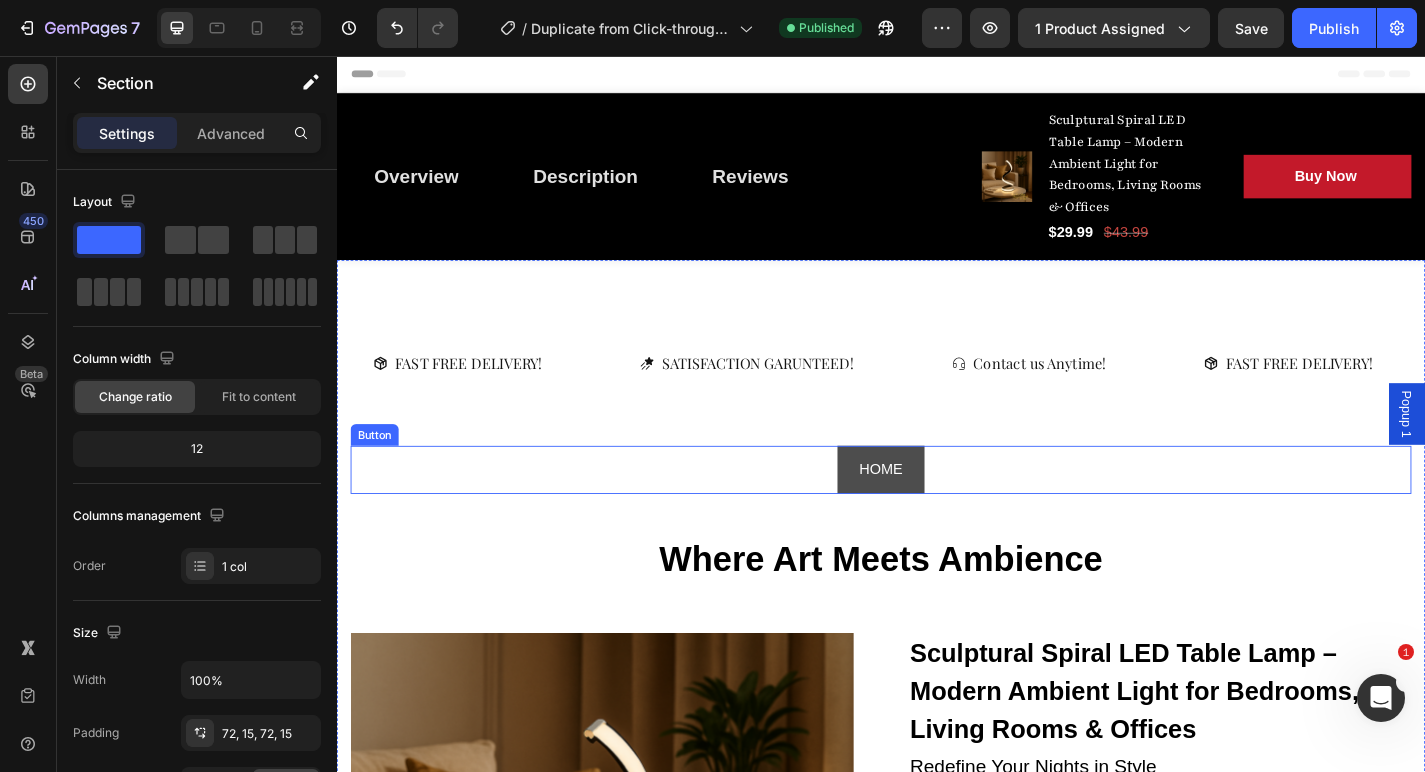click on "HOME" at bounding box center (937, 512) 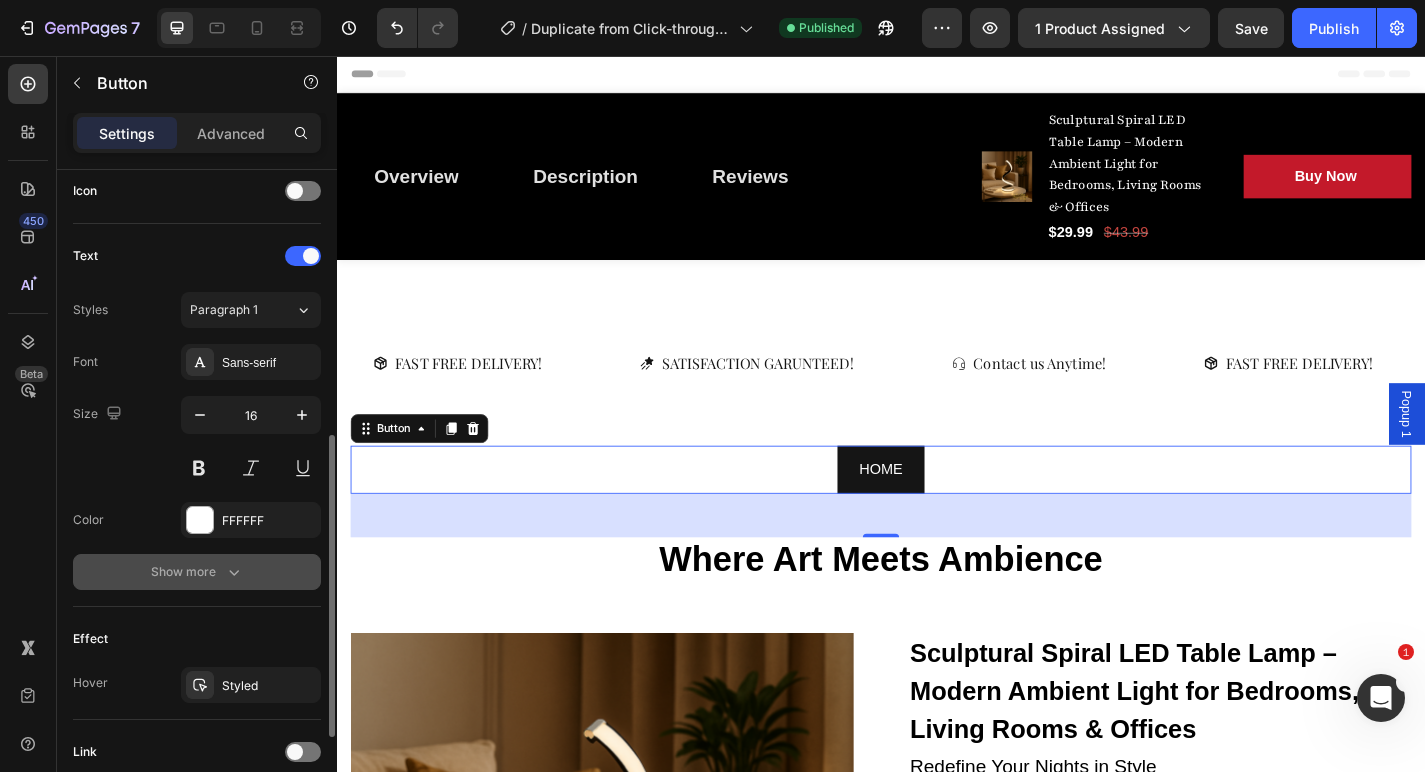 scroll, scrollTop: 775, scrollLeft: 0, axis: vertical 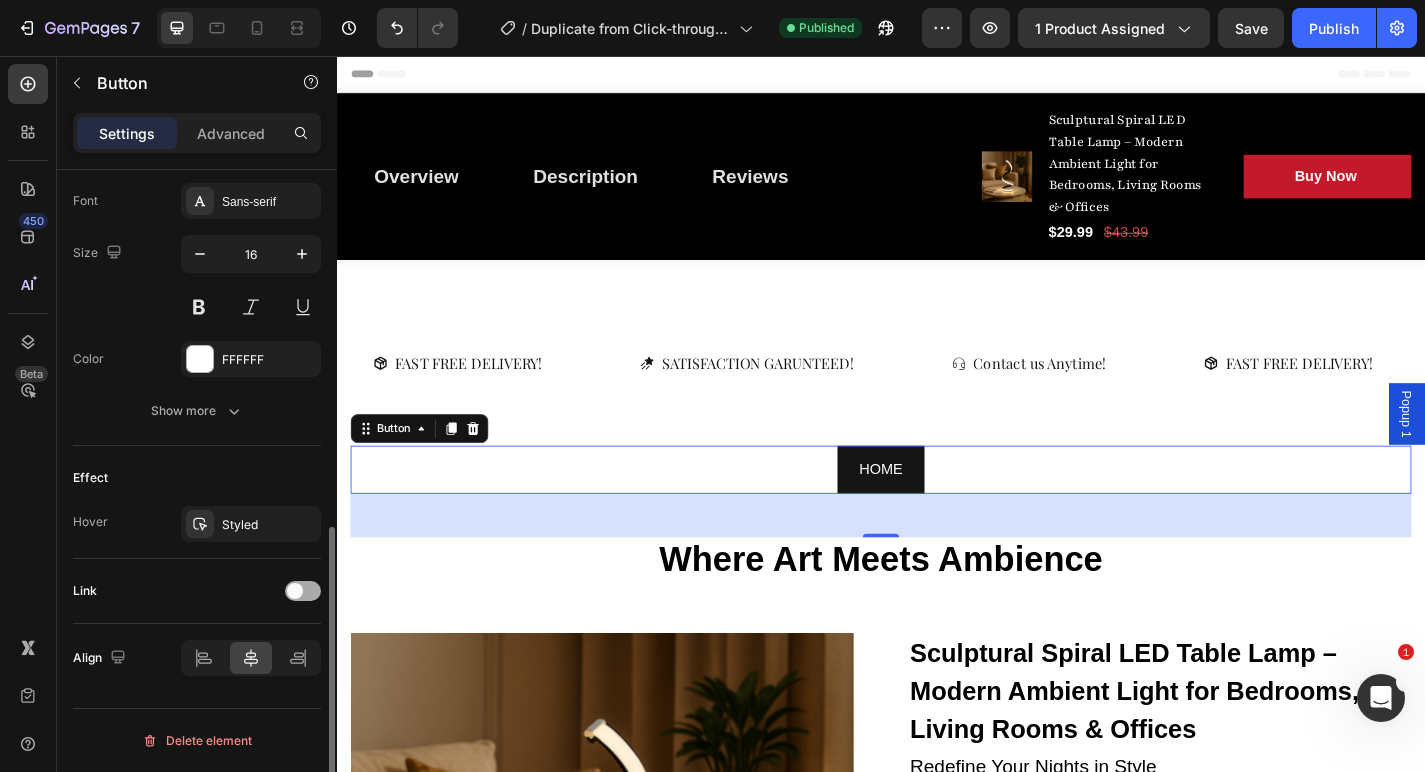 click at bounding box center (295, 591) 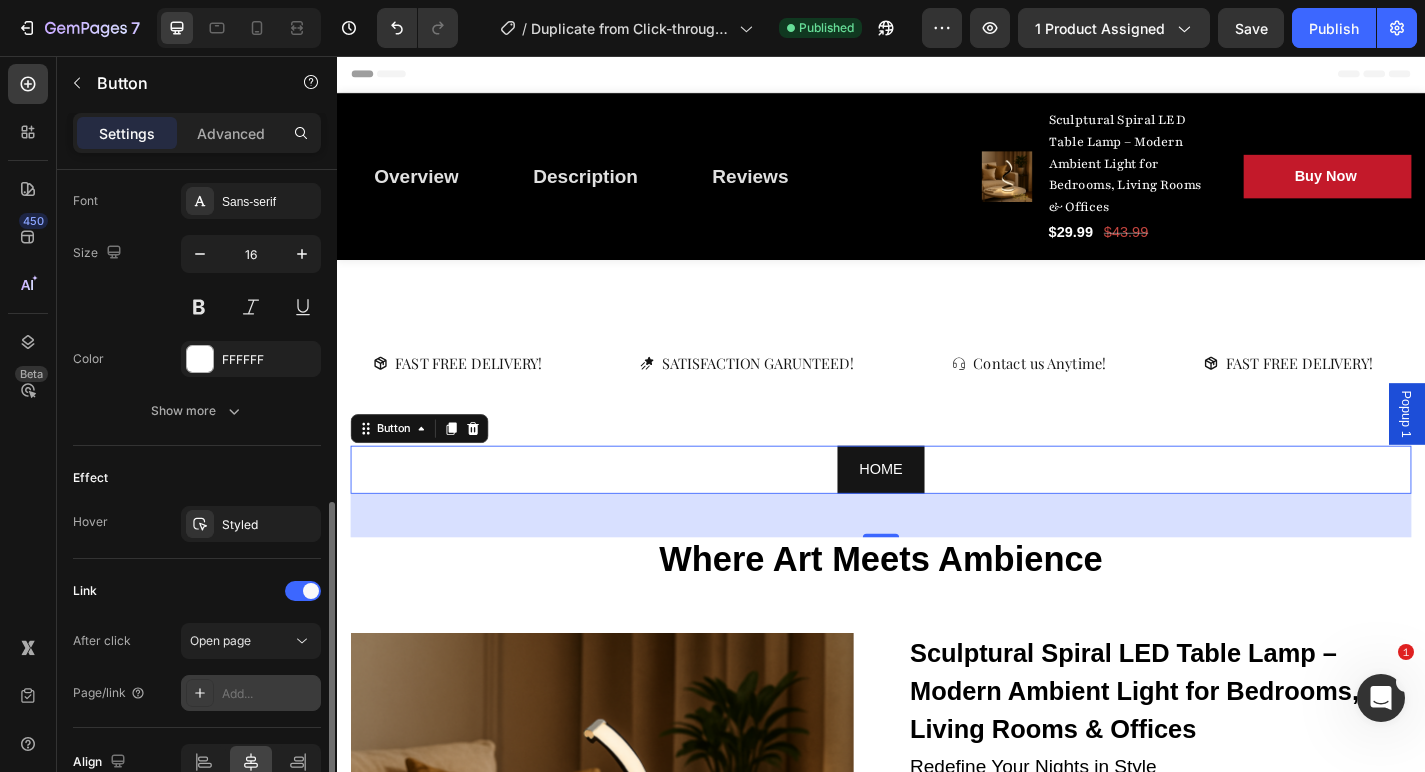 click on "Add..." at bounding box center [269, 694] 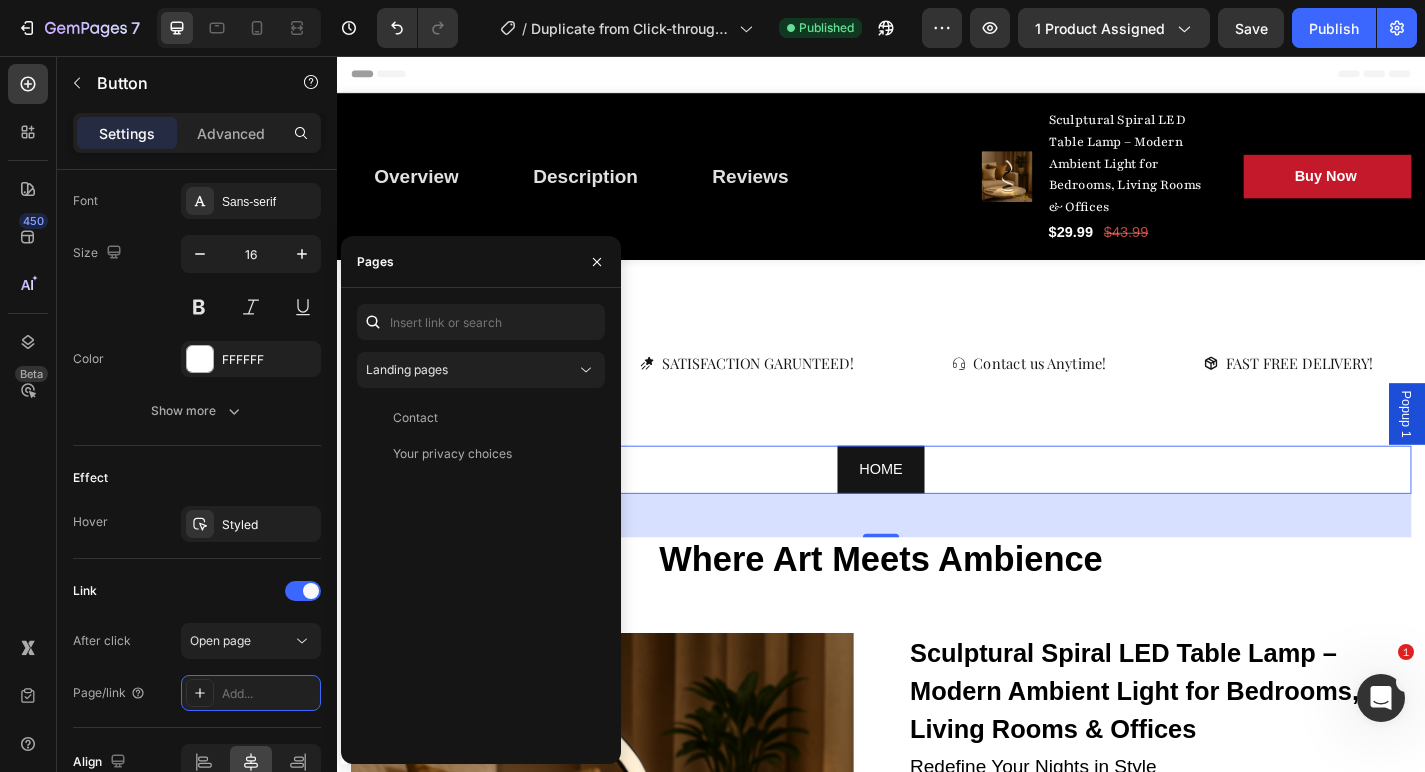 click on "Landing pages Contact   View Your privacy choices   View" at bounding box center [481, 526] 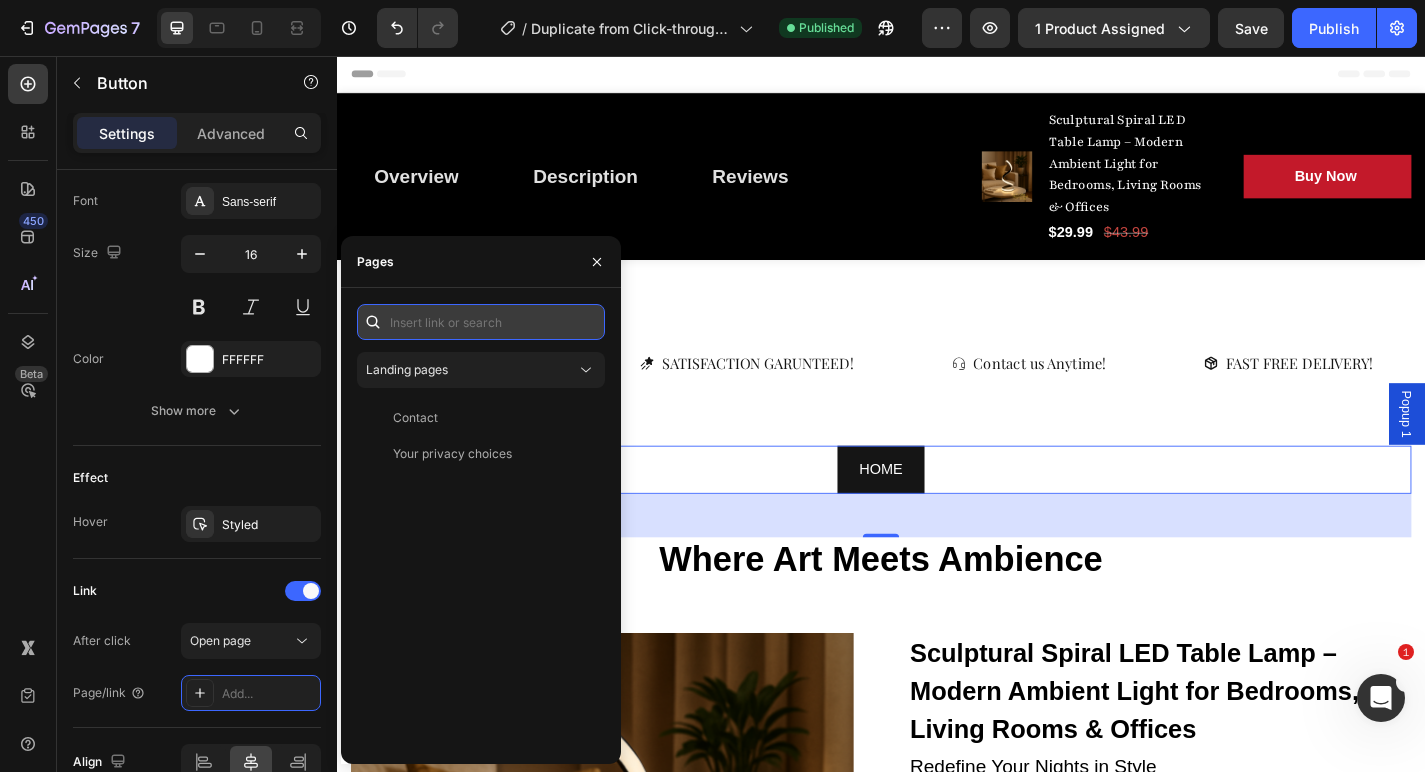 click at bounding box center [481, 322] 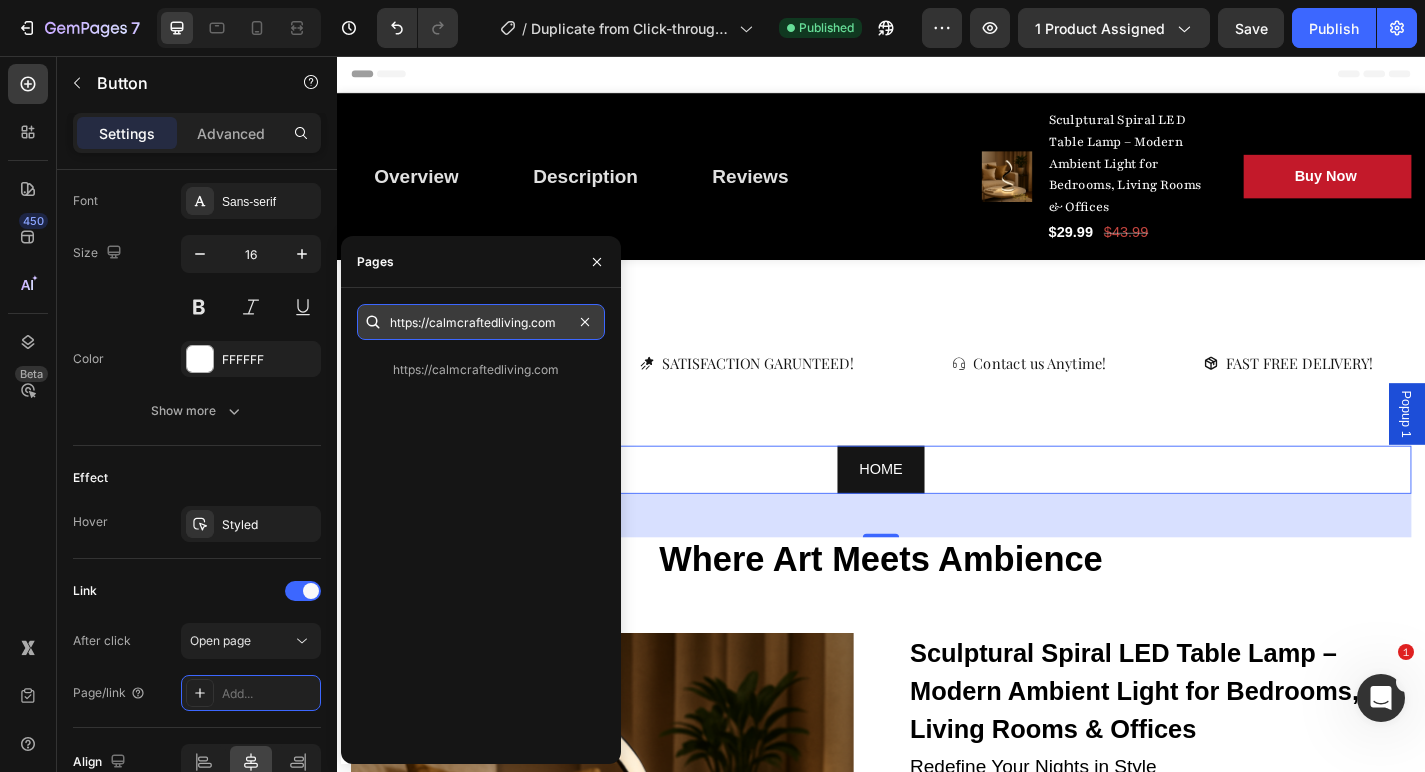 type on "https://calmcraftedliving.com" 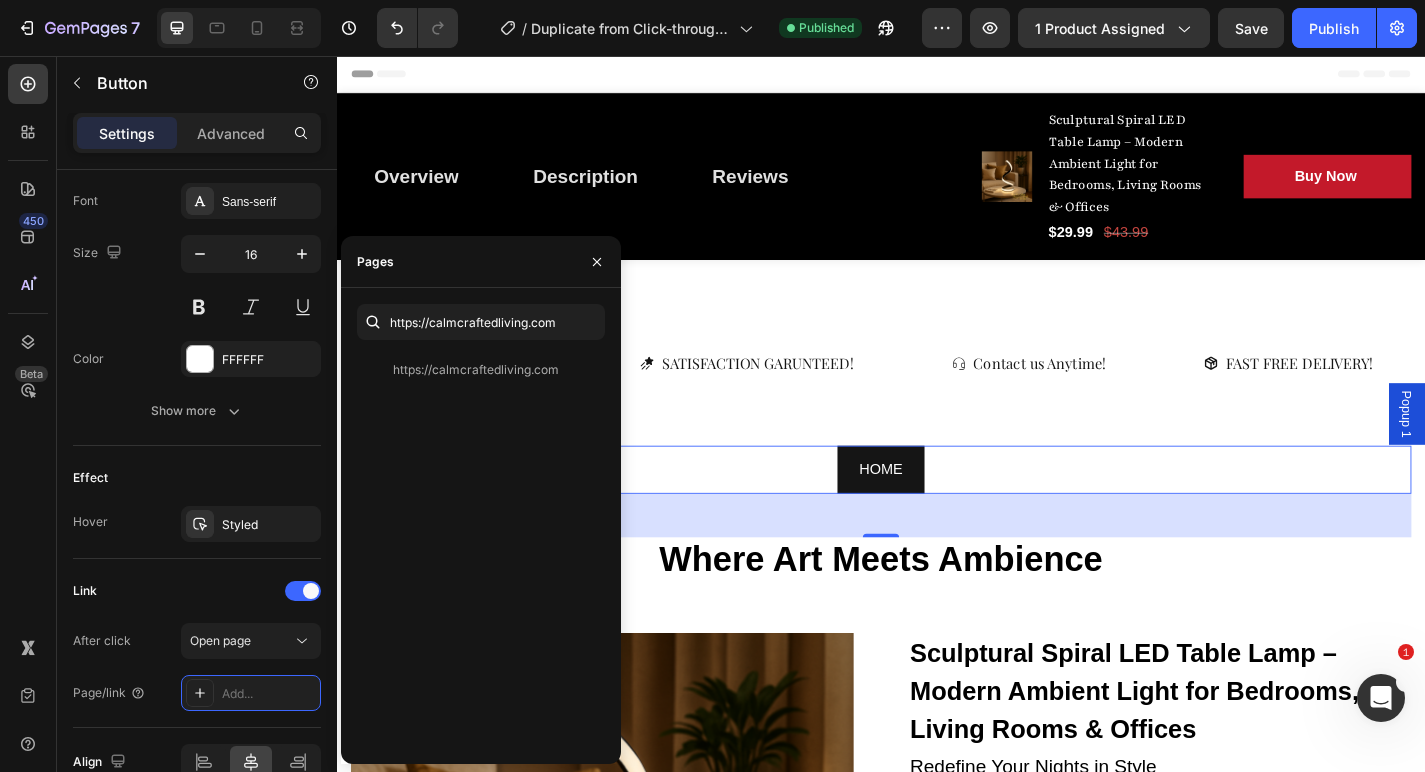 click on "https://calmcraftedliving.com   View" at bounding box center (481, 550) 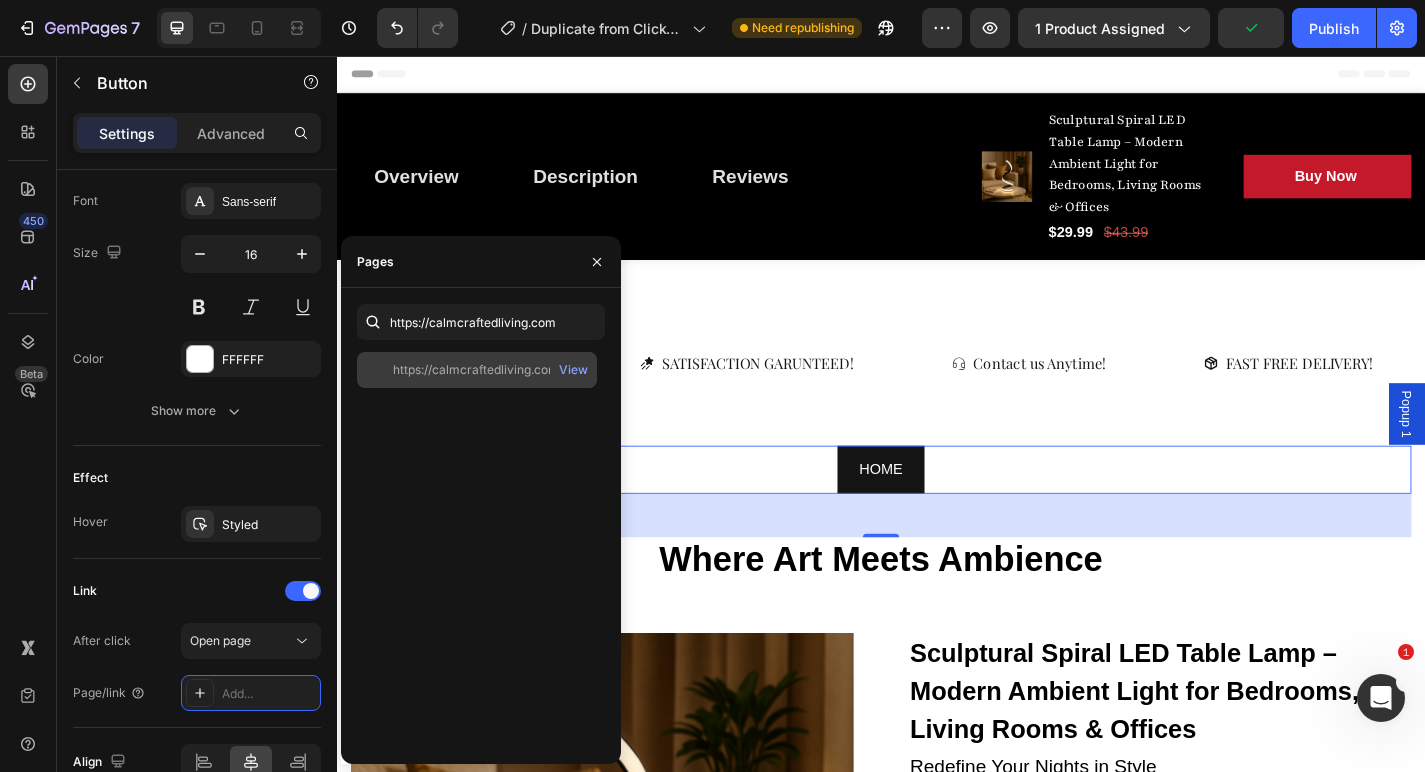 click on "https://calmcraftedliving.com" 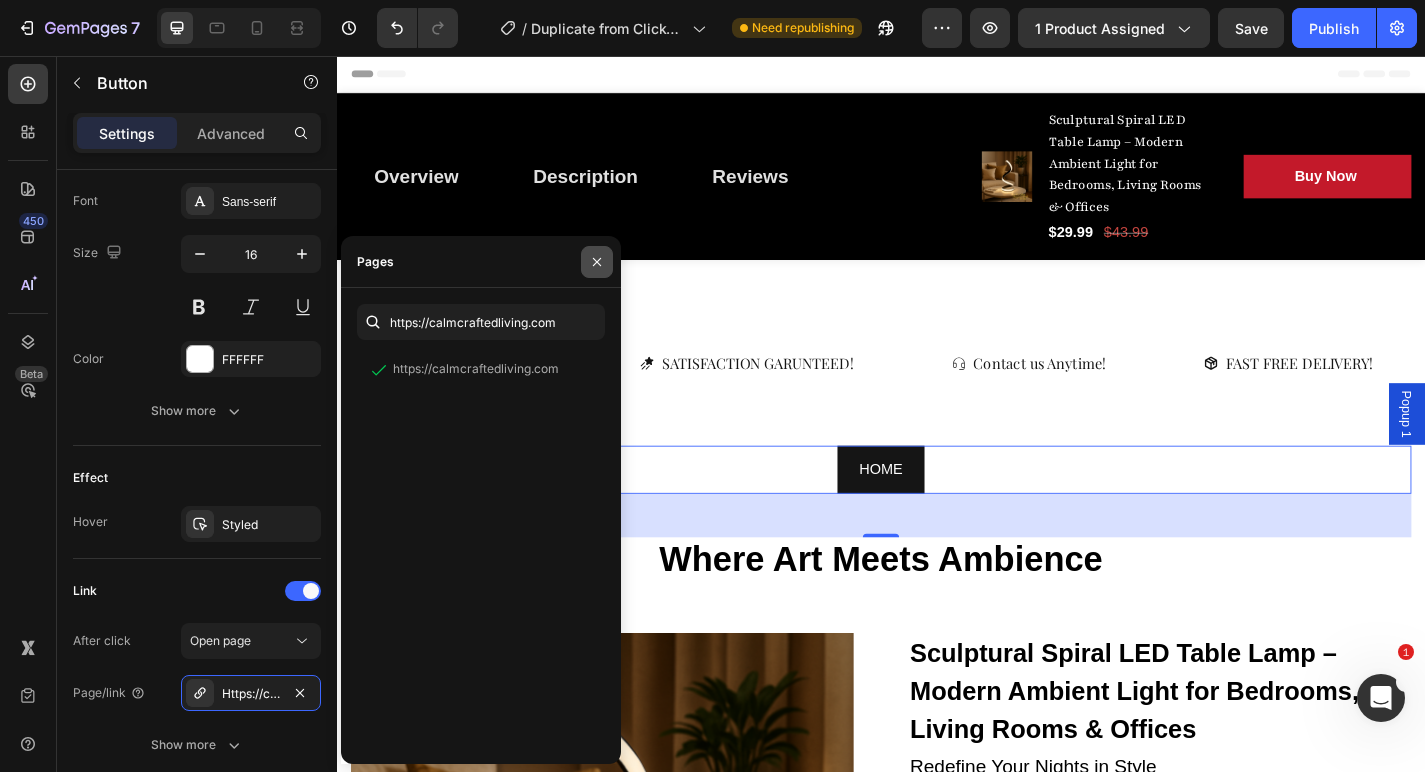 click 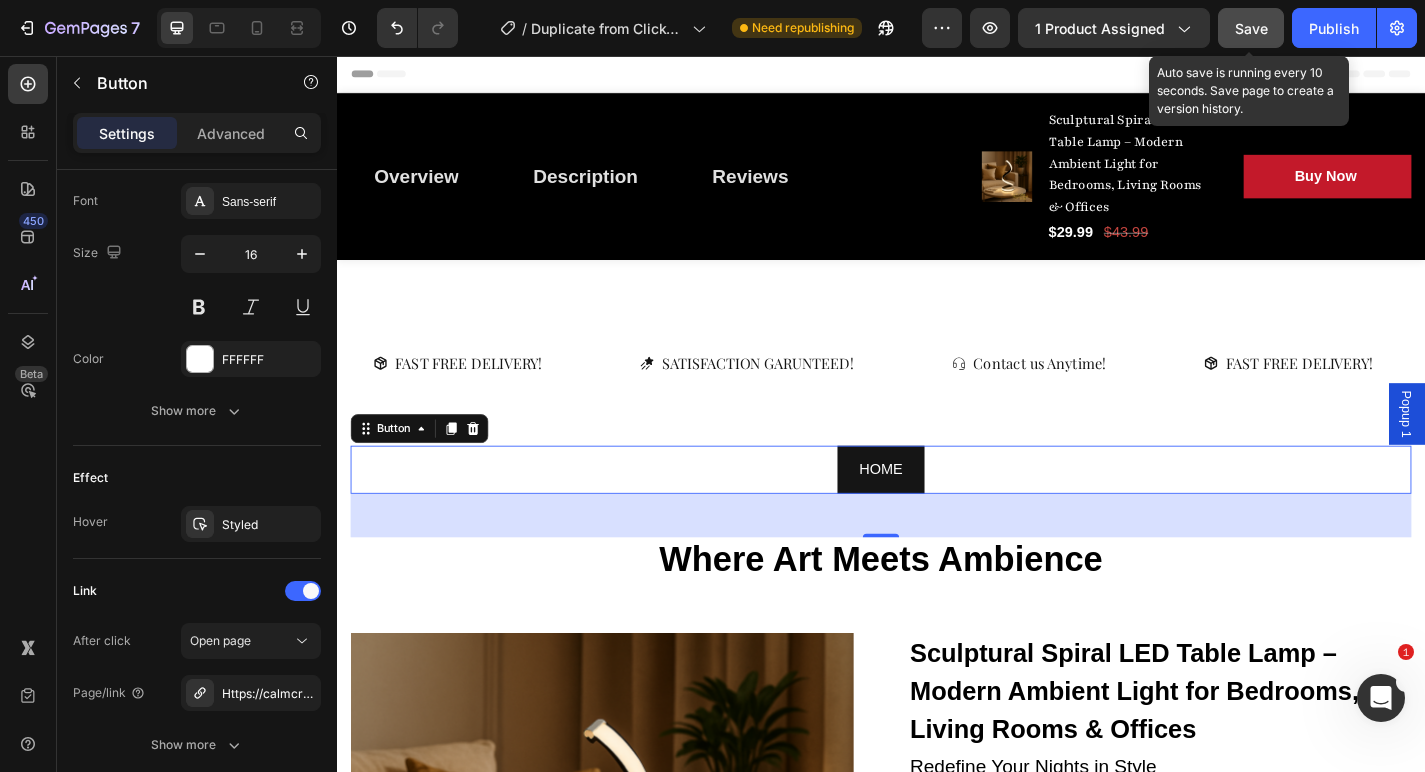click on "Save" at bounding box center [1251, 28] 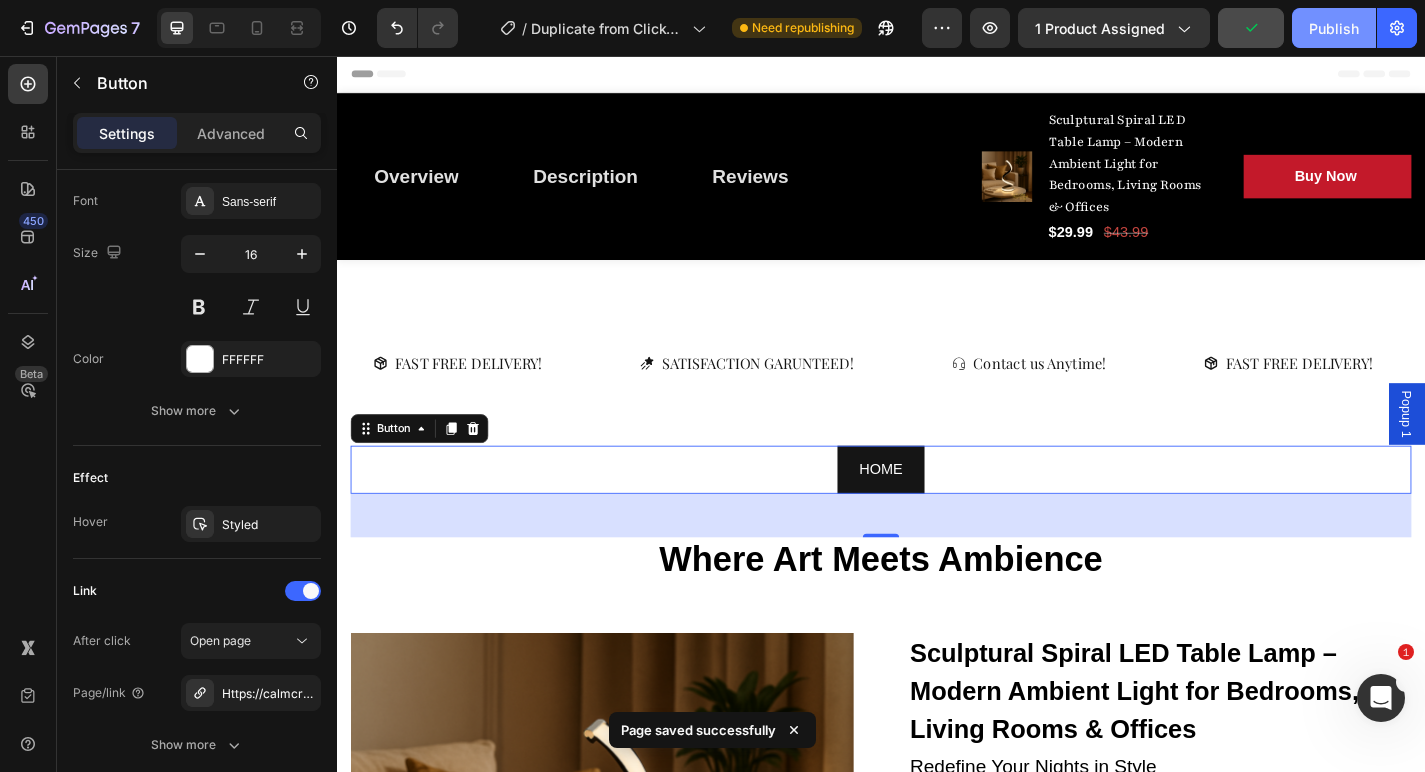 click on "Publish" at bounding box center (1334, 28) 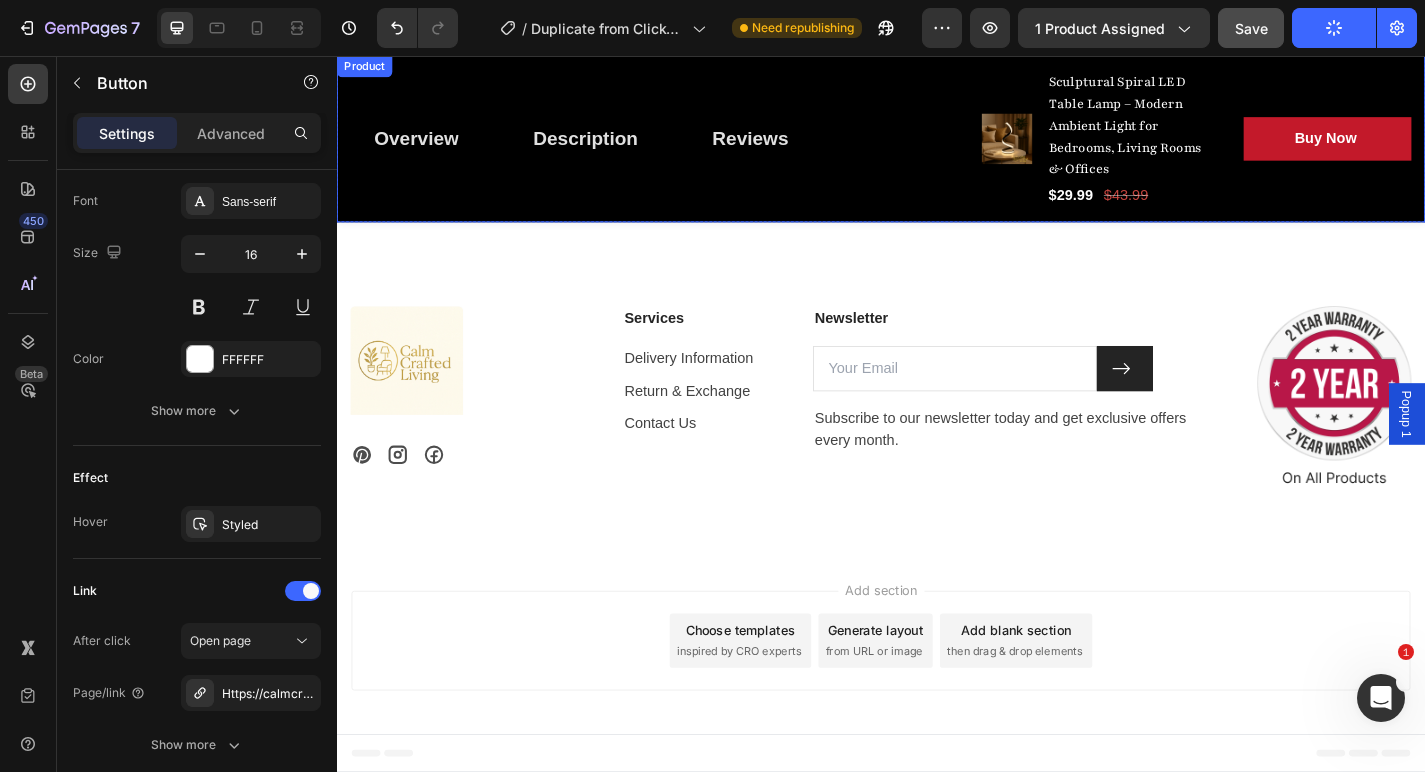 scroll, scrollTop: 6327, scrollLeft: 0, axis: vertical 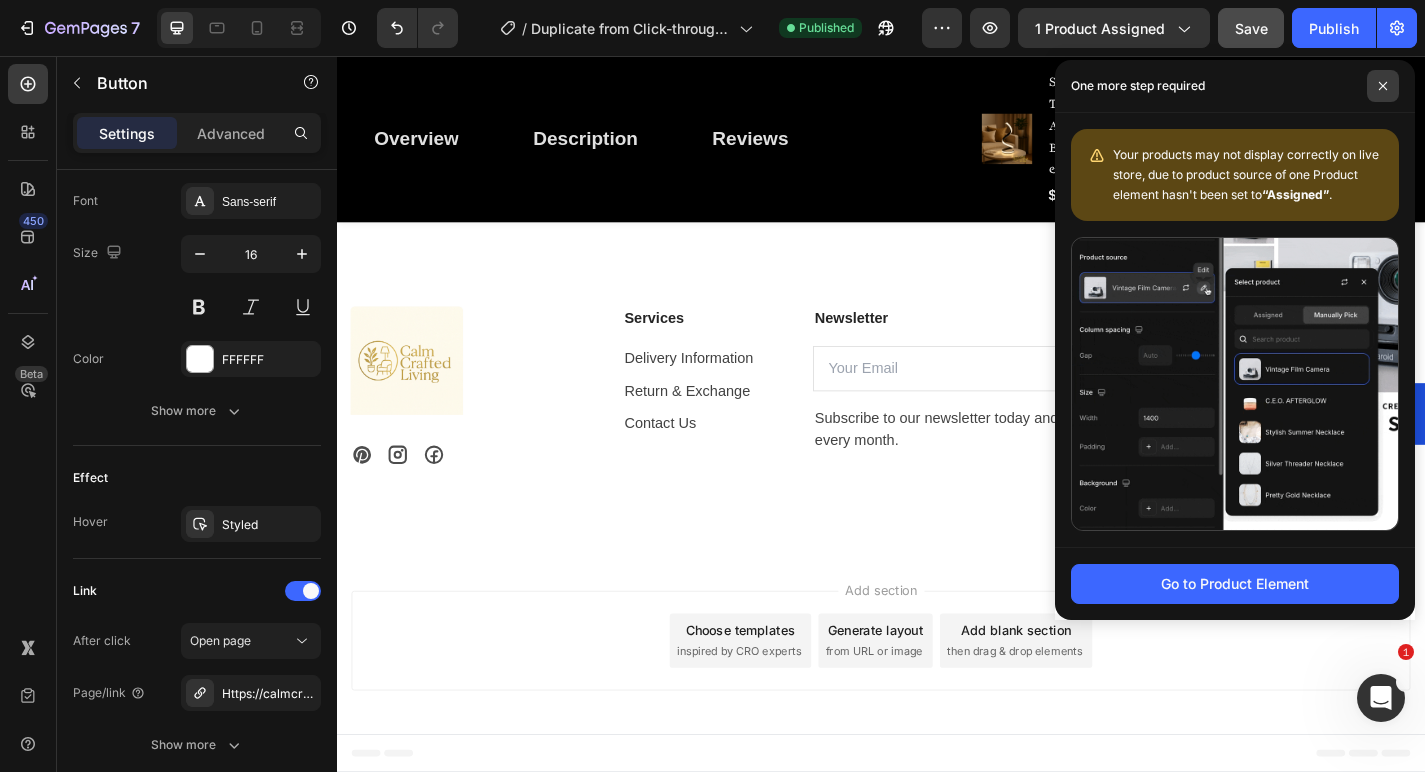 click 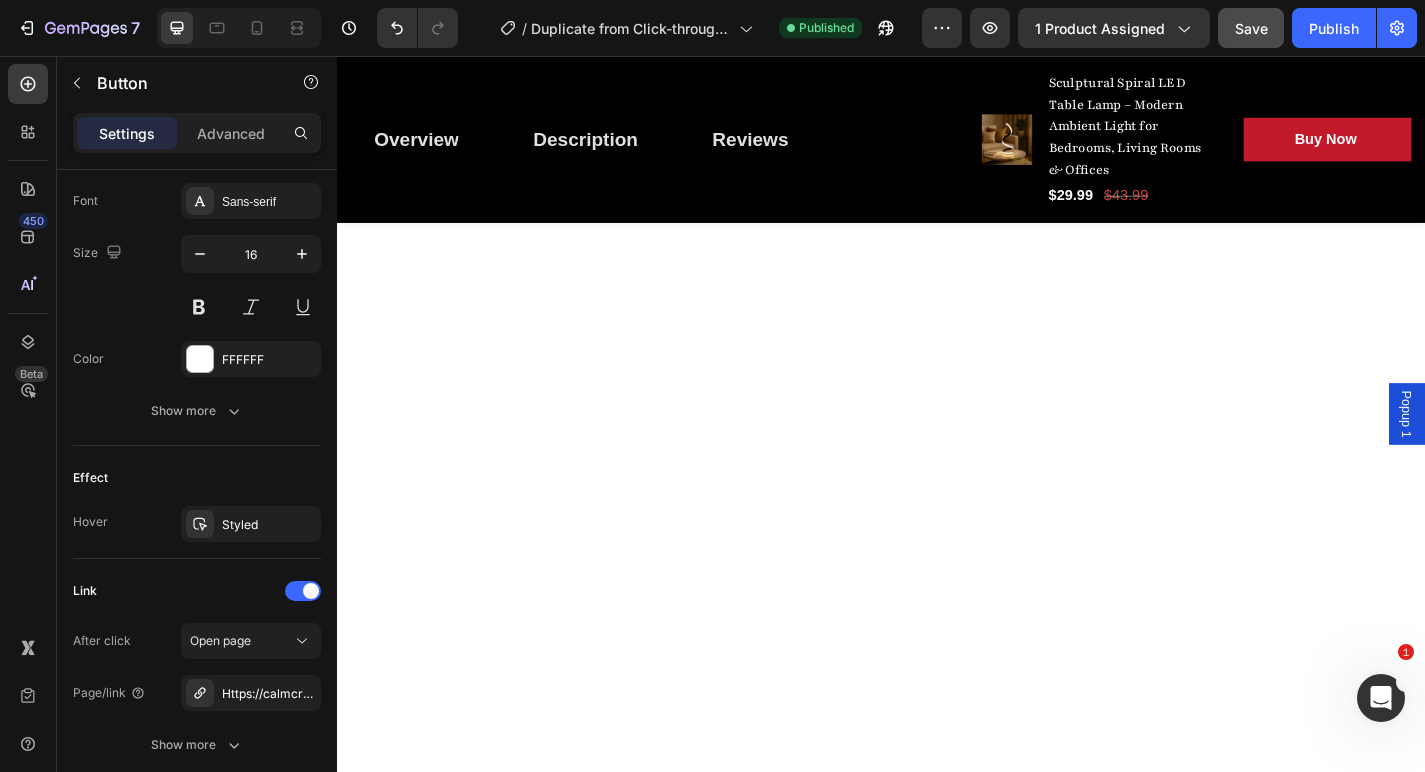 scroll, scrollTop: 2974, scrollLeft: 0, axis: vertical 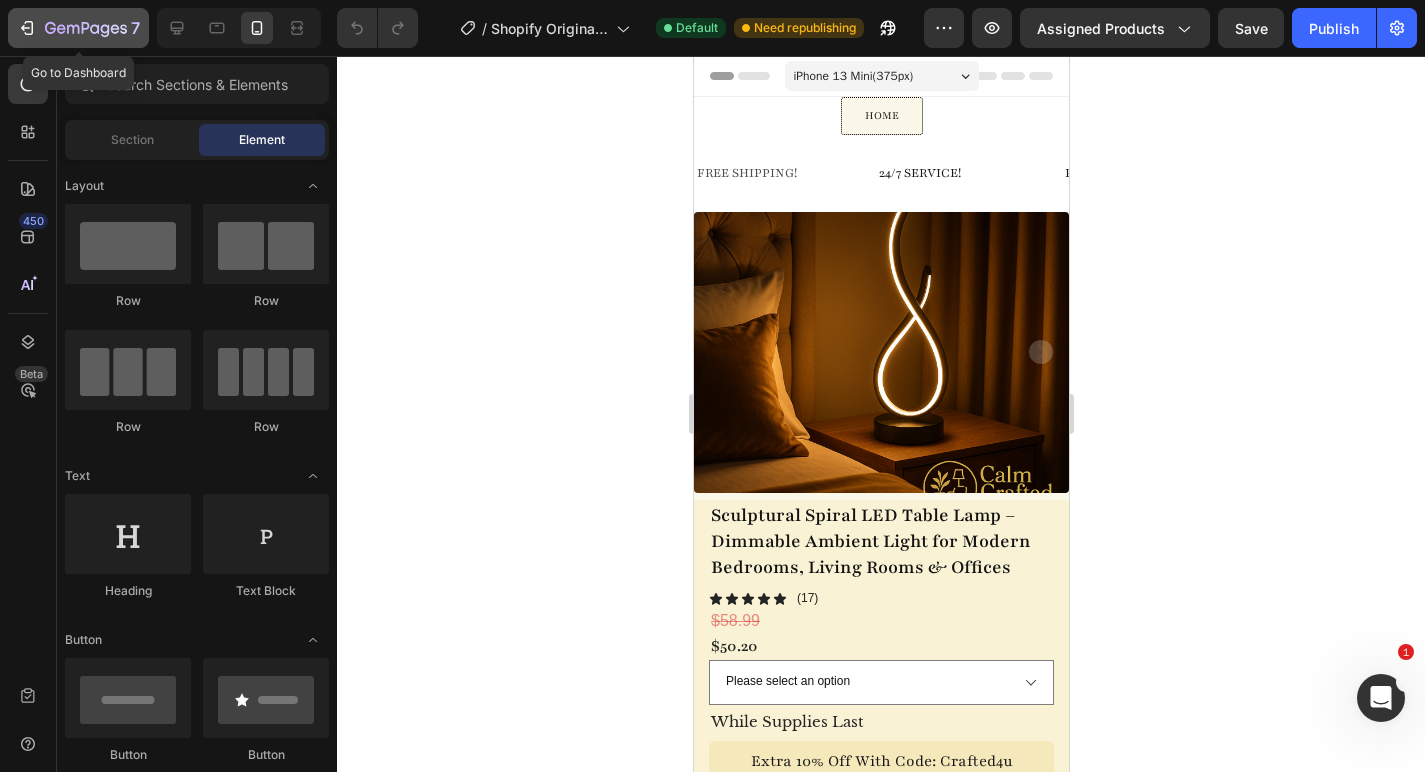 click 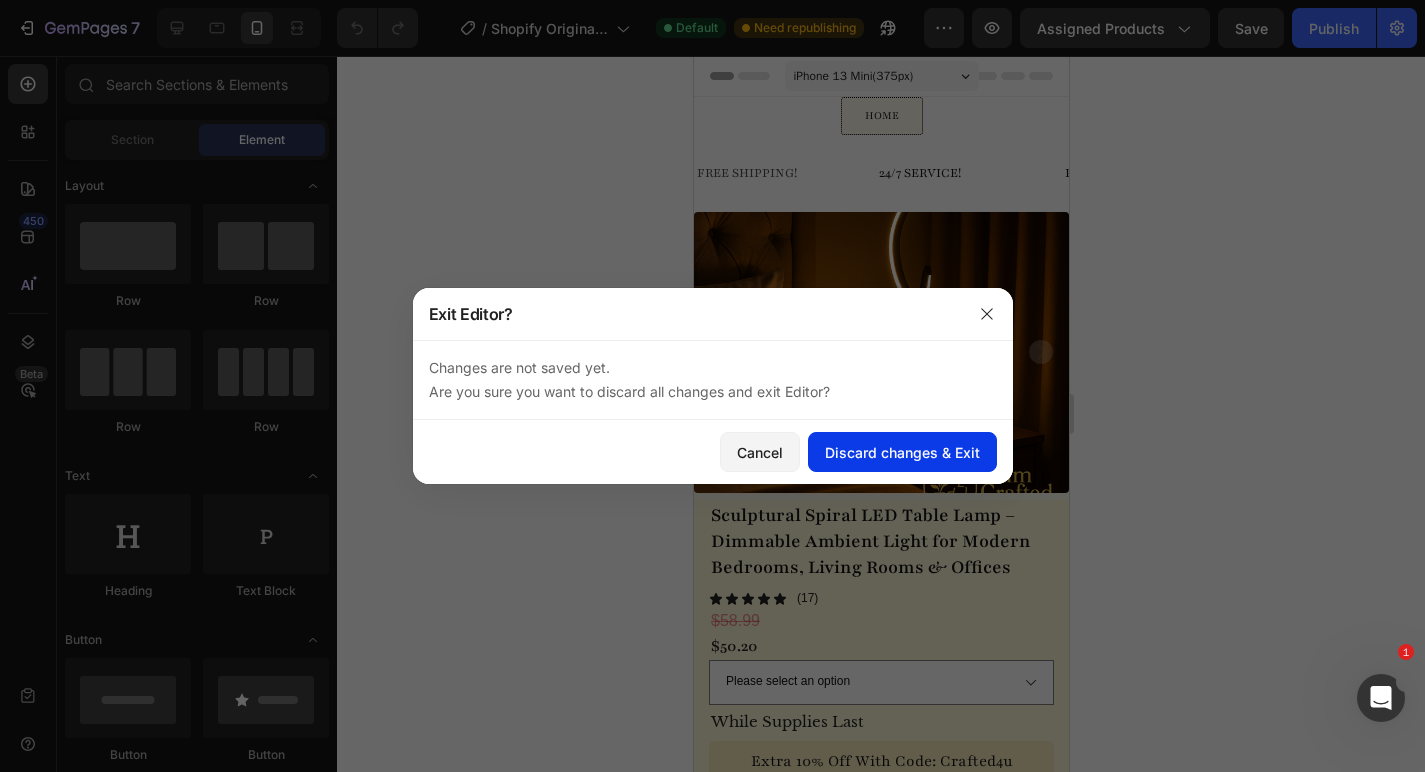 click on "Discard changes & Exit" at bounding box center (902, 452) 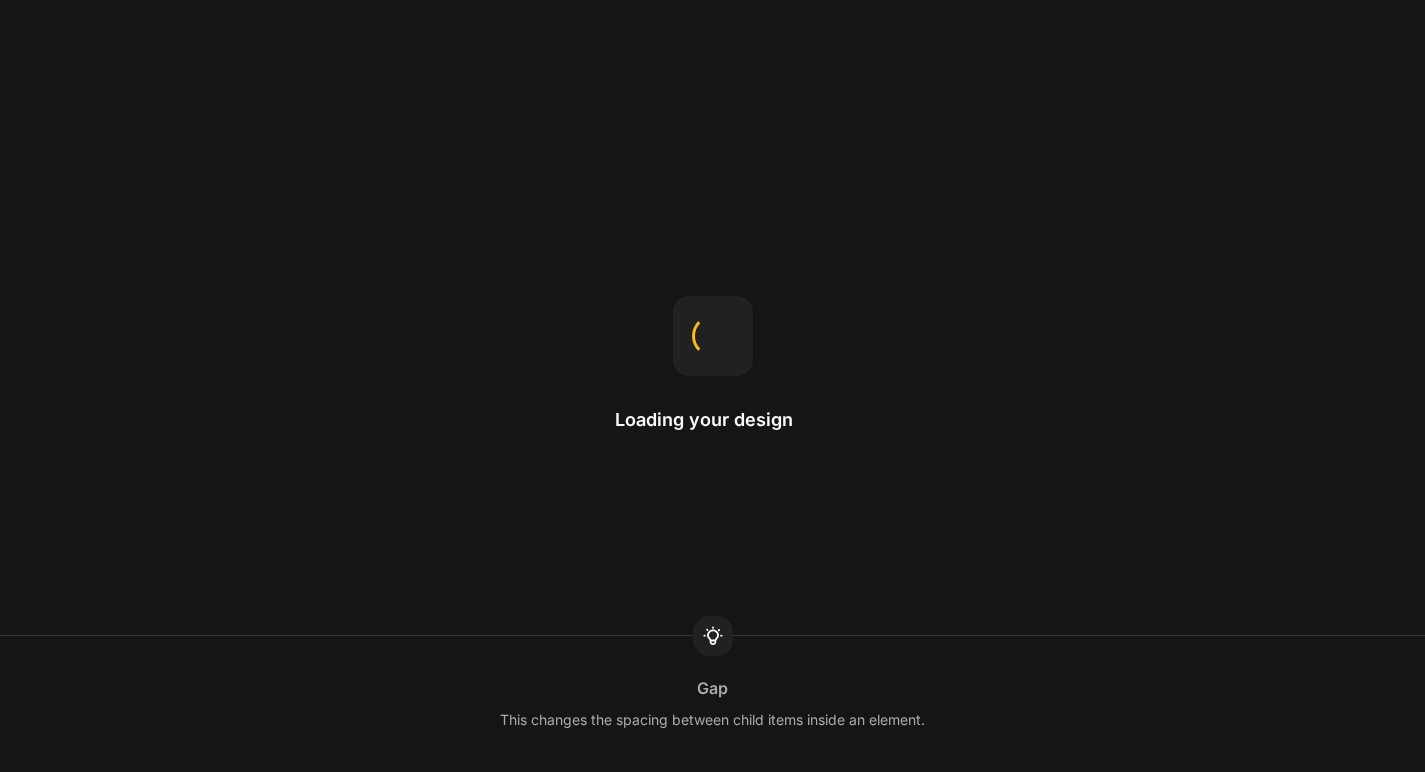scroll, scrollTop: 0, scrollLeft: 0, axis: both 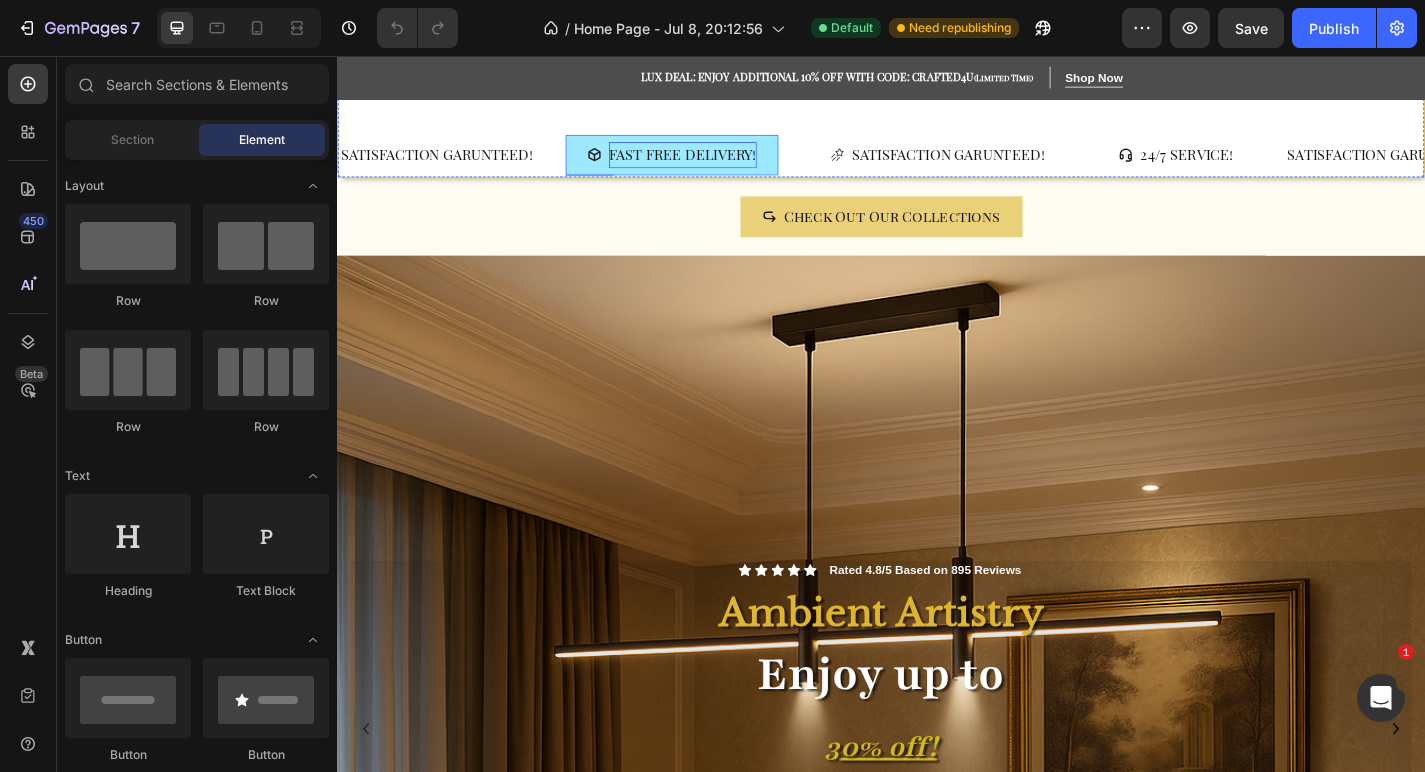 click on "FAST FREE DELIVERY!" at bounding box center [718, 165] 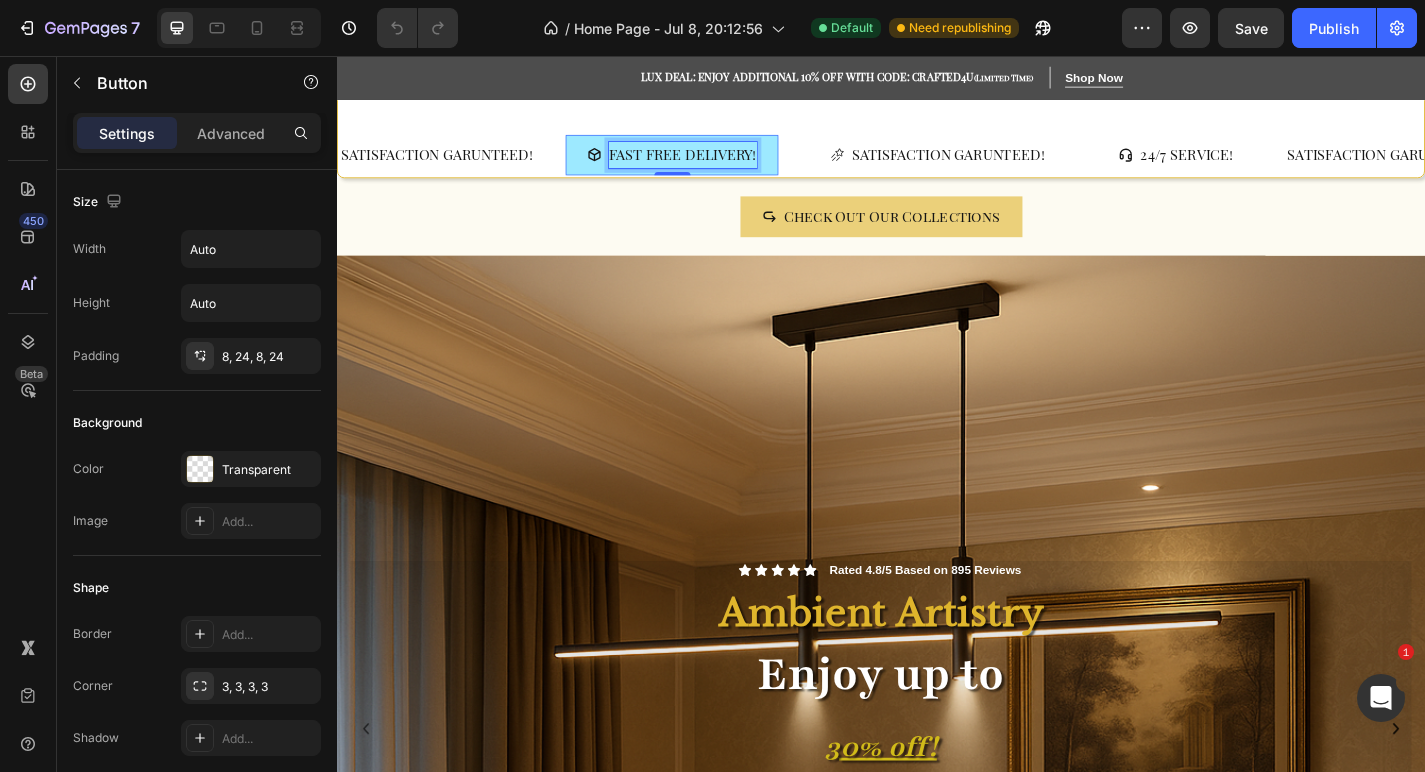 click on "FAST FREE DELIVERY!" at bounding box center [718, 165] 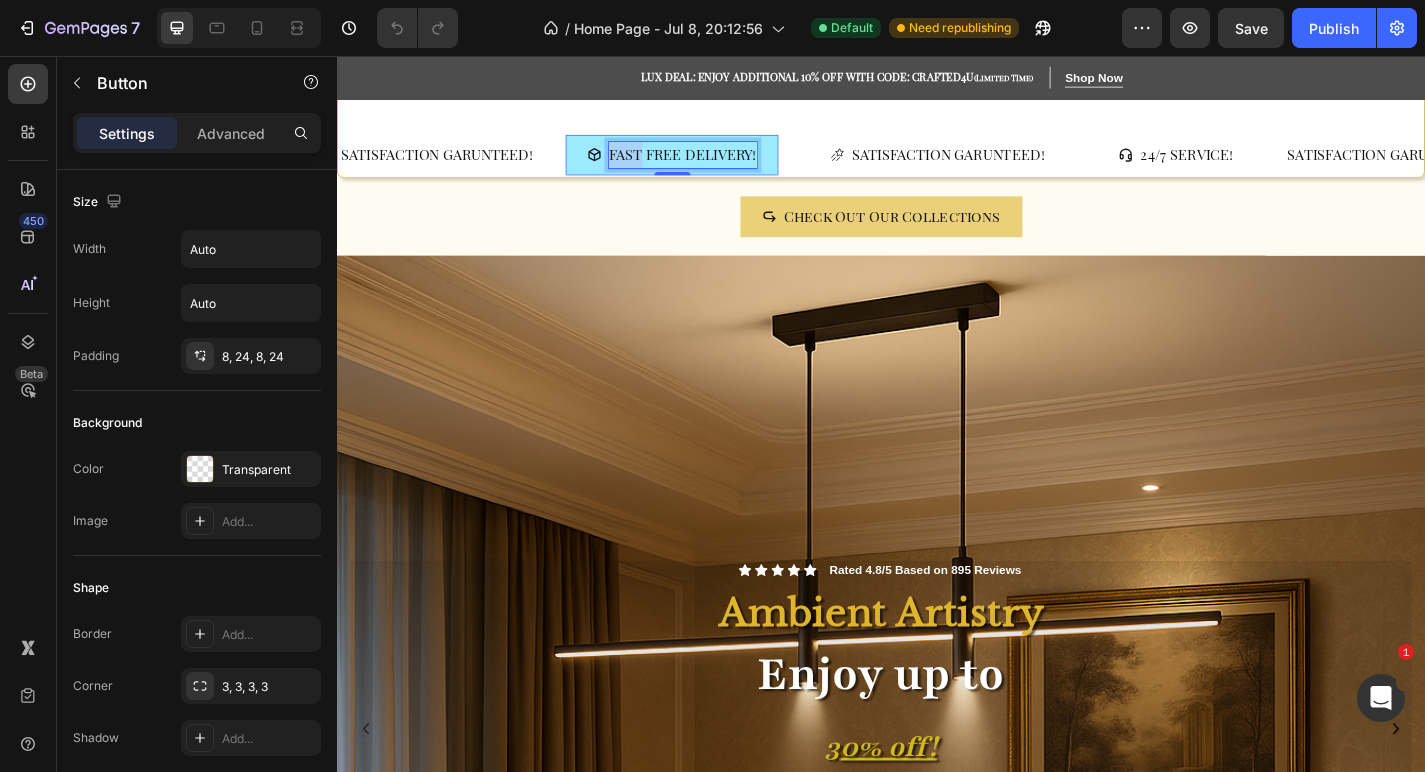 click on "FAST FREE DELIVERY!" at bounding box center (718, 165) 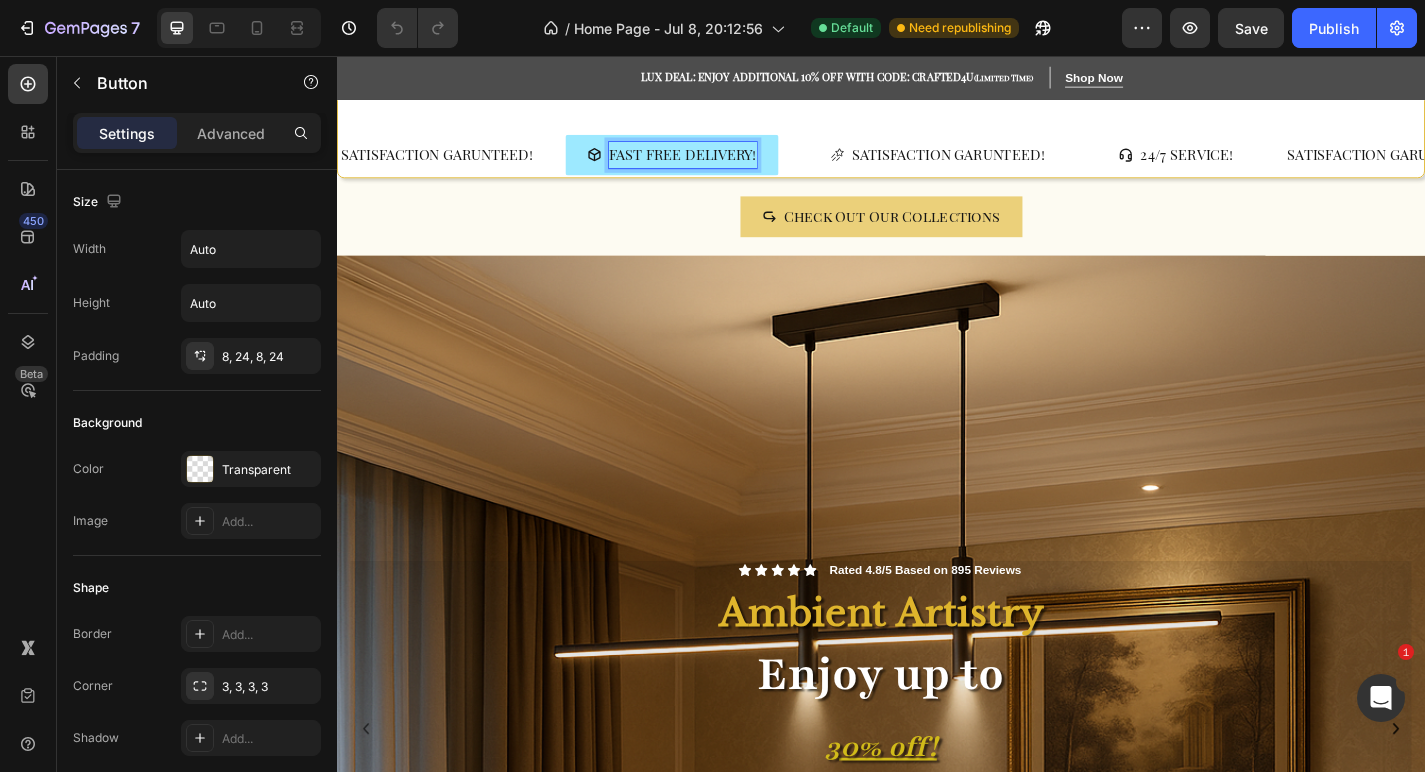 click on "FAST FREE DELIVERY!" at bounding box center [718, 165] 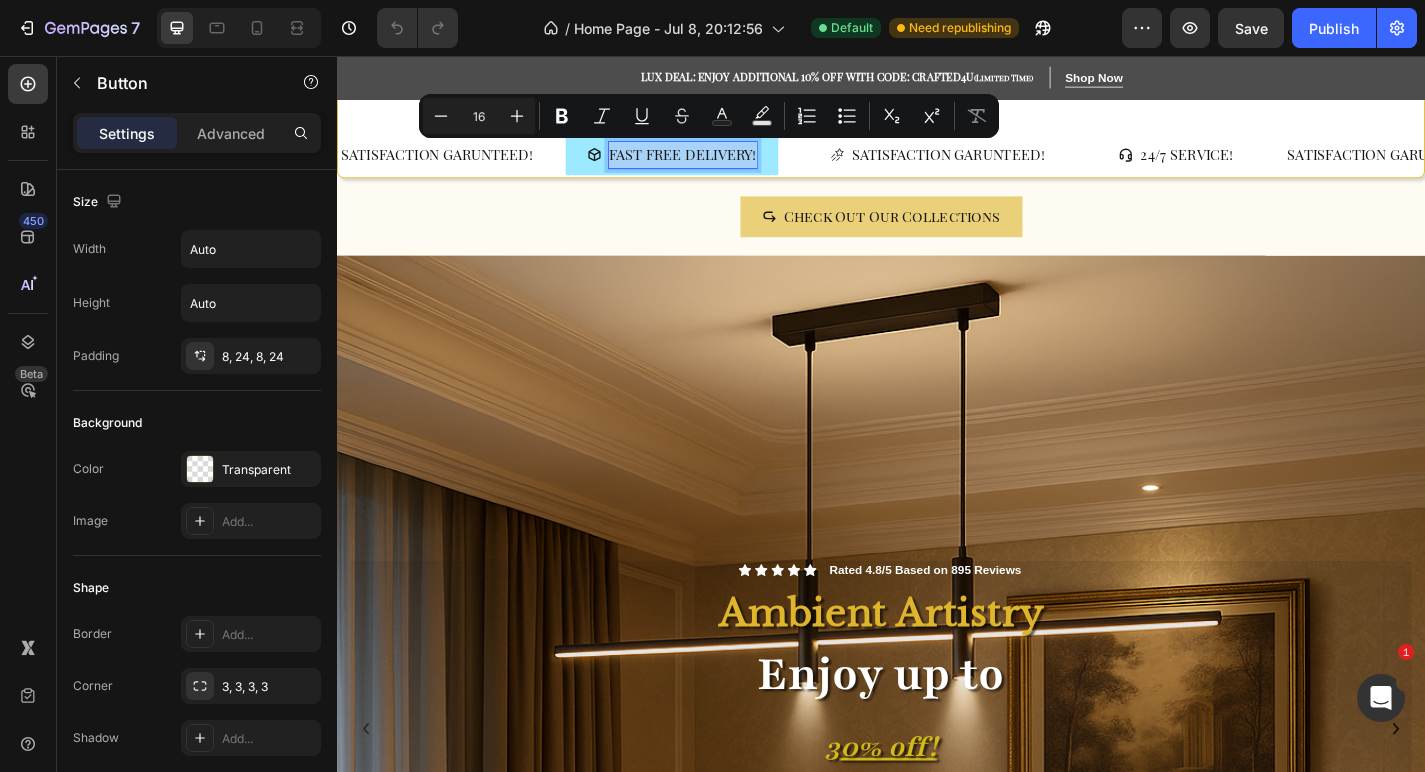 drag, startPoint x: 637, startPoint y: 159, endPoint x: 801, endPoint y: 153, distance: 164.10973 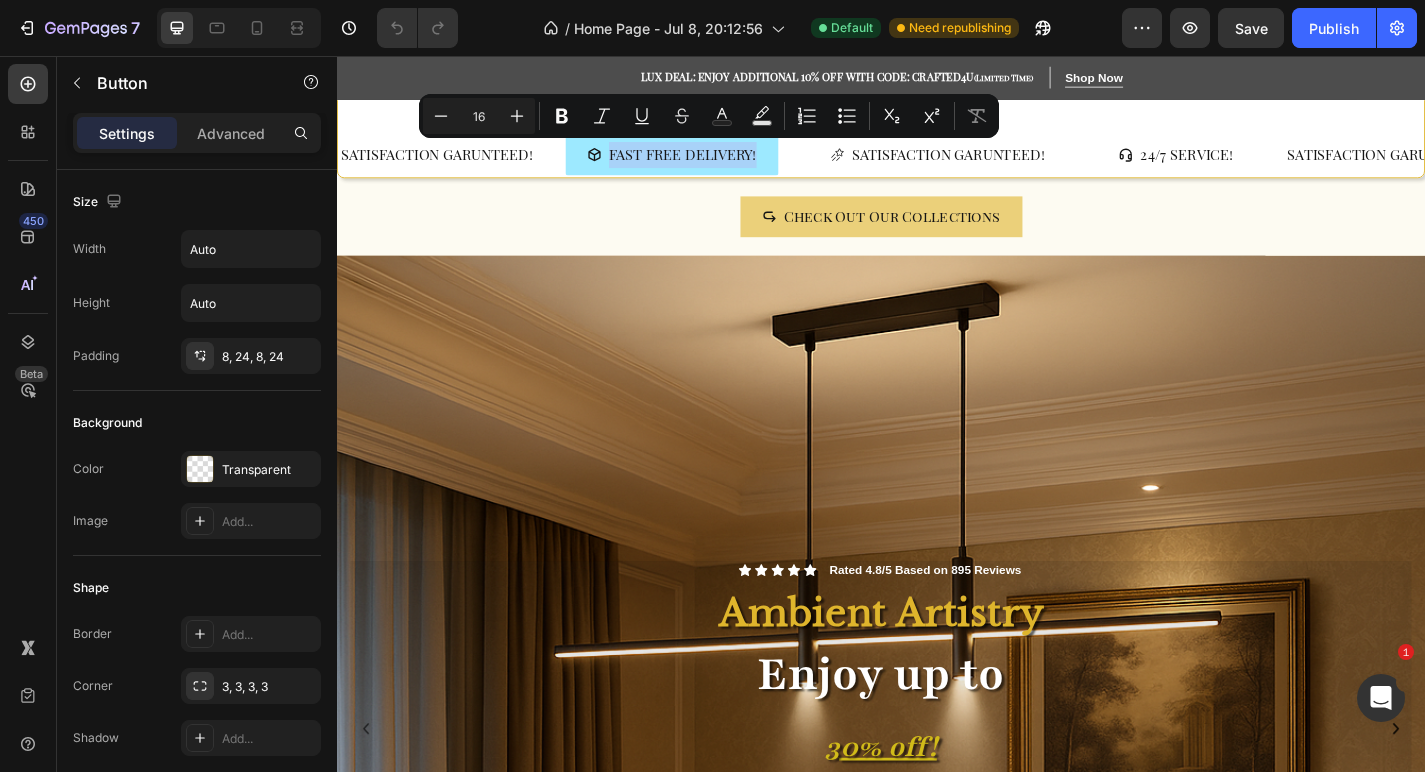 click 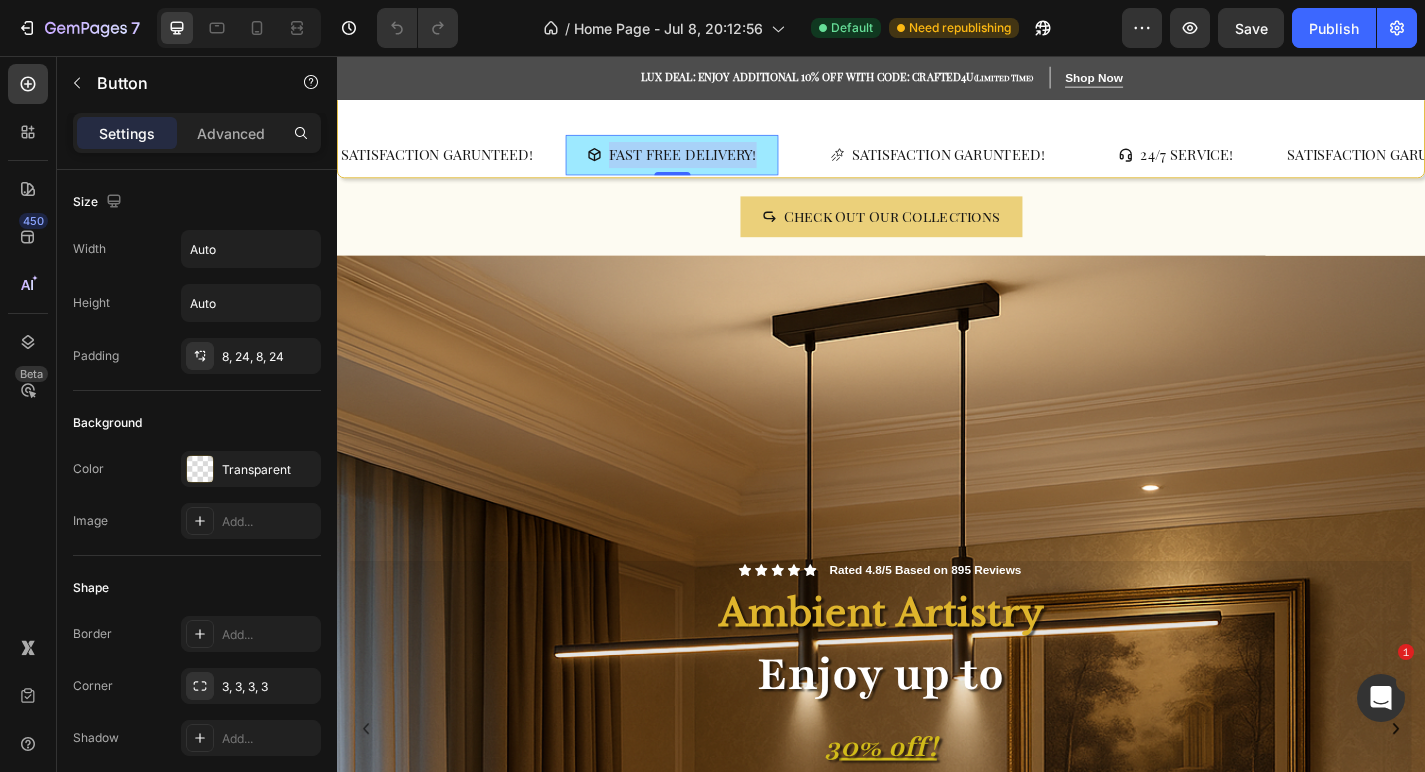 click 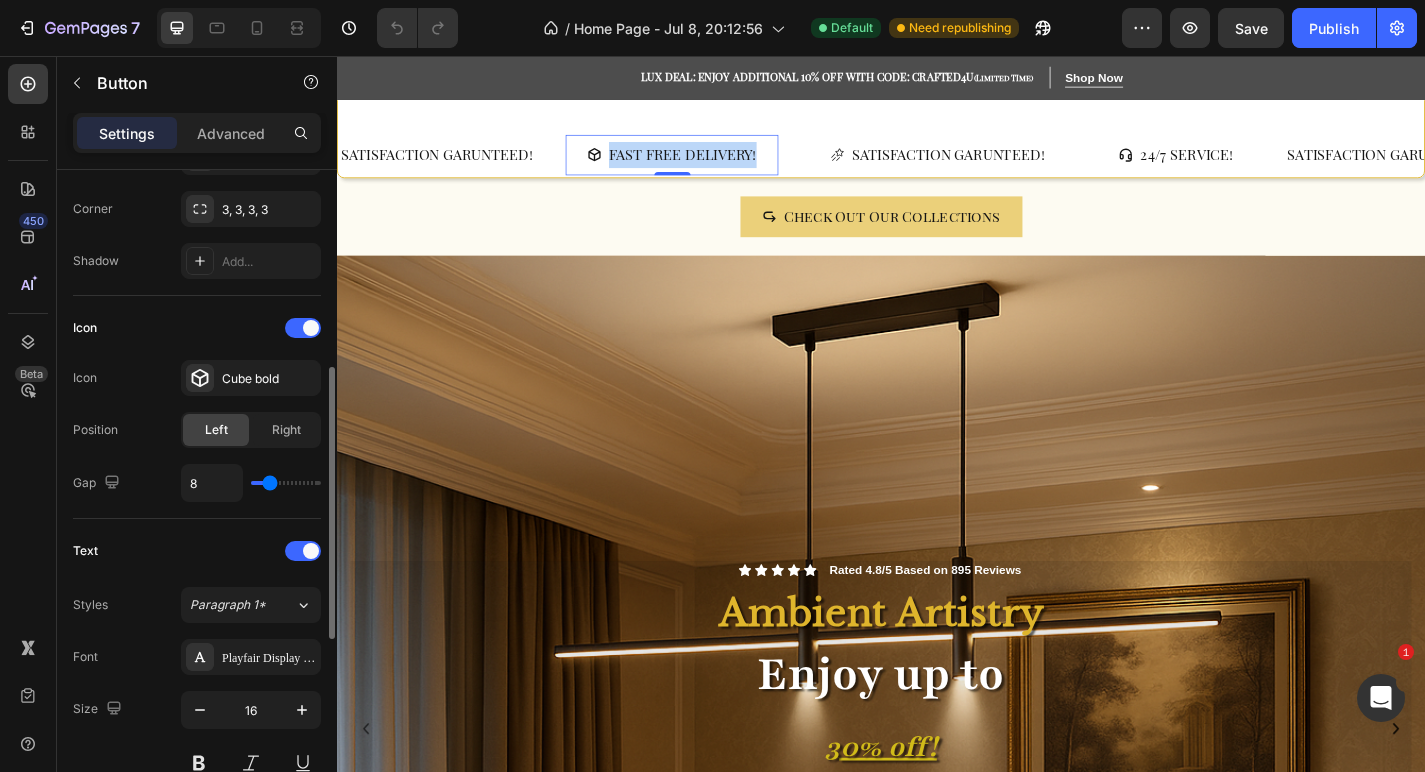 scroll, scrollTop: 478, scrollLeft: 0, axis: vertical 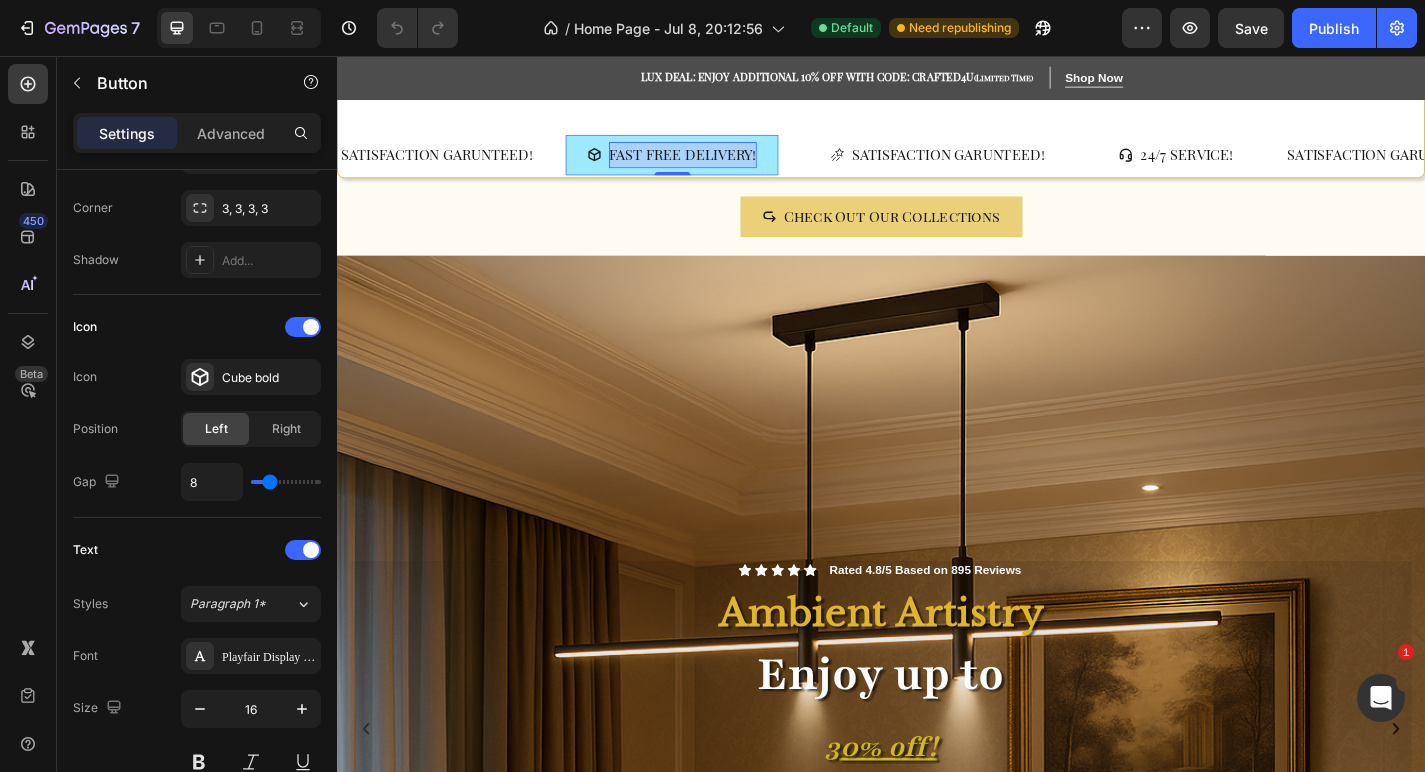 click on "FAST FREE DELIVERY!" at bounding box center (718, 165) 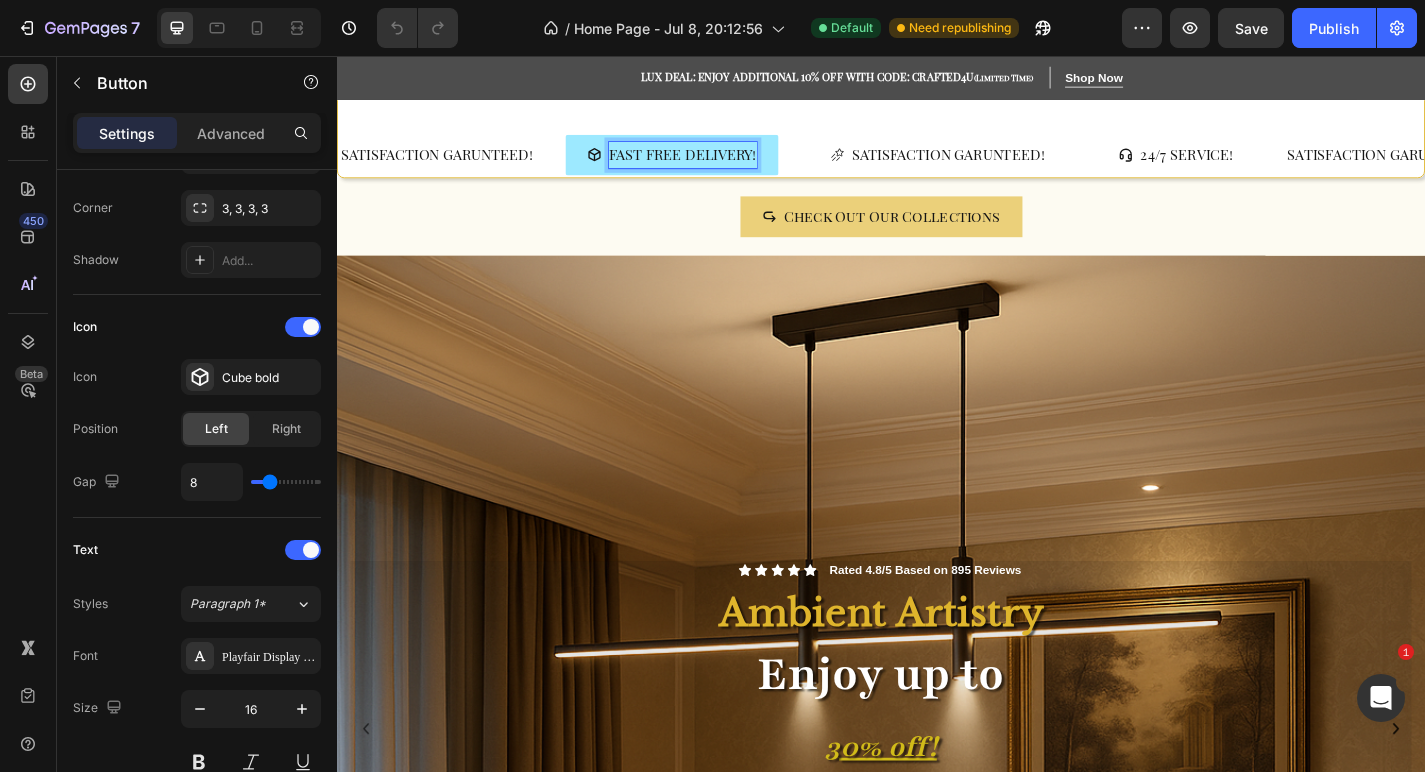 click on "FAST FREE DELIVERY!" at bounding box center [706, 165] 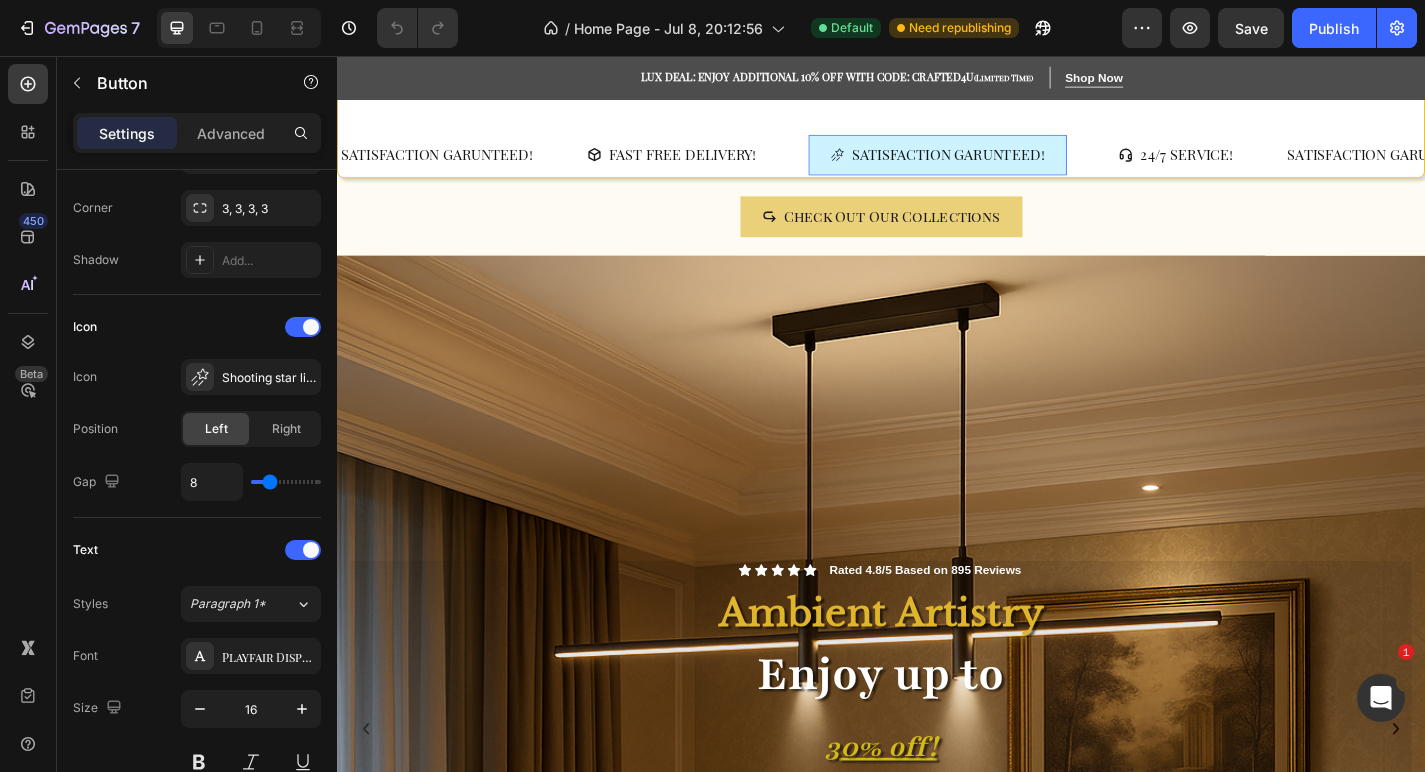 click 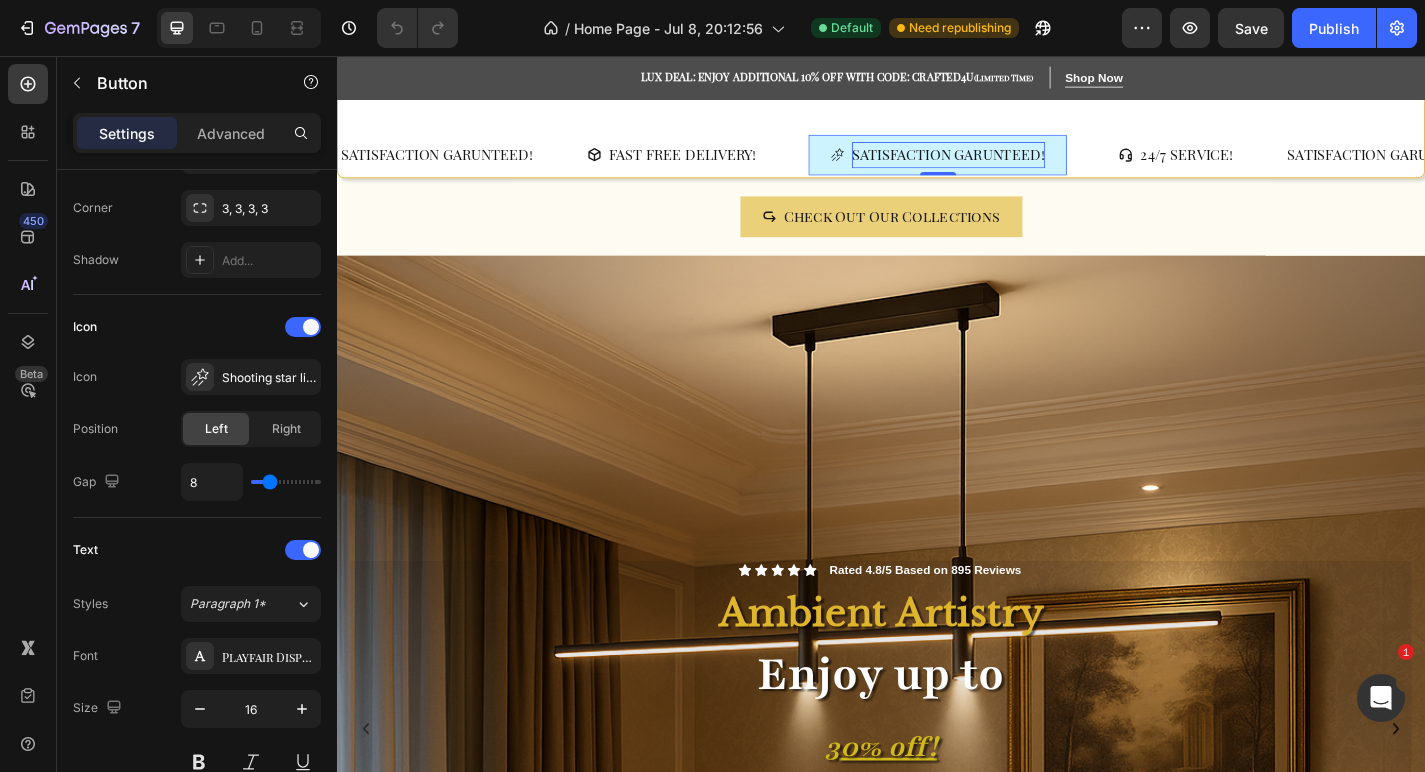 click on "SATISFACTION GARUNTEED!" at bounding box center [1011, 165] 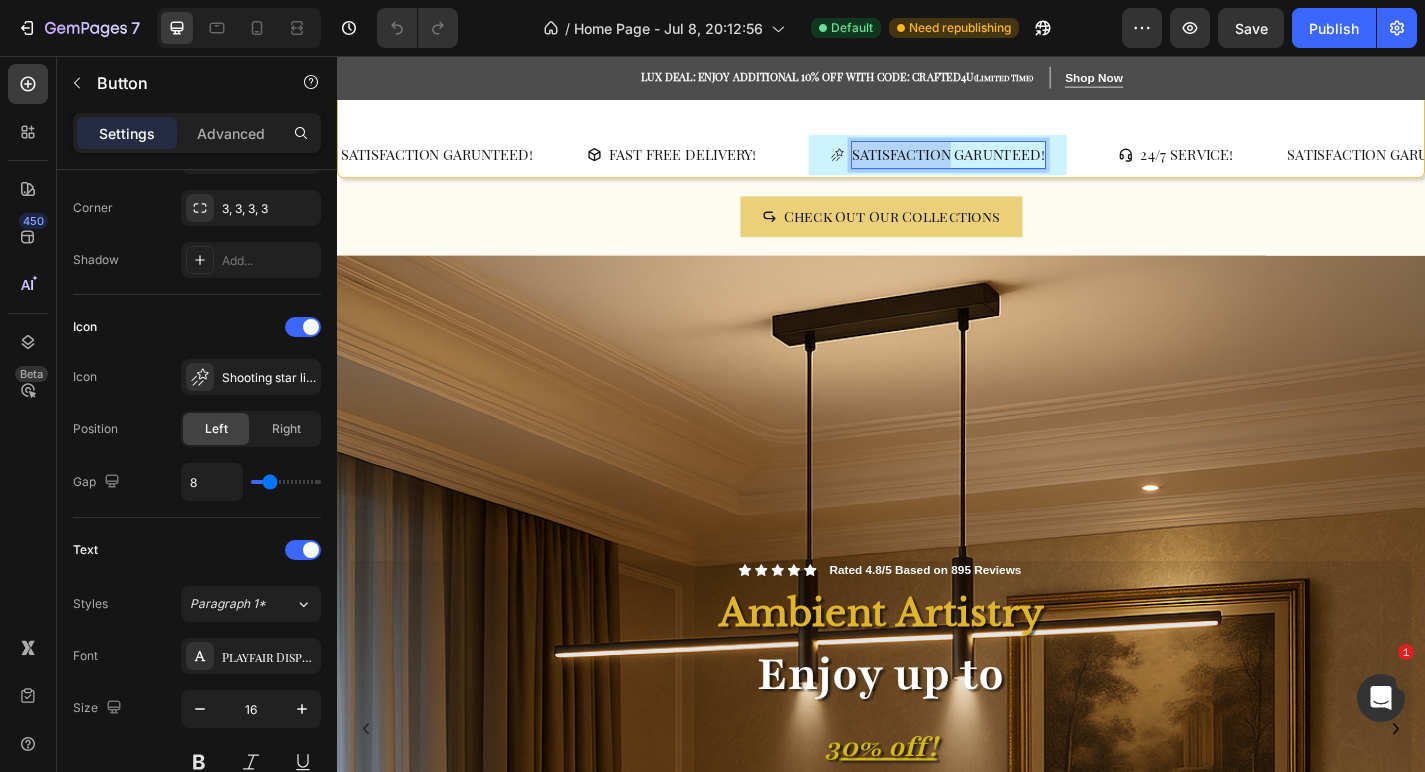 click on "SATISFACTION GARUNTEED!" at bounding box center (1011, 165) 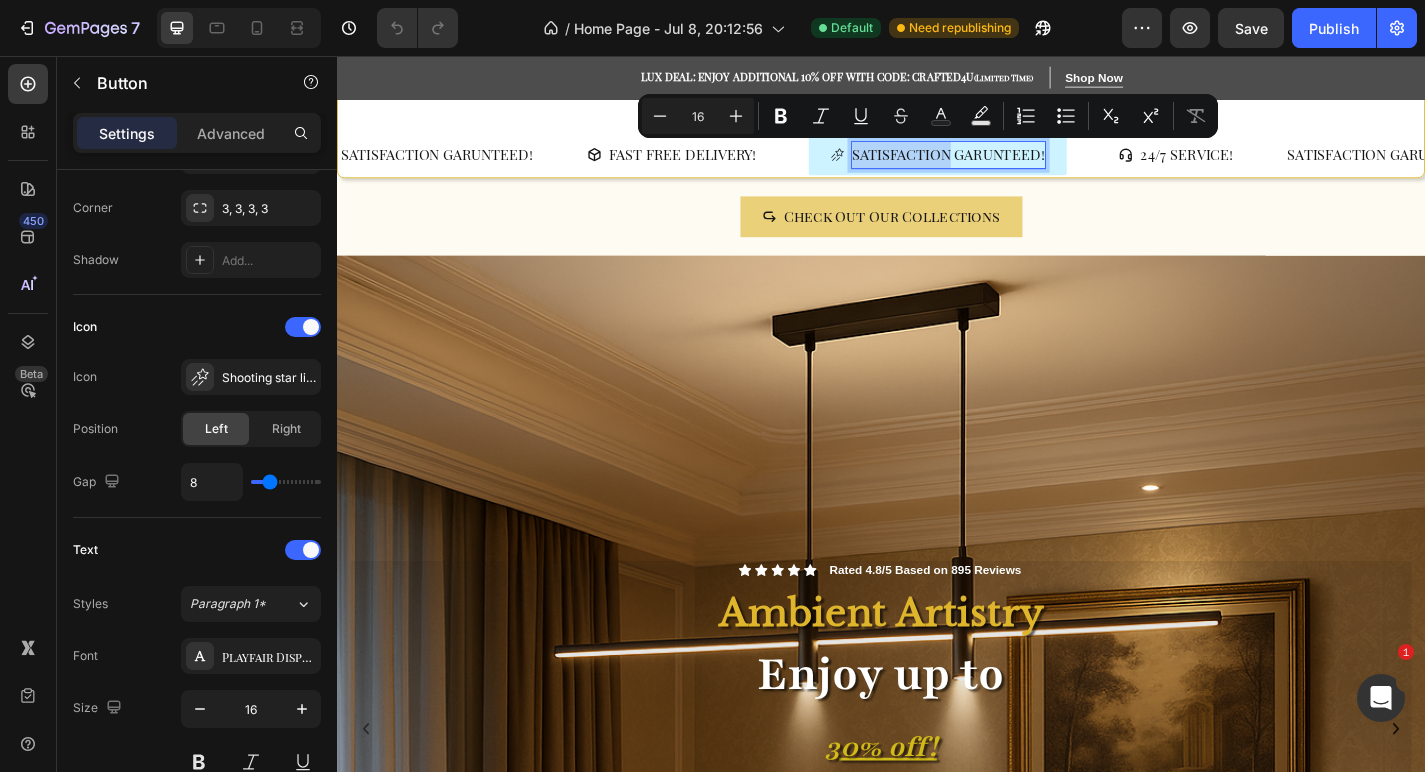 click on "SATISFACTION GARUNTEED!" at bounding box center (1011, 165) 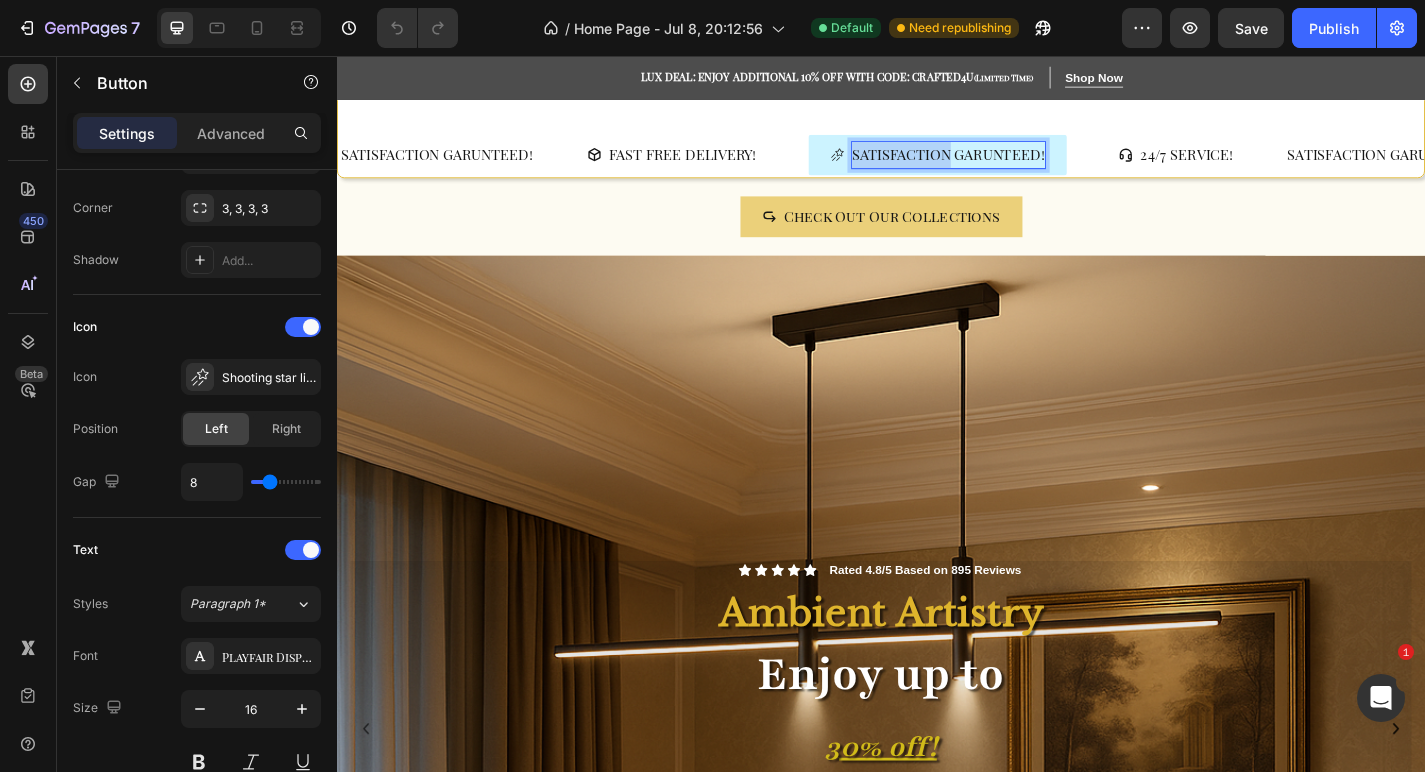 click on "SATISFACTION GARUNTEED!" at bounding box center (1011, 165) 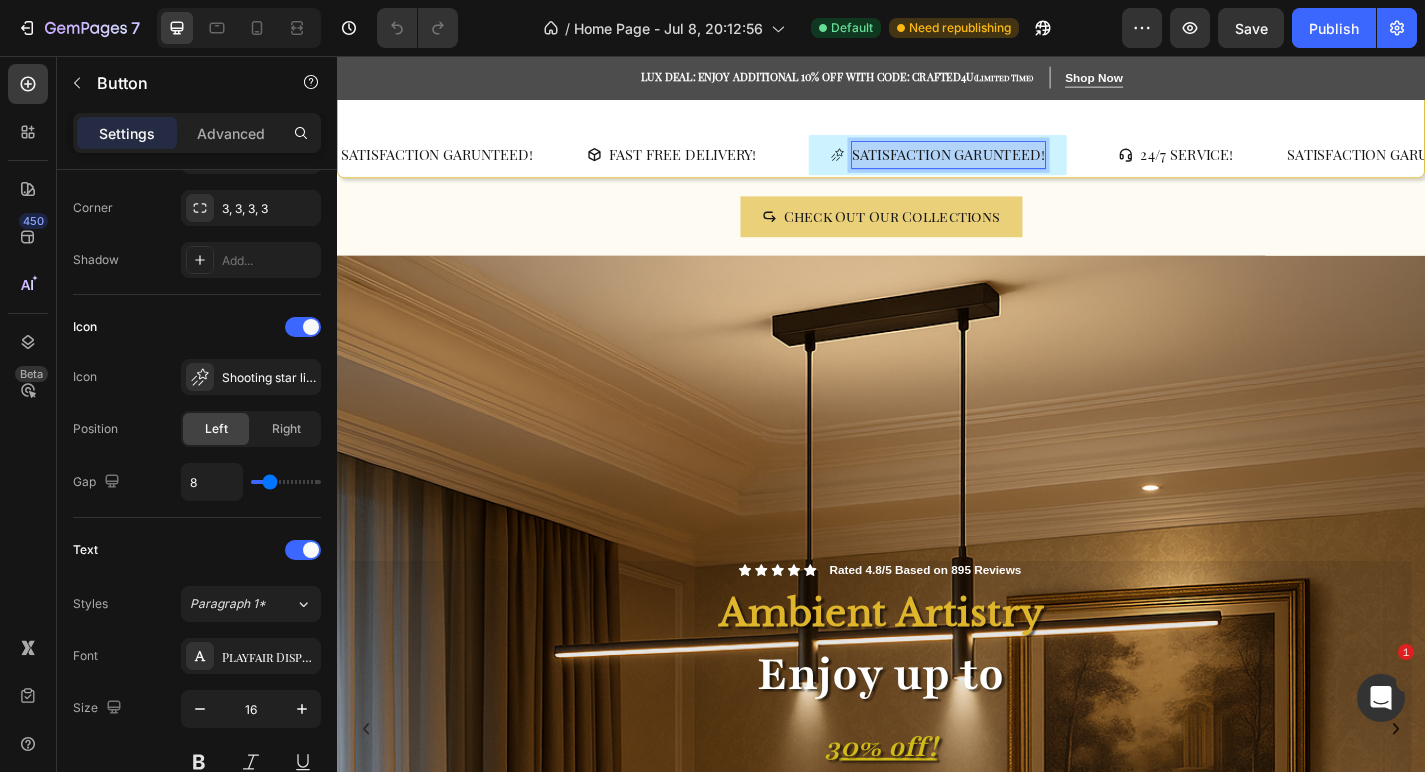 click on "SATISFACTION GARUNTEED!" at bounding box center (1011, 165) 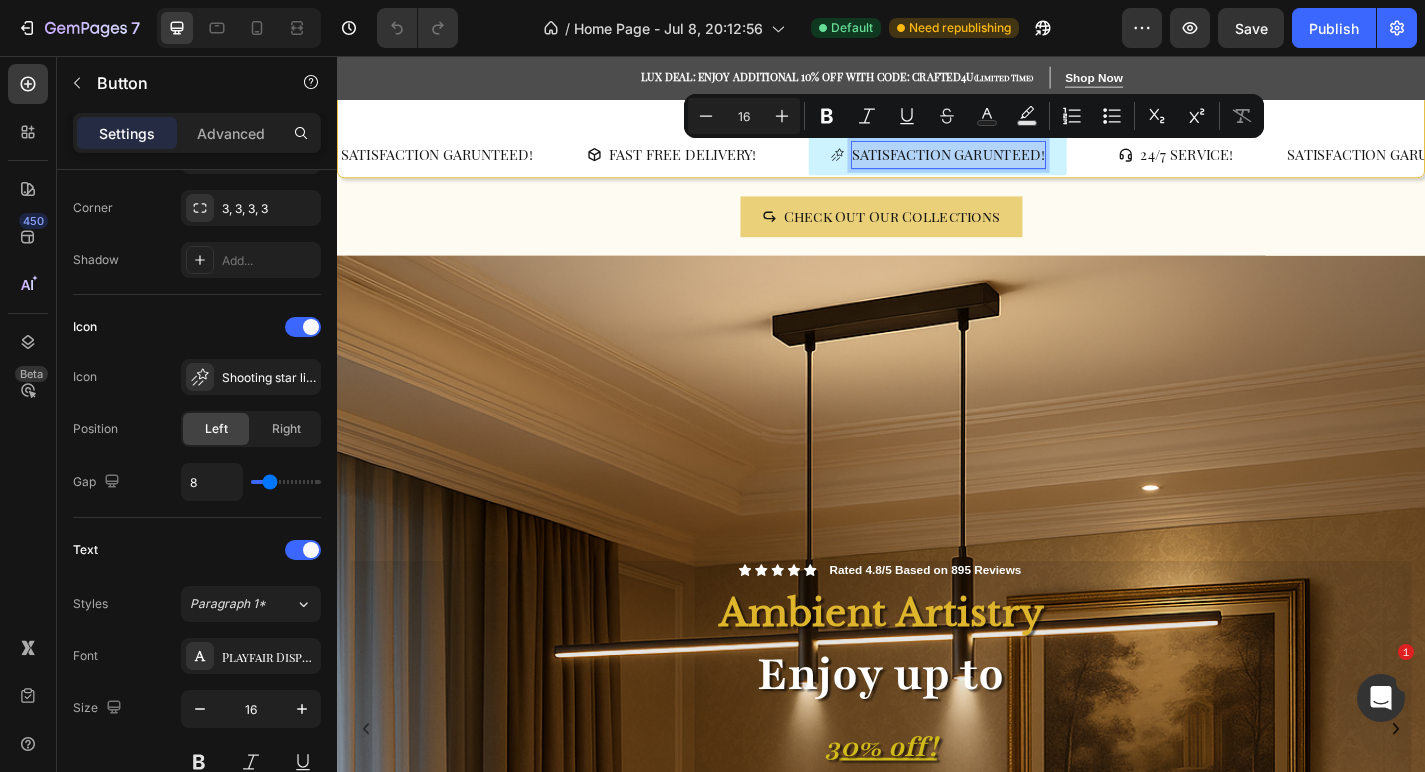 copy on "SATISFACTION GARUNTEED!" 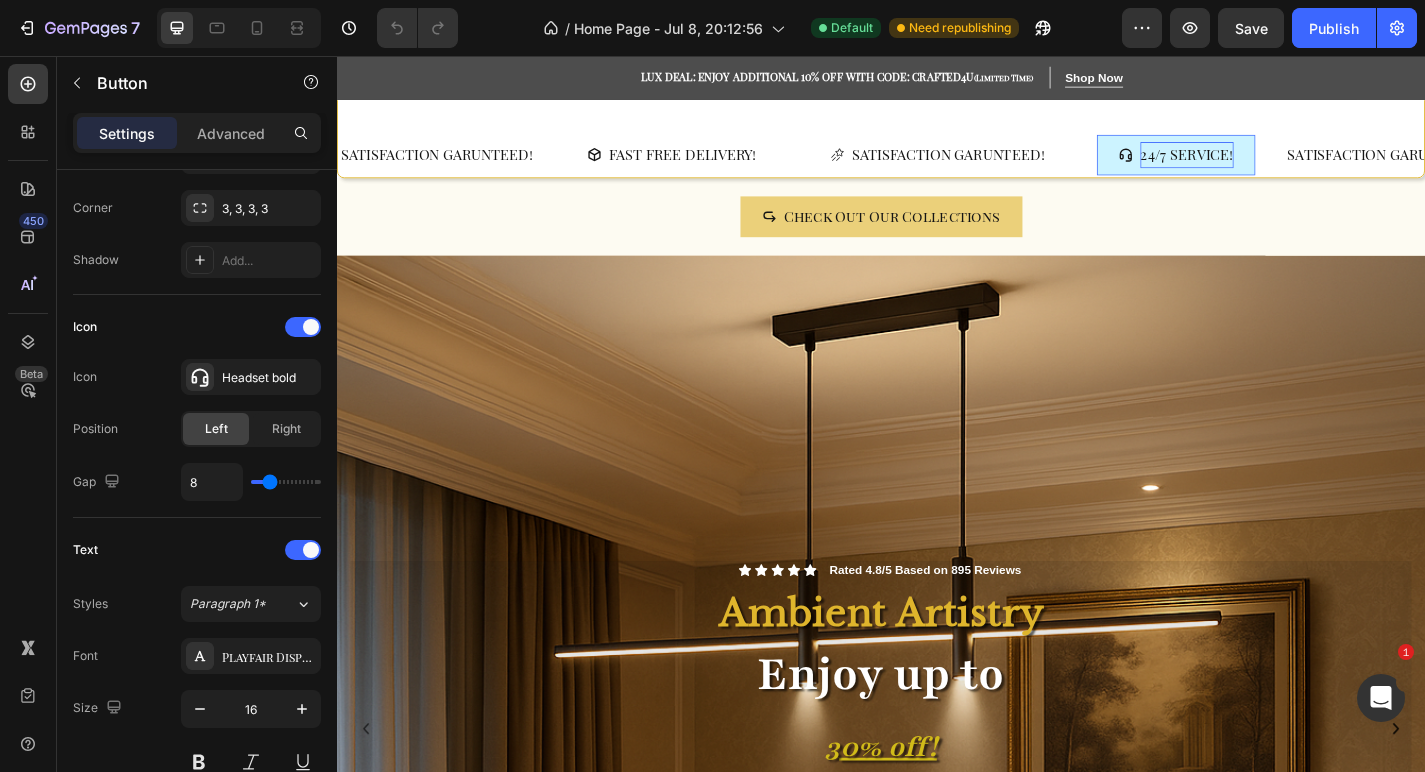 click on "24/7 SERVICE!" at bounding box center [1274, 165] 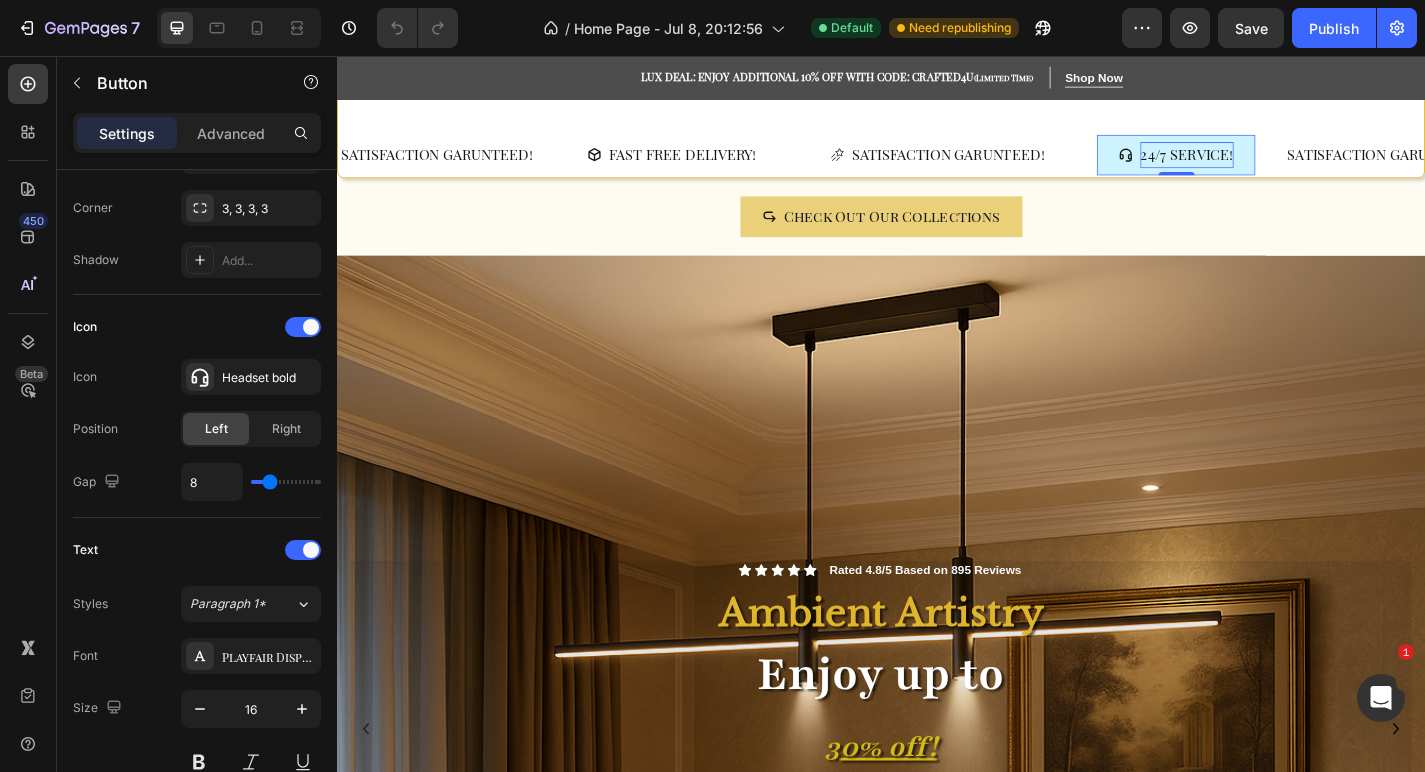 click on "24/7 SERVICE!" at bounding box center [1274, 165] 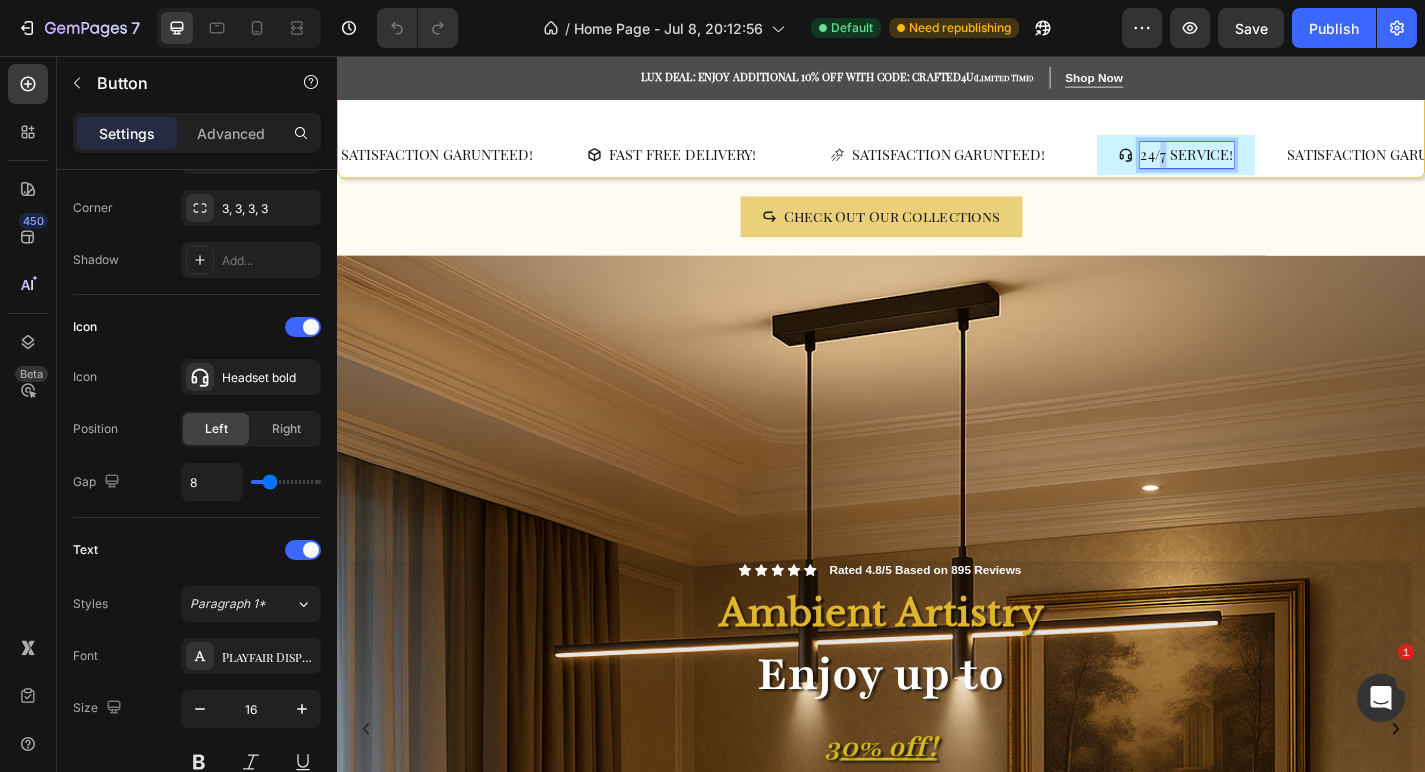 click on "24/7 SERVICE!" at bounding box center [1274, 165] 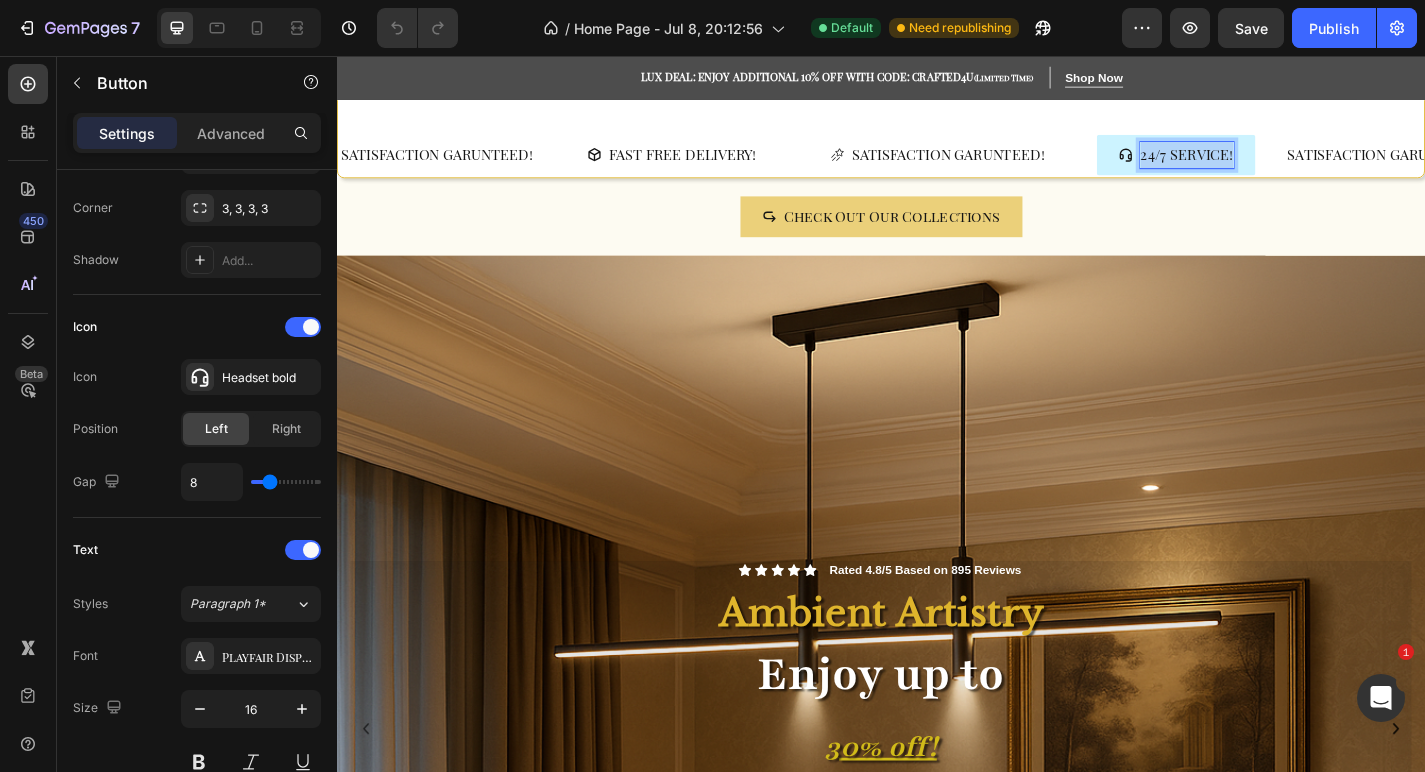 click on "24/7 SERVICE!" at bounding box center [1274, 165] 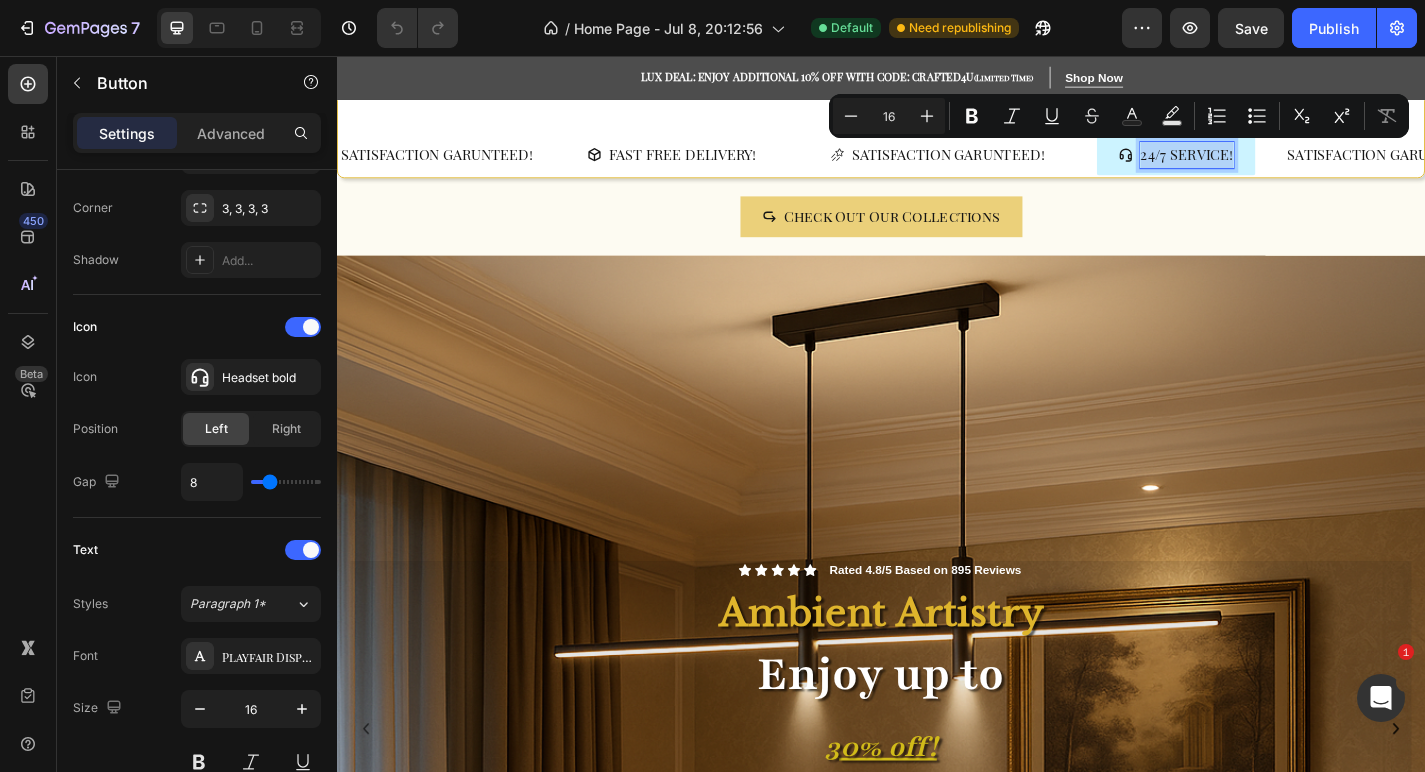 copy on "24/7 SERVICE!" 